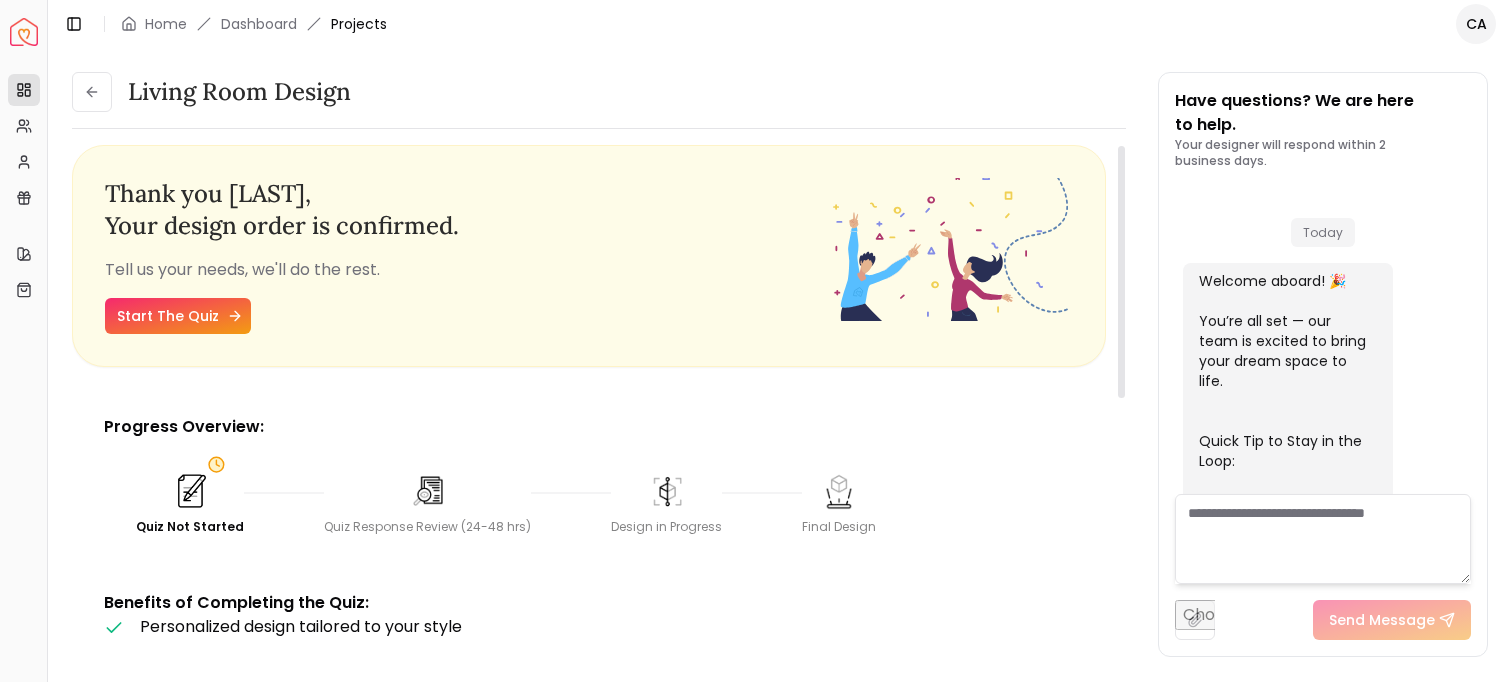 scroll, scrollTop: 0, scrollLeft: 0, axis: both 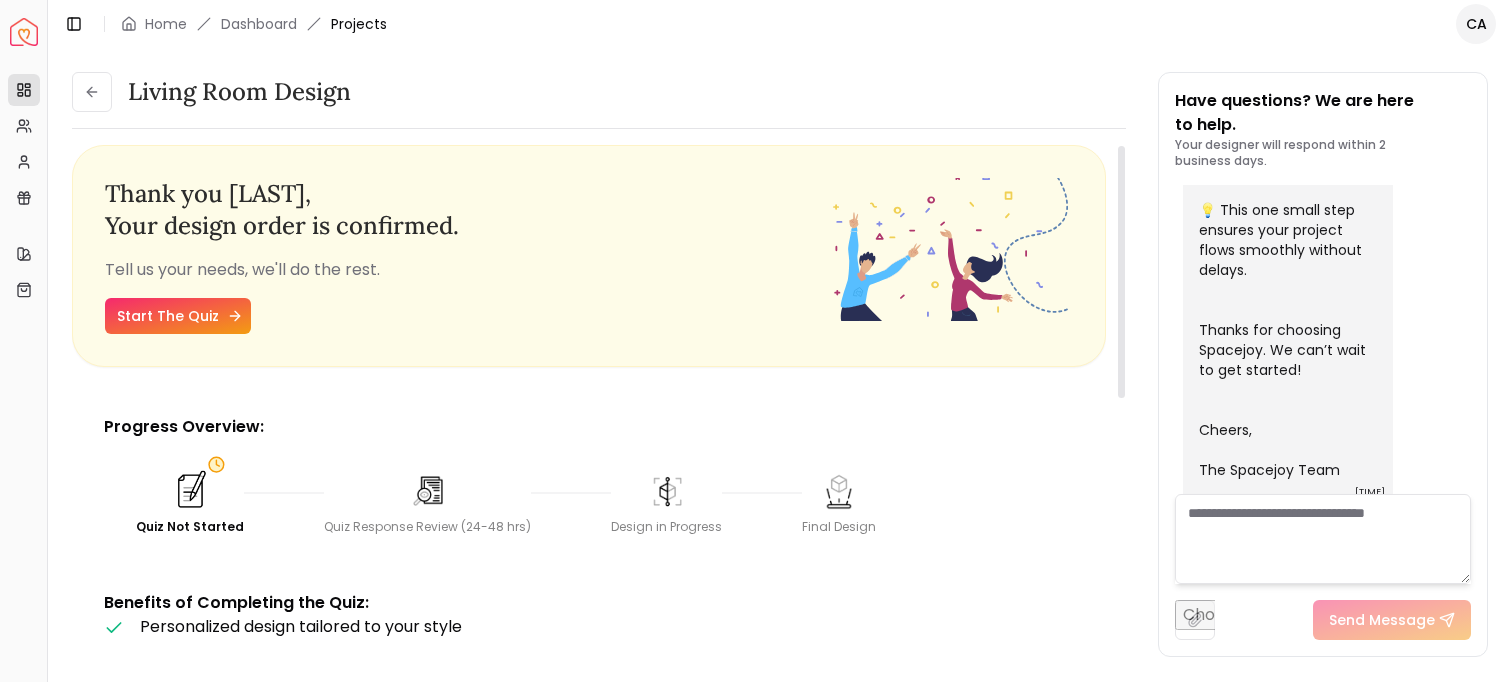 click on "Start The Quiz" at bounding box center [178, 316] 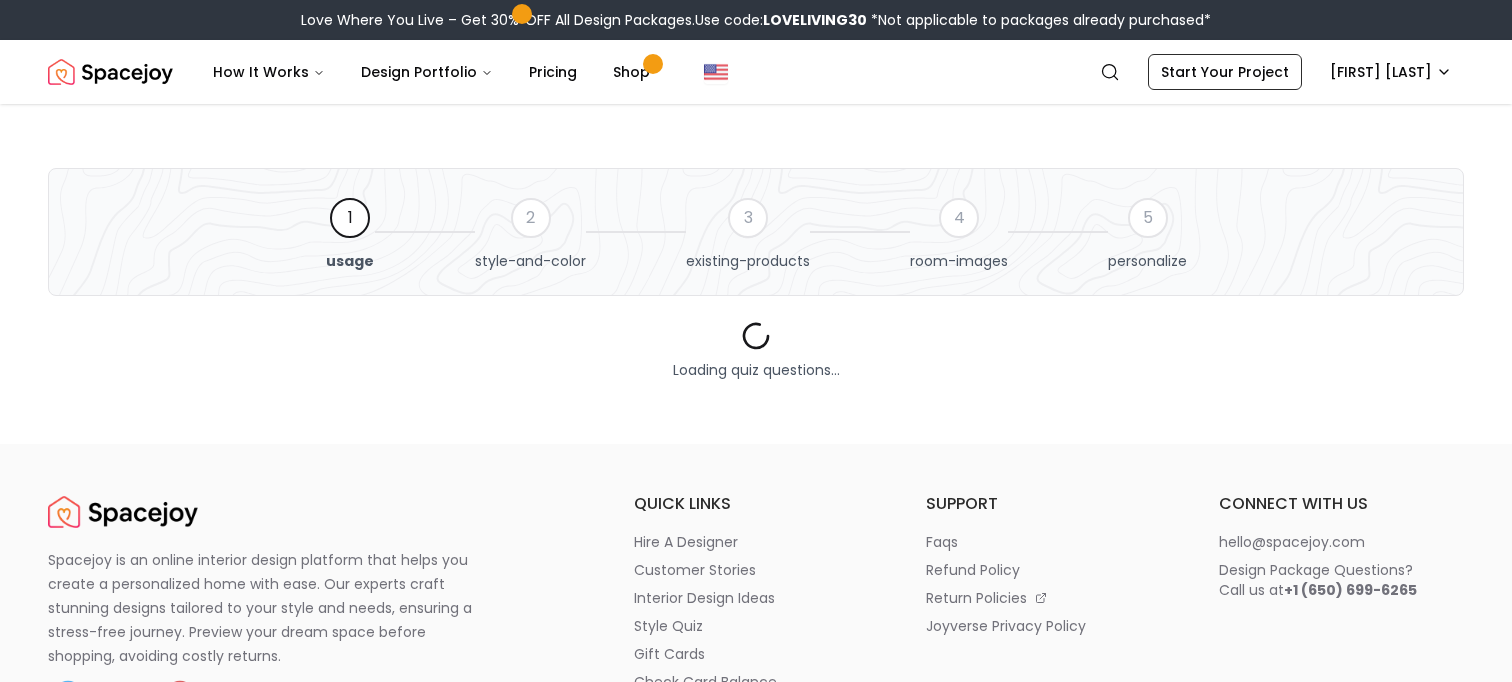 scroll, scrollTop: 0, scrollLeft: 0, axis: both 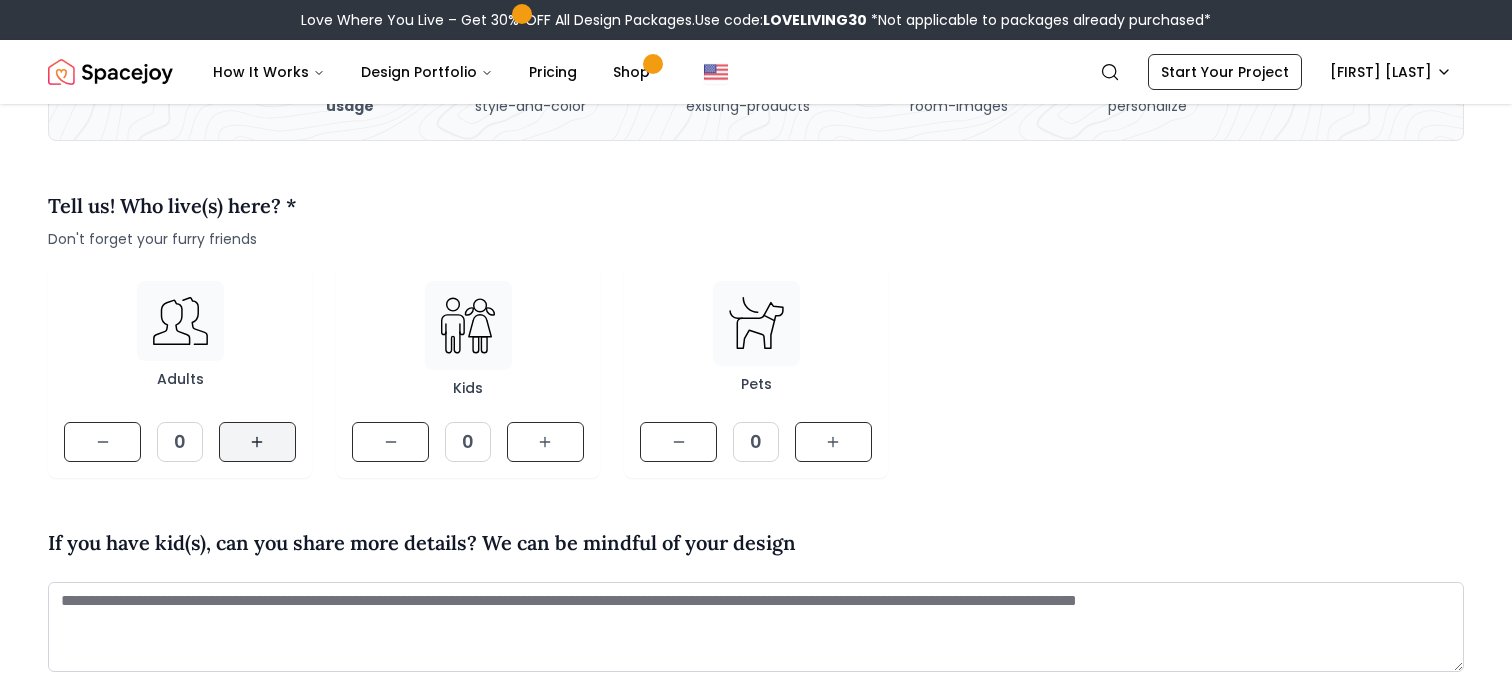 click at bounding box center (257, 442) 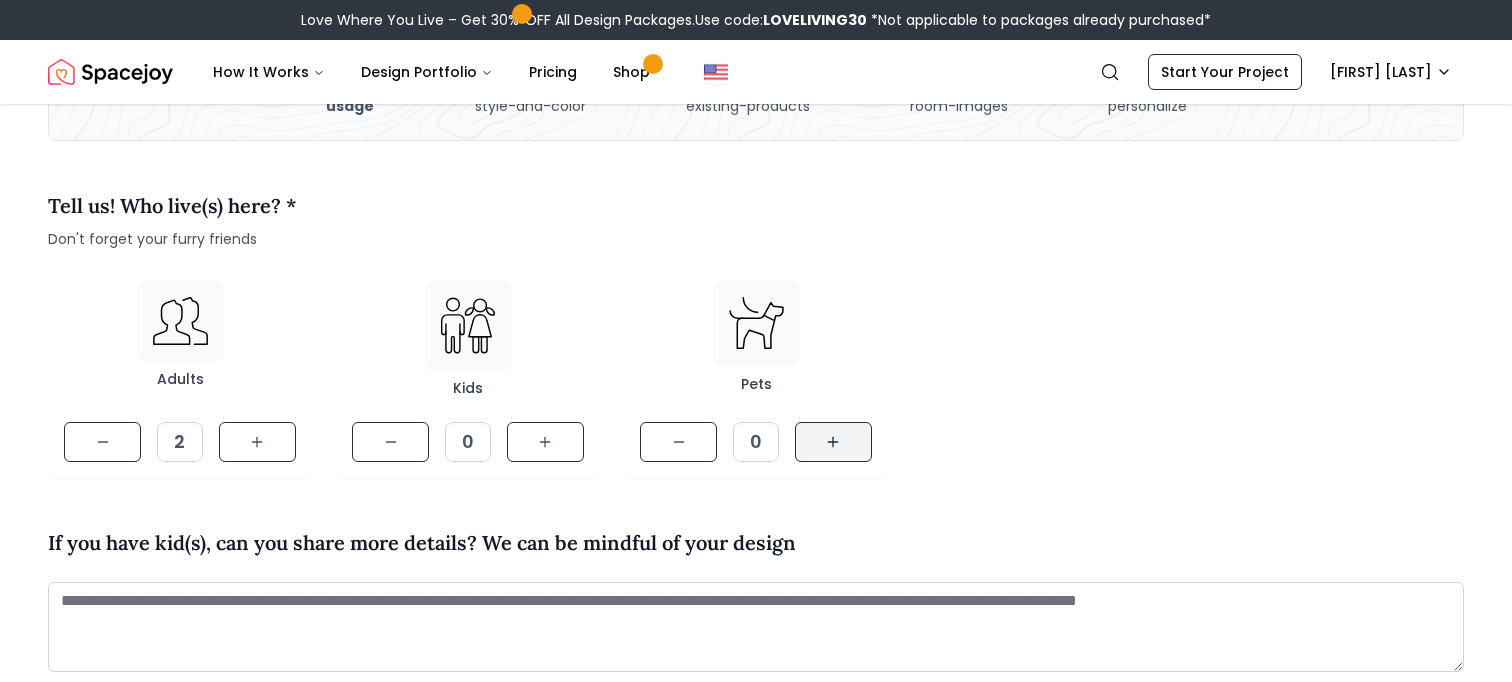 click at bounding box center (833, 442) 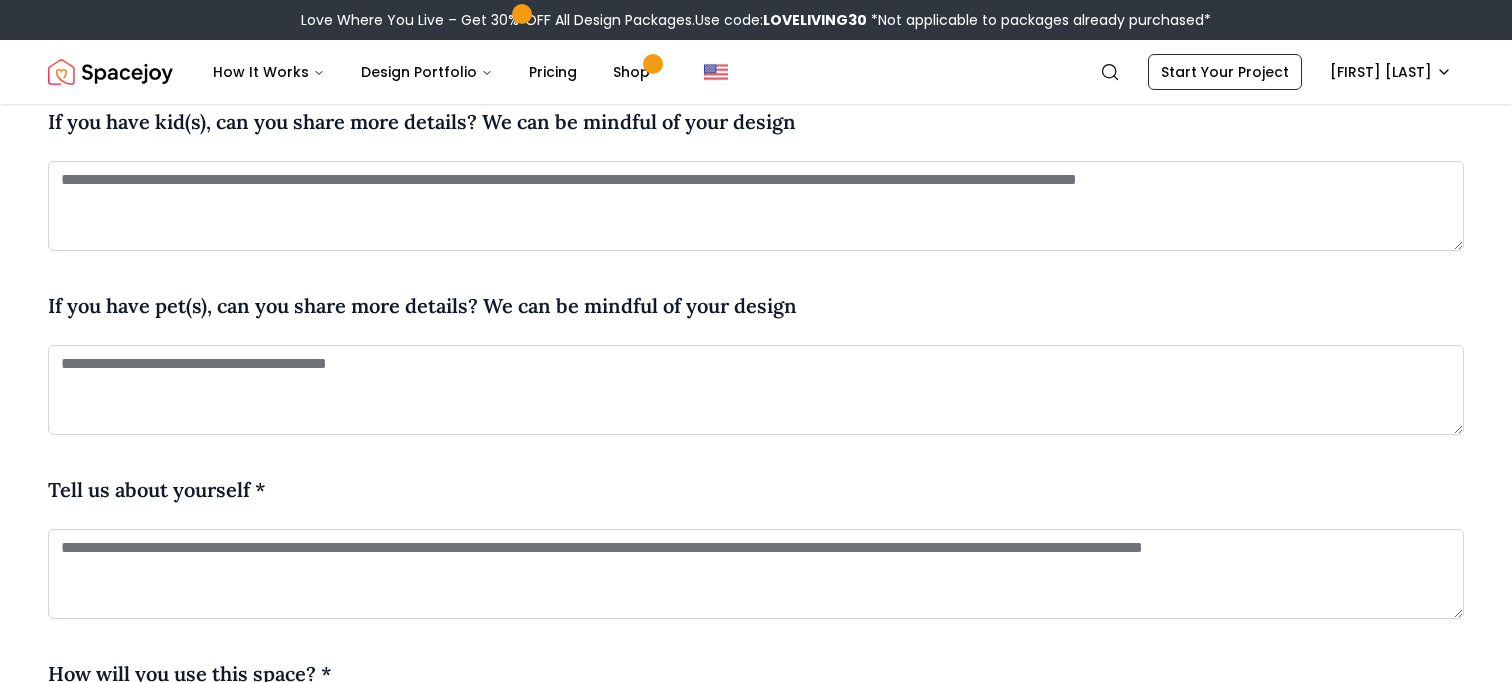 scroll, scrollTop: 577, scrollLeft: 0, axis: vertical 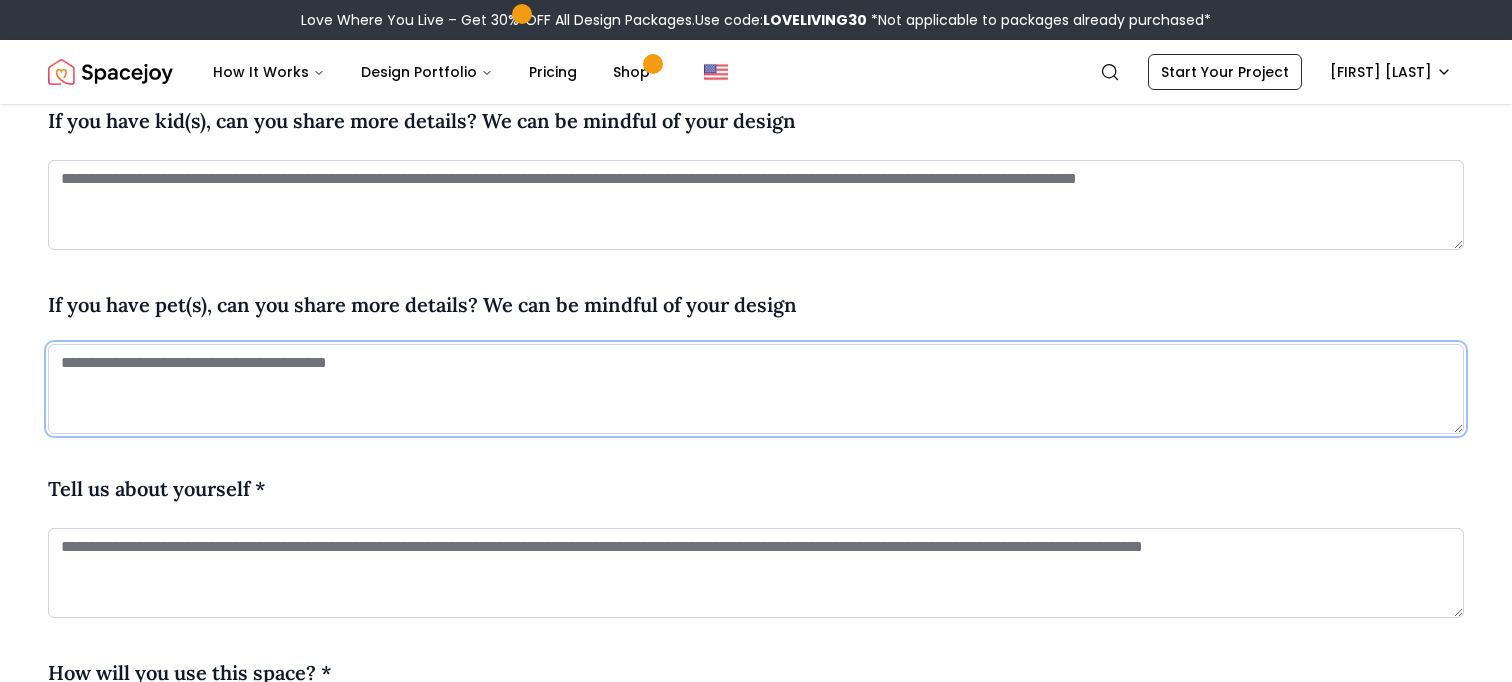 click at bounding box center (756, 389) 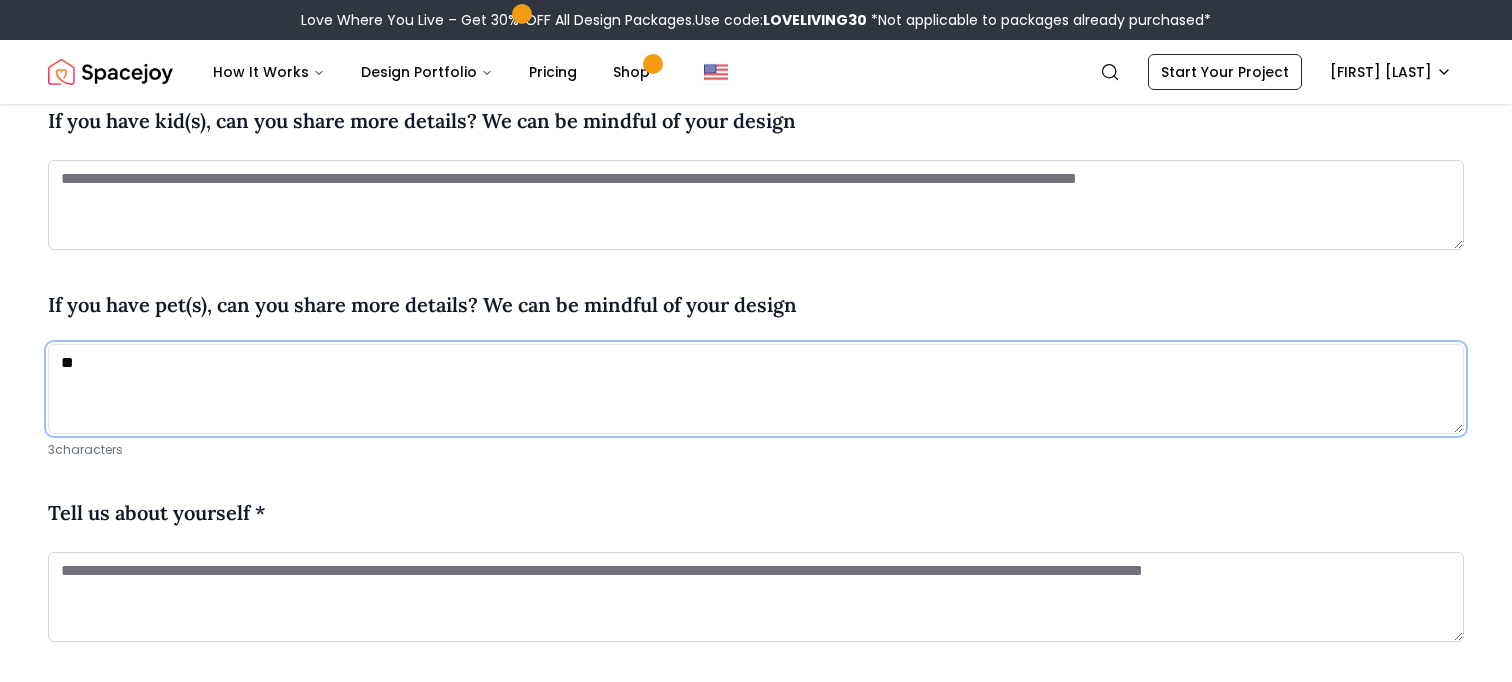 type on "*" 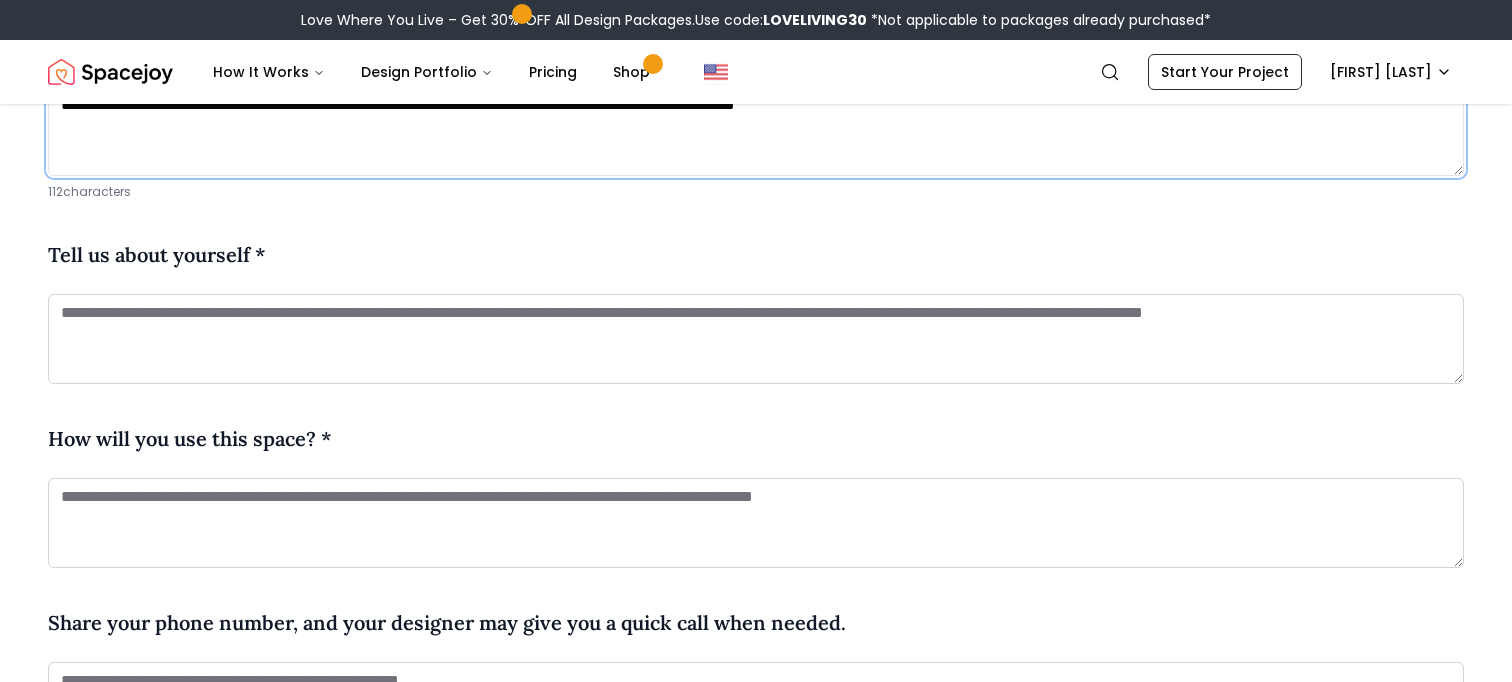 scroll, scrollTop: 840, scrollLeft: 0, axis: vertical 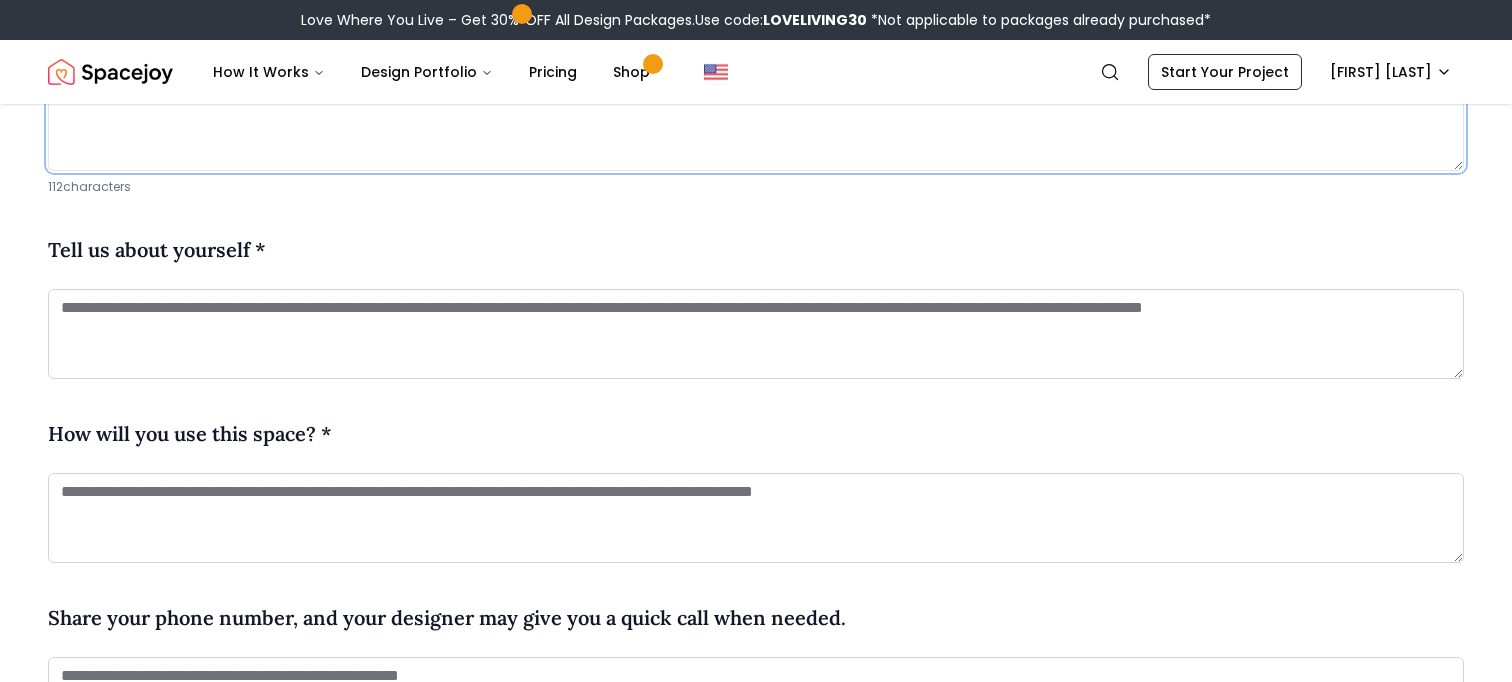 type on "**********" 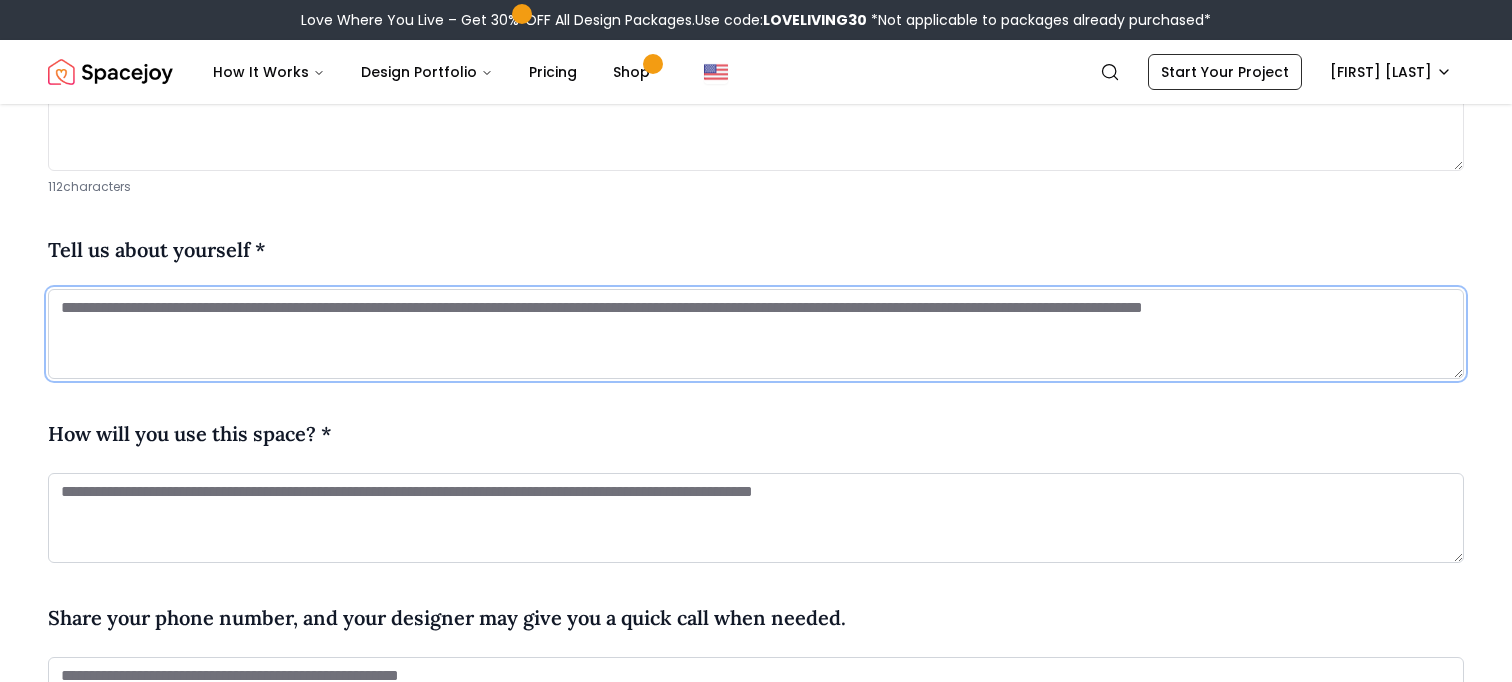 click at bounding box center (756, 334) 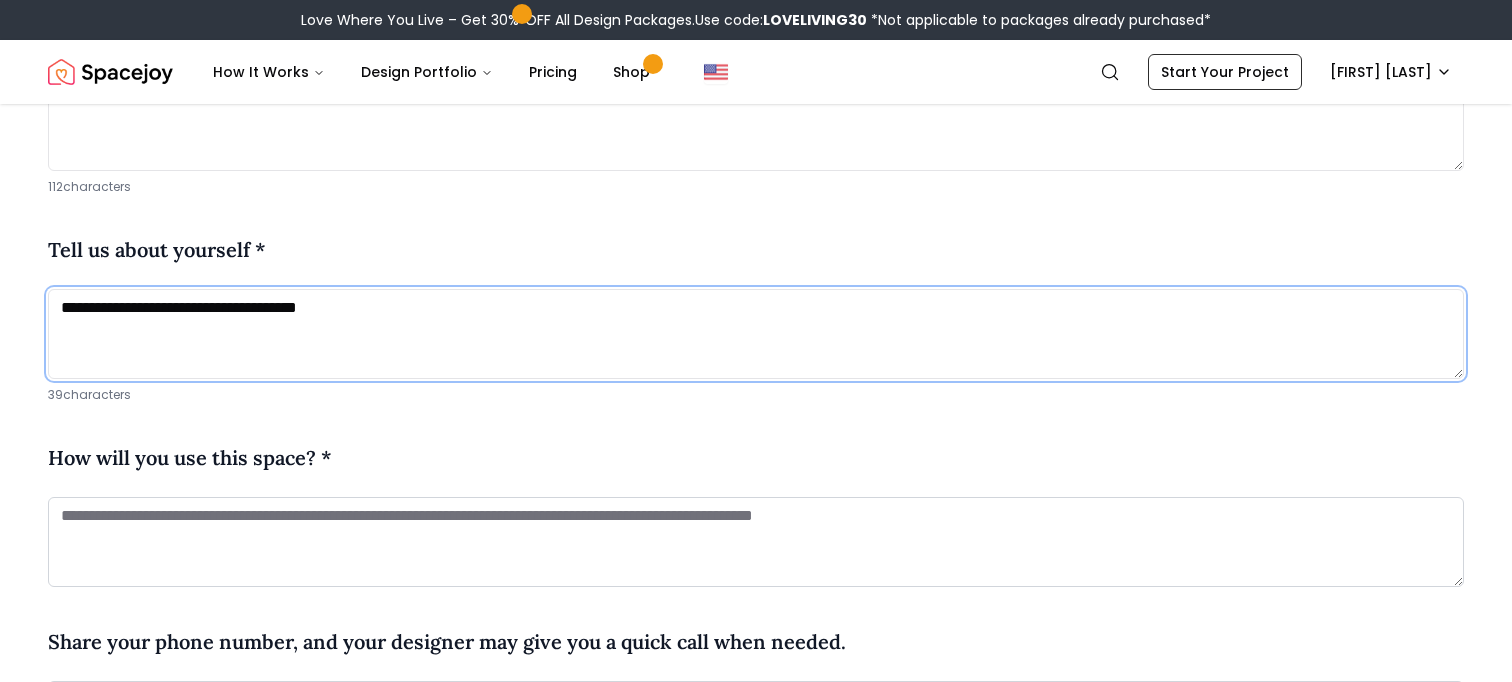drag, startPoint x: 367, startPoint y: 312, endPoint x: 195, endPoint y: 304, distance: 172.18594 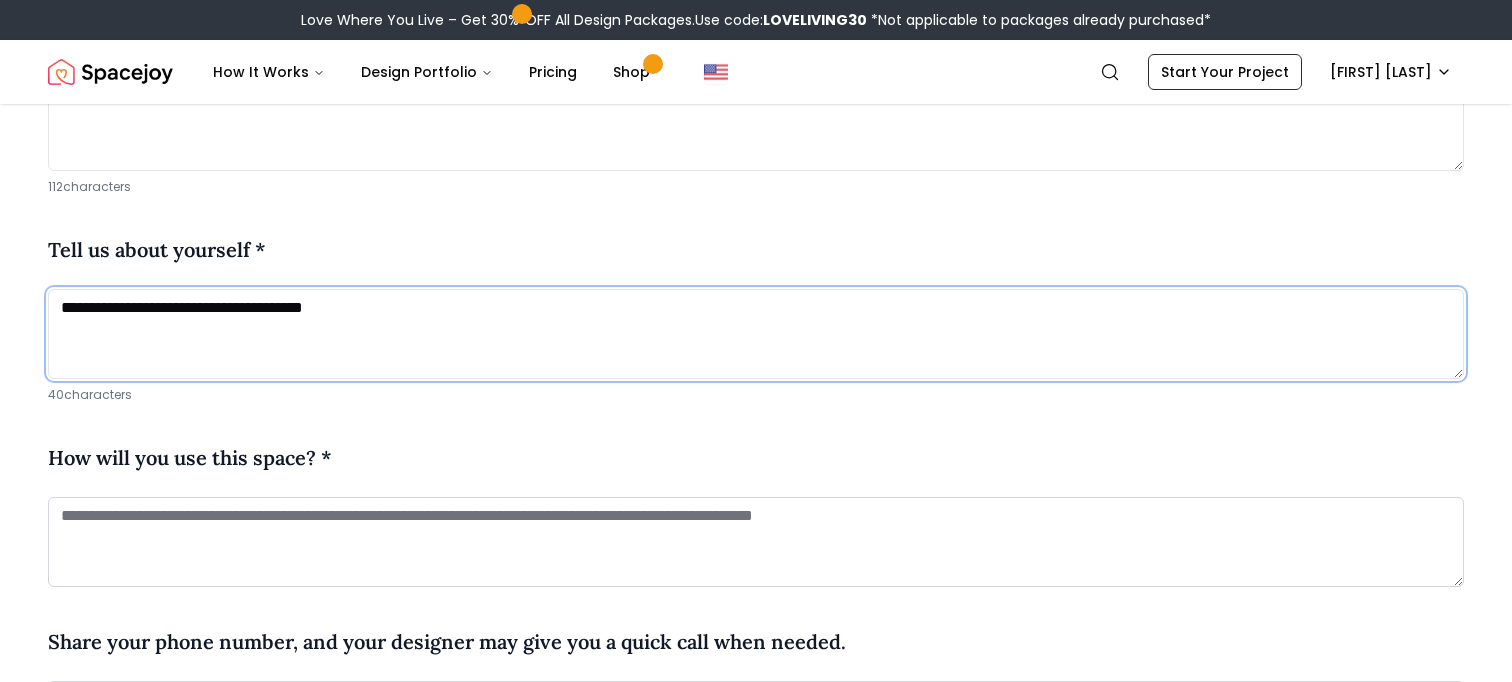drag, startPoint x: 358, startPoint y: 312, endPoint x: 88, endPoint y: 307, distance: 270.0463 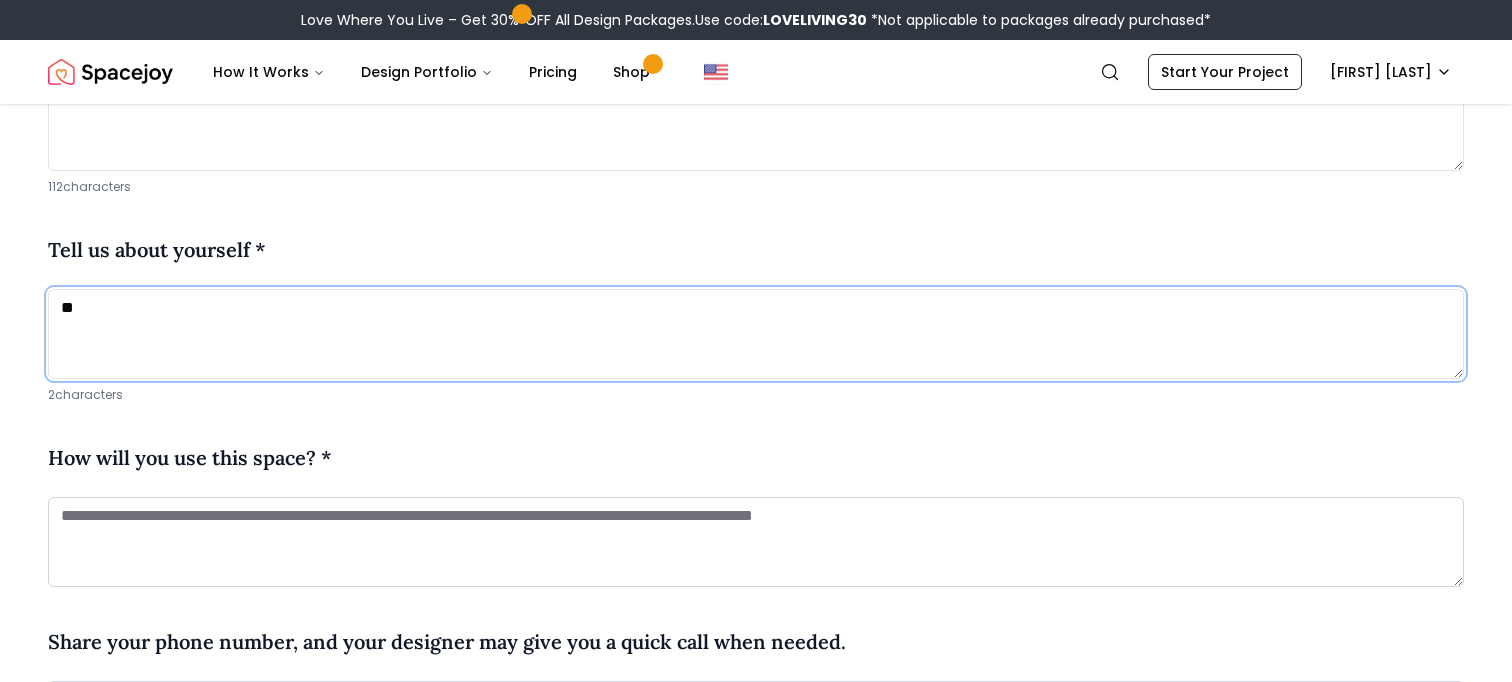 type on "*" 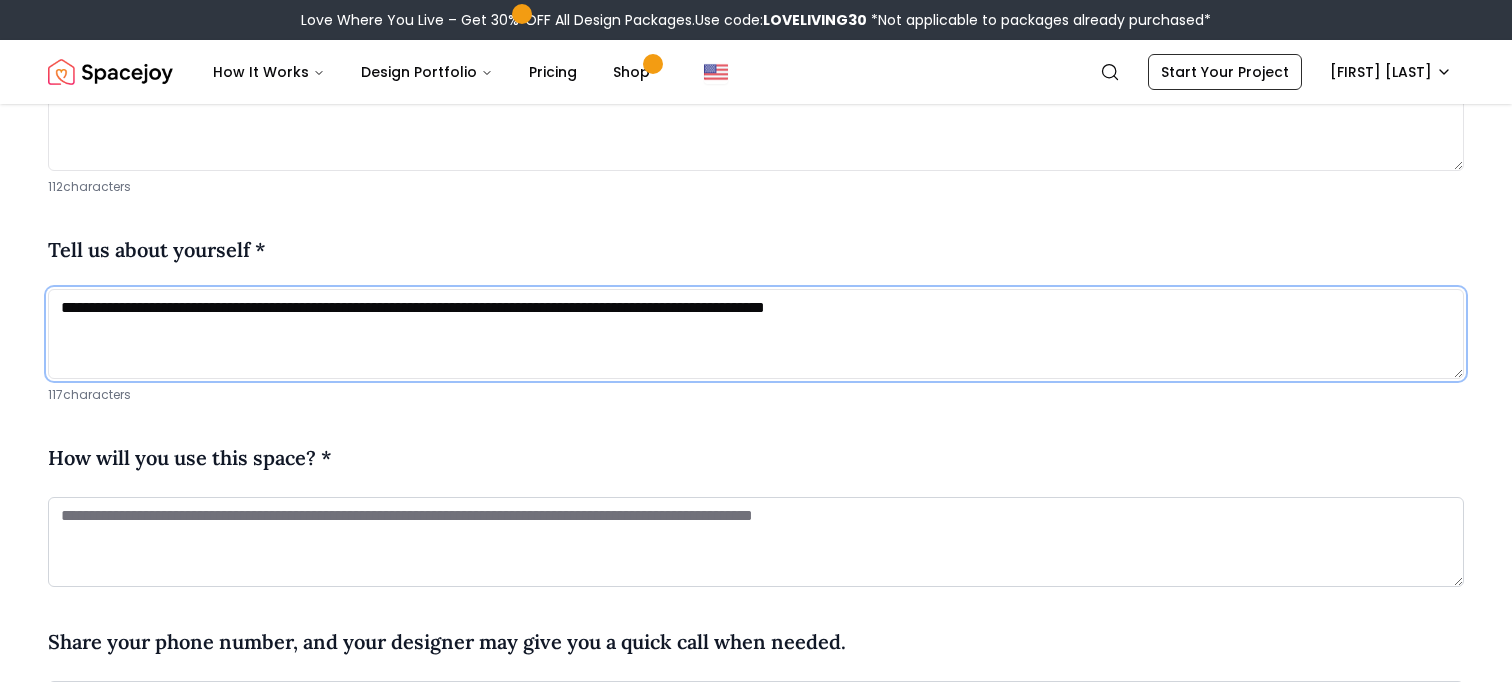drag, startPoint x: 997, startPoint y: 308, endPoint x: 750, endPoint y: 310, distance: 247.0081 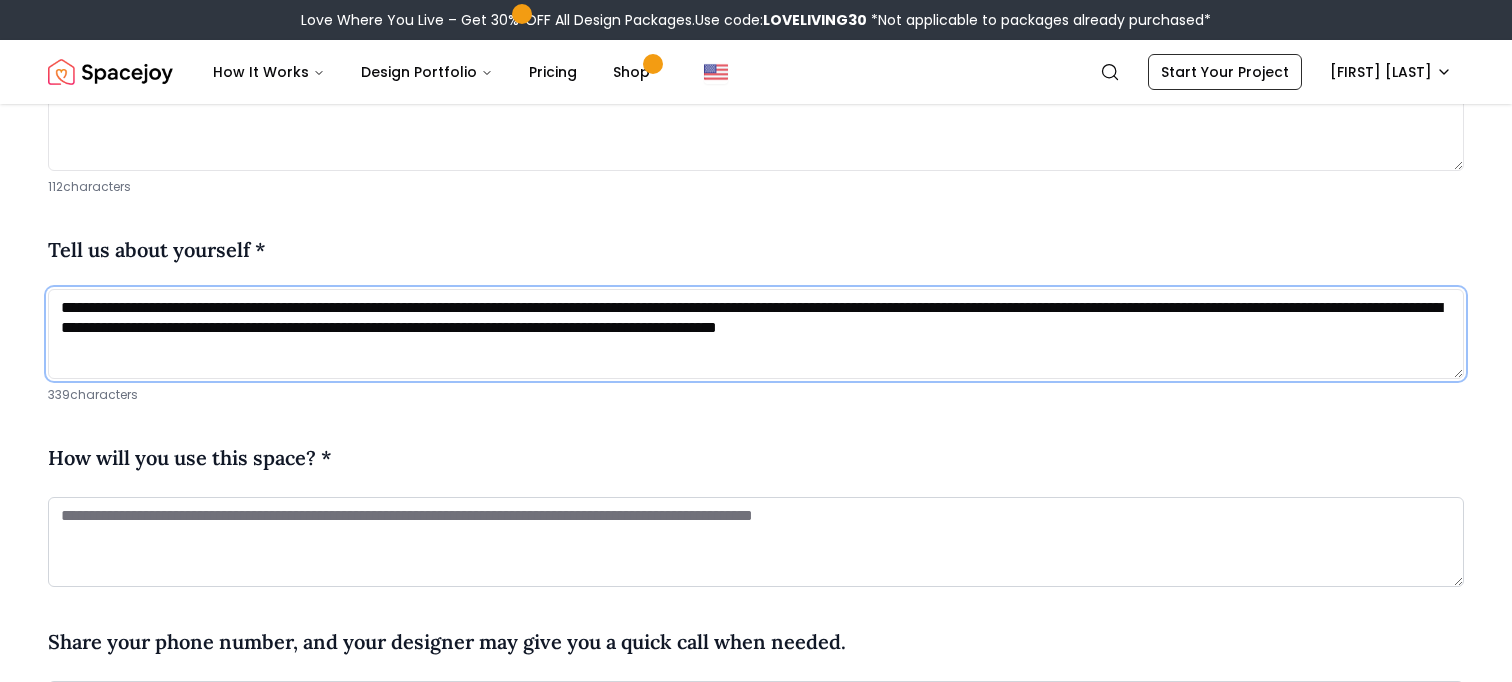 click on "**********" at bounding box center [756, 334] 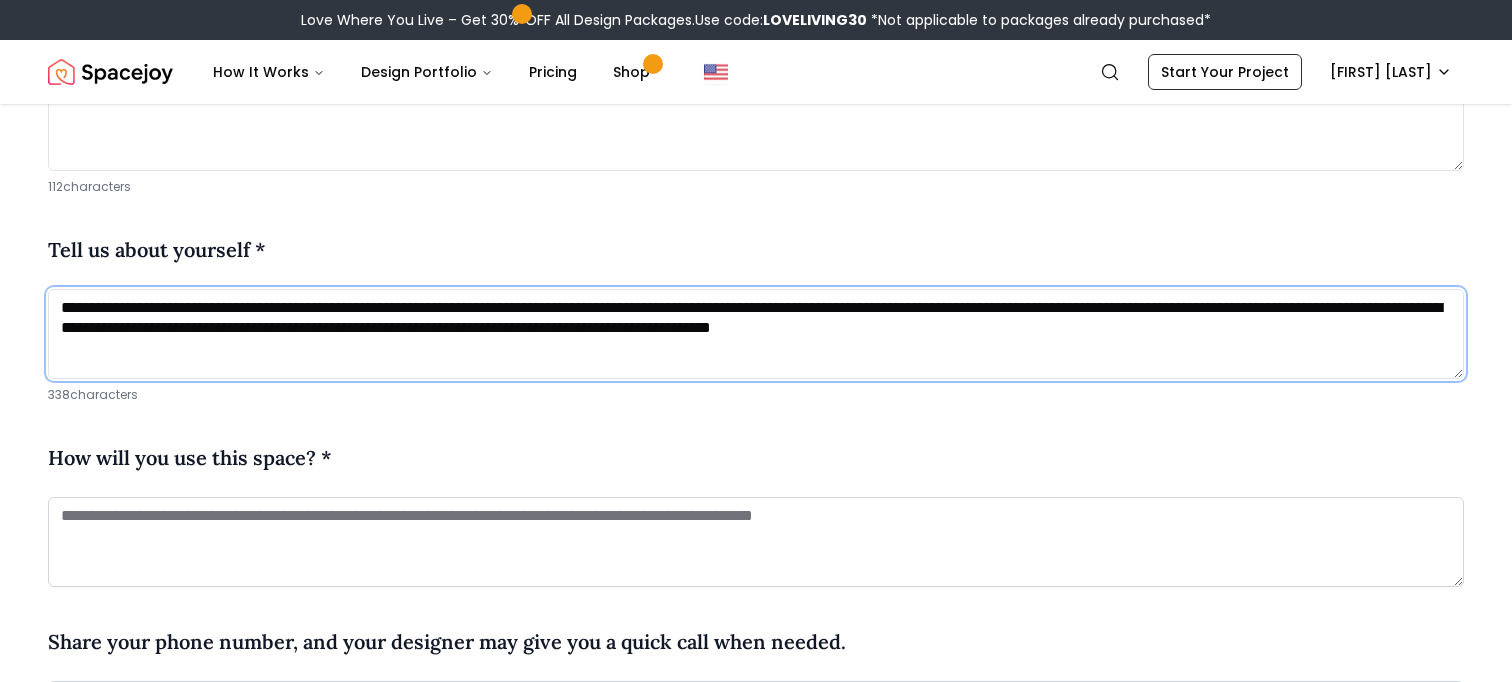 drag, startPoint x: 652, startPoint y: 330, endPoint x: 88, endPoint y: 324, distance: 564.0319 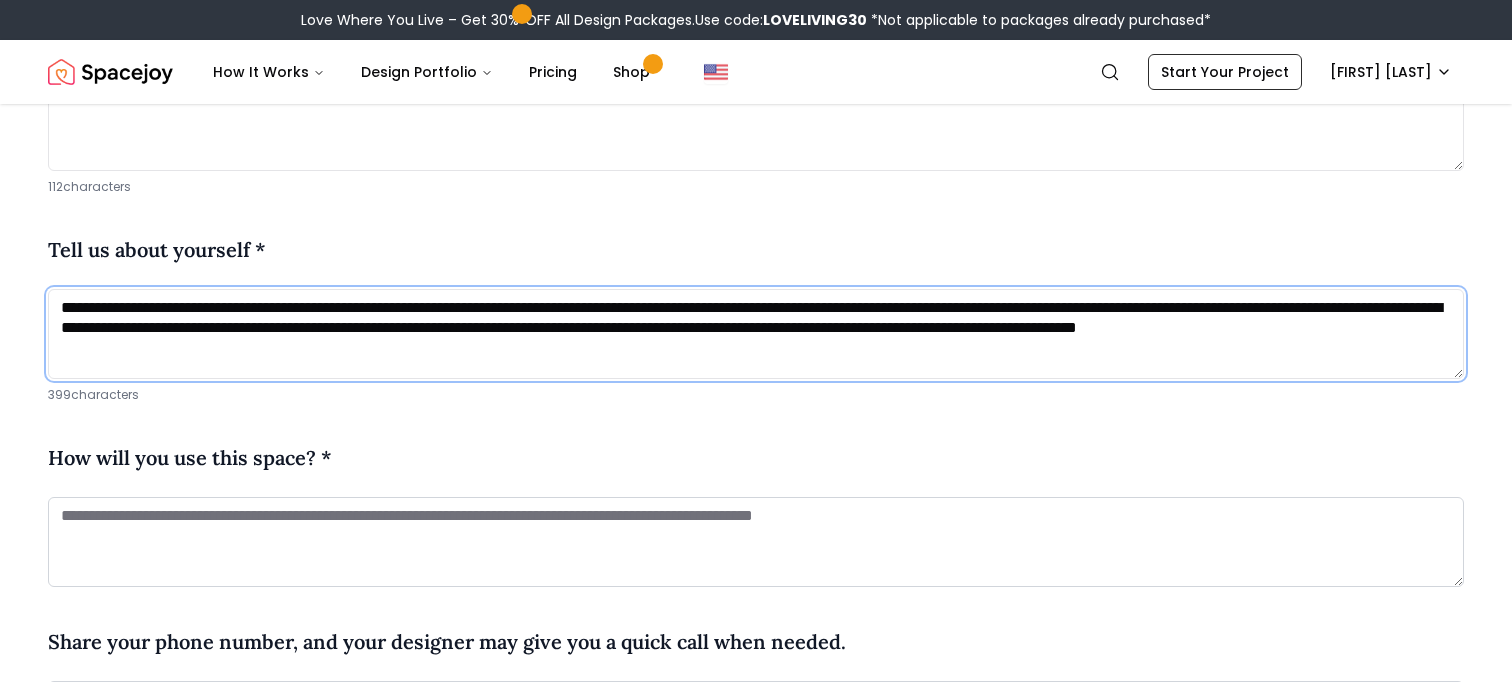drag, startPoint x: 1086, startPoint y: 352, endPoint x: 1111, endPoint y: 331, distance: 32.649654 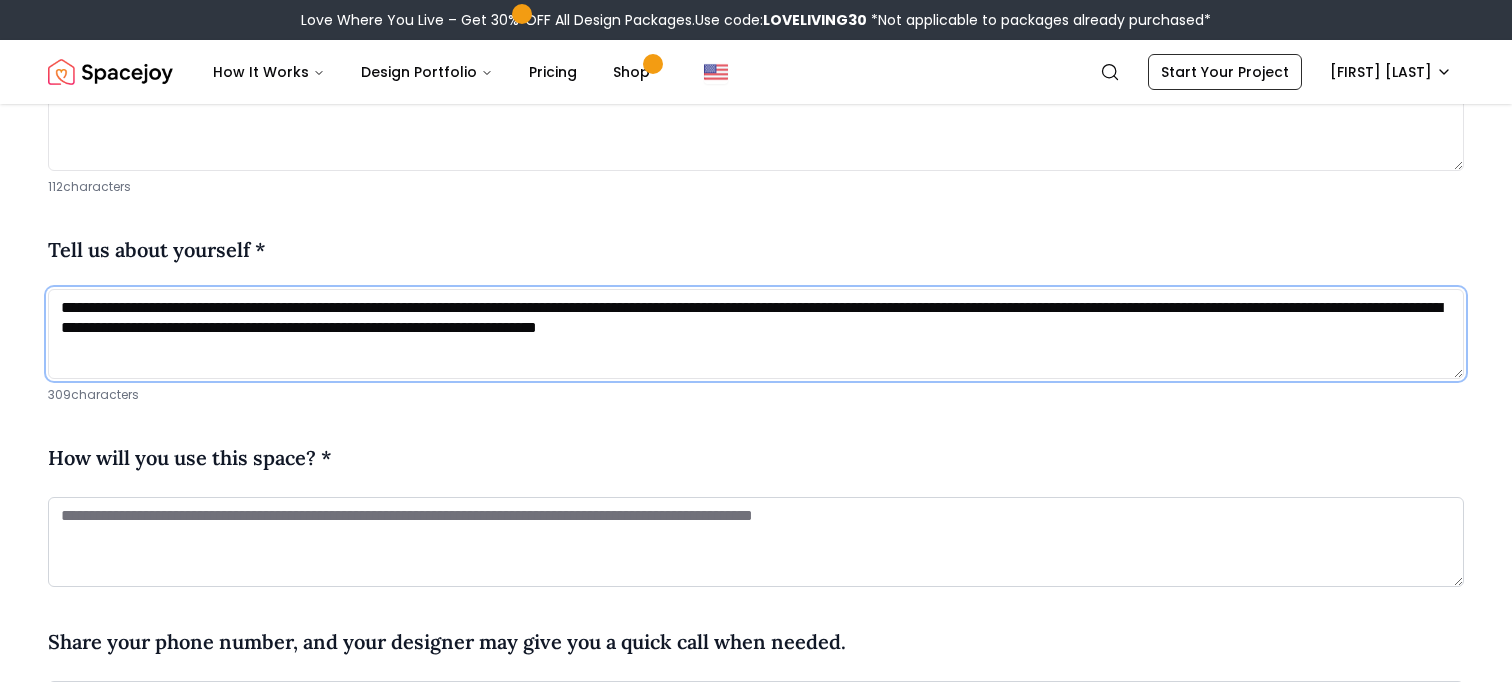 click on "**********" at bounding box center (756, 334) 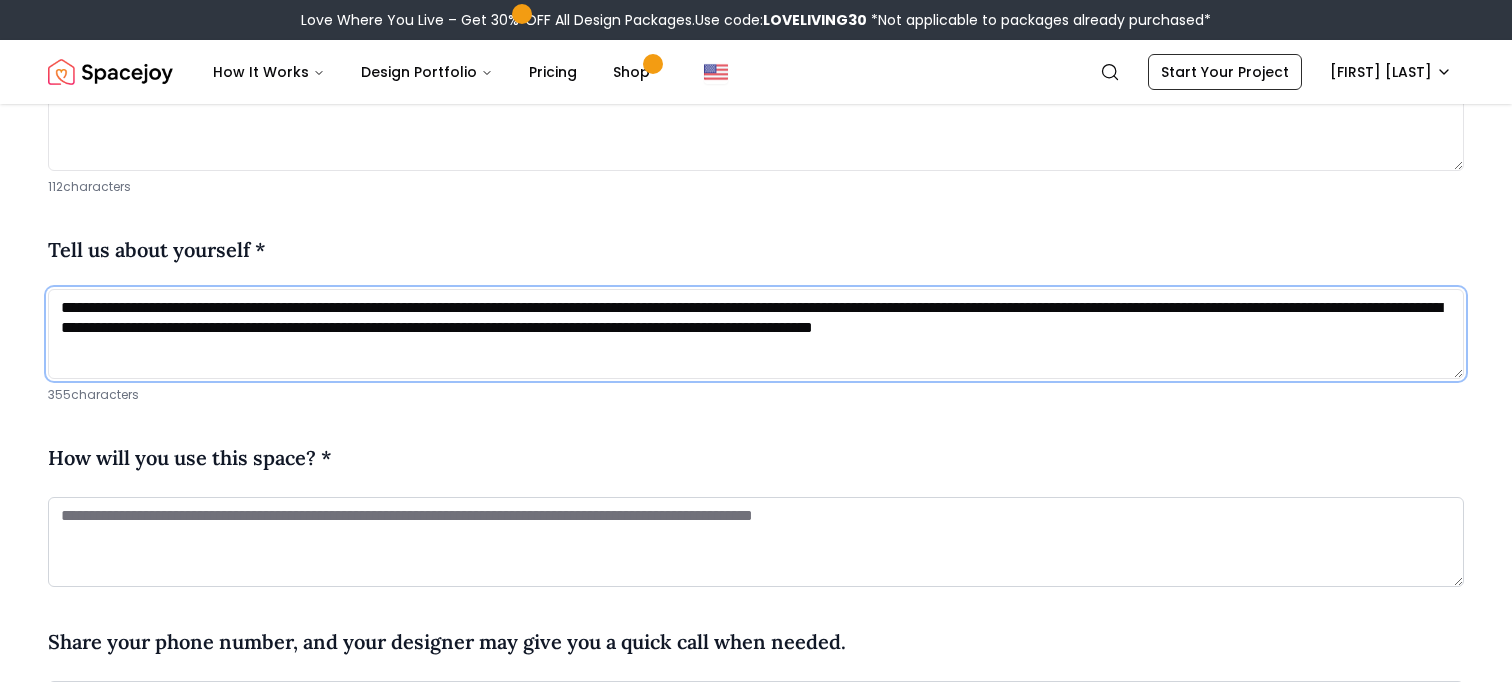 click on "**********" at bounding box center (756, 334) 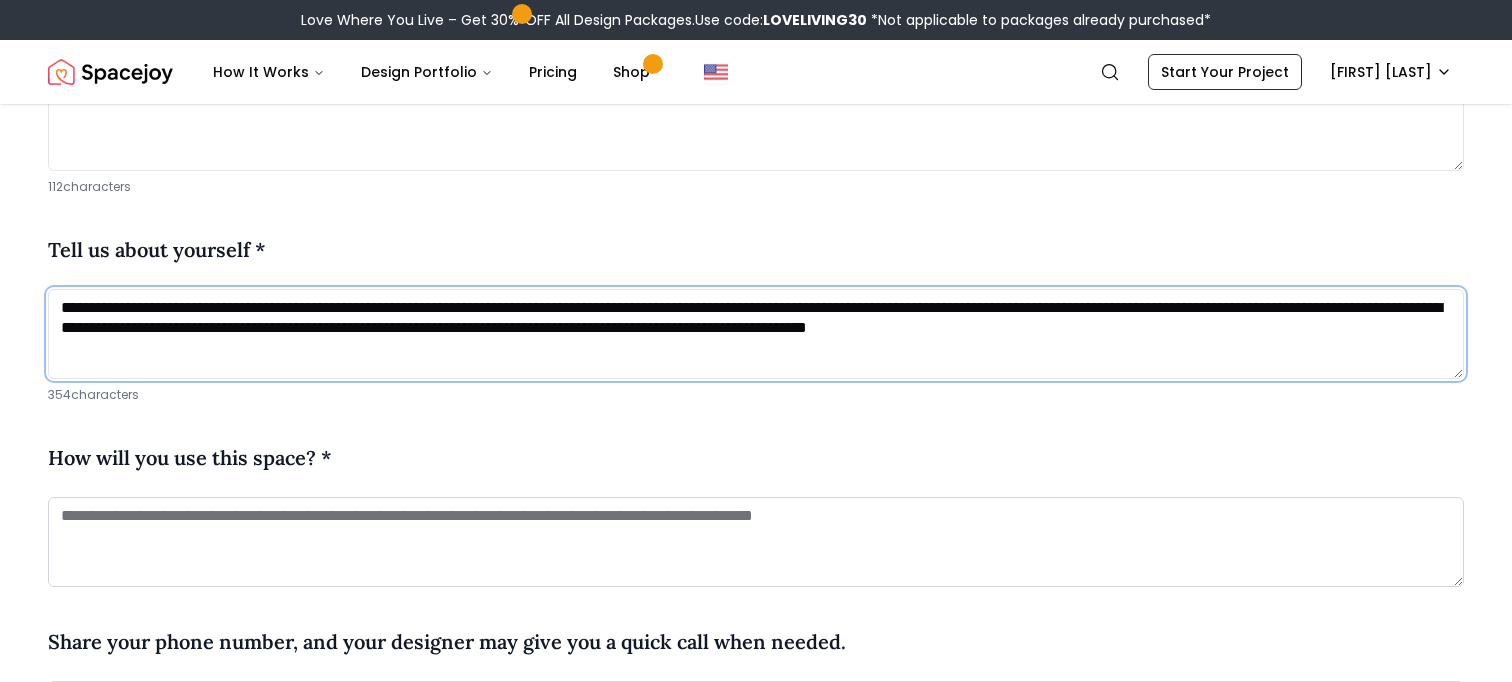 click on "**********" at bounding box center (756, 334) 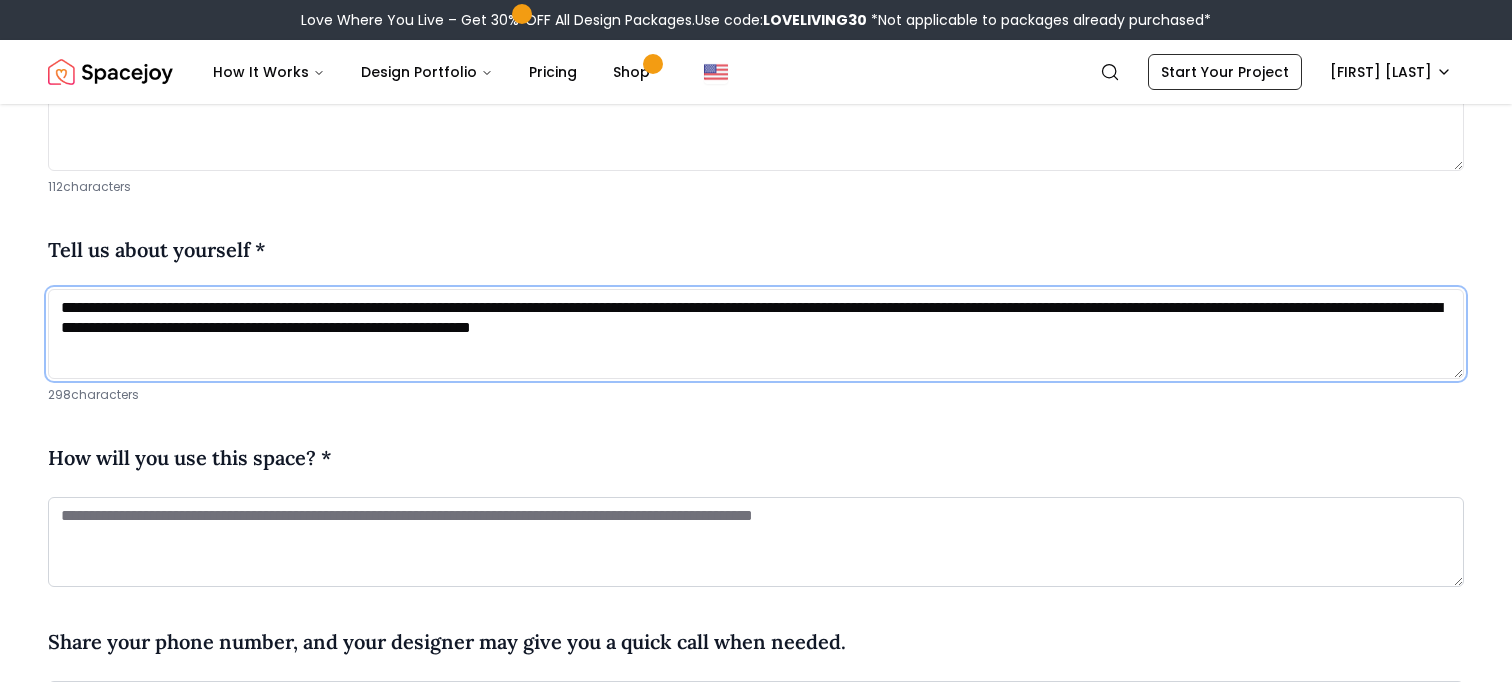 drag, startPoint x: 993, startPoint y: 335, endPoint x: 685, endPoint y: 332, distance: 308.01462 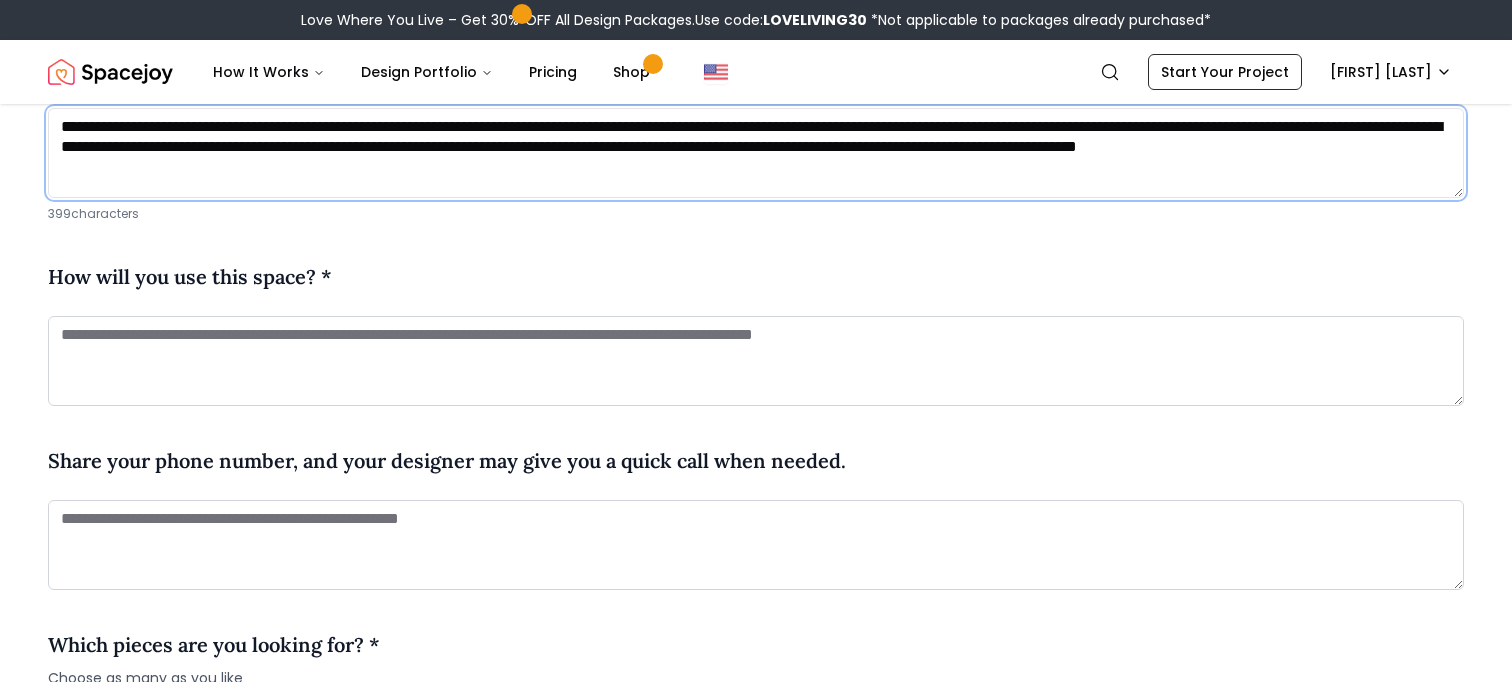 scroll, scrollTop: 1004, scrollLeft: 0, axis: vertical 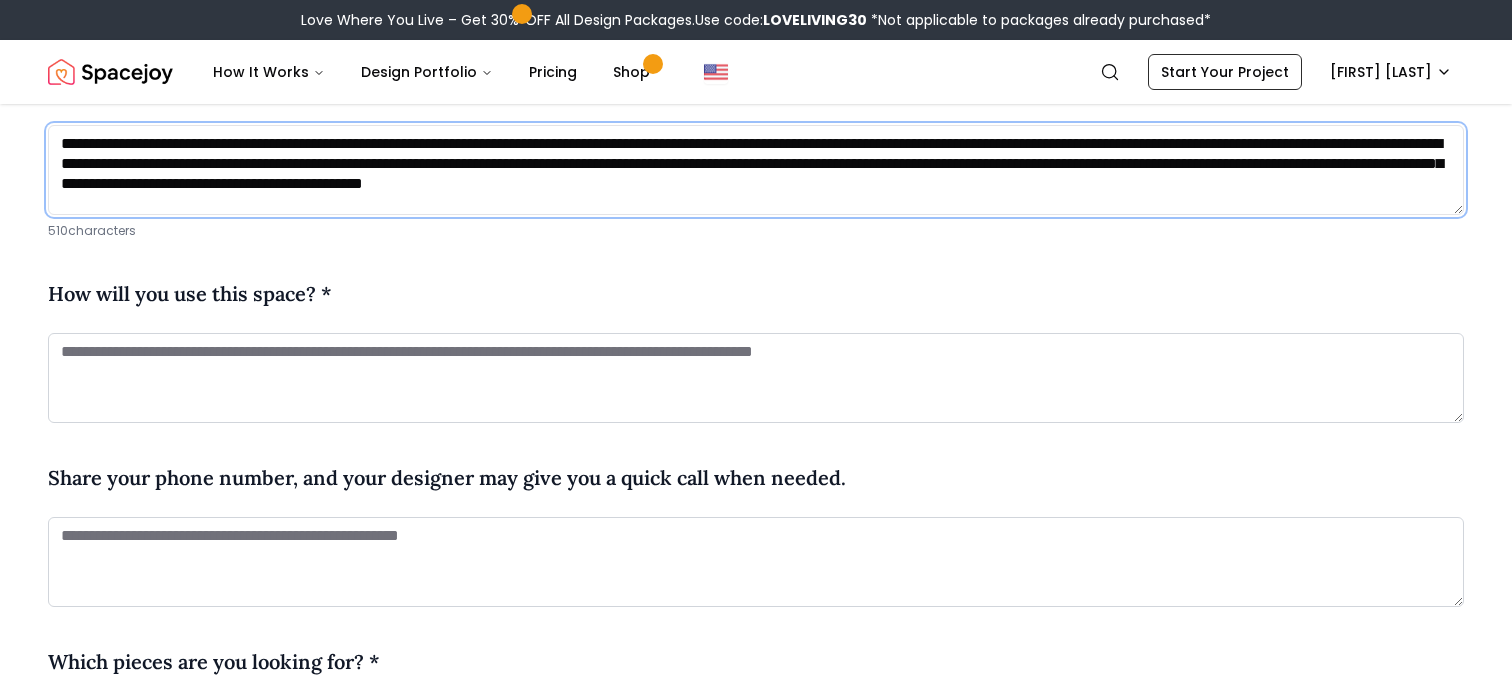 type on "**********" 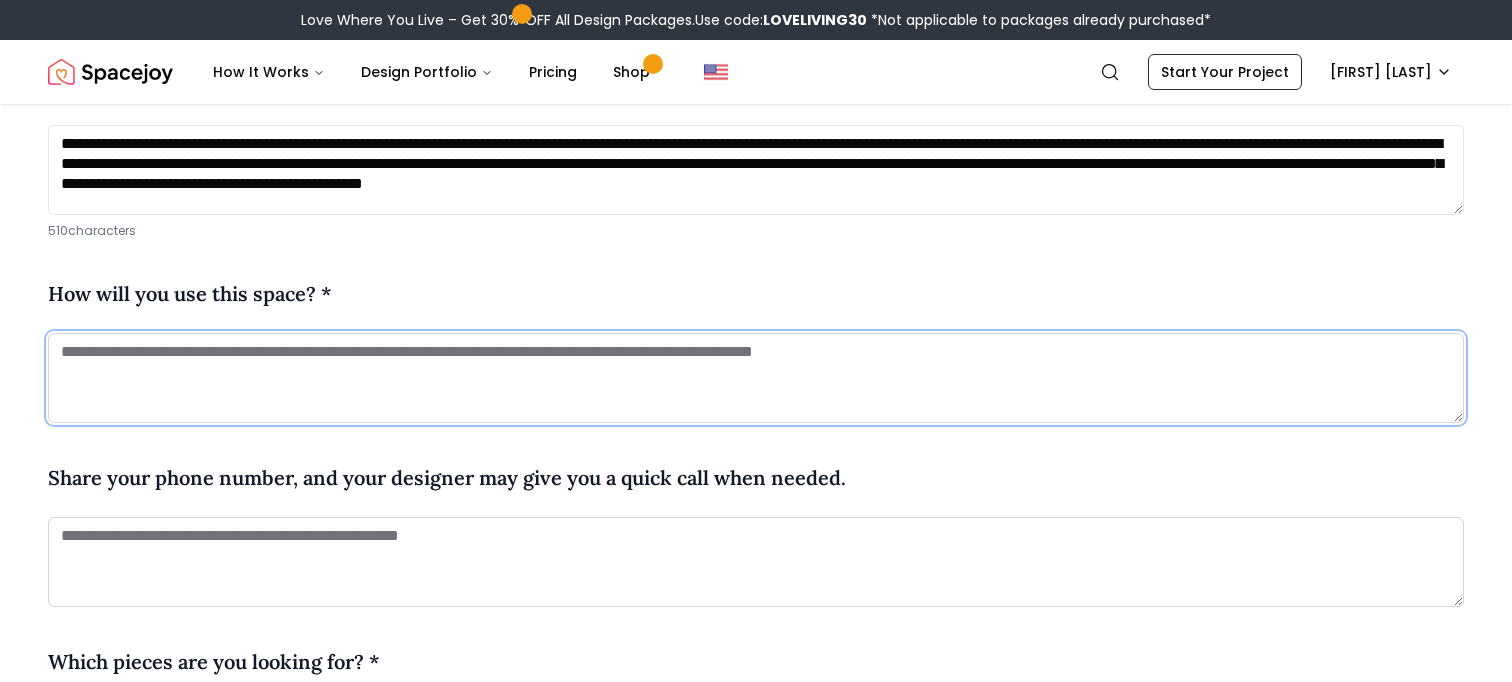 click at bounding box center [756, 378] 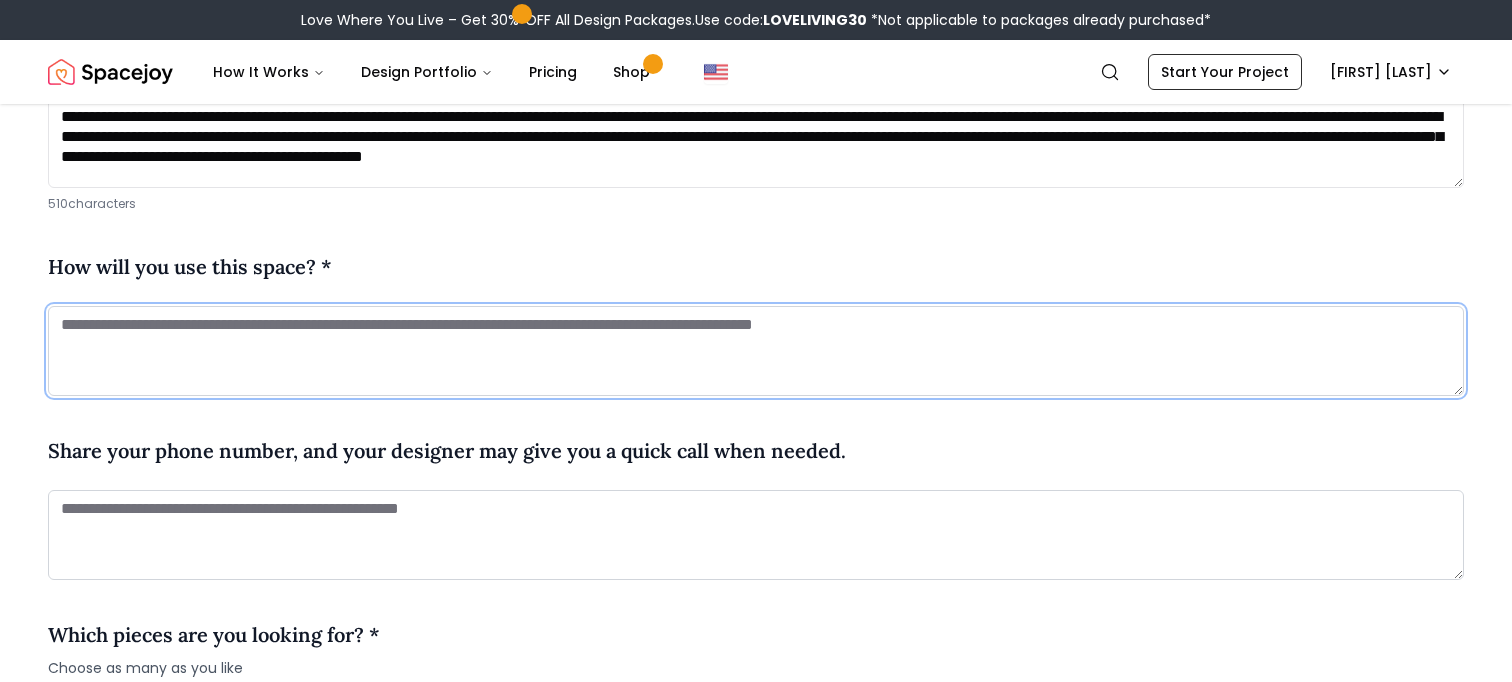 scroll, scrollTop: 1047, scrollLeft: 0, axis: vertical 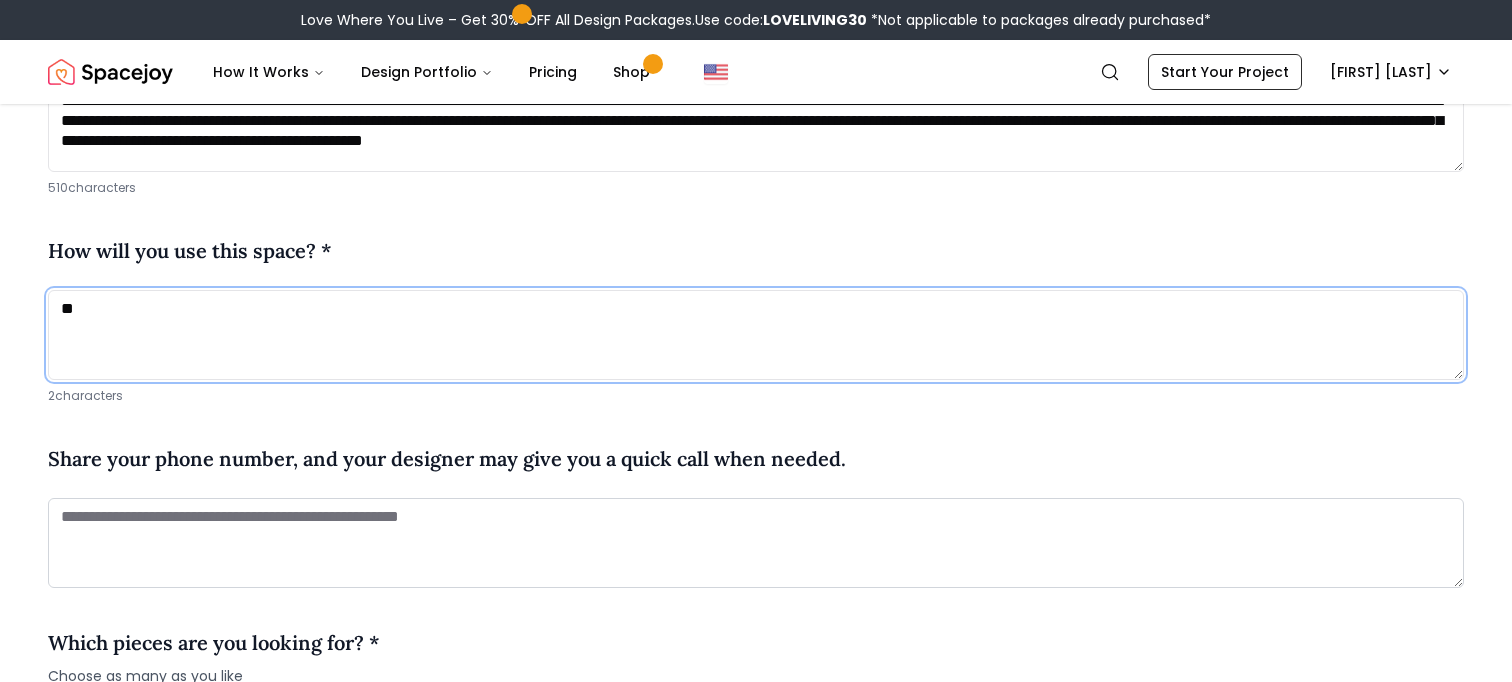 type on "*" 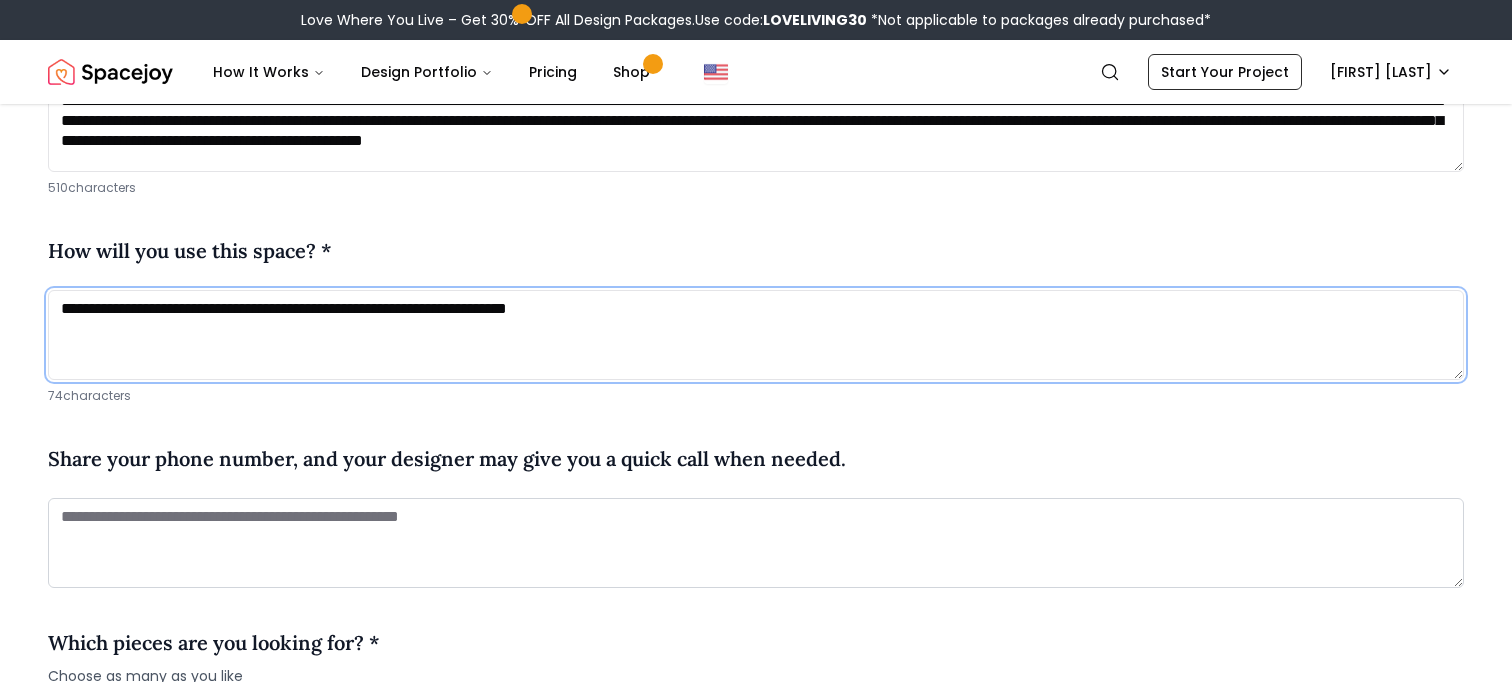 drag, startPoint x: 684, startPoint y: 305, endPoint x: 531, endPoint y: 309, distance: 153.05228 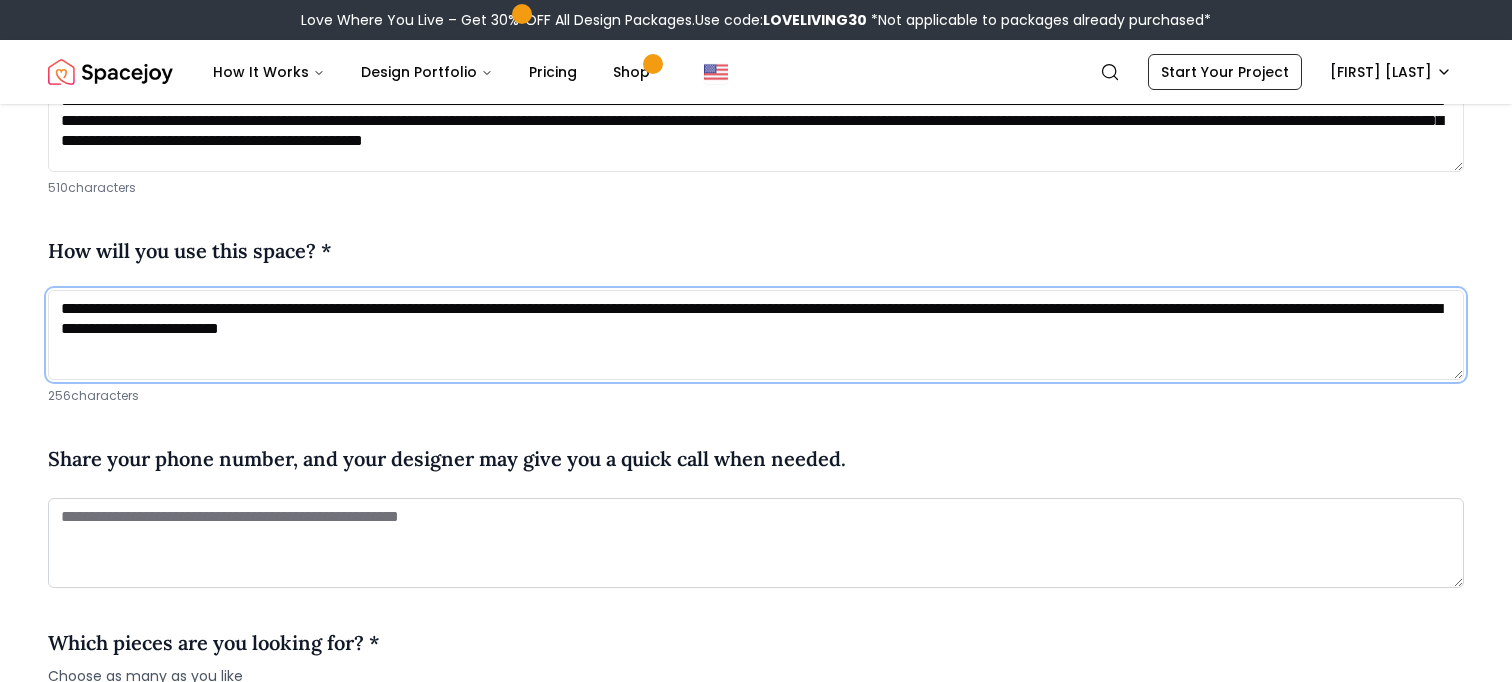 scroll, scrollTop: 1177, scrollLeft: 0, axis: vertical 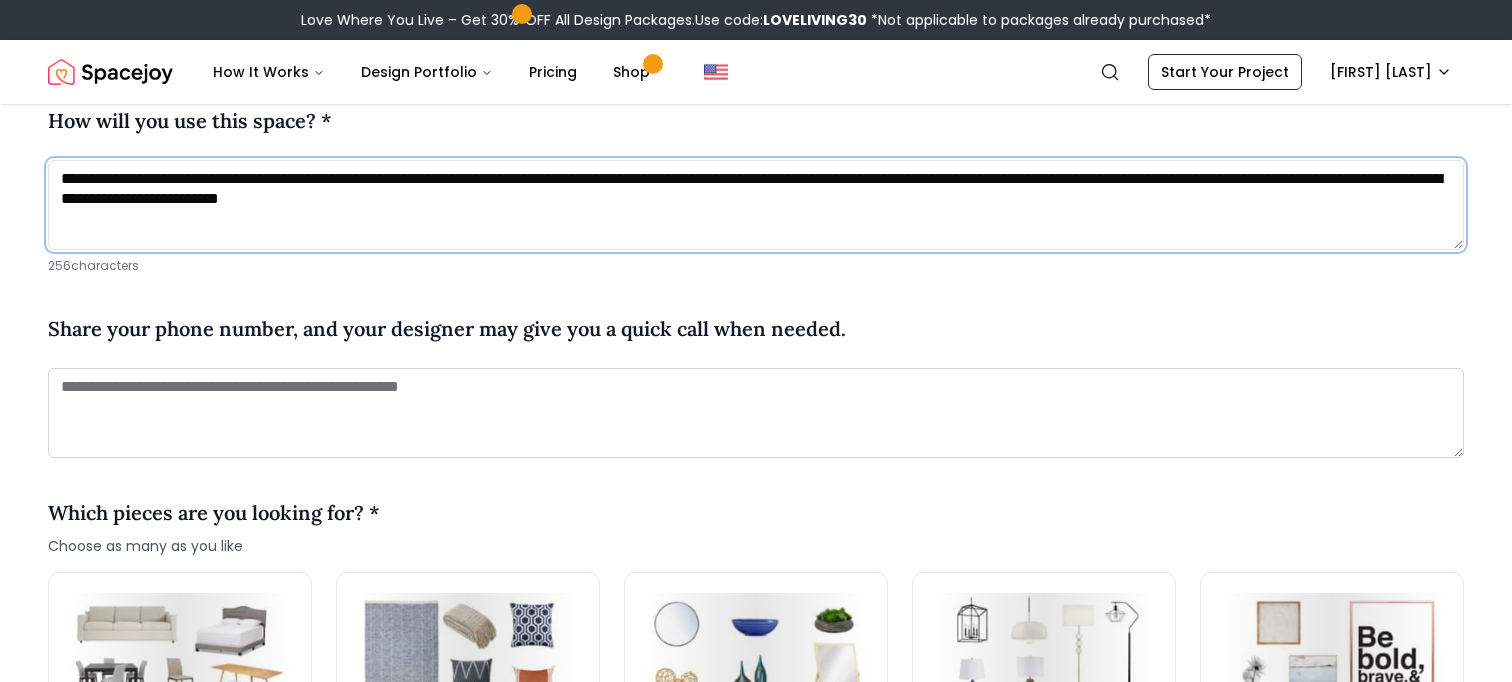 type on "**********" 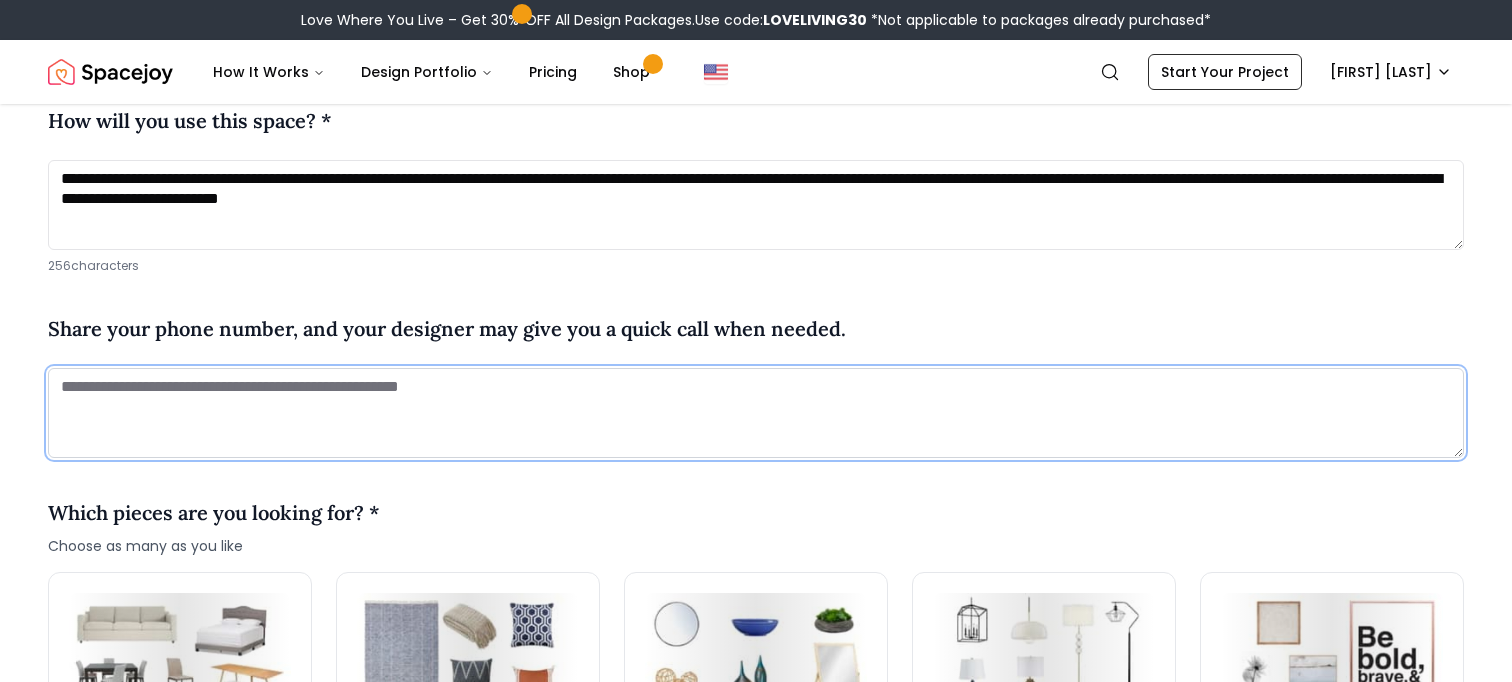 click at bounding box center (756, 413) 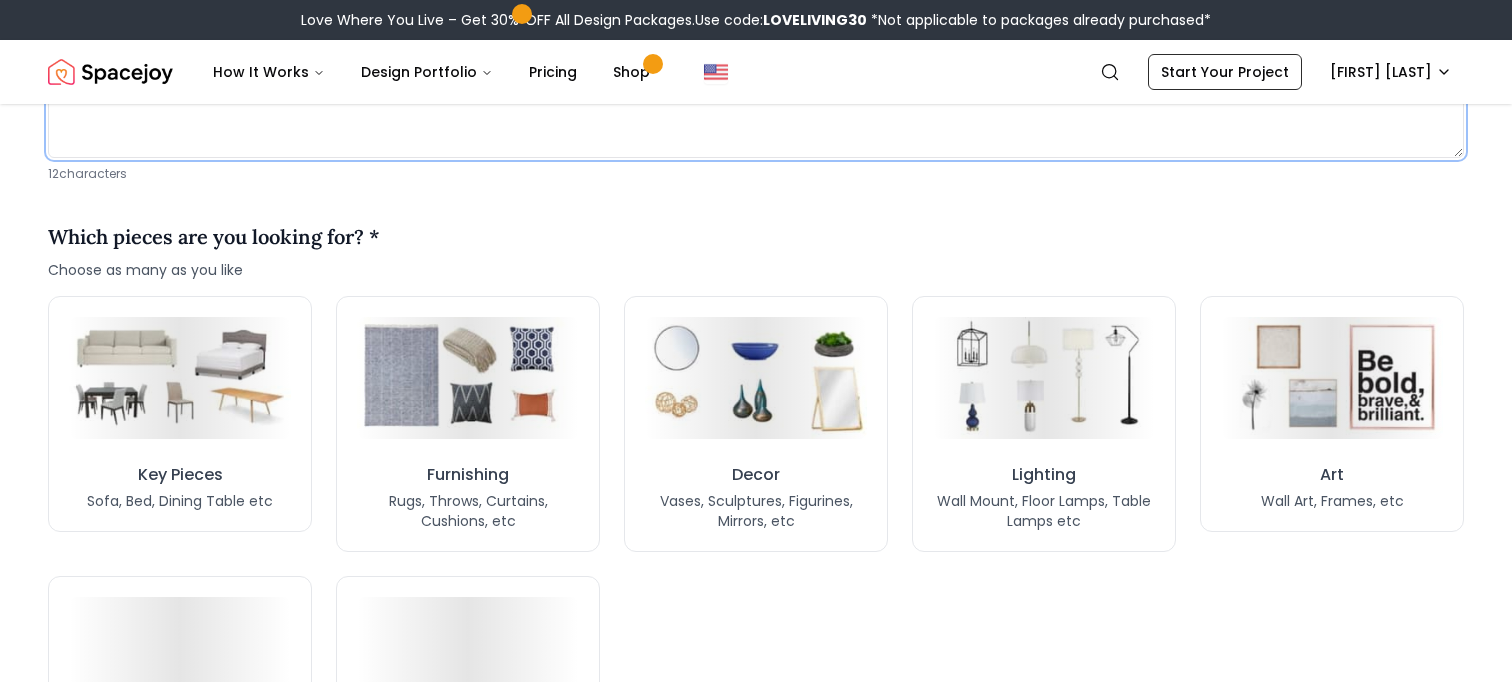 scroll, scrollTop: 1578, scrollLeft: 0, axis: vertical 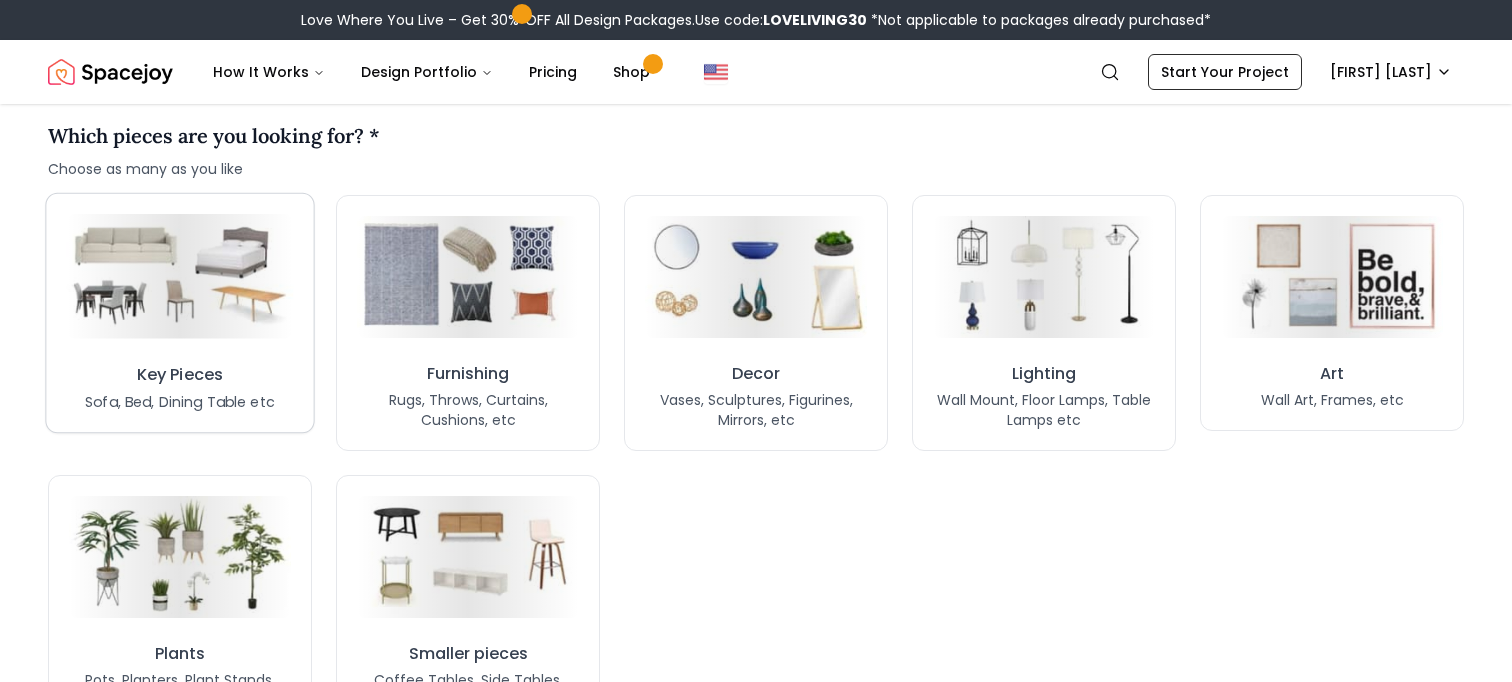 type on "**********" 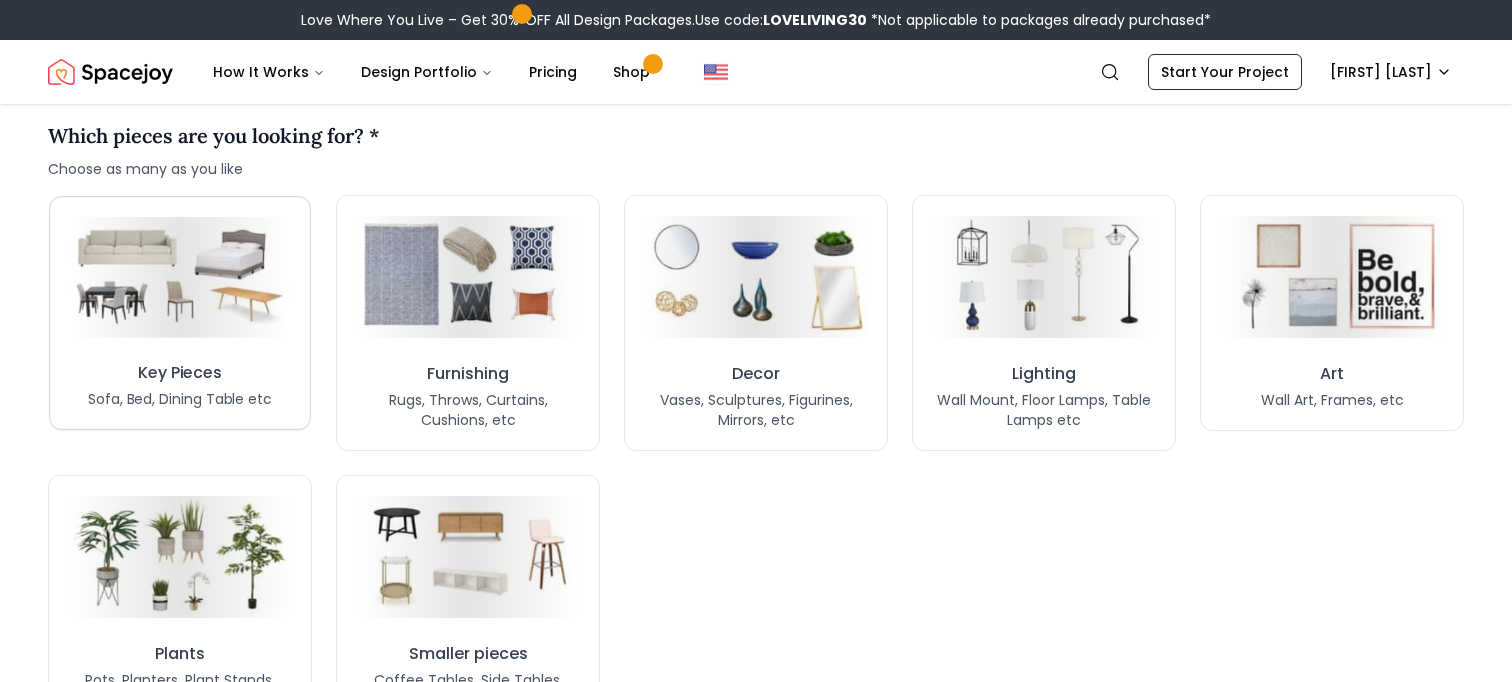 click on "Key Pieces Sofa, Bed, Dining Table etc" at bounding box center (180, 386) 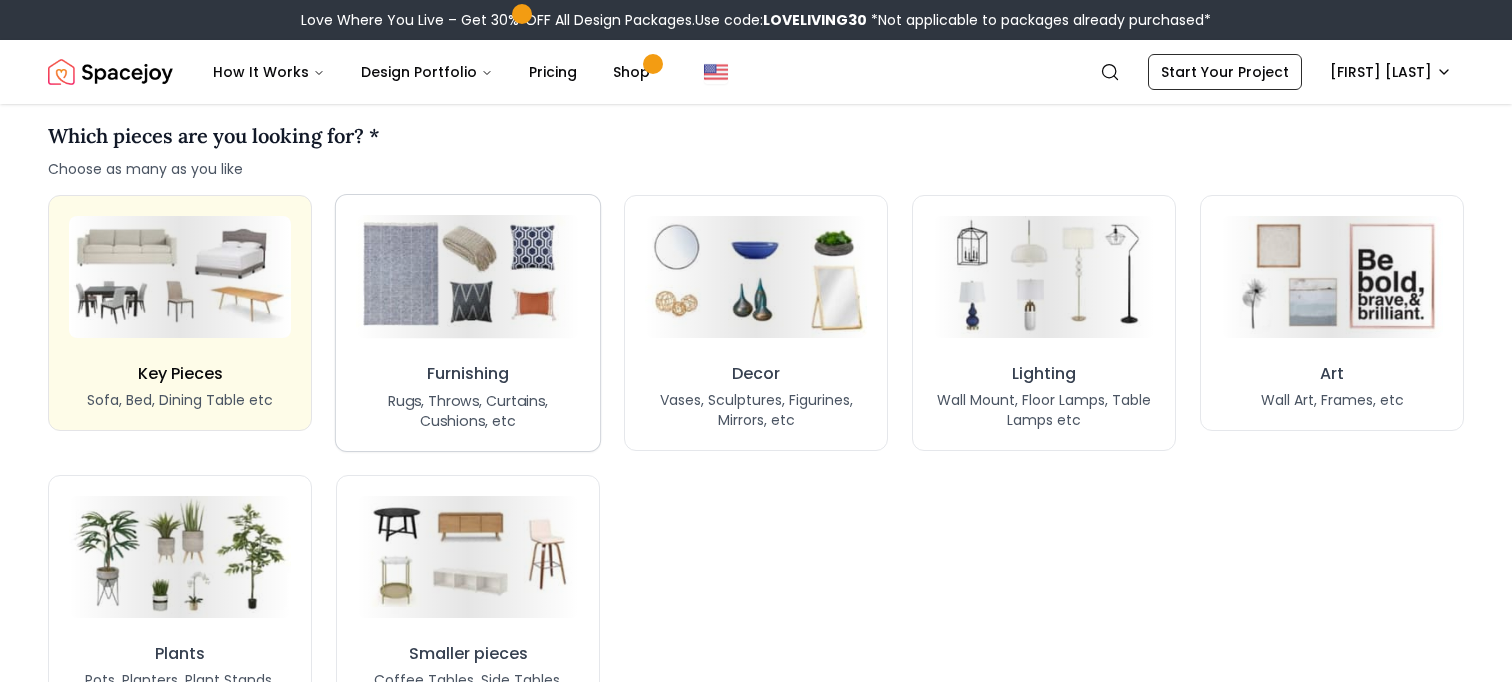 click on "Furnishing Rugs, Throws, Curtains, Cushions, etc" at bounding box center [468, 323] 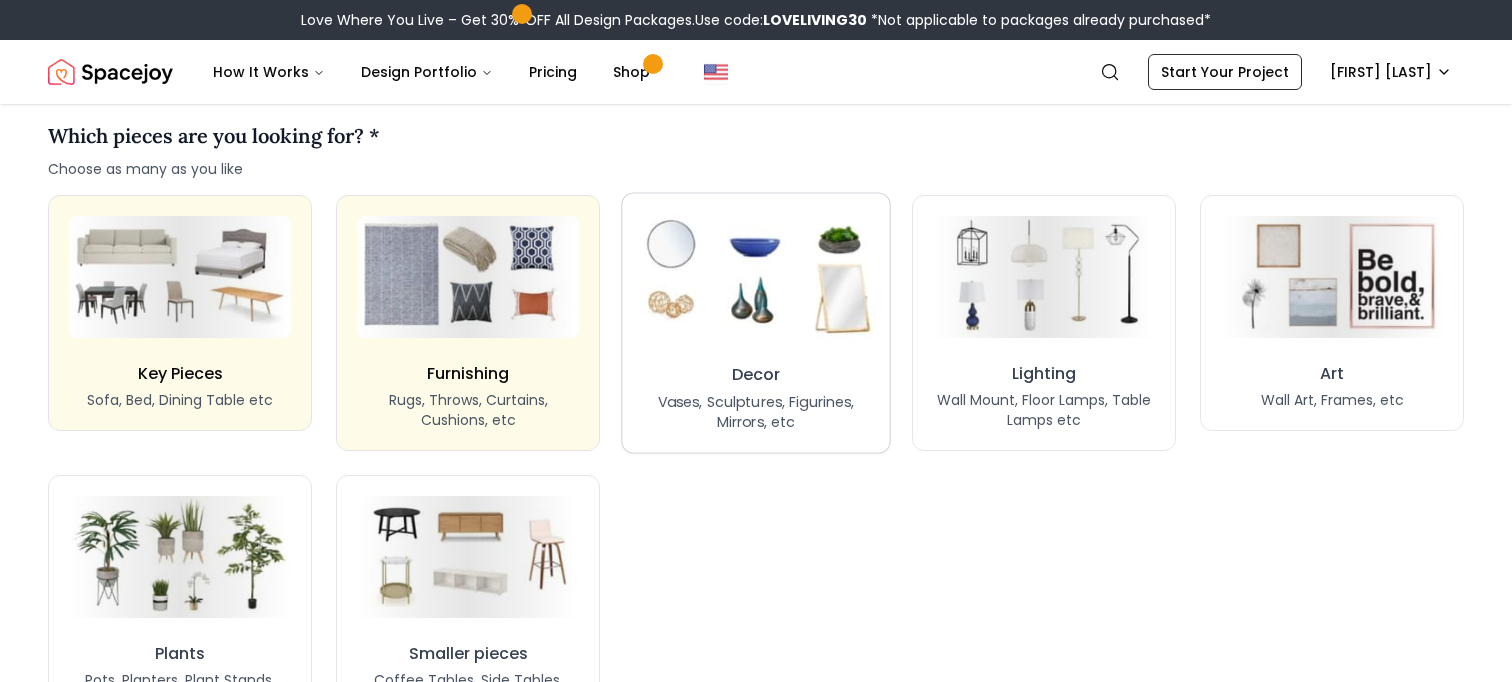 click at bounding box center (756, 276) 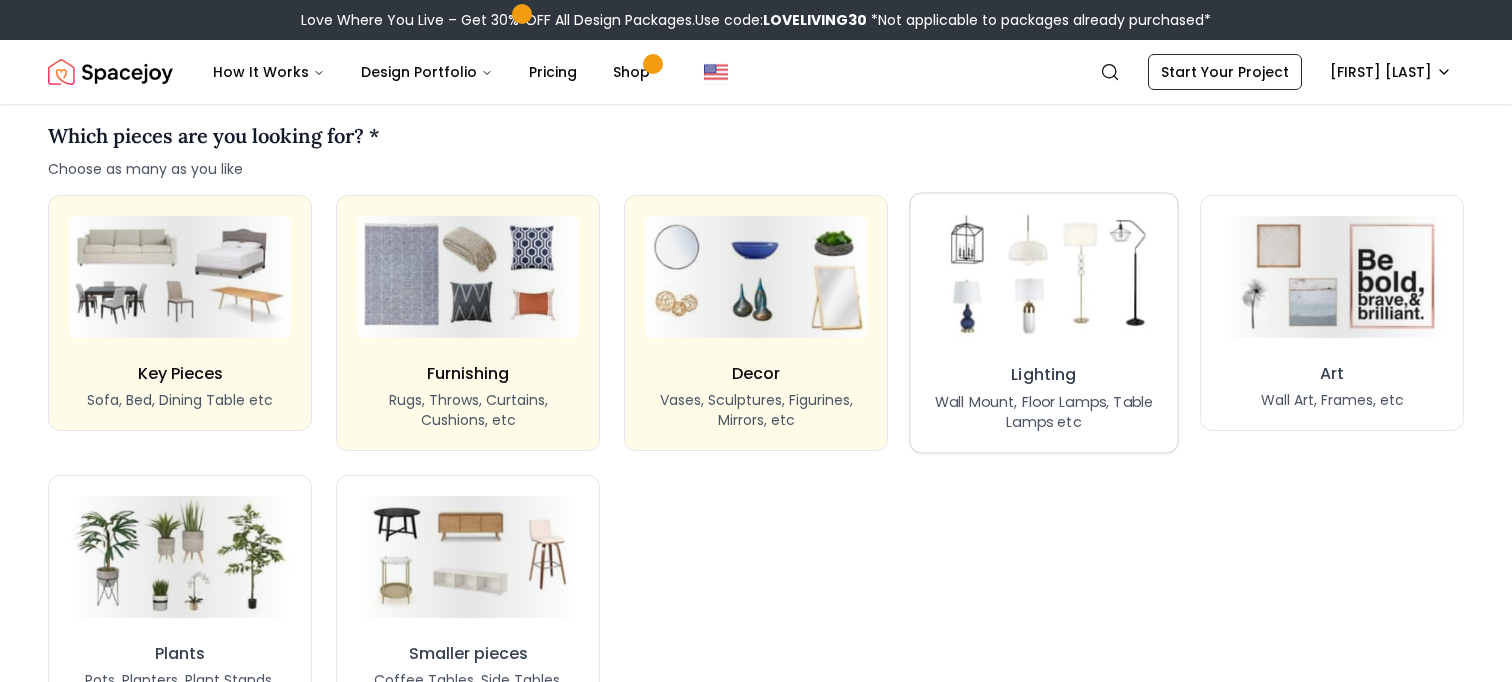 click at bounding box center (1044, 276) 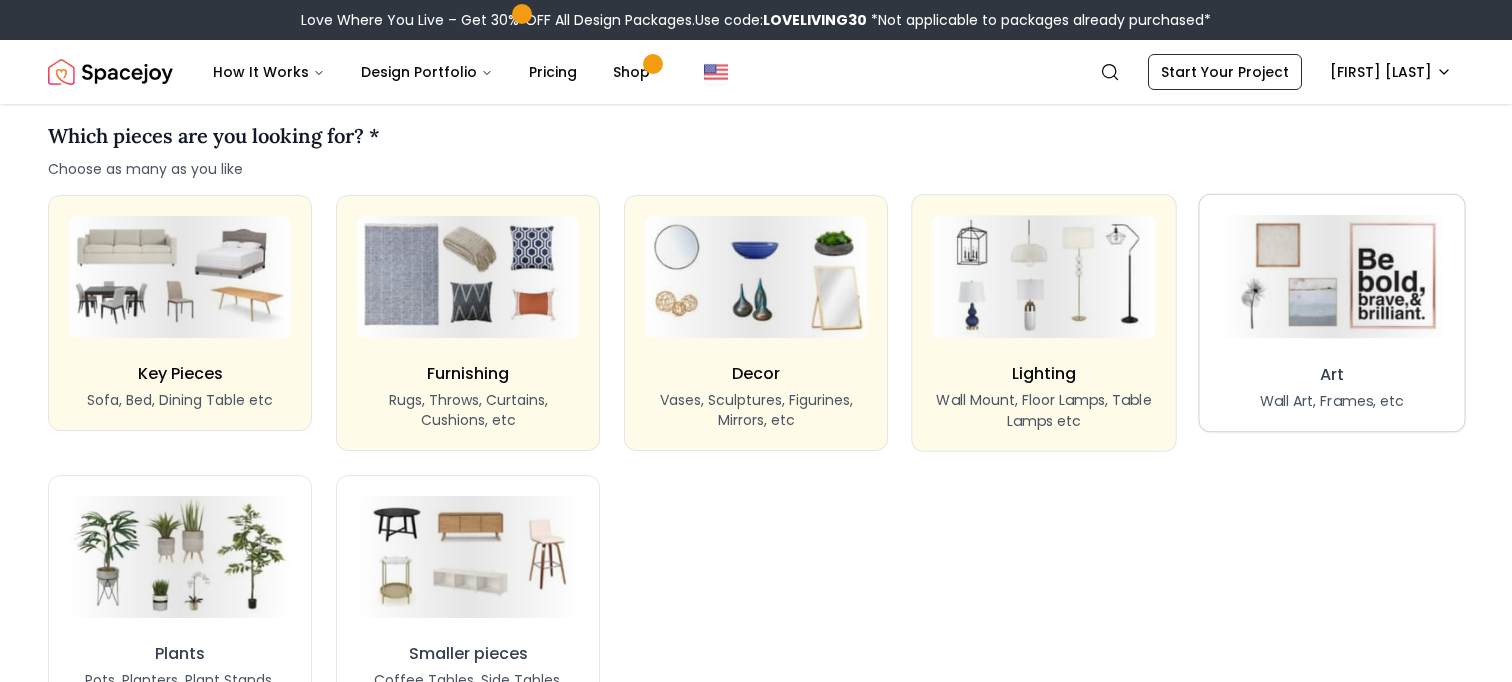 click on "Art Wall Art, Frames, etc" at bounding box center (1331, 313) 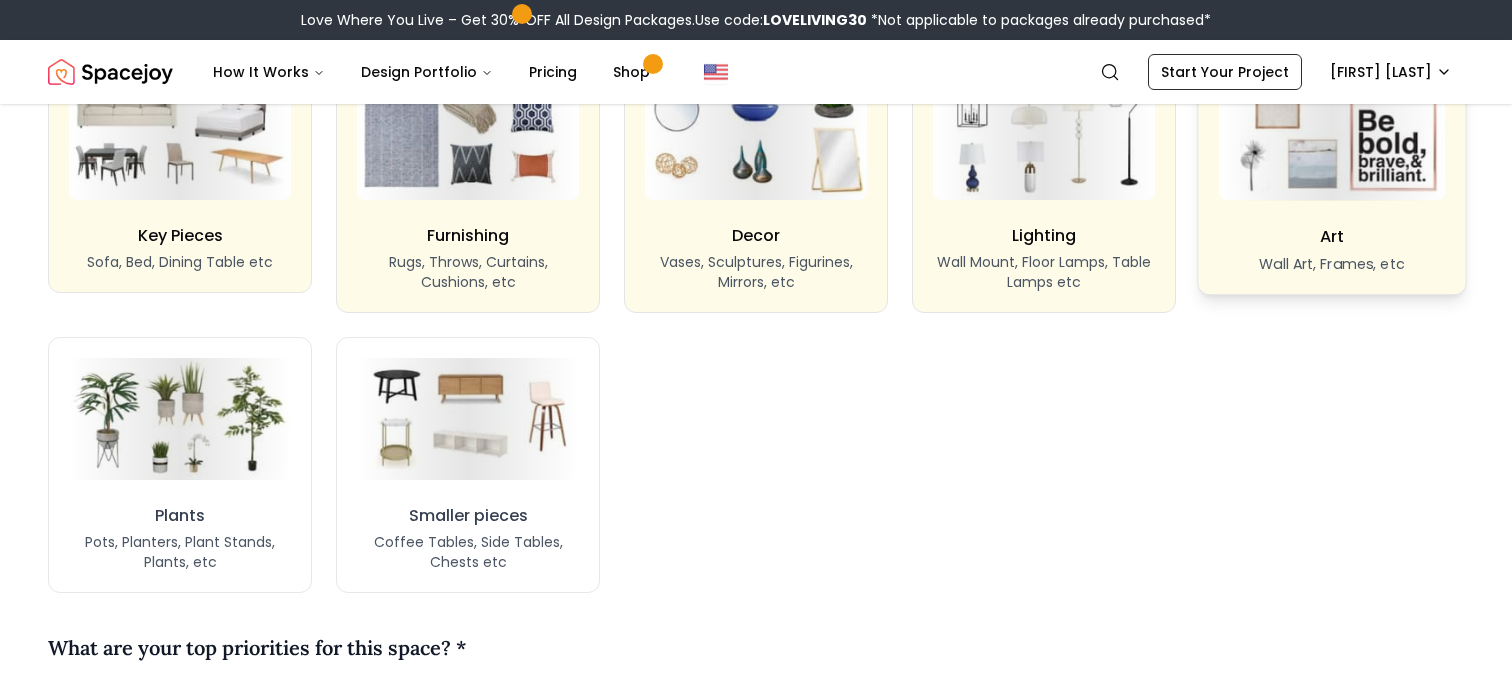 scroll, scrollTop: 1737, scrollLeft: 0, axis: vertical 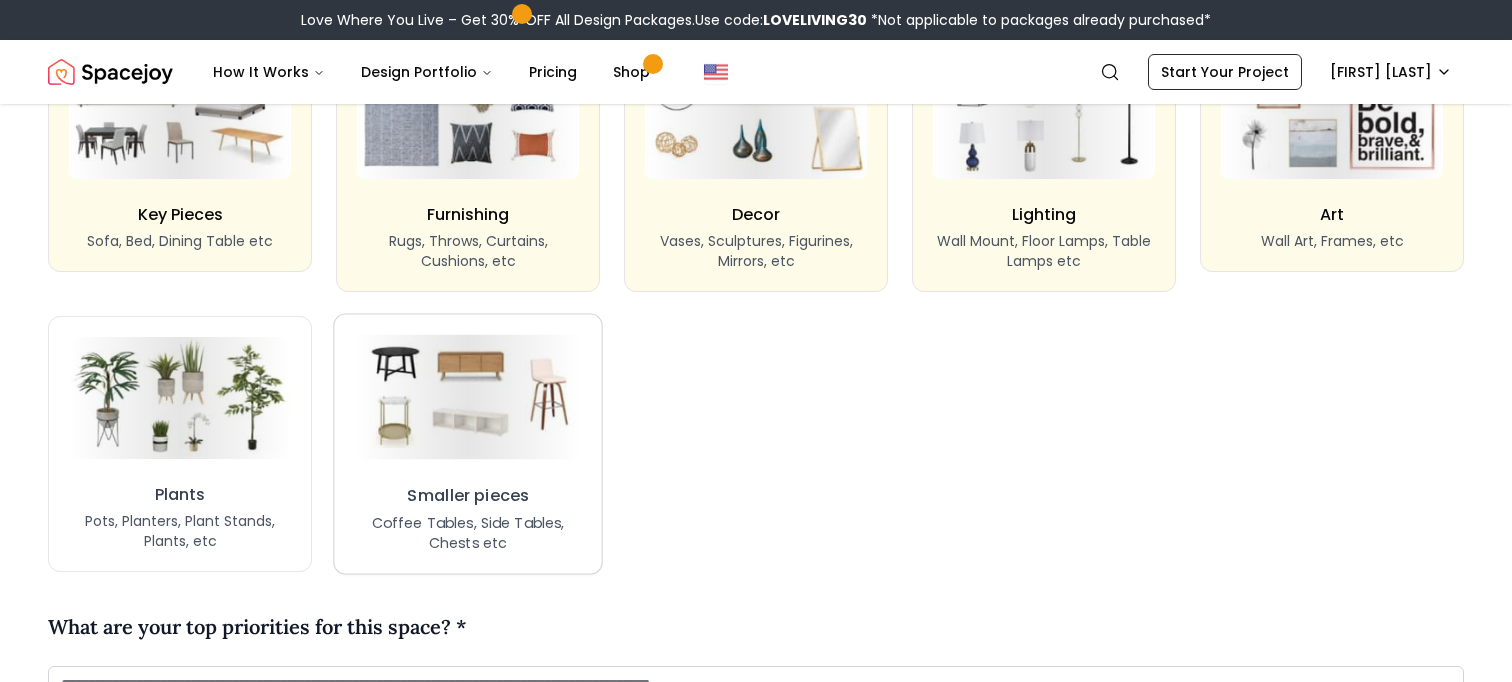 click on "Smaller pieces" at bounding box center [468, 496] 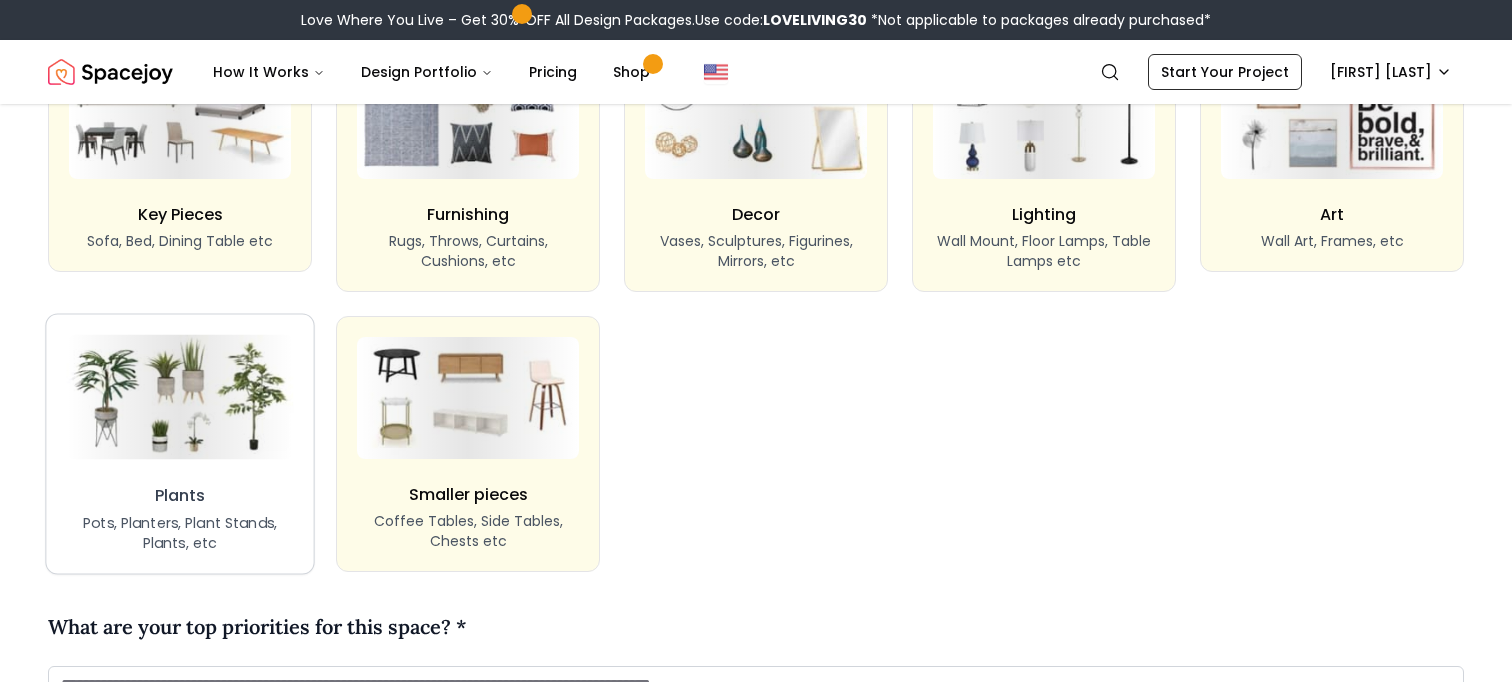click on "Plants Pots, Planters, Plant Stands, Plants, etc" at bounding box center [179, 444] 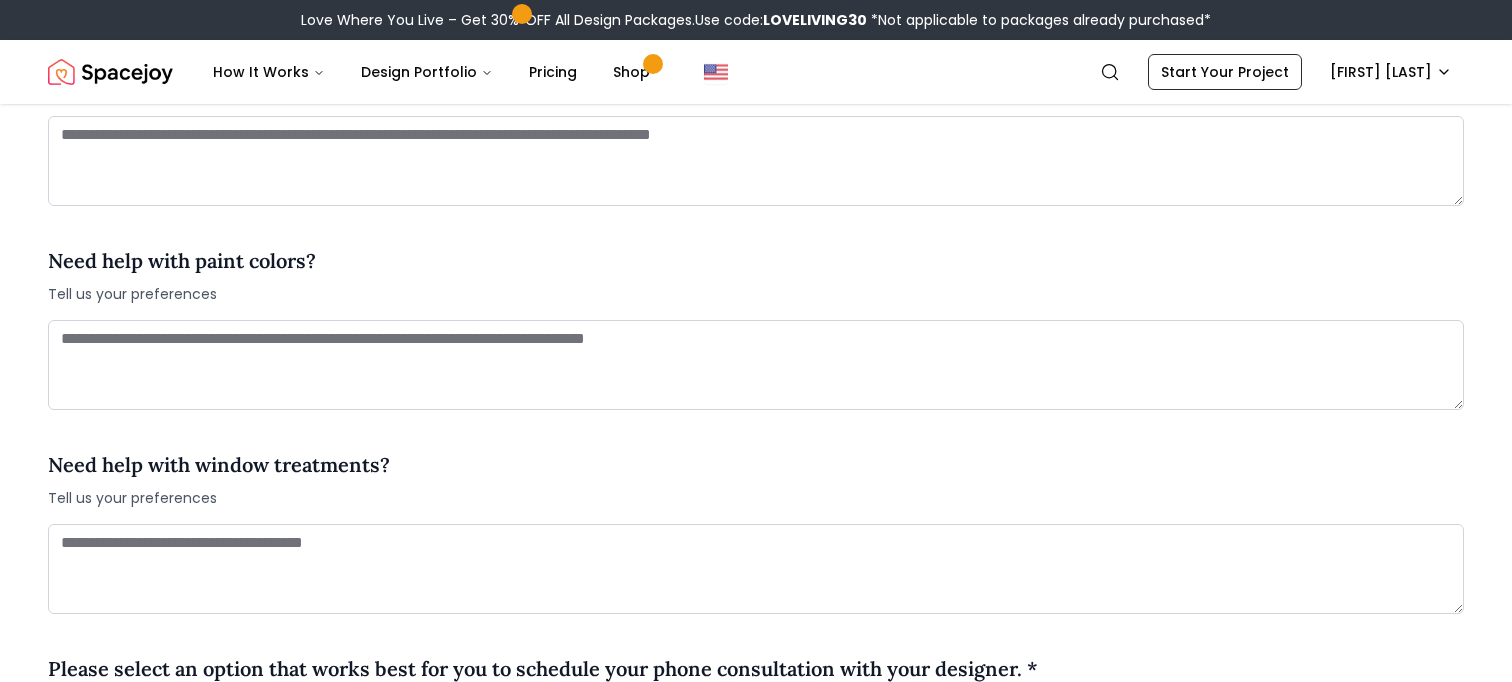 scroll, scrollTop: 2336, scrollLeft: 0, axis: vertical 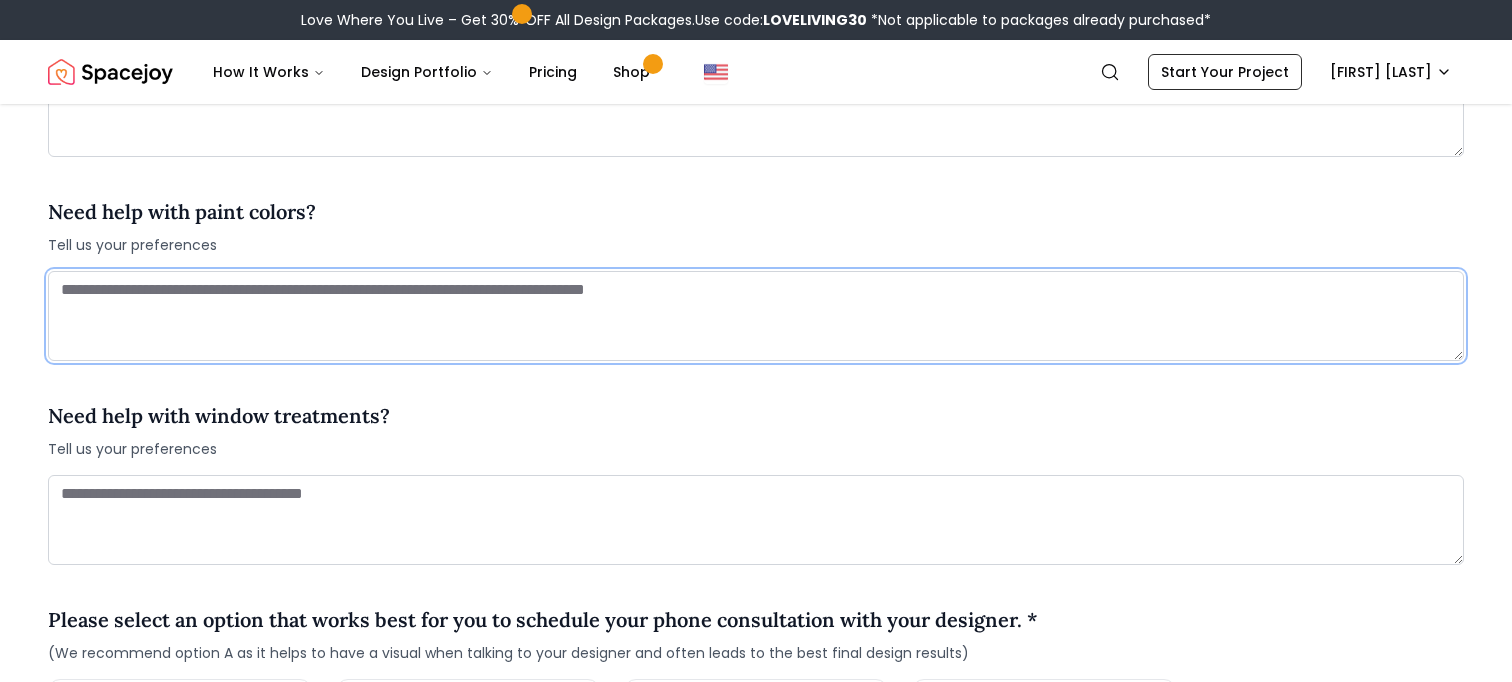 click at bounding box center (756, 316) 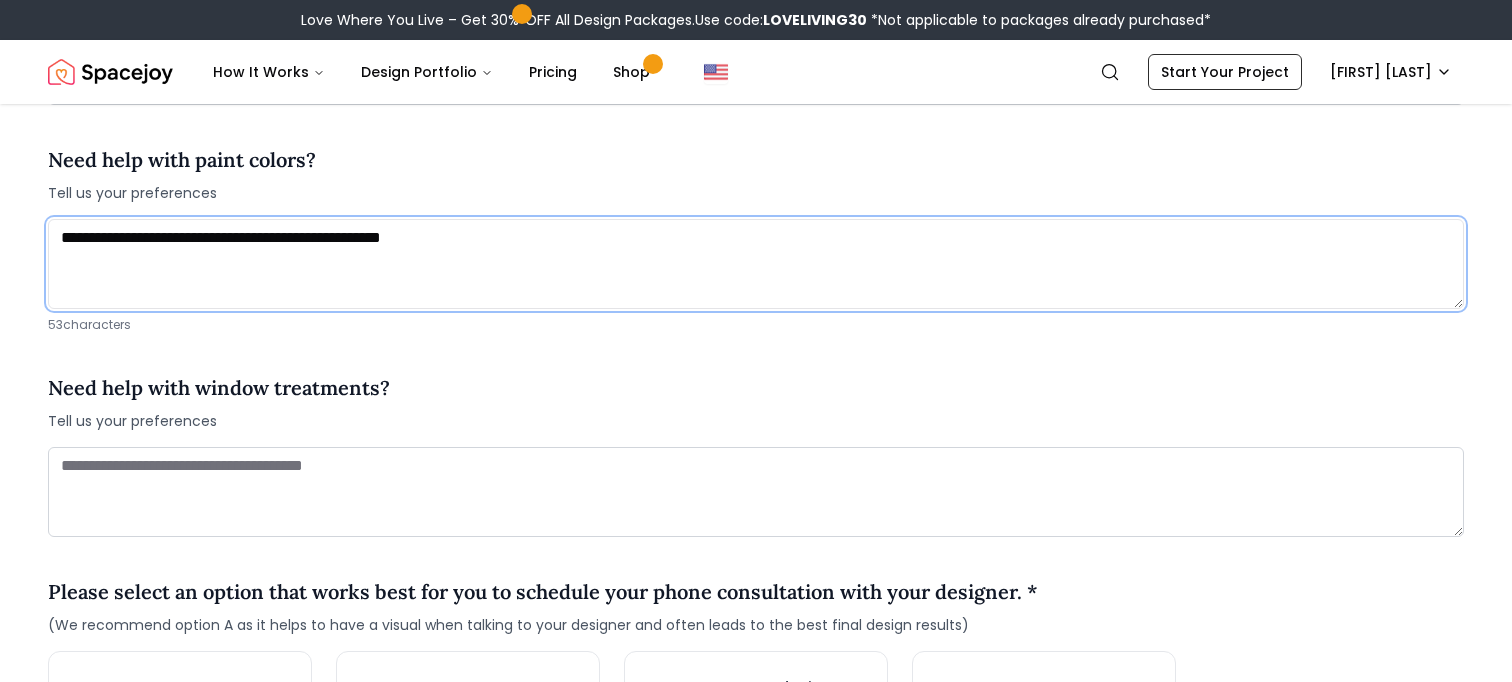 scroll, scrollTop: 2461, scrollLeft: 0, axis: vertical 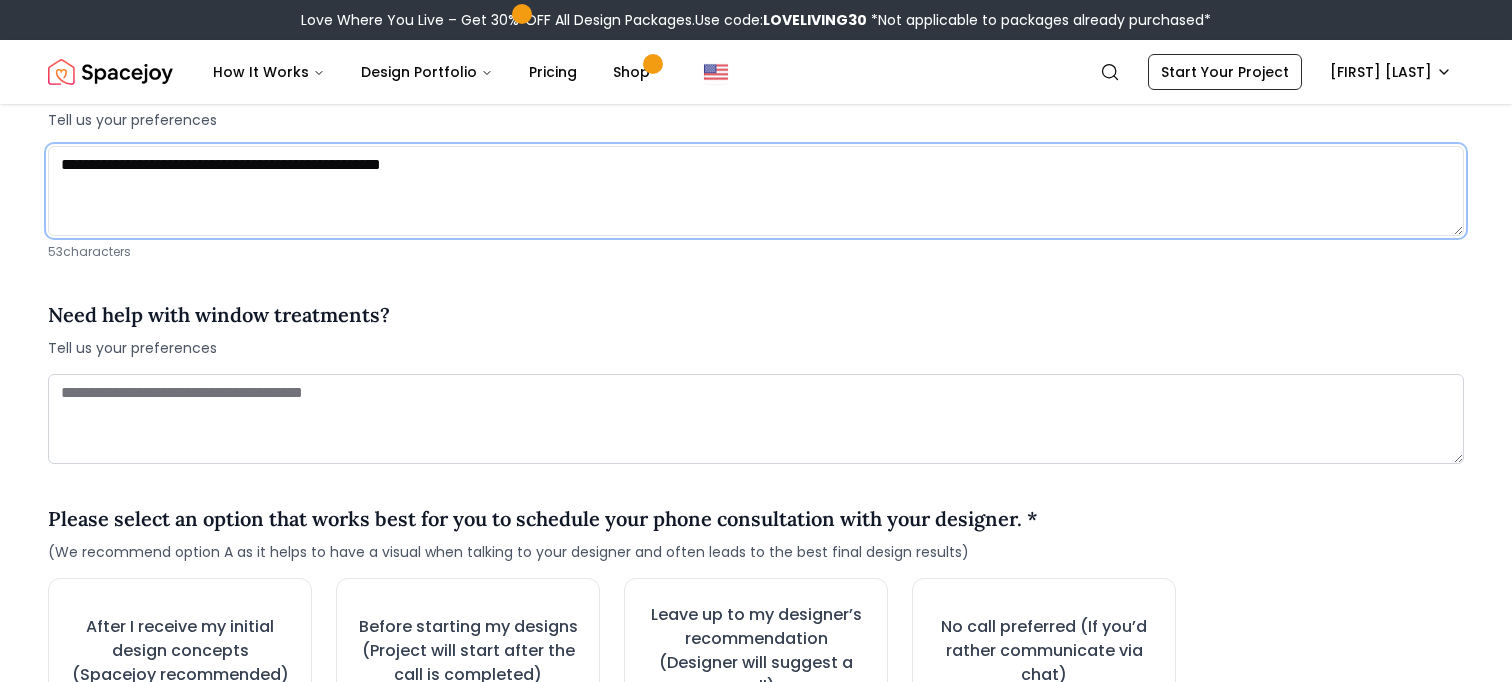type on "**********" 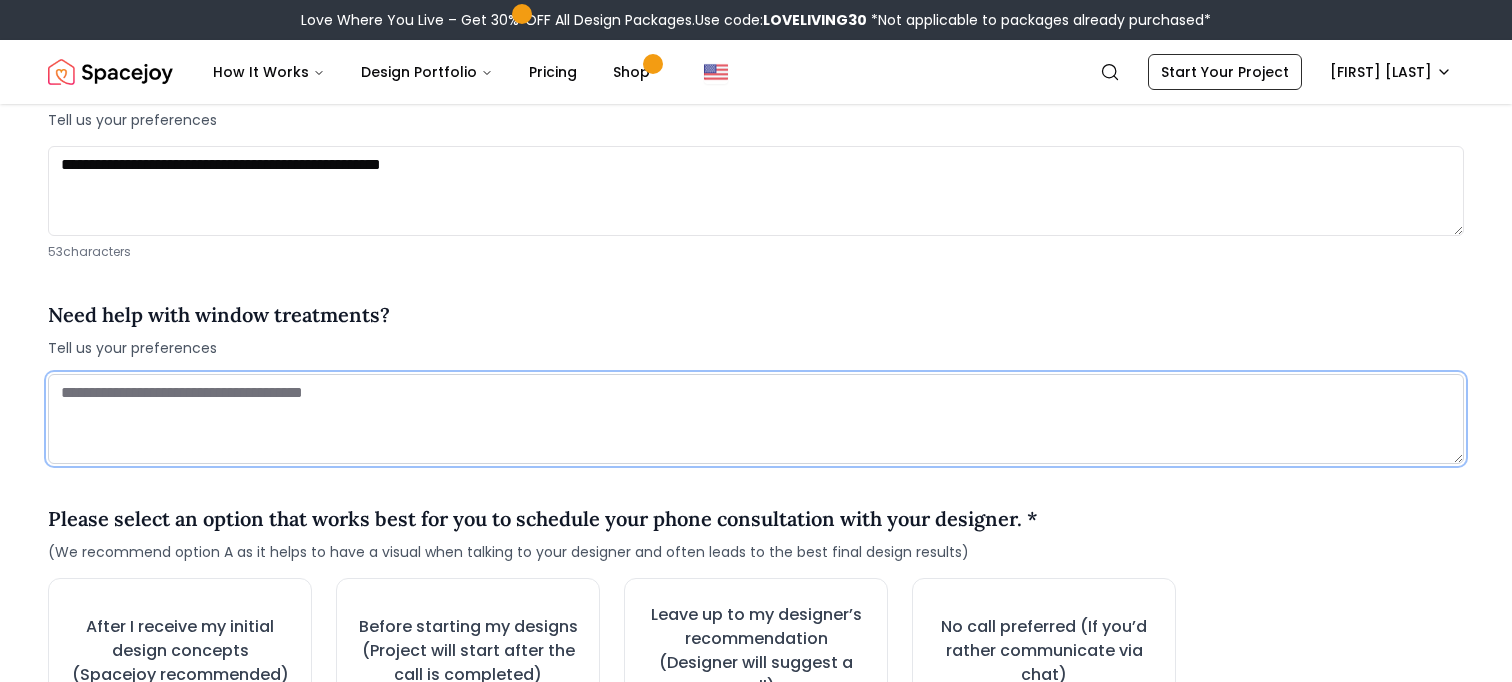 click at bounding box center (756, 419) 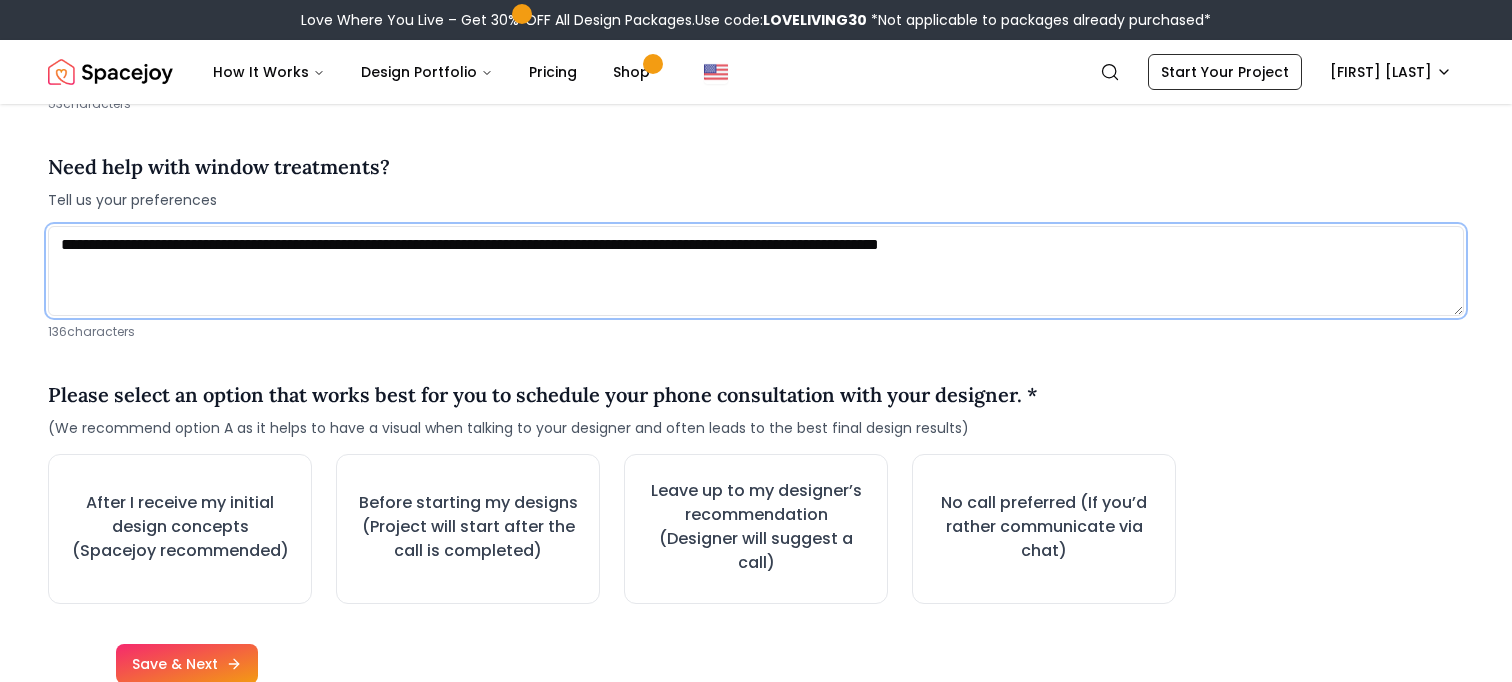 scroll, scrollTop: 2650, scrollLeft: 0, axis: vertical 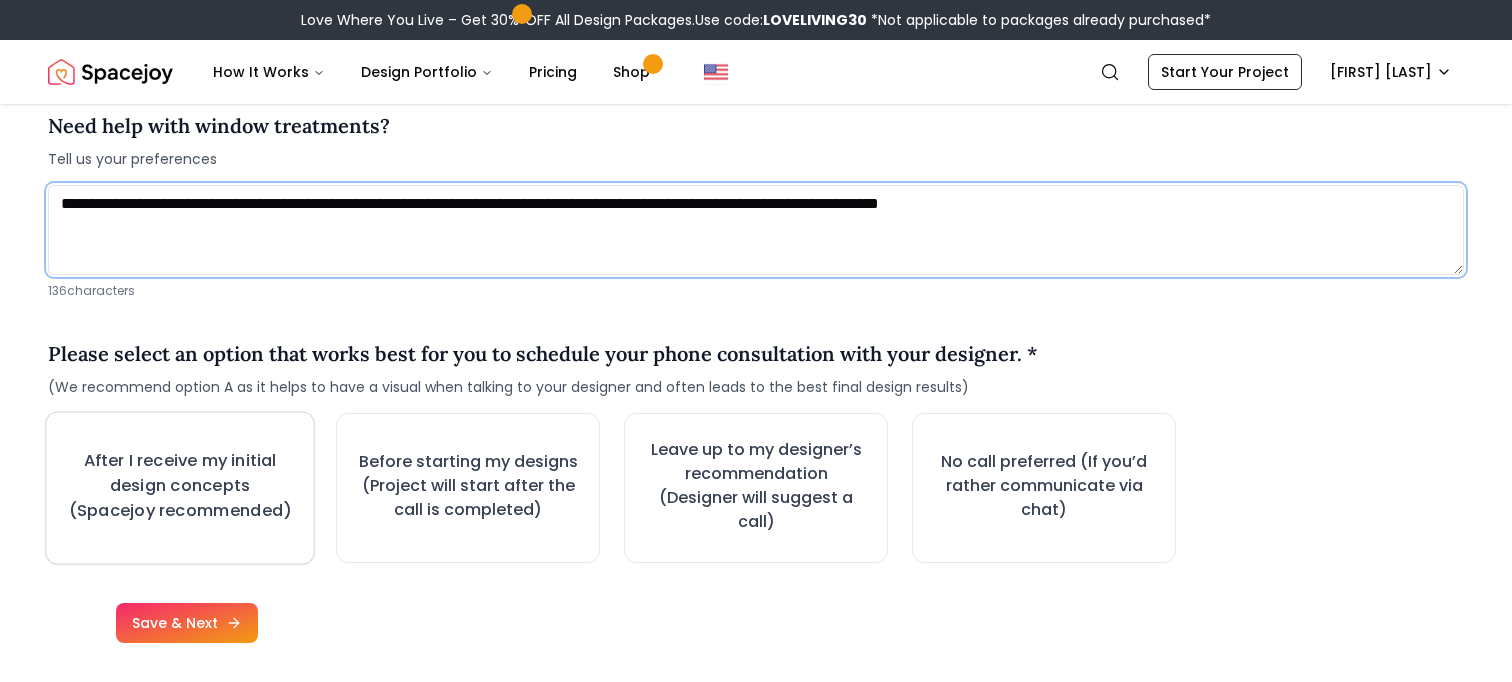 type on "**********" 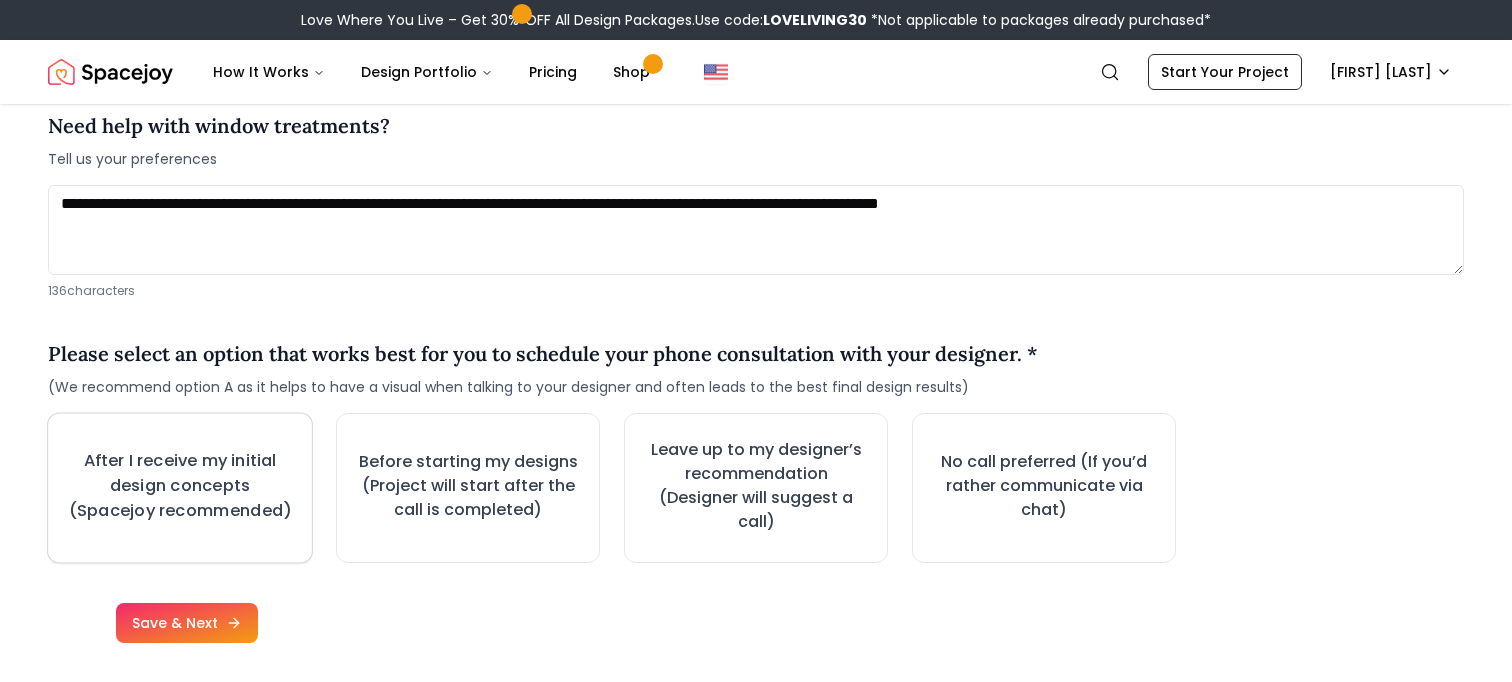 click on "After I receive my initial design concepts (Spacejoy recommended)" at bounding box center (180, 487) 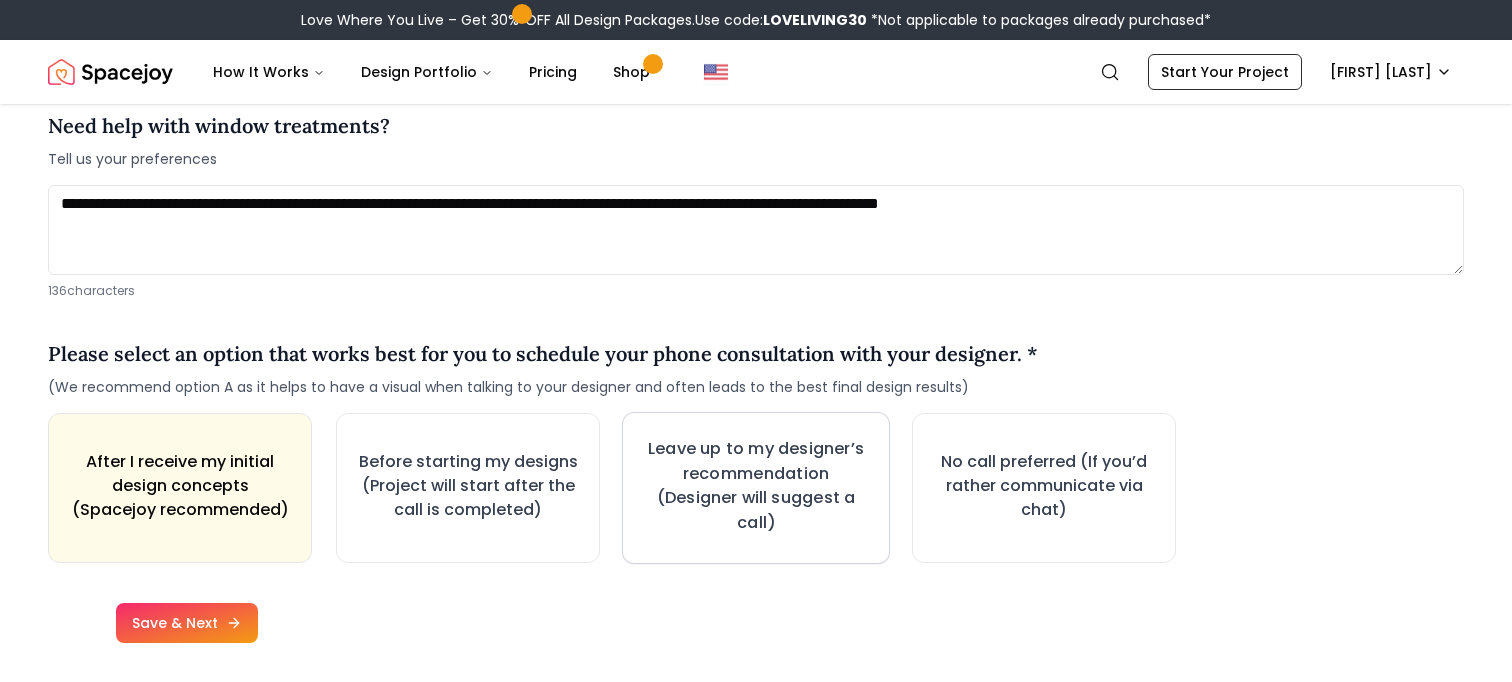 click on "Leave up to my designer’s recommendation (Designer will suggest a call)" at bounding box center [755, 486] 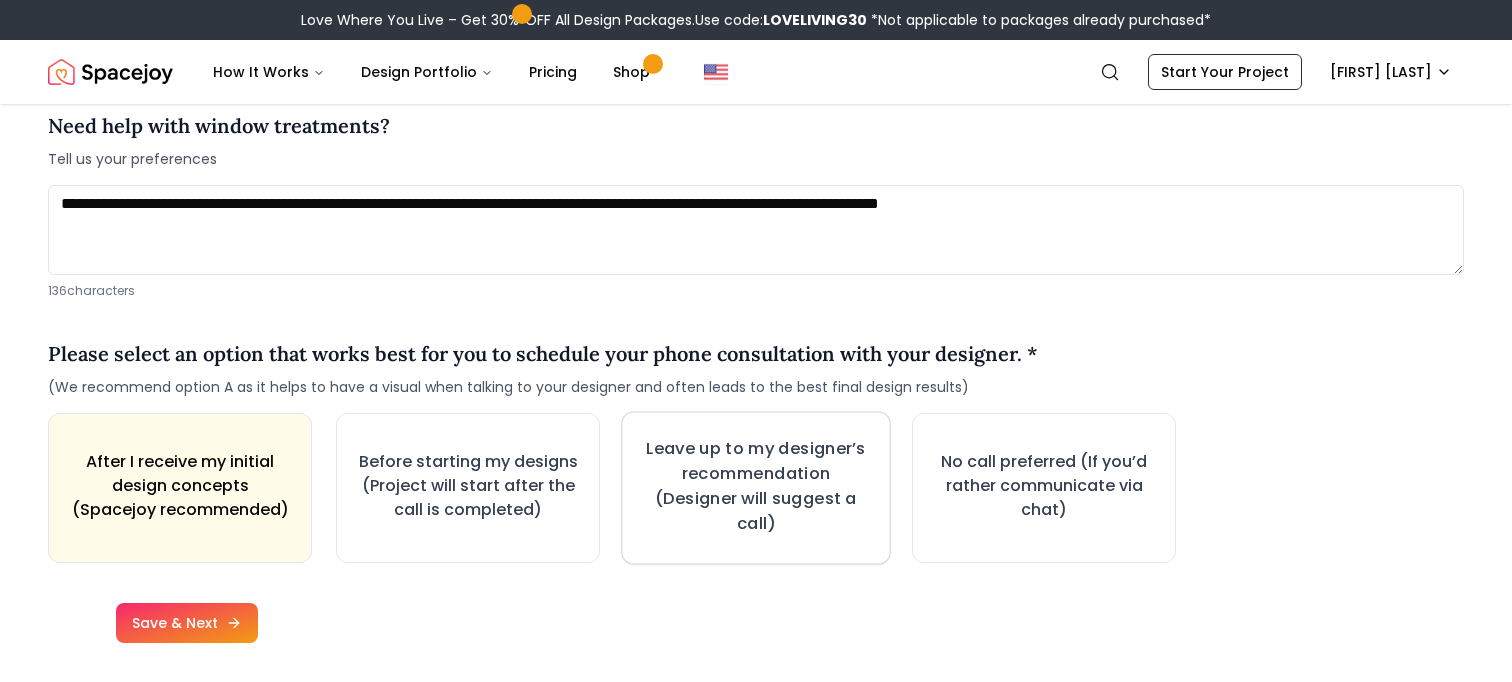 click on "Leave up to my designer’s recommendation (Designer will suggest a call)" at bounding box center (756, 486) 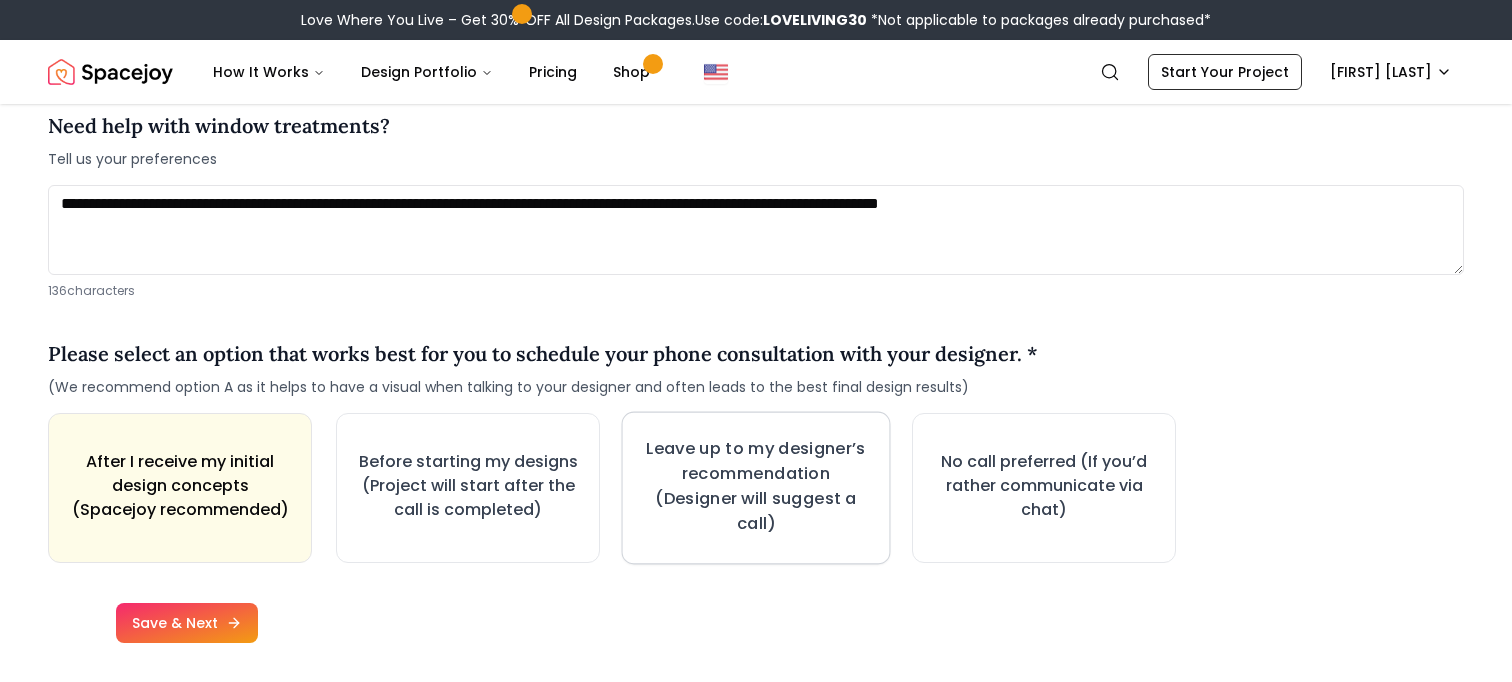 click on "Leave up to my designer’s recommendation (Designer will suggest a call)" at bounding box center [756, 487] 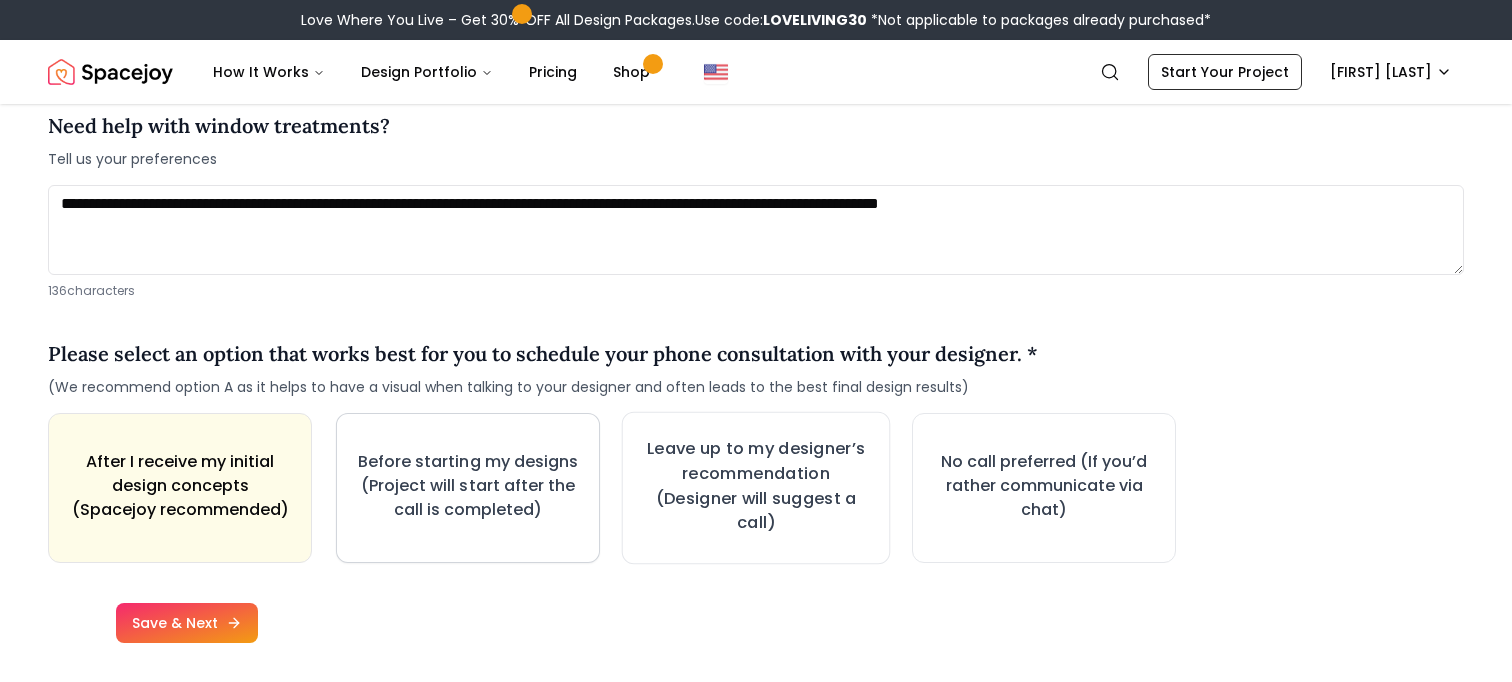 click on "Before starting my designs (Project will start after the call is completed)" at bounding box center (468, 488) 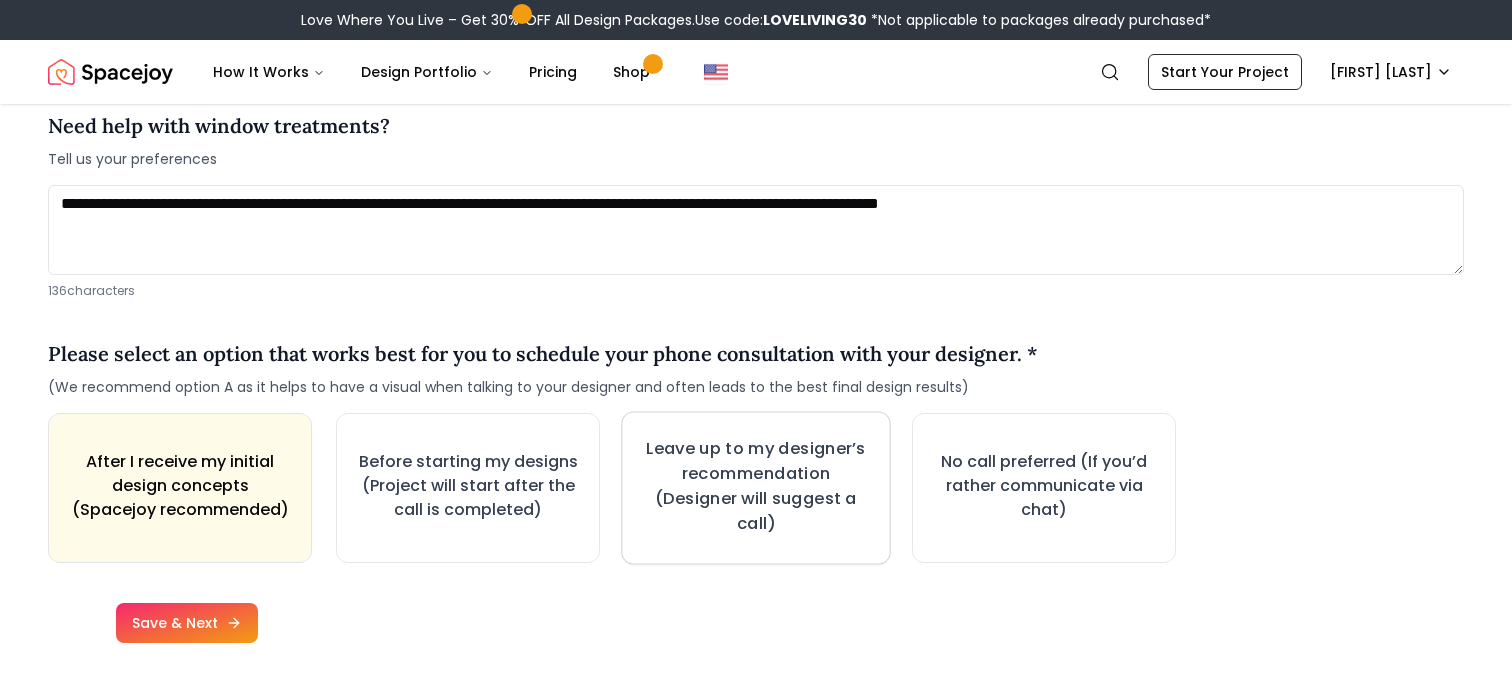 click on "Leave up to my designer’s recommendation (Designer will suggest a call)" at bounding box center (756, 487) 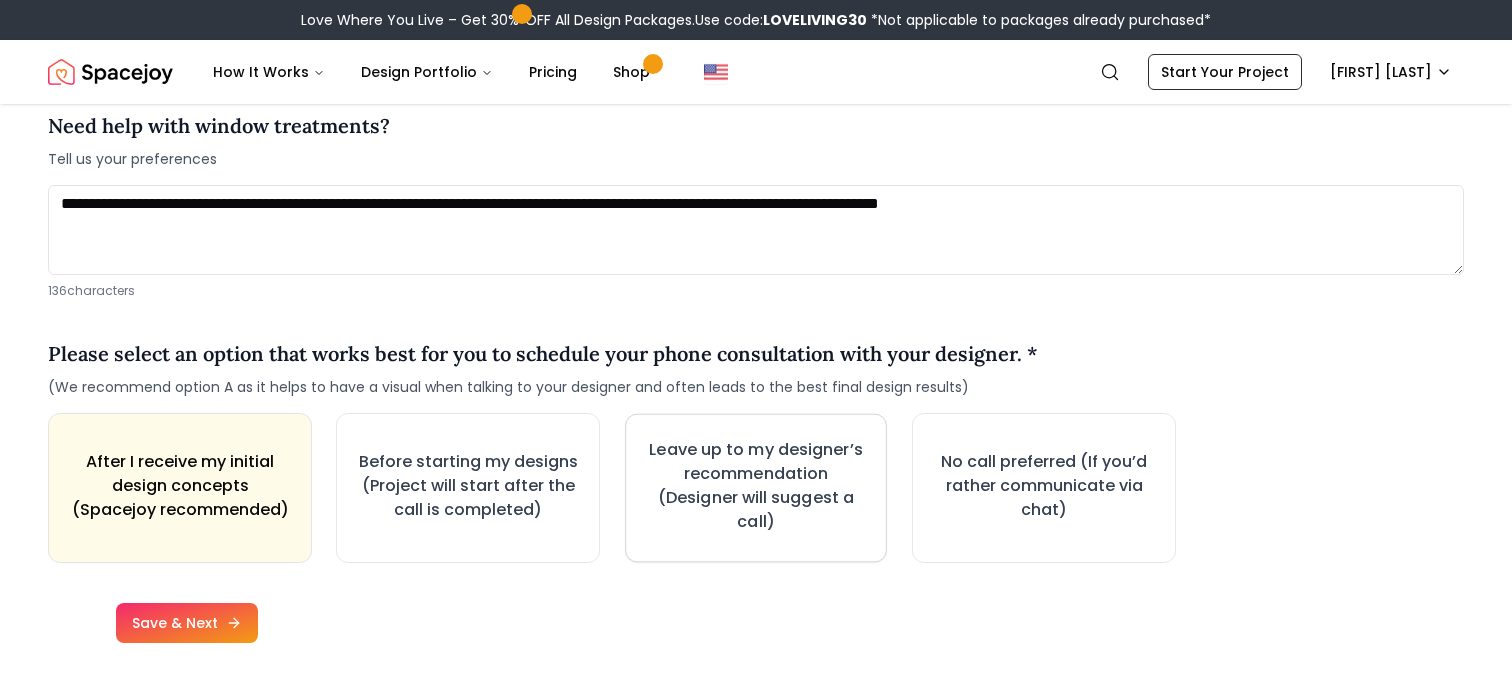 click on "Leave up to my designer’s recommendation (Designer will suggest a call)" at bounding box center [756, 486] 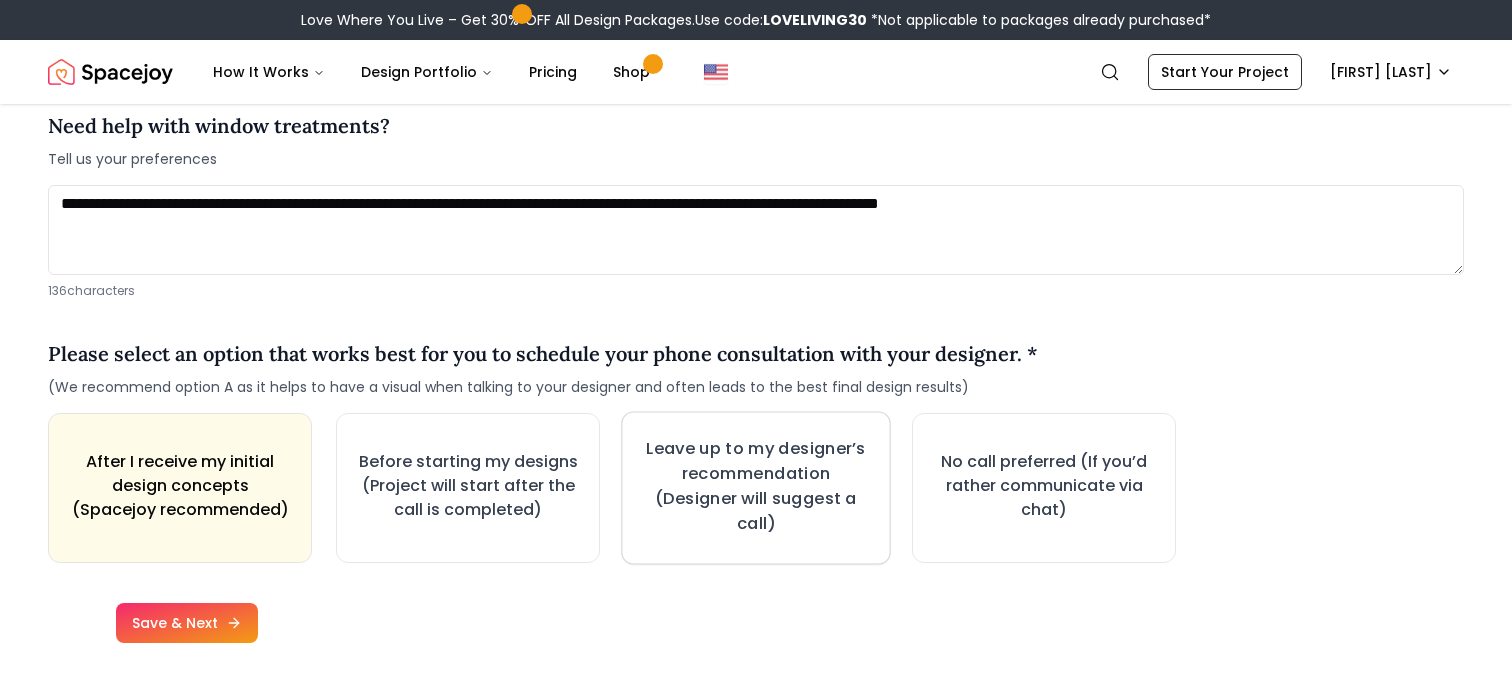 click on "Leave up to my designer’s recommendation (Designer will suggest a call)" at bounding box center [756, 486] 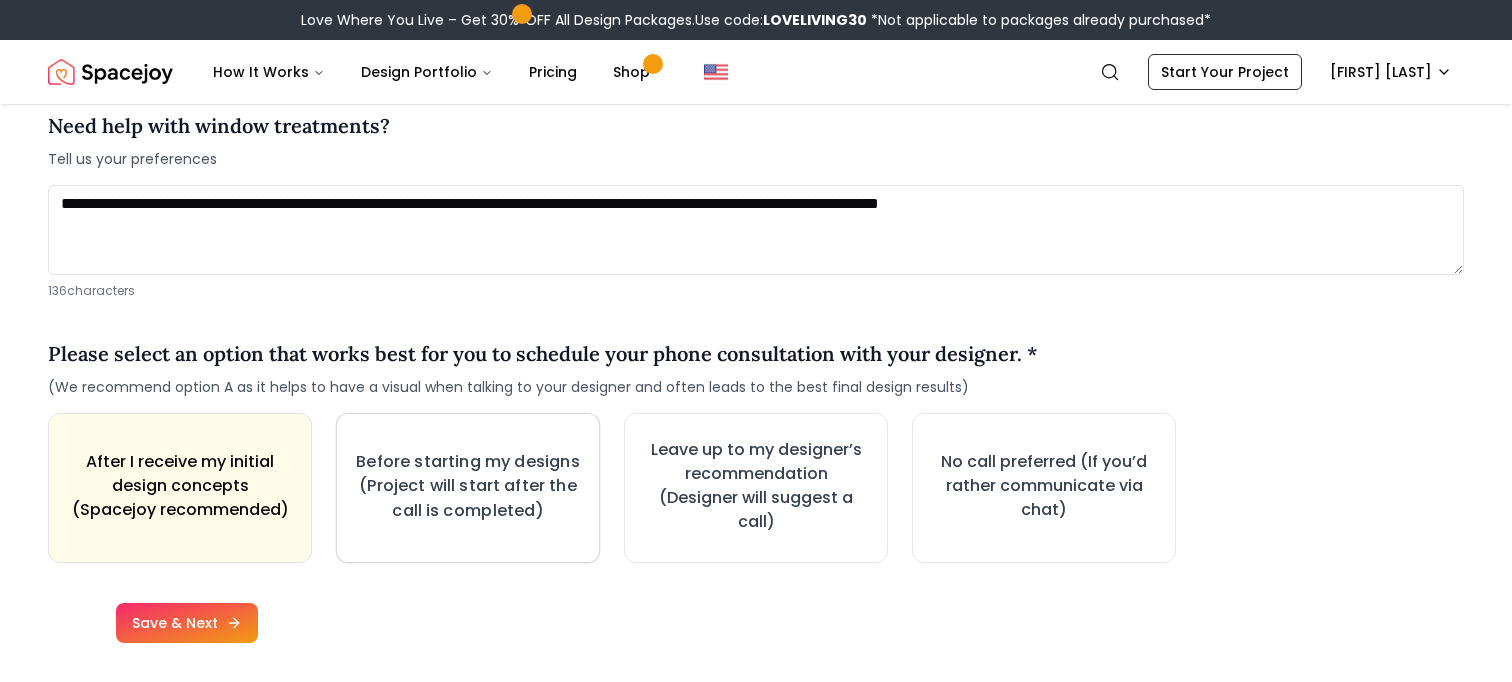 click on "Before starting my designs (Project will start after the call is completed)" at bounding box center (468, 487) 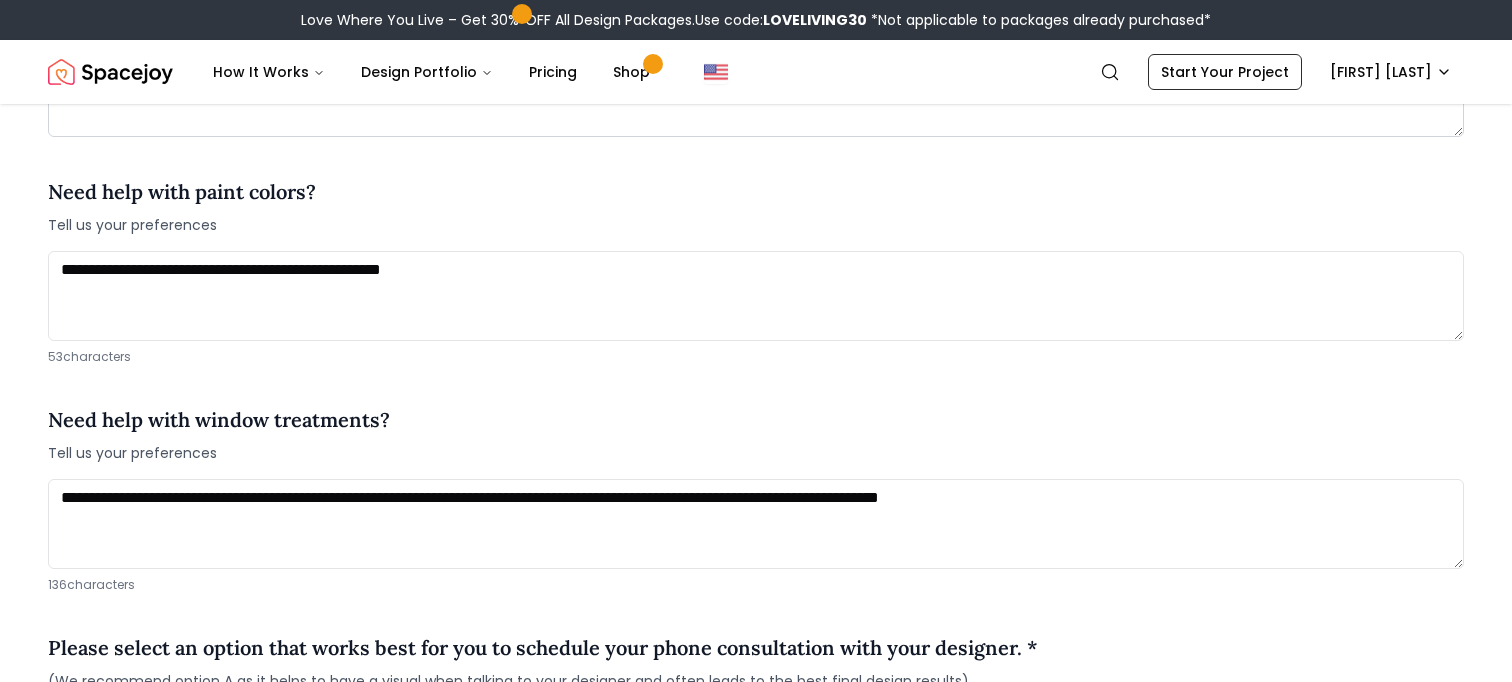scroll, scrollTop: 2206, scrollLeft: 0, axis: vertical 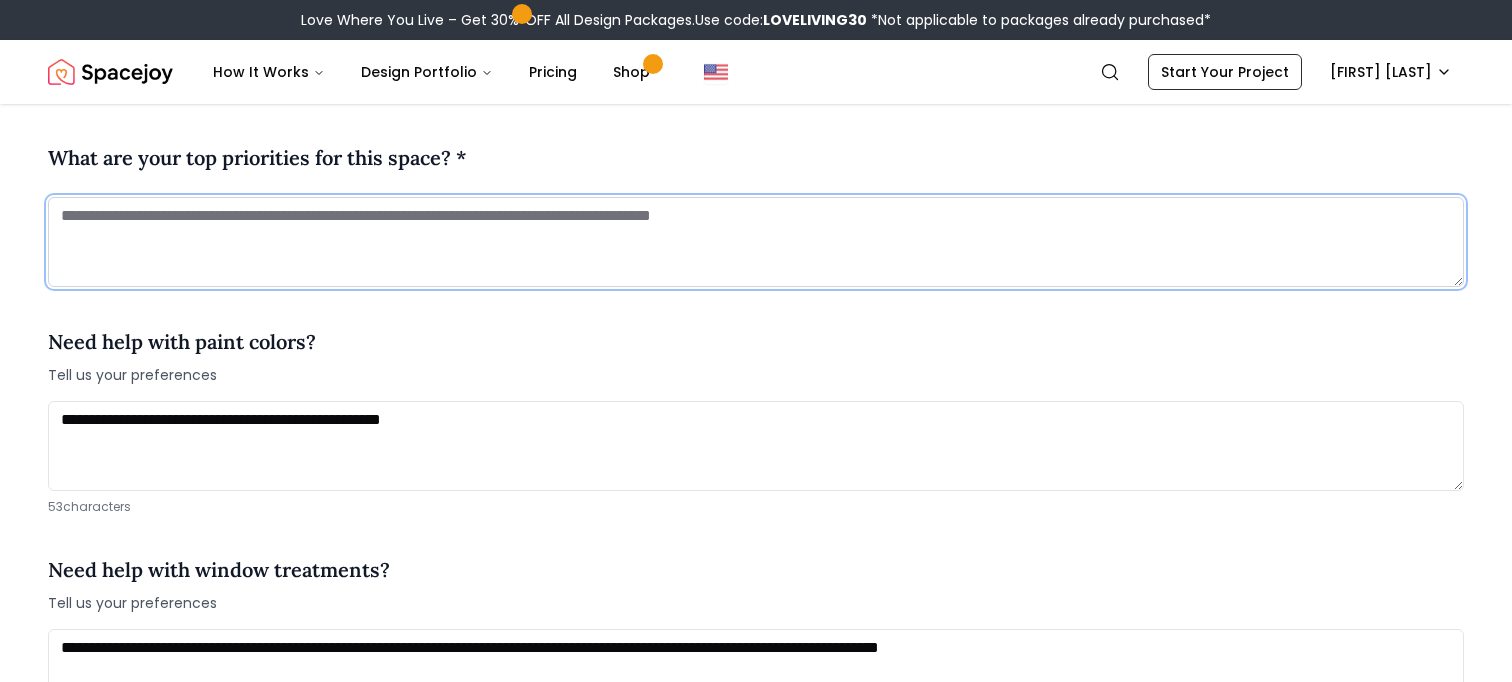 click at bounding box center [756, 242] 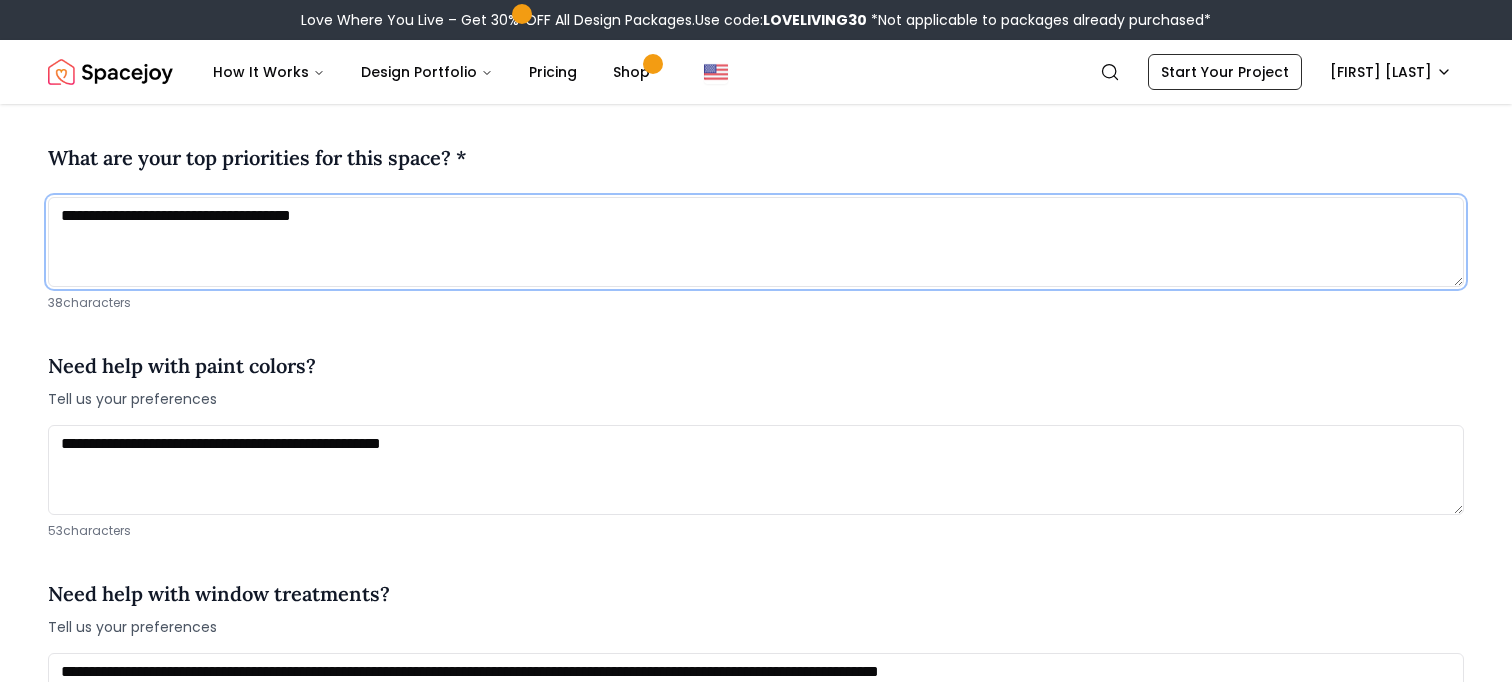 click on "**********" at bounding box center [756, 242] 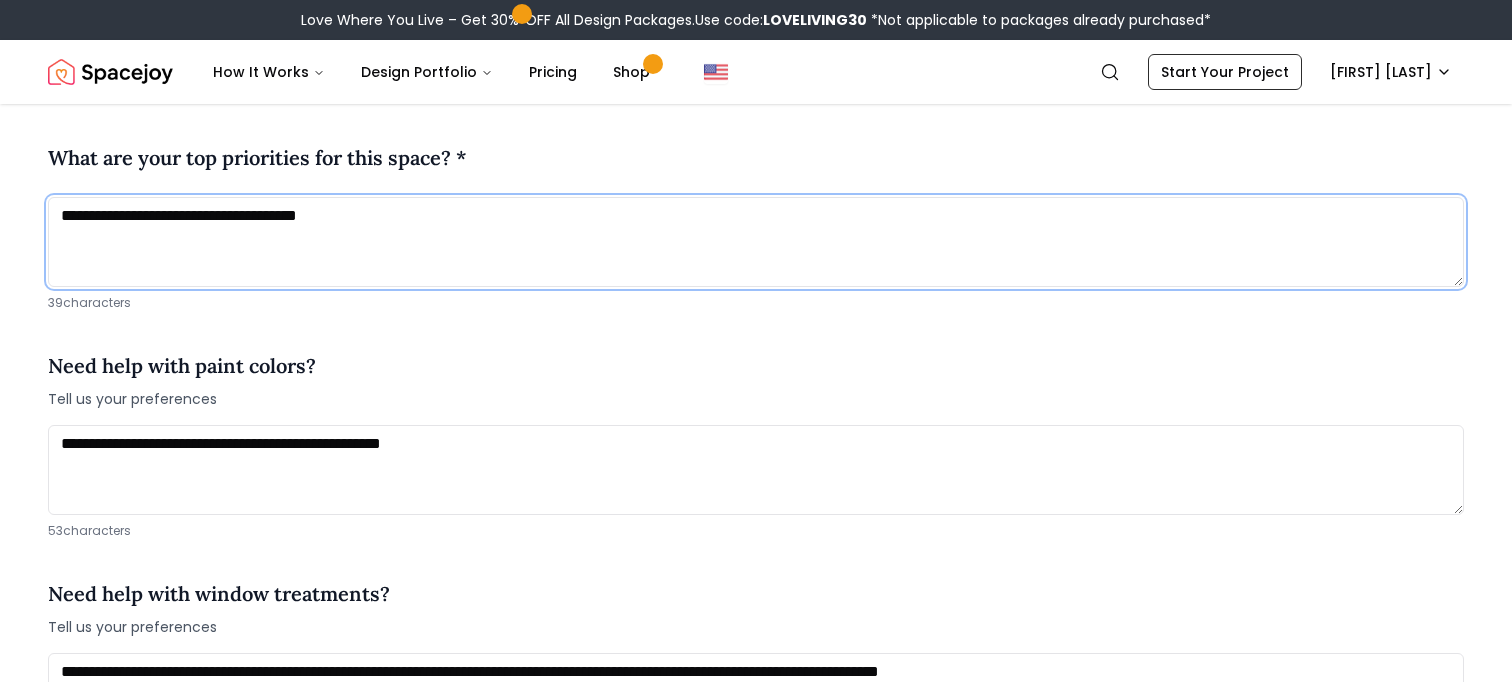 scroll, scrollTop: 2750, scrollLeft: 0, axis: vertical 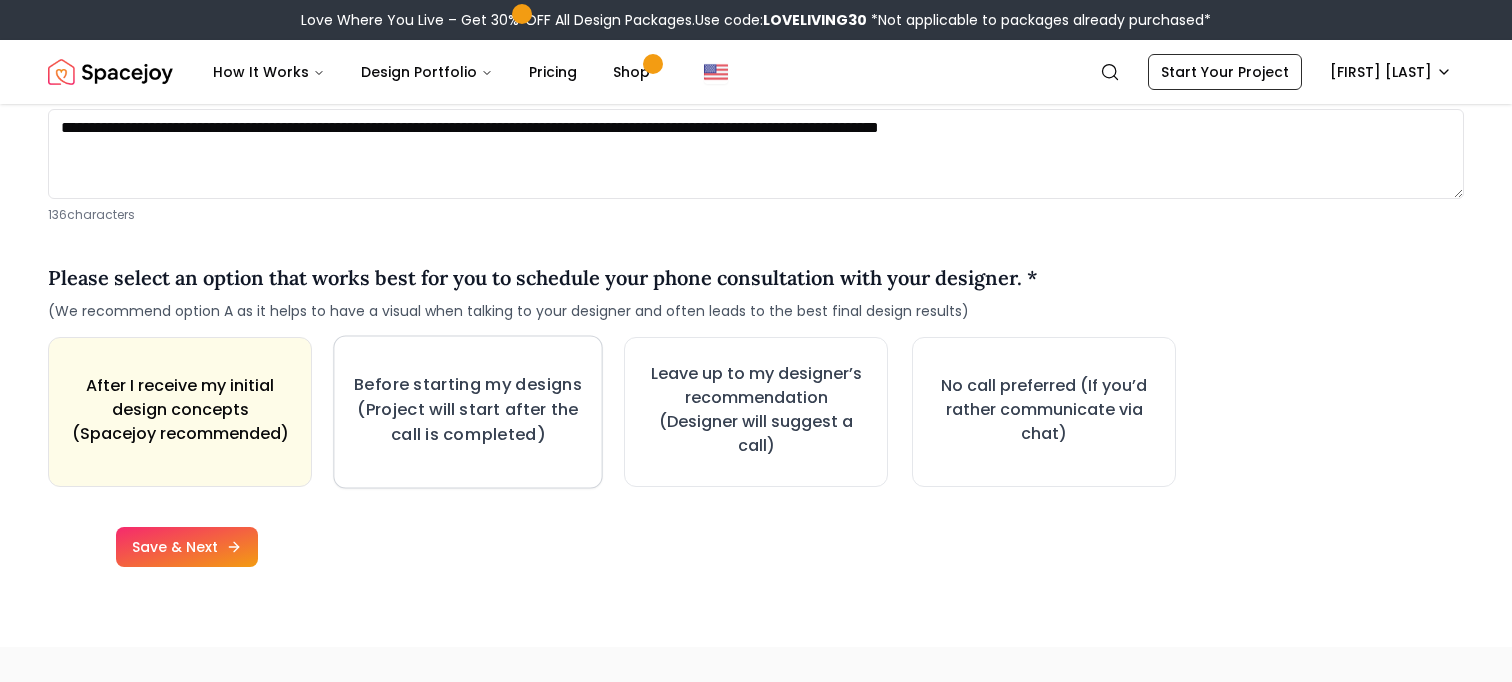 type on "**********" 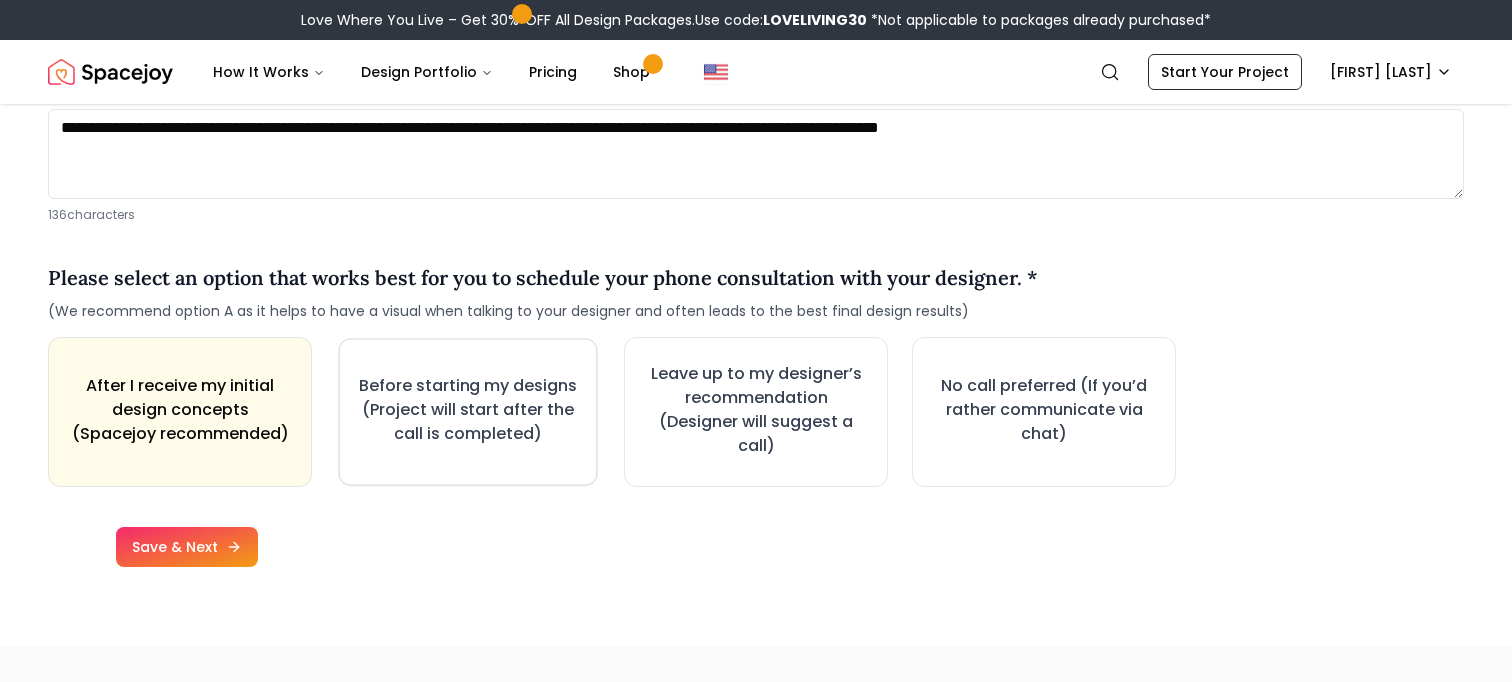 click on "Before starting my designs (Project will start after the call is completed)" at bounding box center (468, 411) 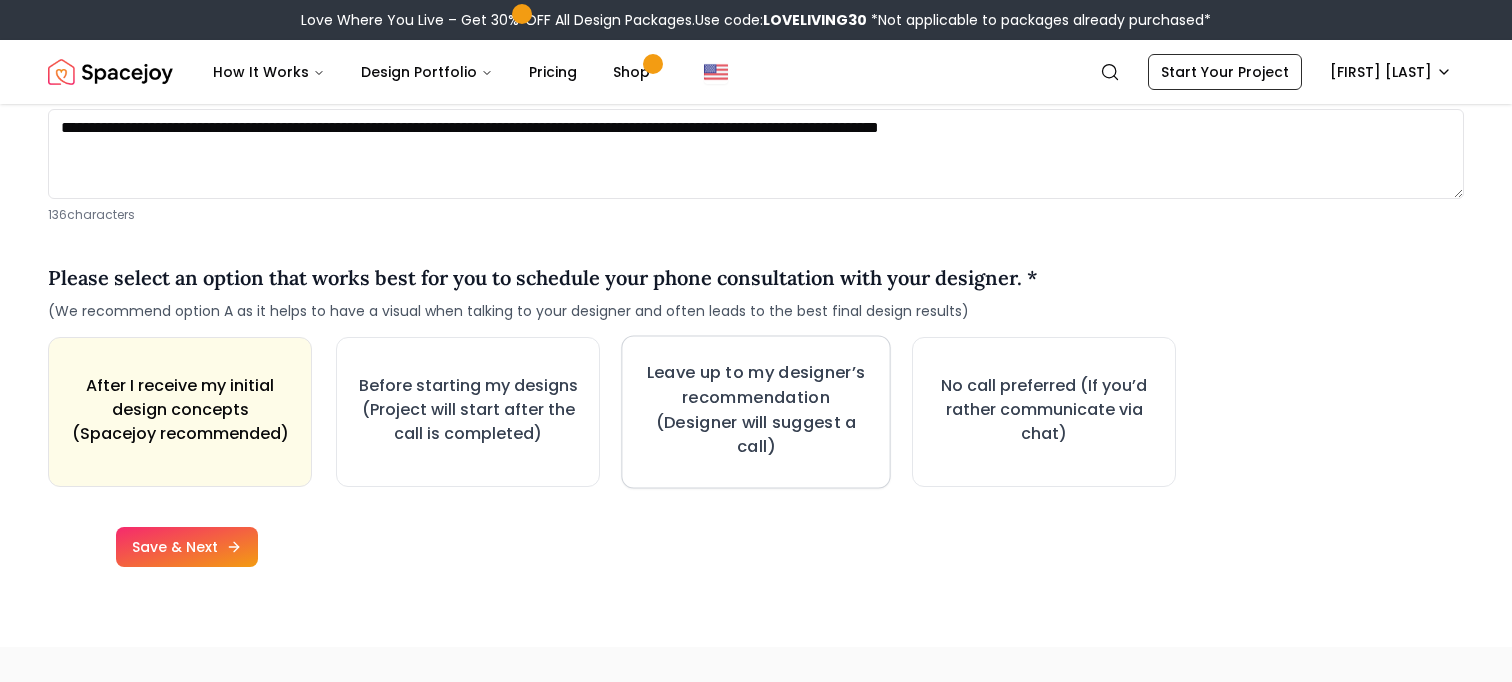 click on "Leave up to my designer’s recommendation (Designer will suggest a call)" at bounding box center [756, 410] 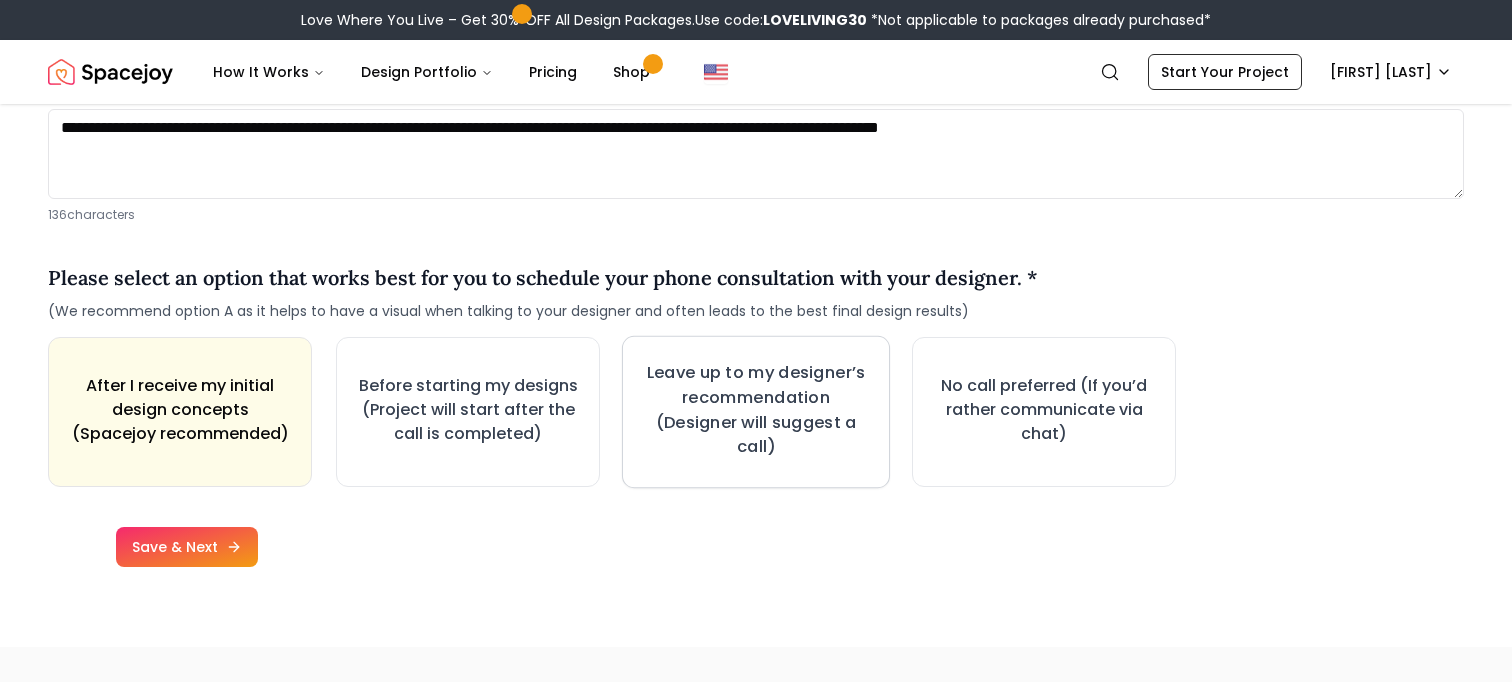 click on "Leave up to my designer’s recommendation (Designer will suggest a call)" at bounding box center [756, 410] 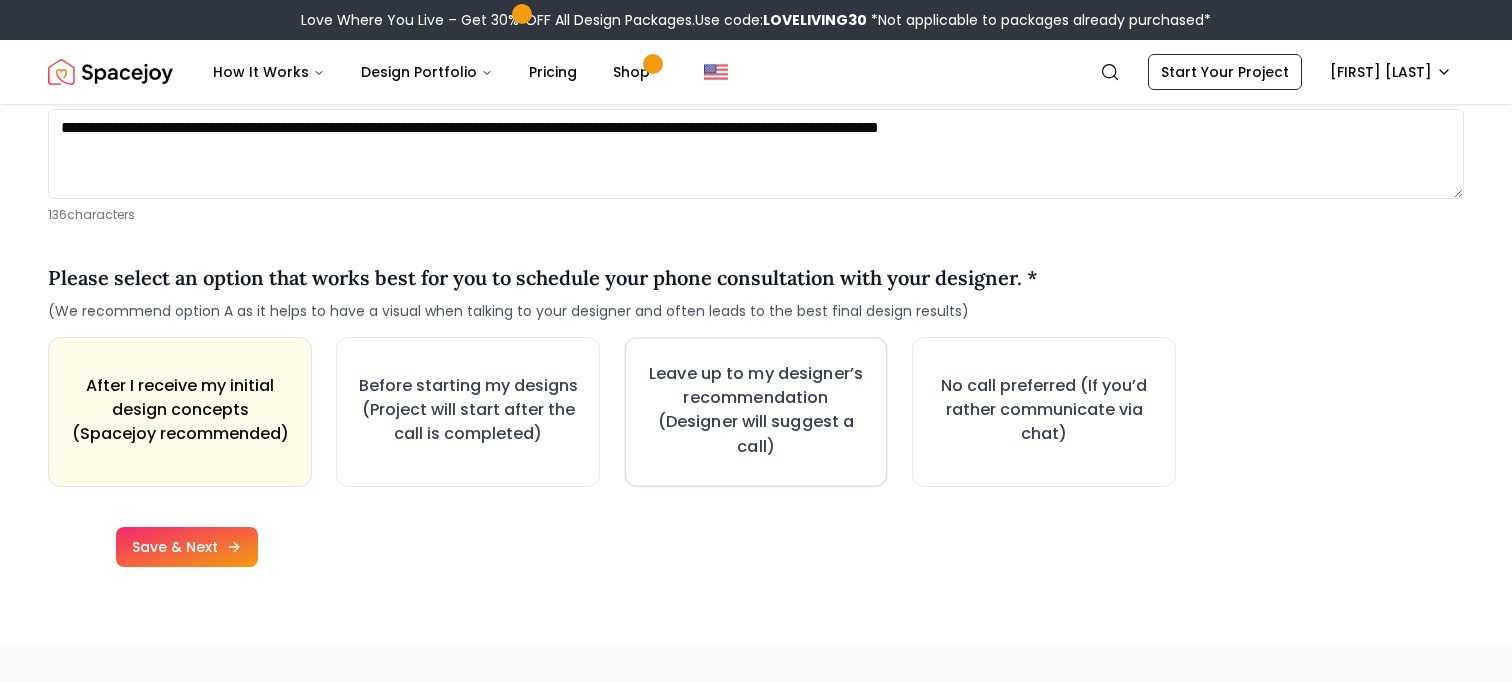 click on "Leave up to my designer’s recommendation (Designer will suggest a call)" at bounding box center (755, 410) 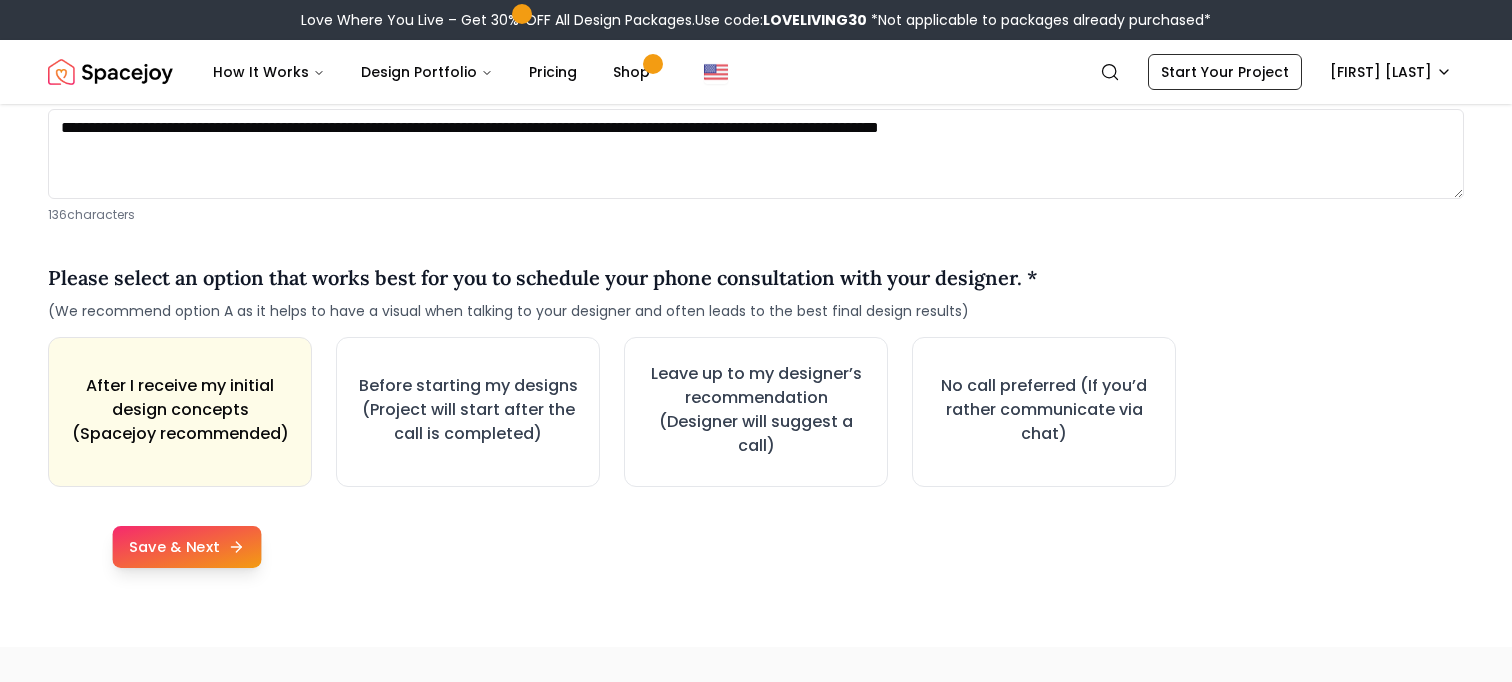 click on "Save & Next" at bounding box center (186, 547) 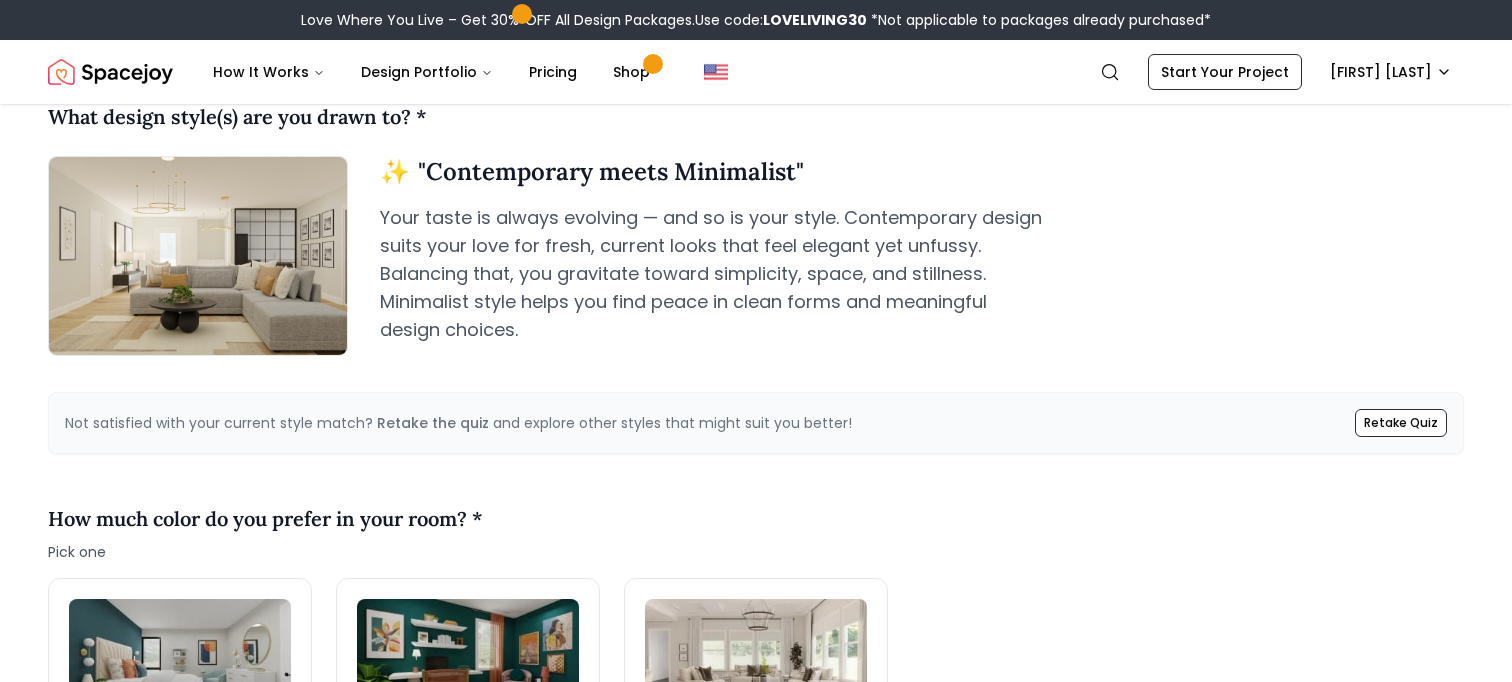 scroll, scrollTop: 0, scrollLeft: 0, axis: both 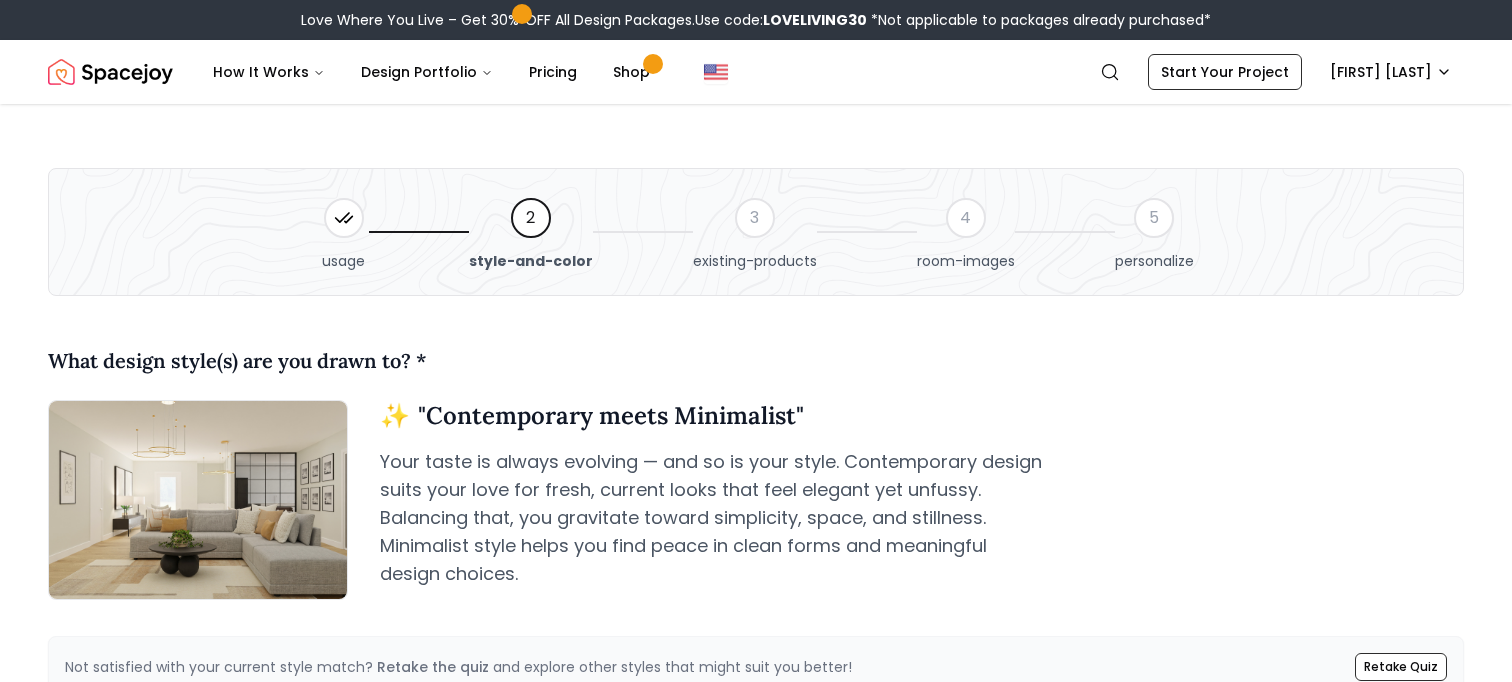 click 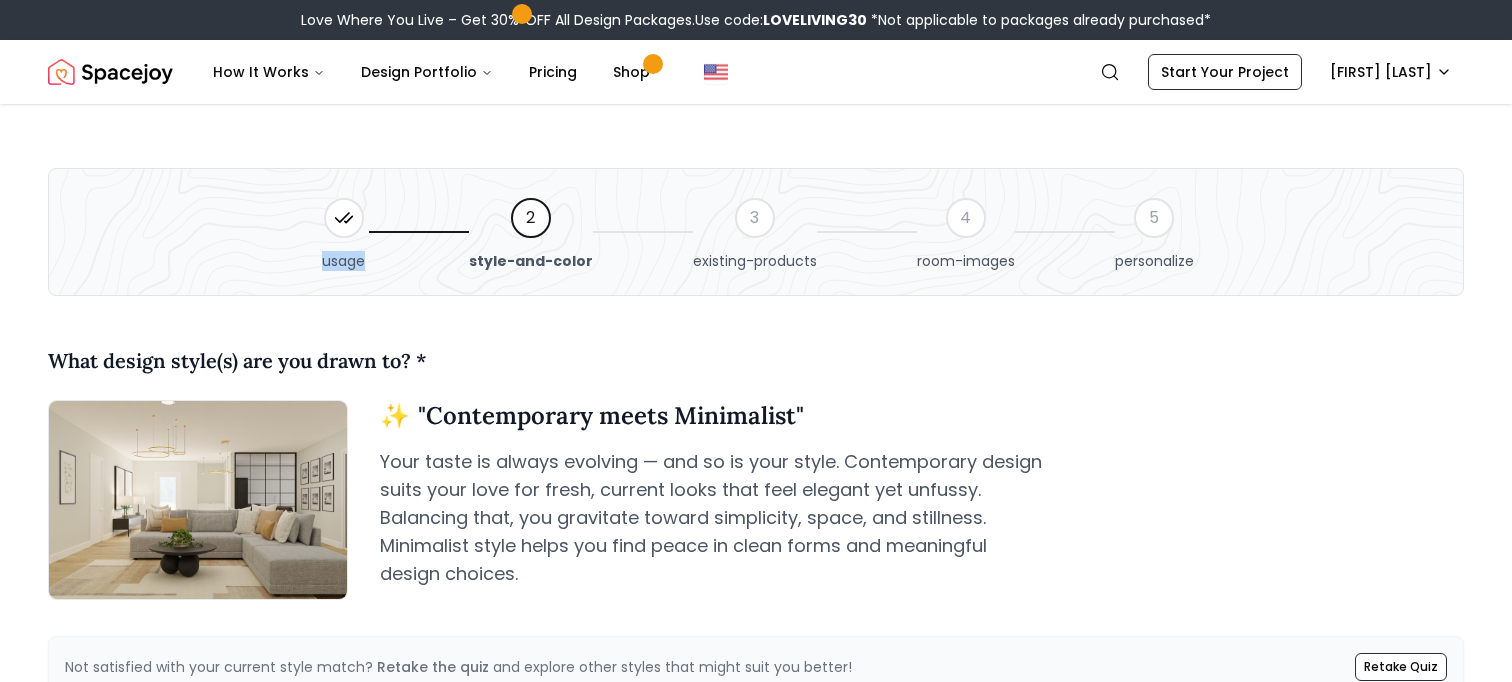 click 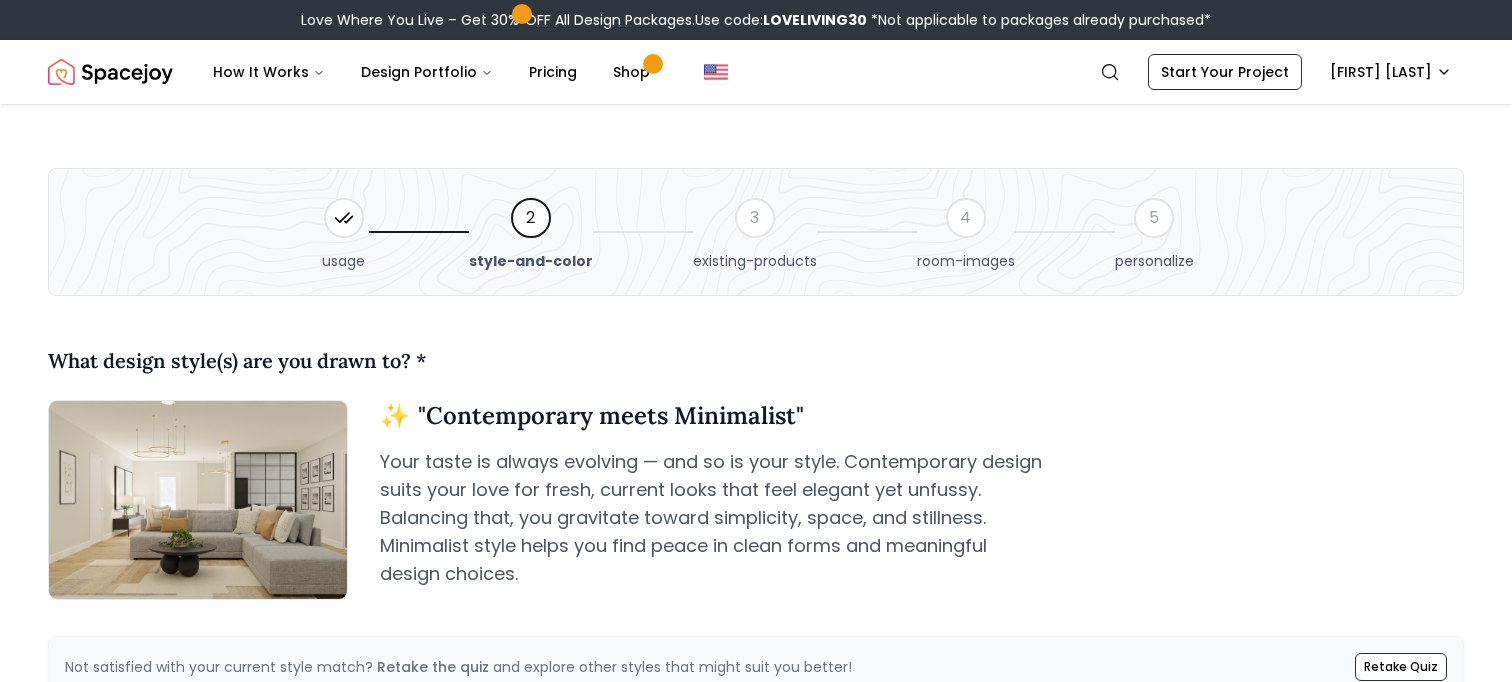 click 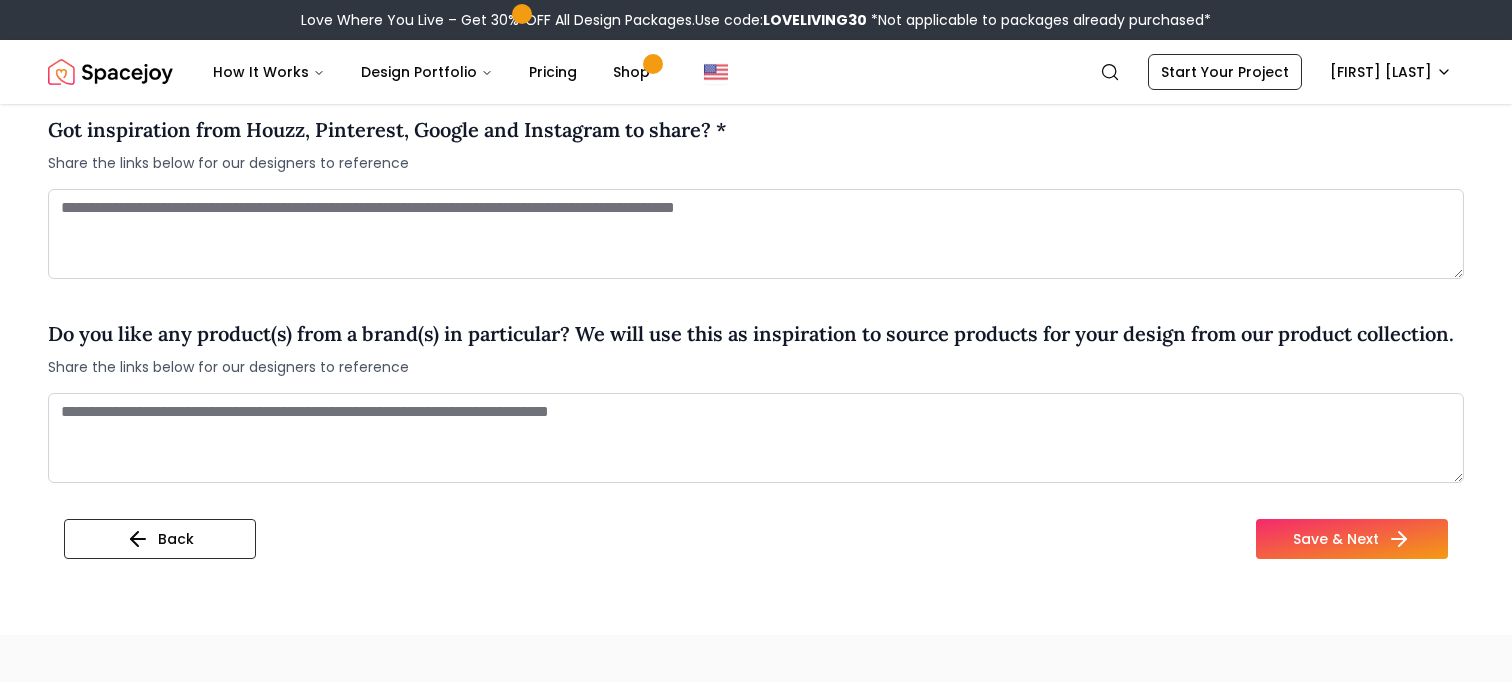 scroll, scrollTop: 1663, scrollLeft: 0, axis: vertical 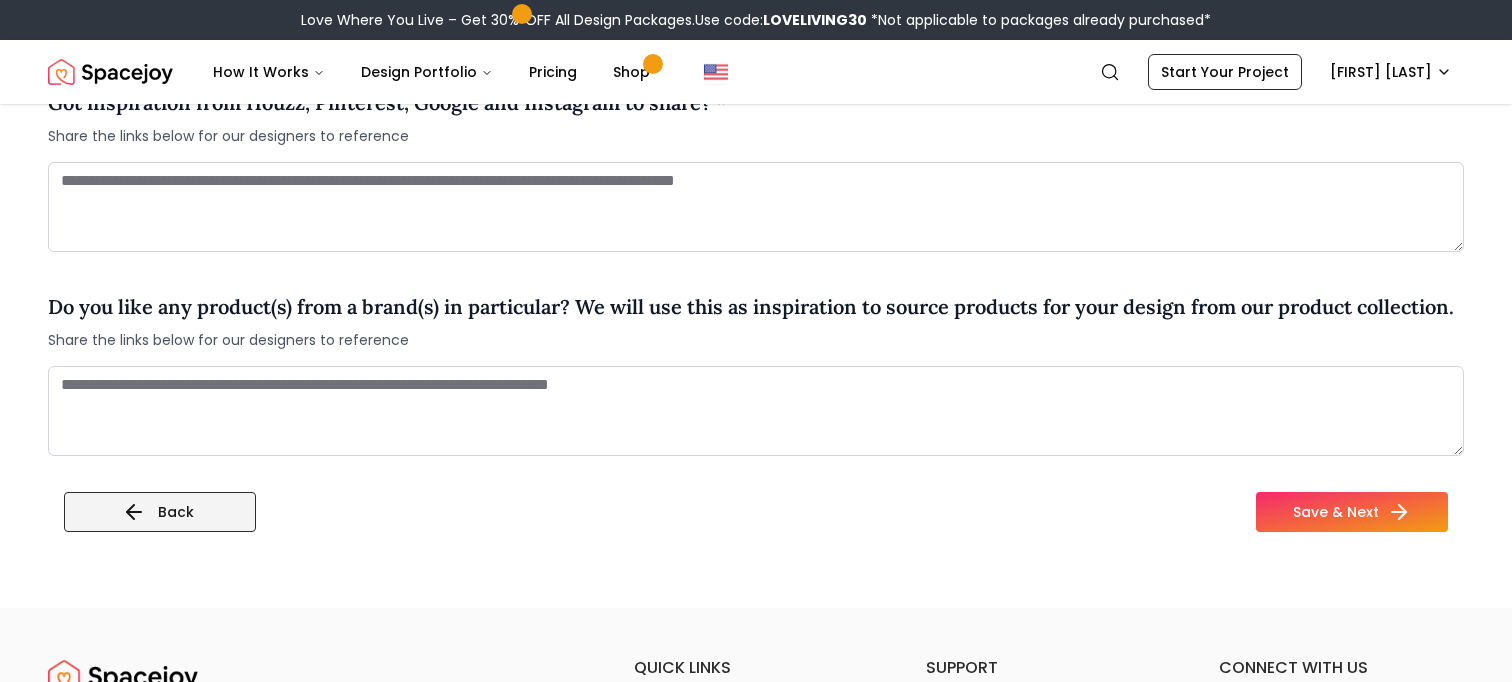 click on "Back" at bounding box center [160, 512] 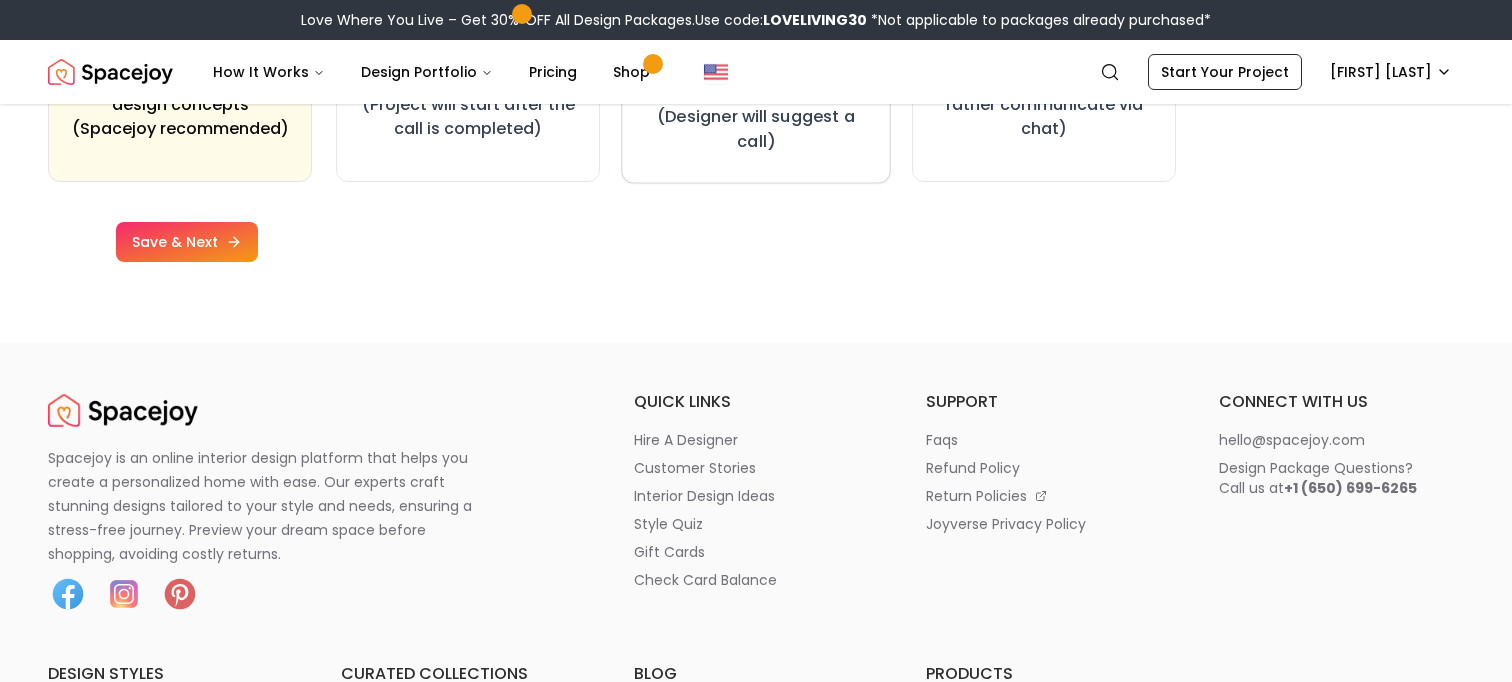 scroll, scrollTop: 2956, scrollLeft: 0, axis: vertical 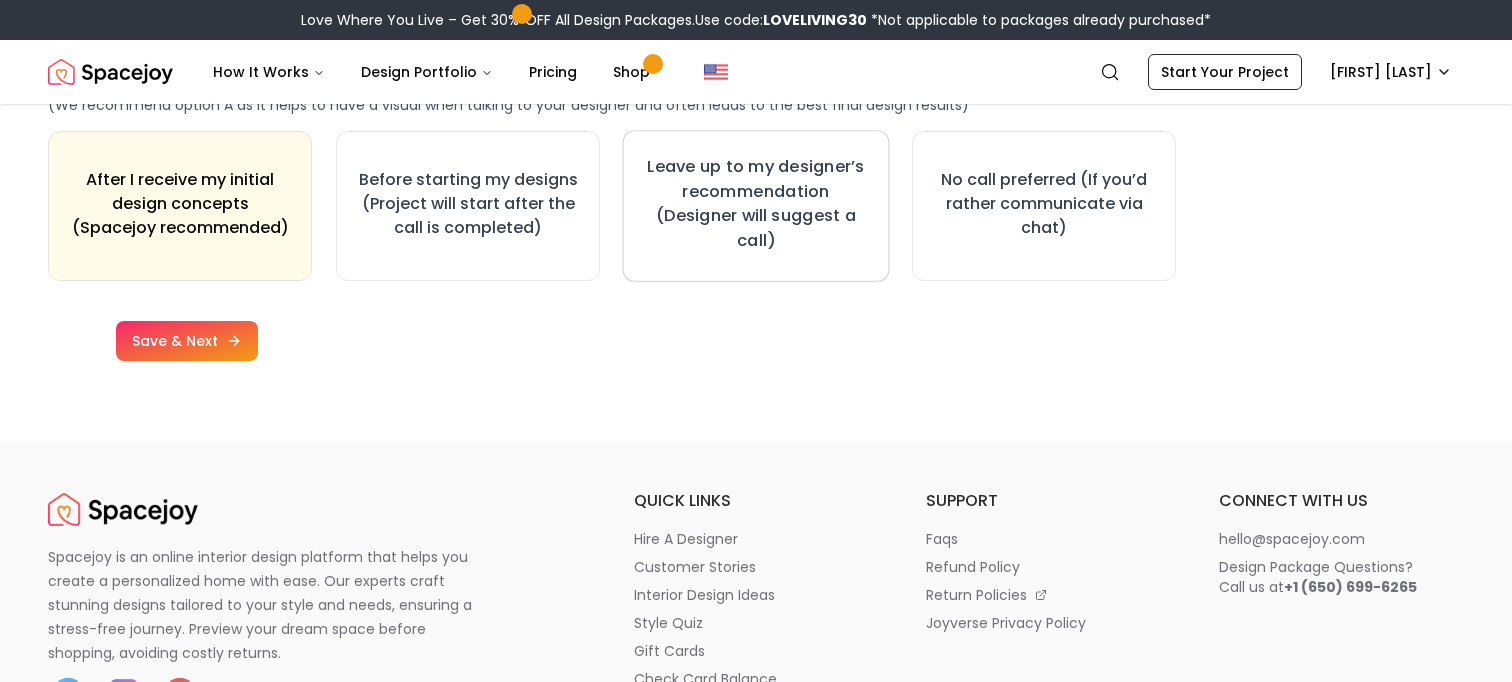 click on "Leave up to my designer’s recommendation (Designer will suggest a call)" at bounding box center (756, 204) 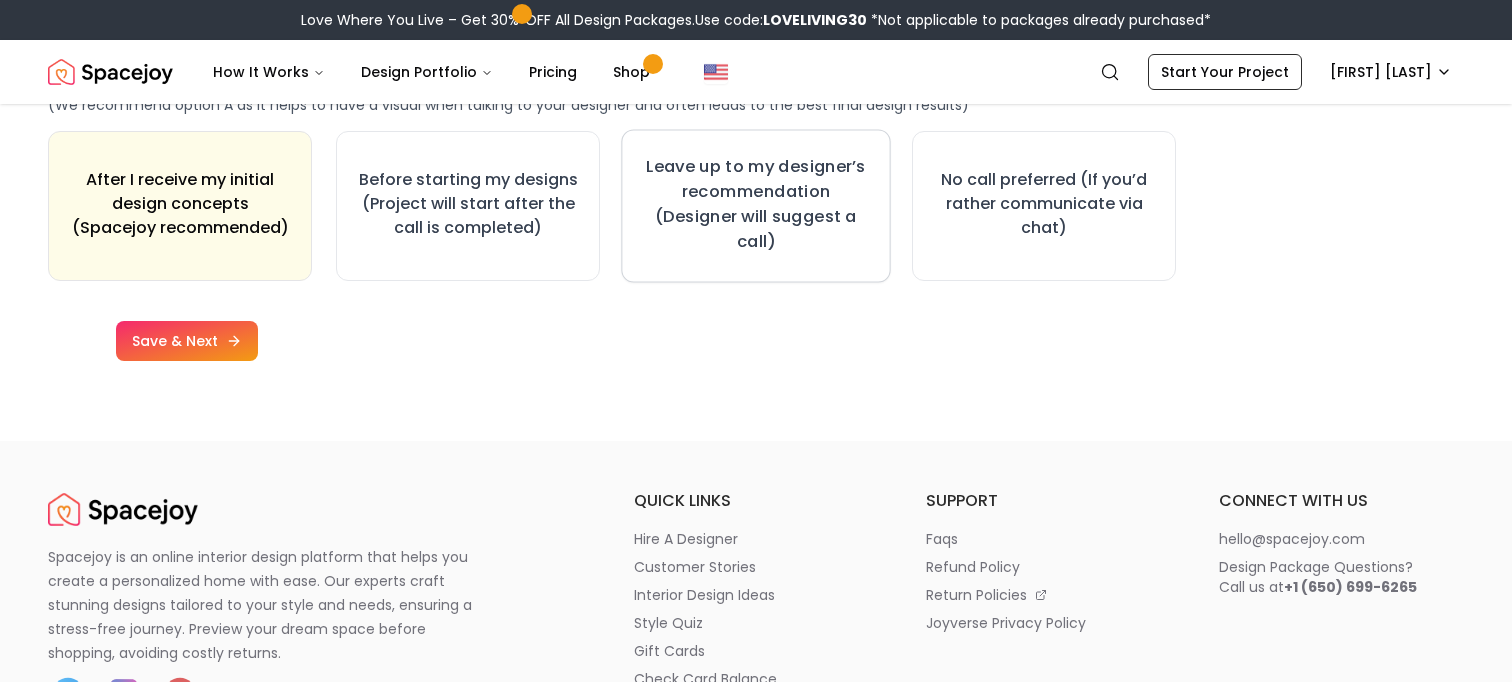 click on "Leave up to my designer’s recommendation (Designer will suggest a call)" at bounding box center (756, 204) 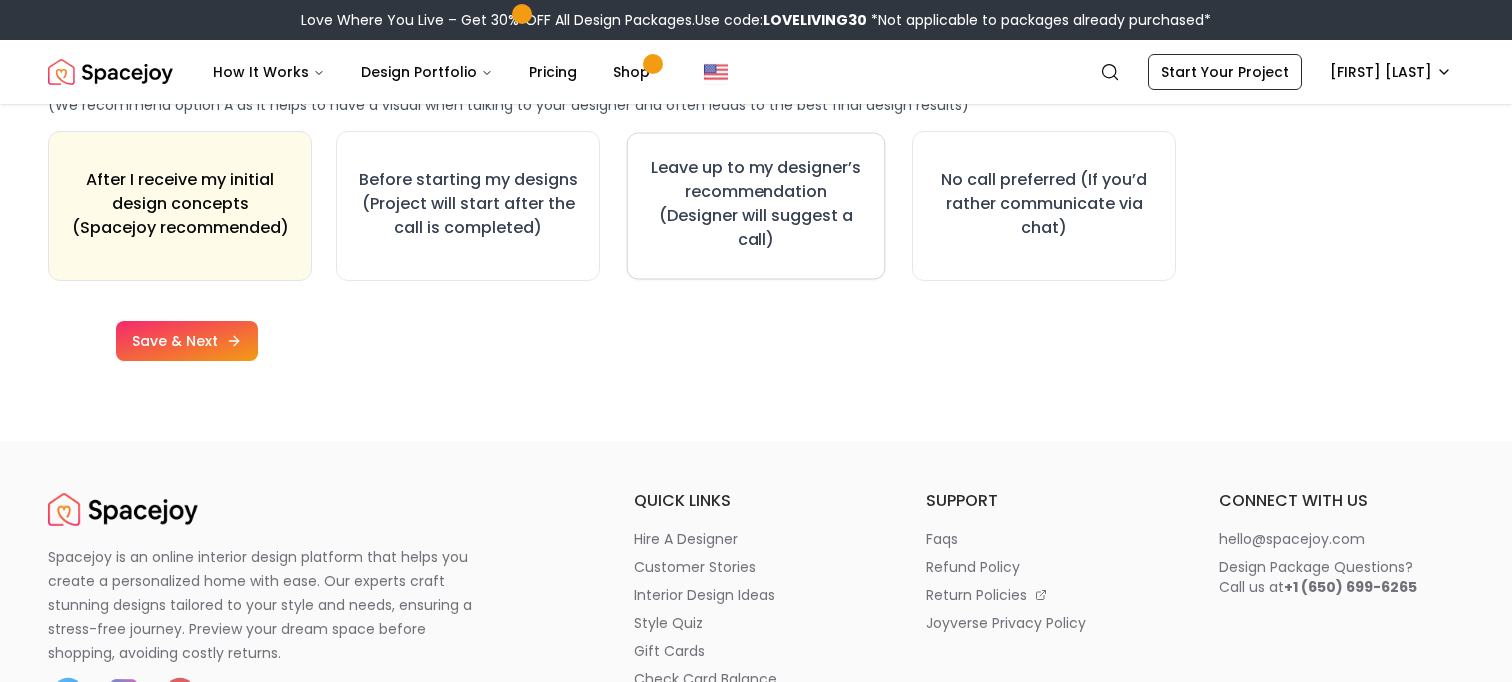 click on "Leave up to my designer’s recommendation (Designer will suggest a call)" at bounding box center (756, 205) 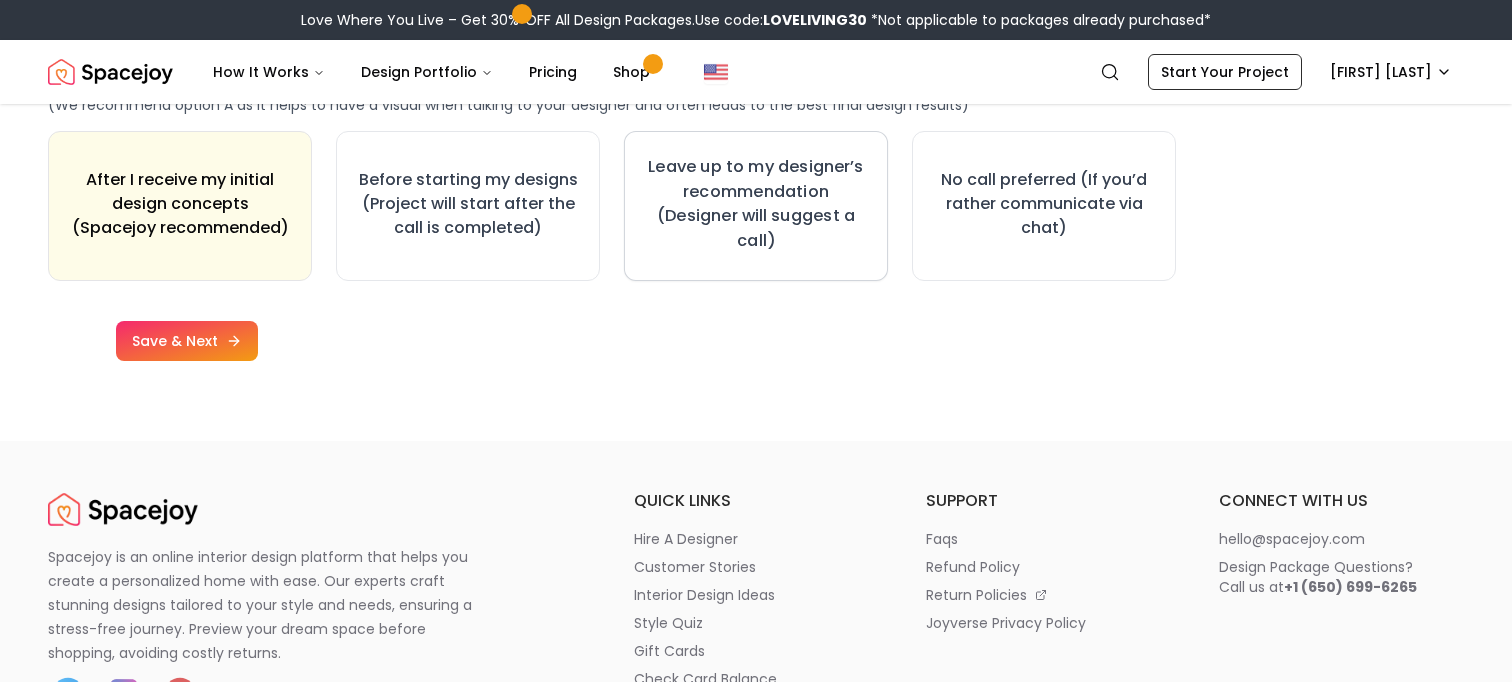 click on "Leave up to my designer’s recommendation (Designer will suggest a call)" at bounding box center (756, 204) 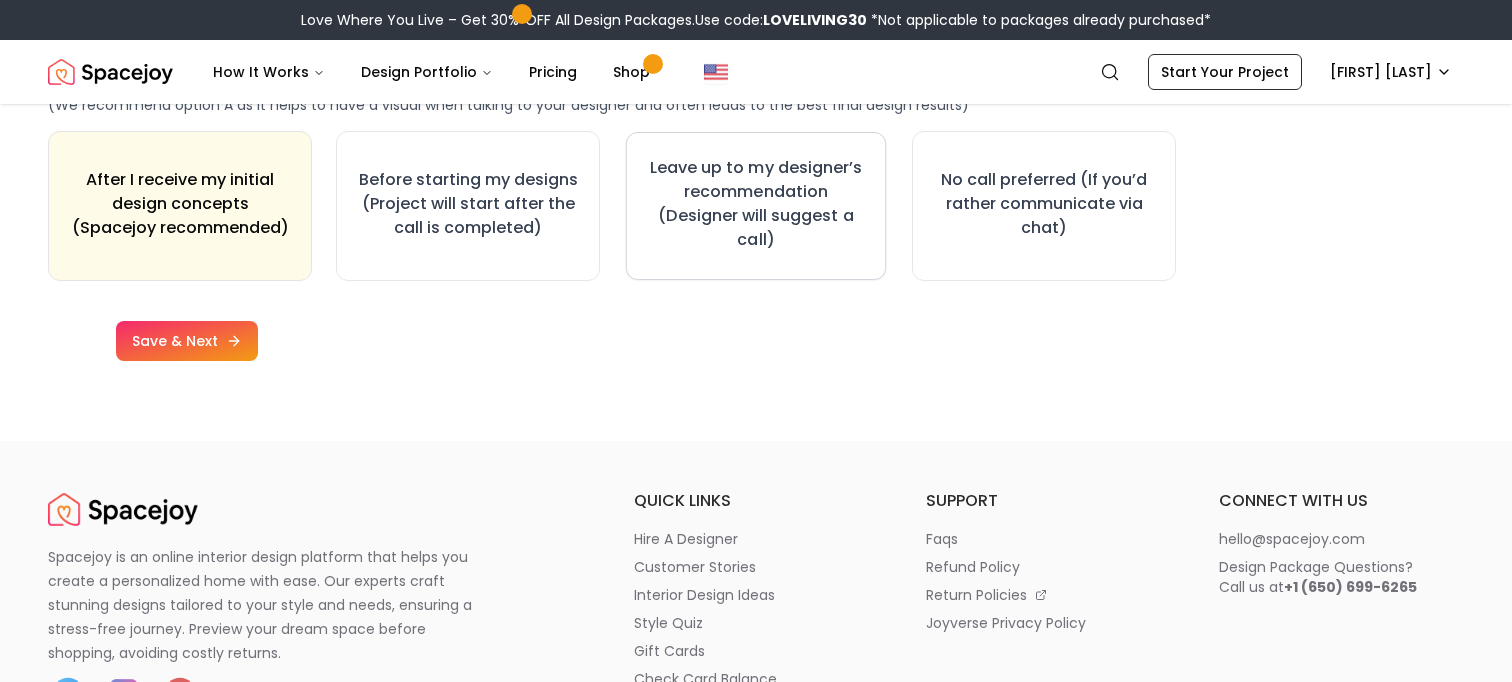 click on "Leave up to my designer’s recommendation (Designer will suggest a call)" at bounding box center [755, 204] 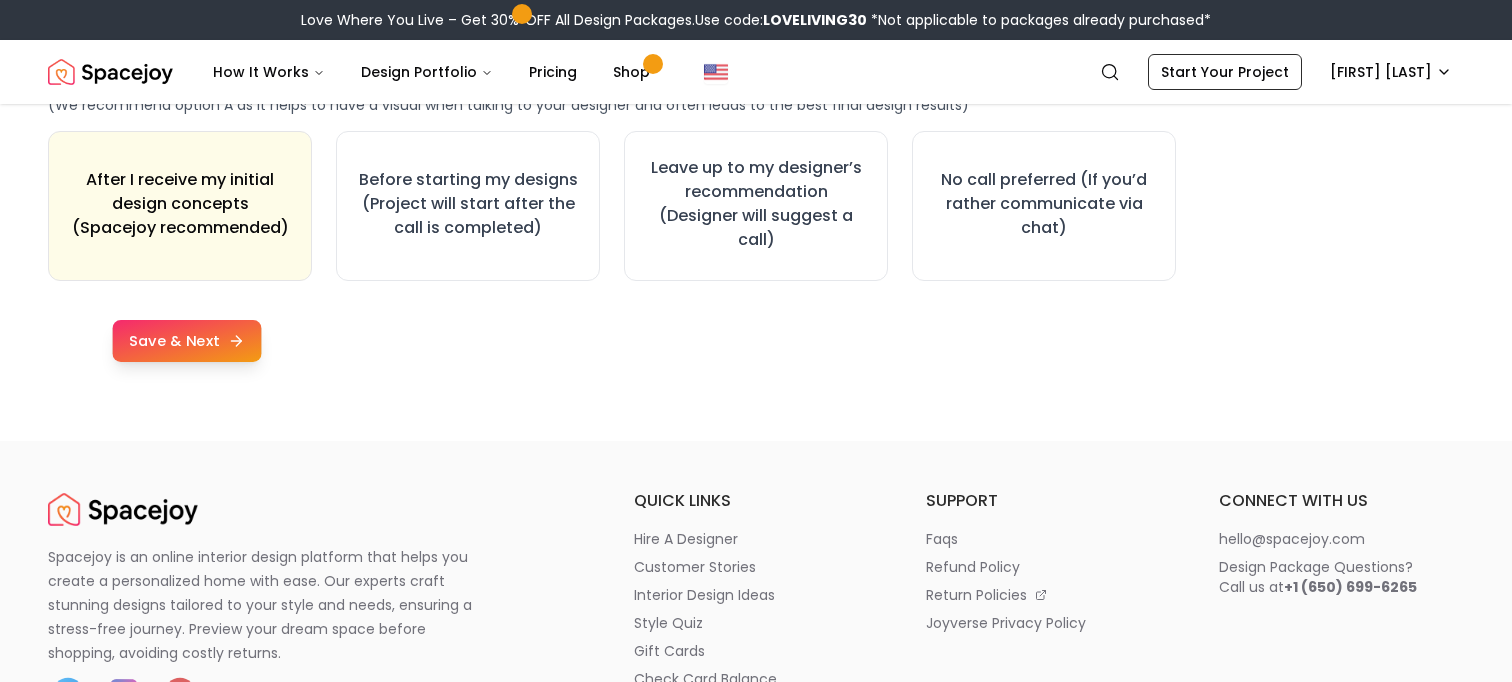 click on "Save & Next" at bounding box center [186, 341] 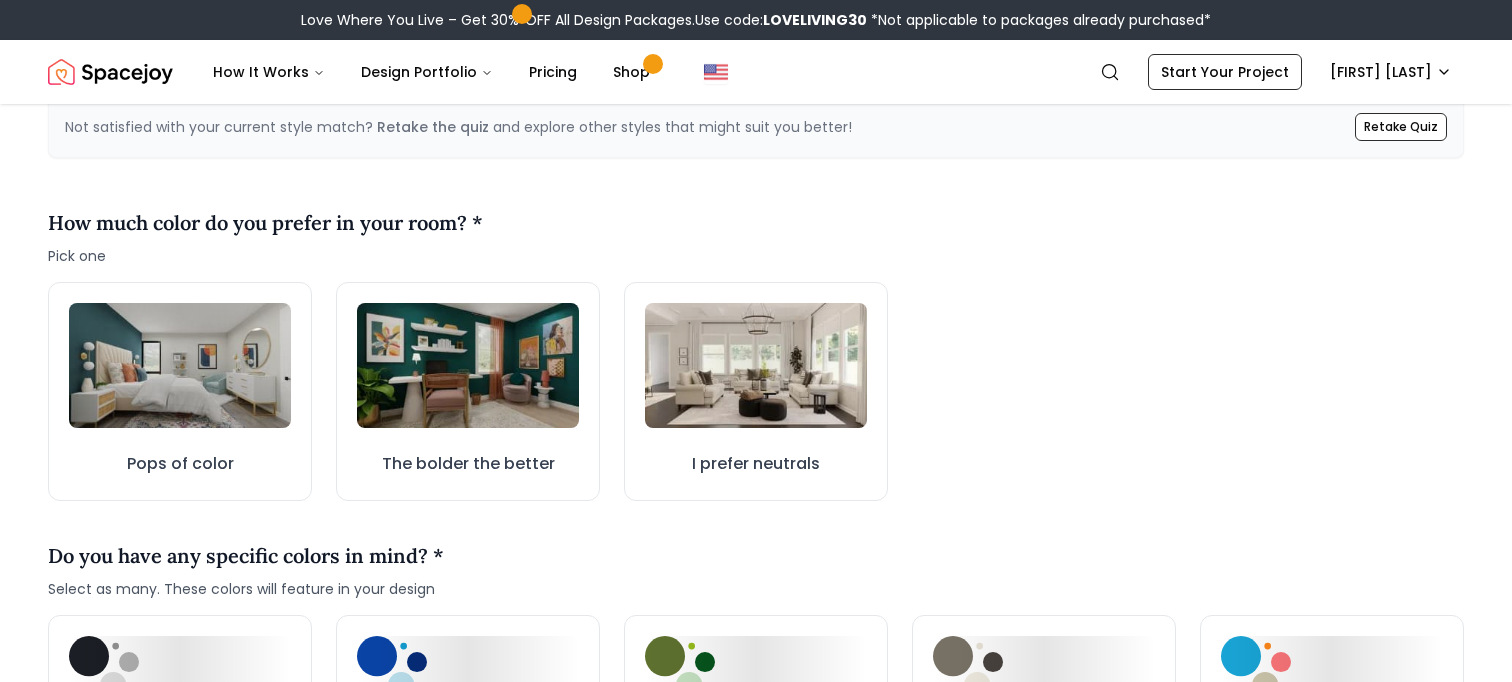 scroll, scrollTop: 553, scrollLeft: 0, axis: vertical 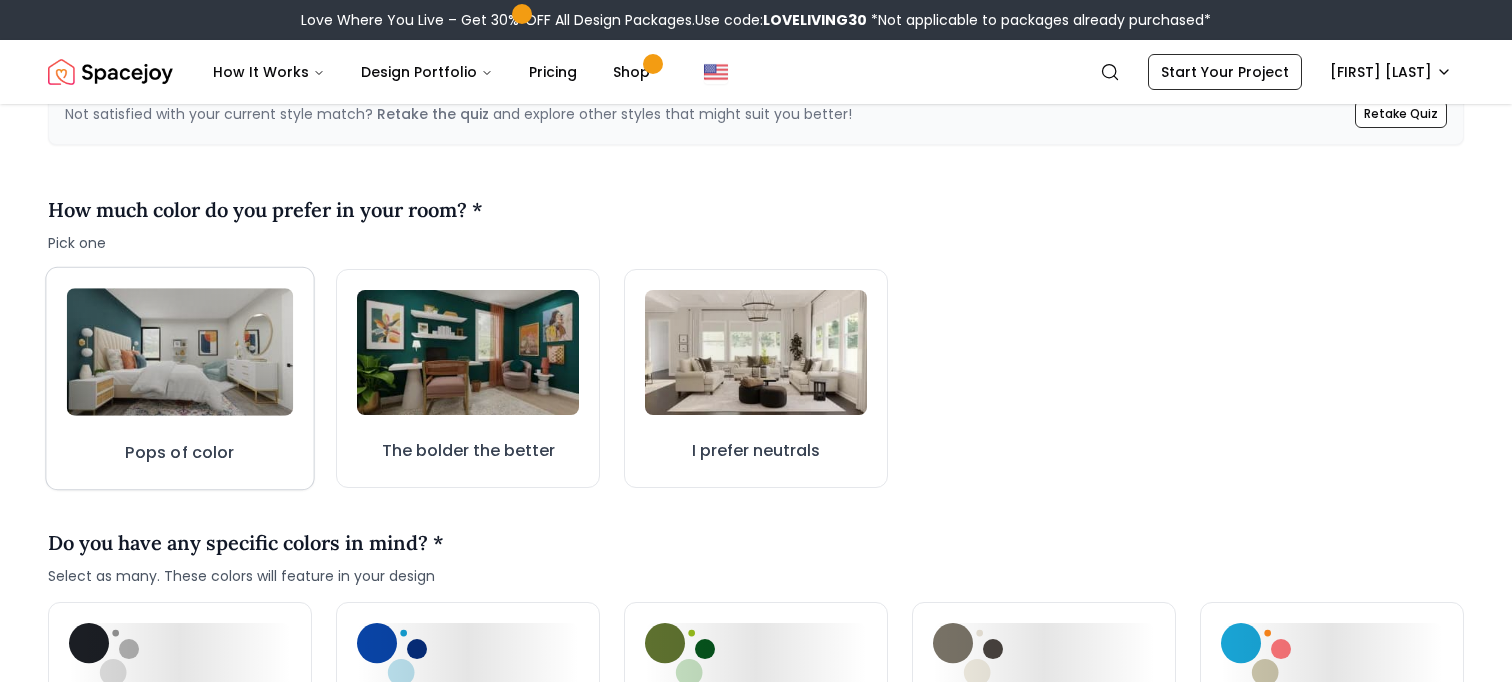click on "Pops of color" at bounding box center (179, 378) 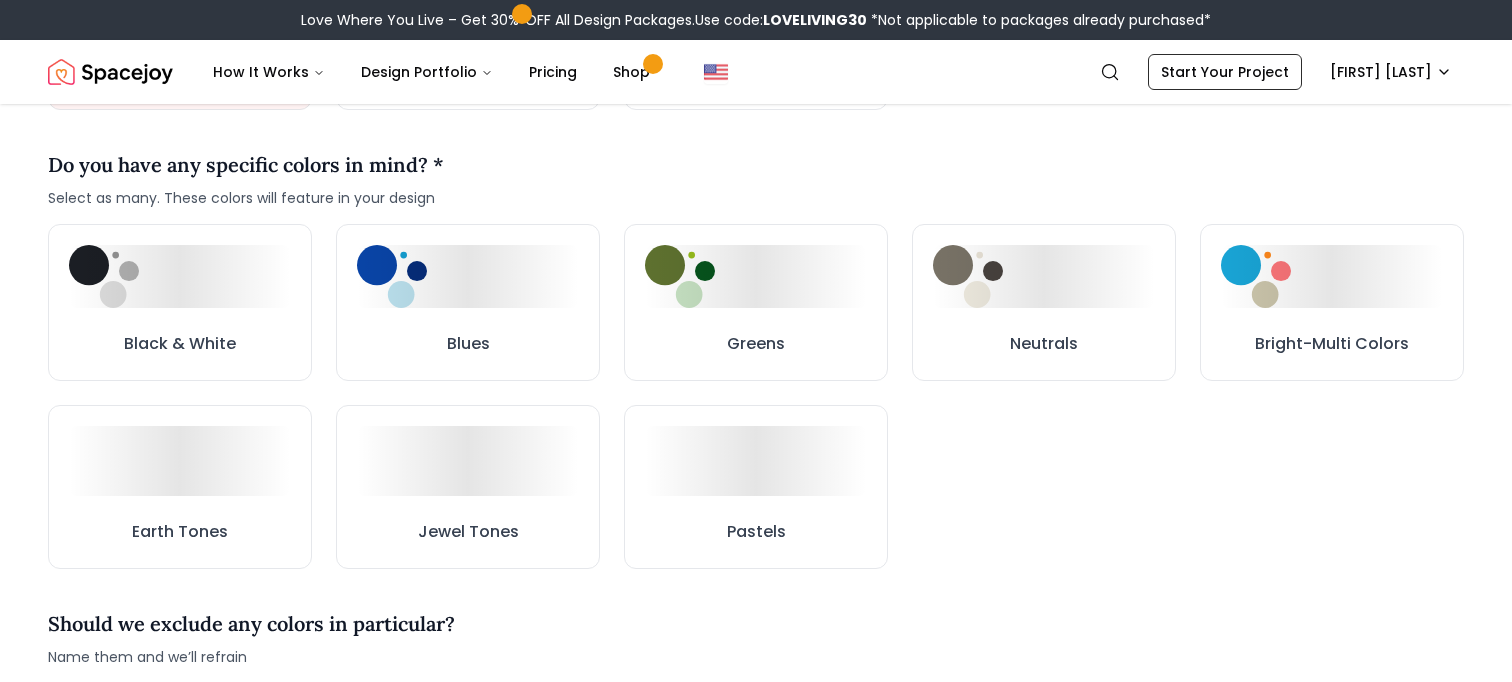 scroll, scrollTop: 959, scrollLeft: 0, axis: vertical 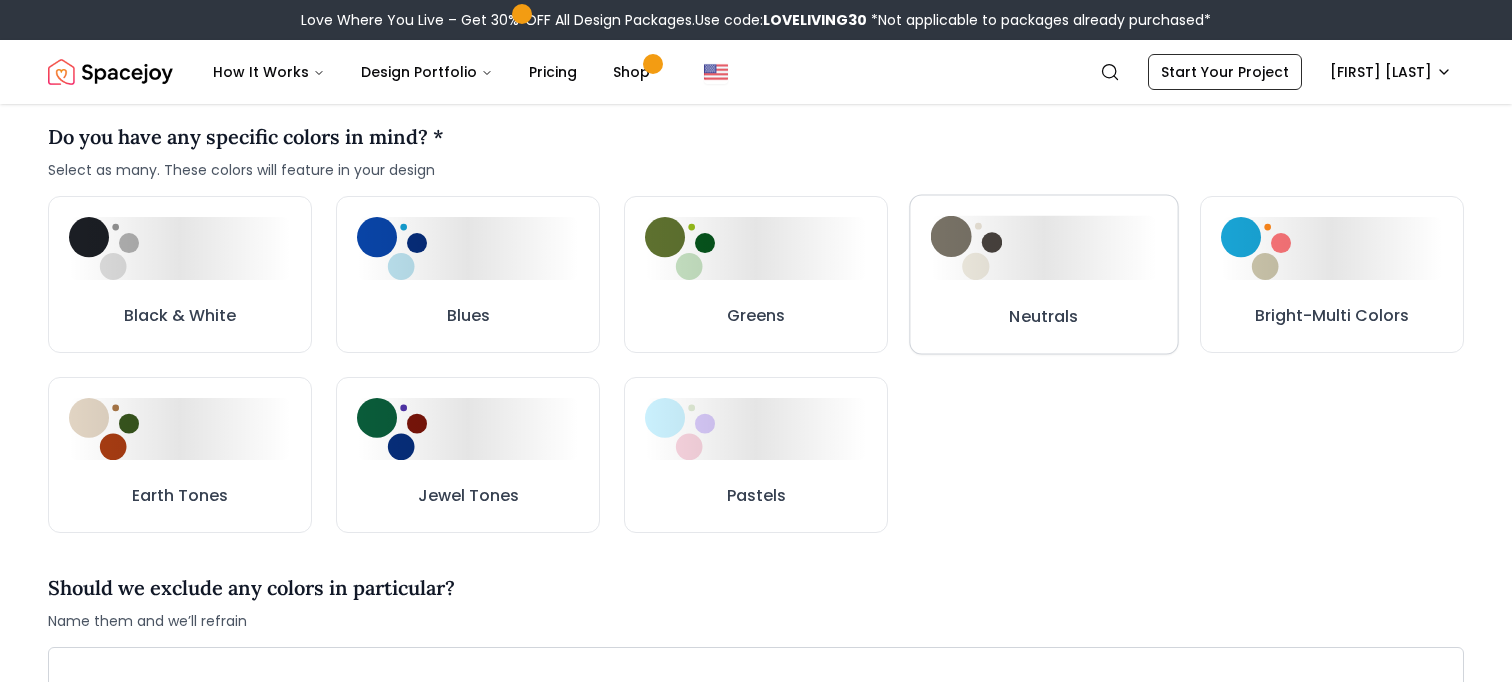 click on "Neutrals" at bounding box center [1043, 274] 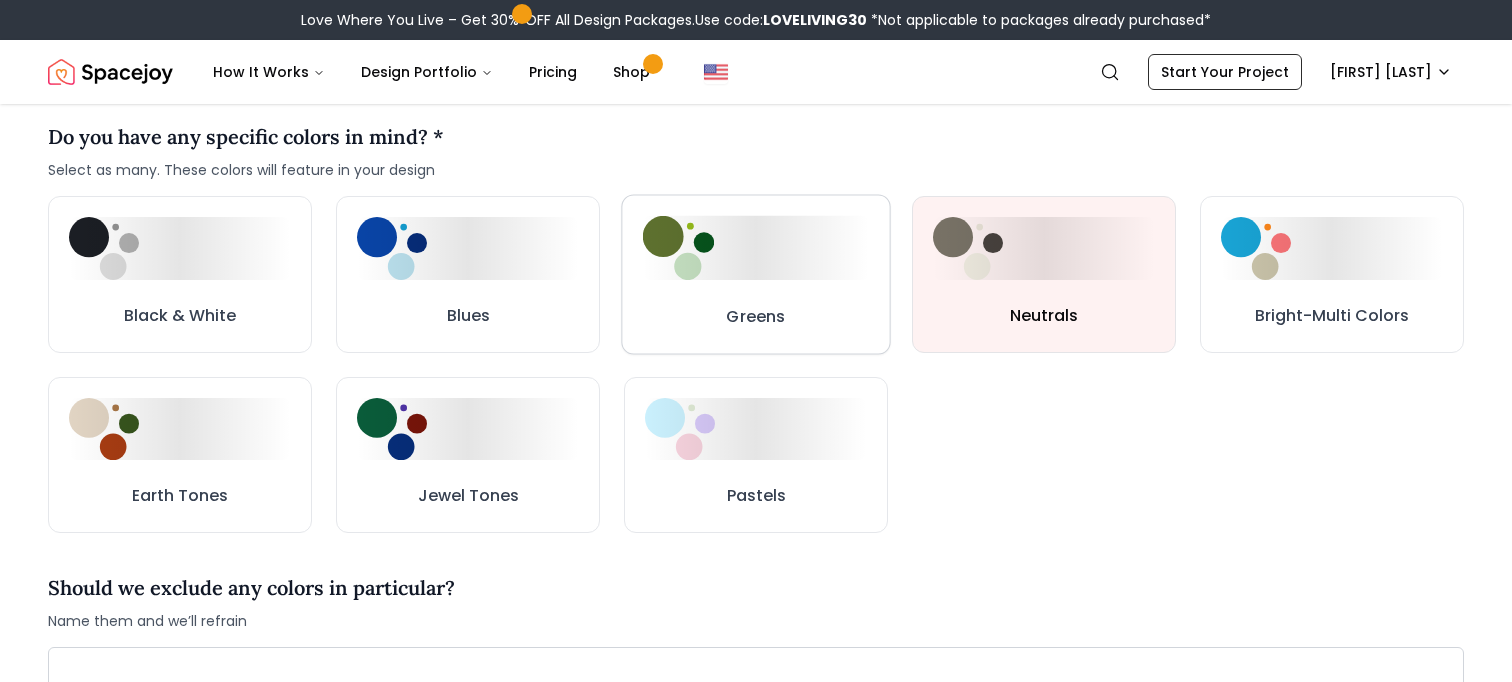 click on "Greens" at bounding box center [755, 274] 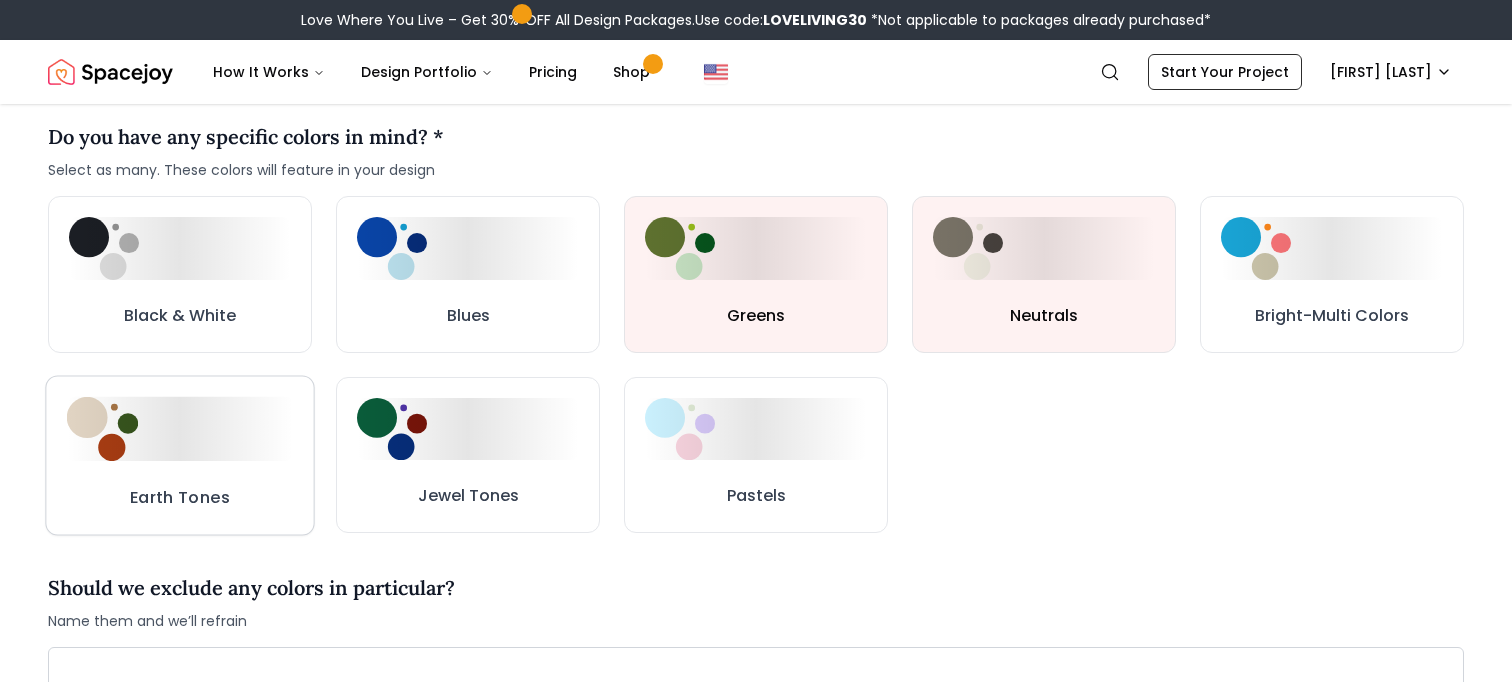 click on "Earth Tones" at bounding box center (180, 496) 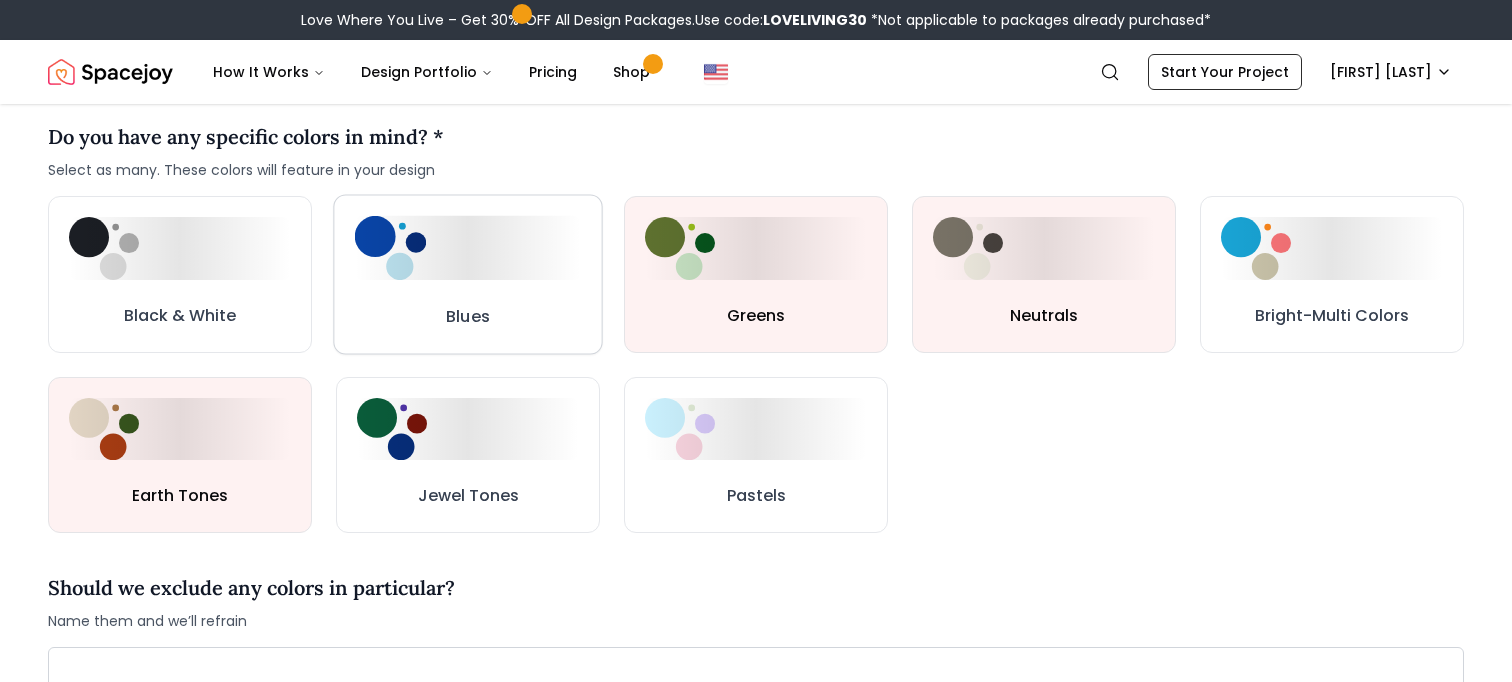 click on "Blues" at bounding box center [467, 274] 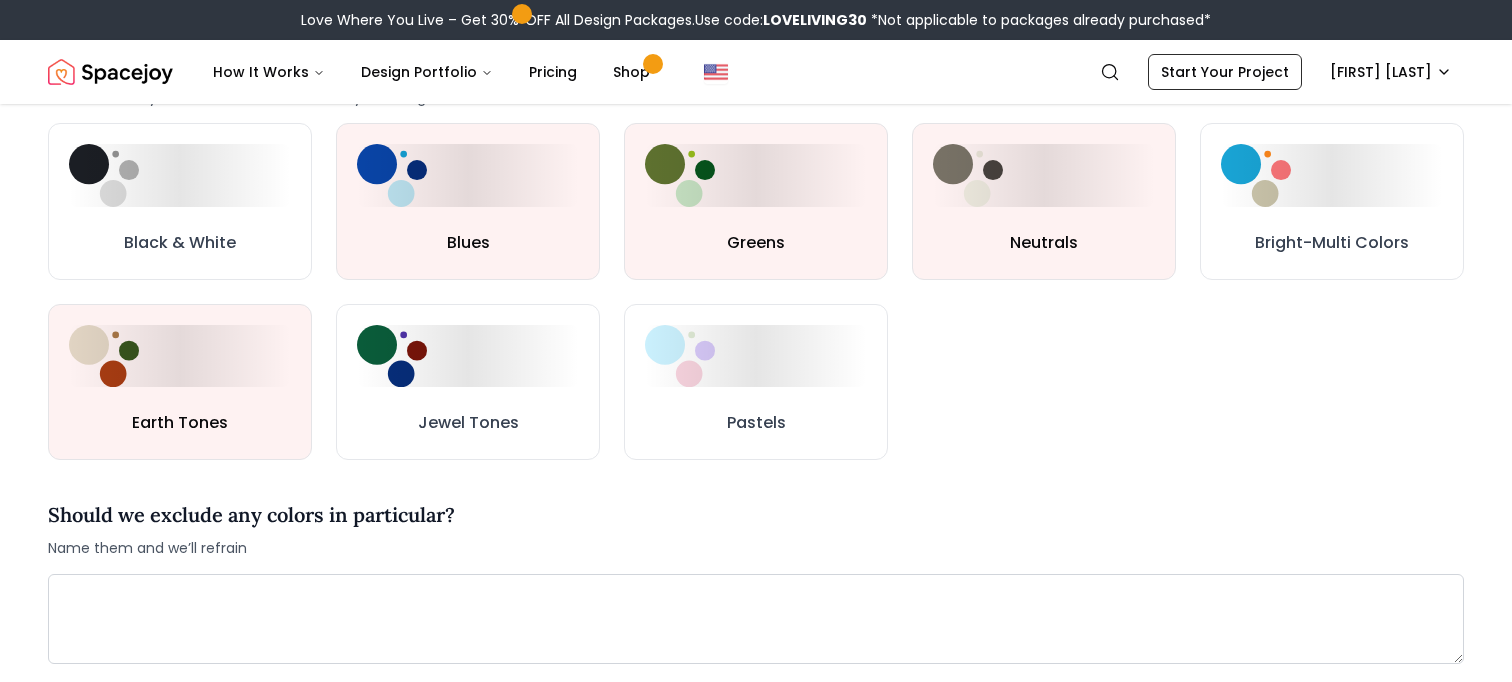 scroll, scrollTop: 1046, scrollLeft: 0, axis: vertical 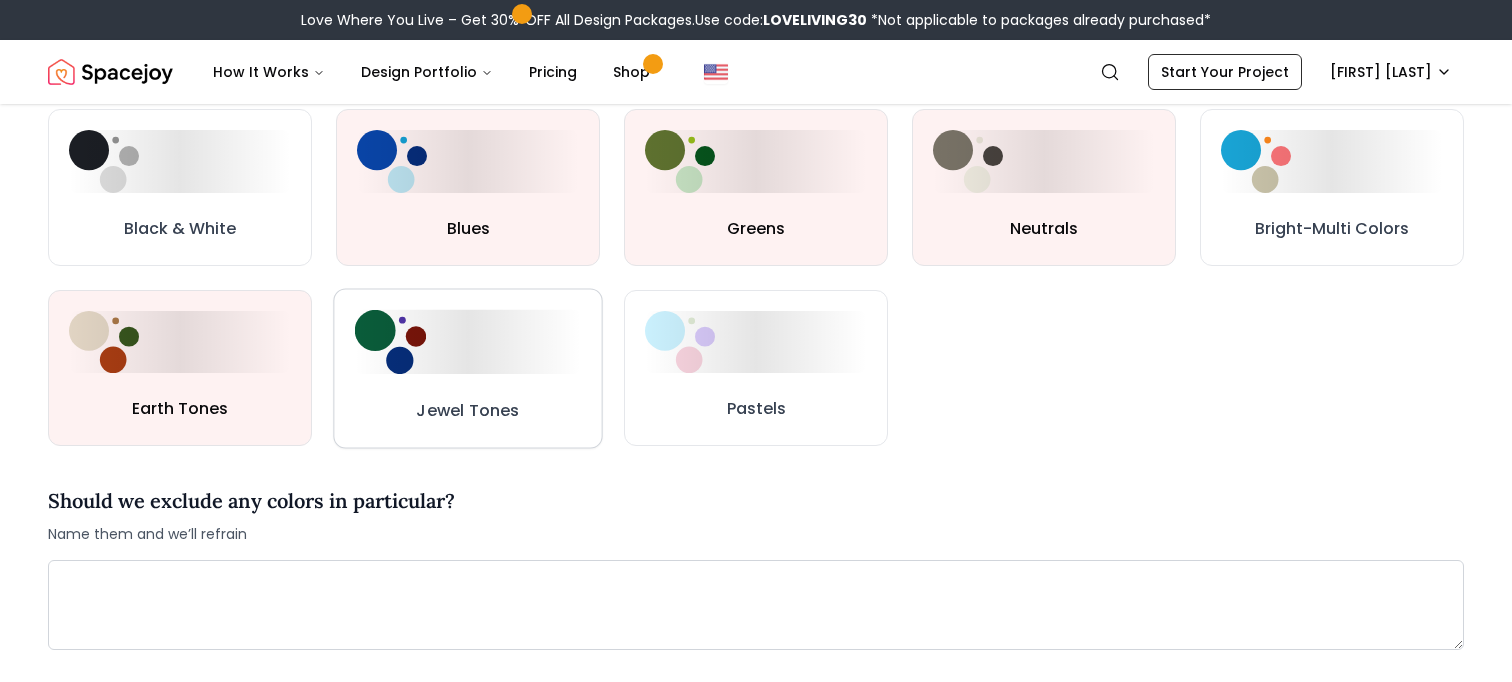 click at bounding box center [468, 341] 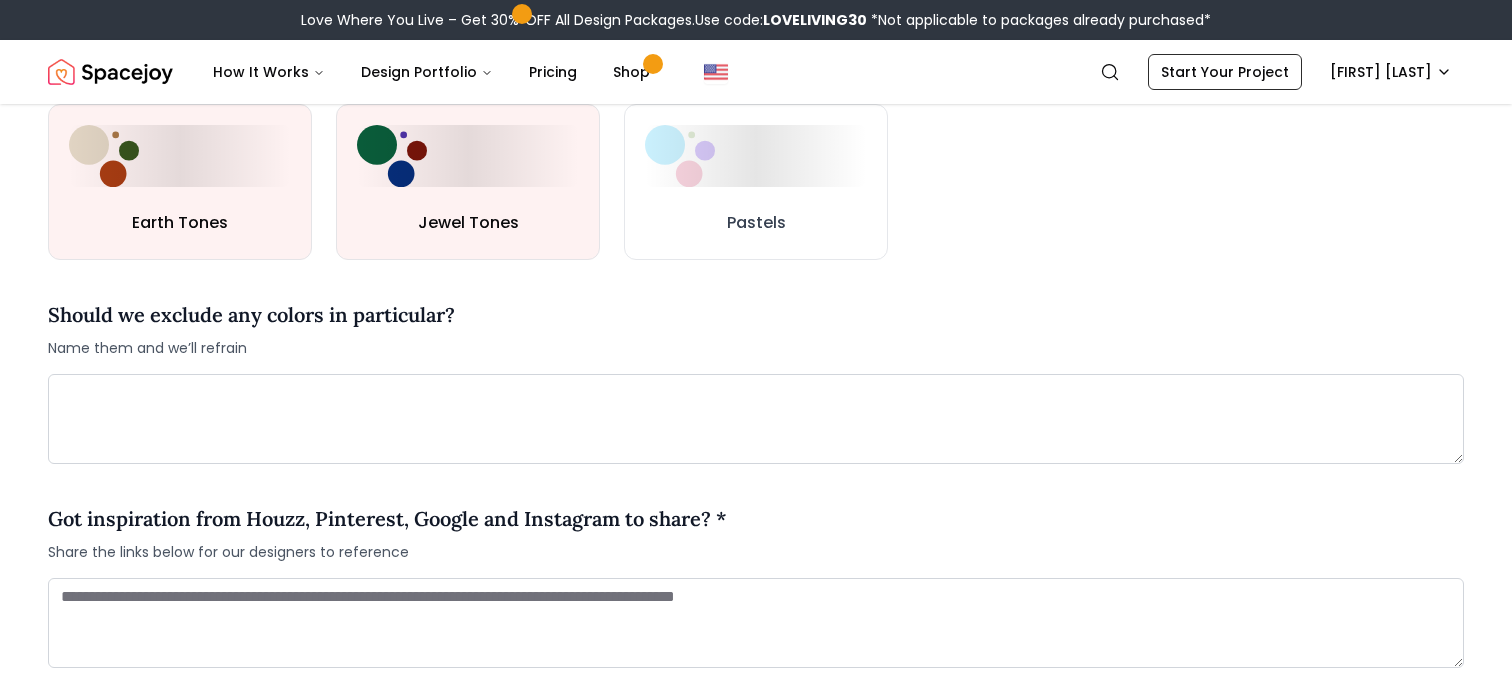 scroll, scrollTop: 1245, scrollLeft: 0, axis: vertical 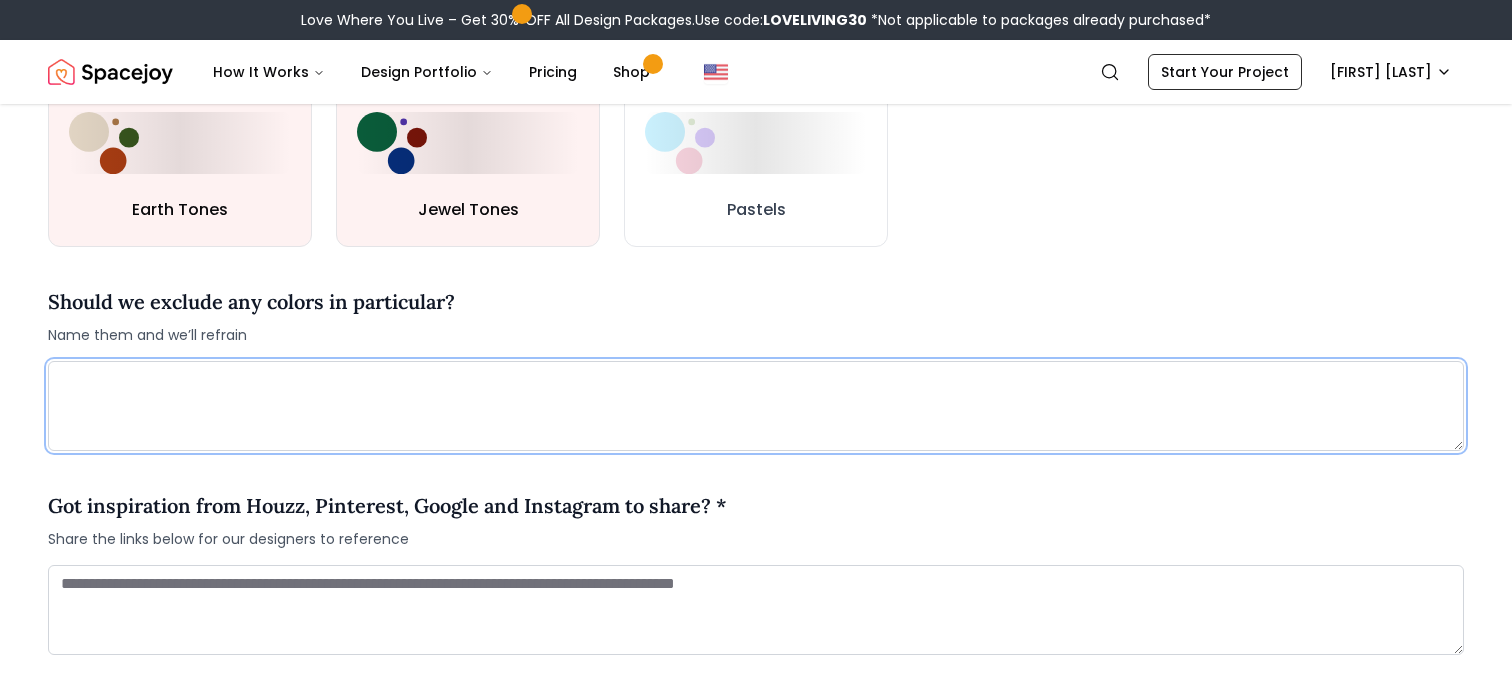 click at bounding box center [756, 406] 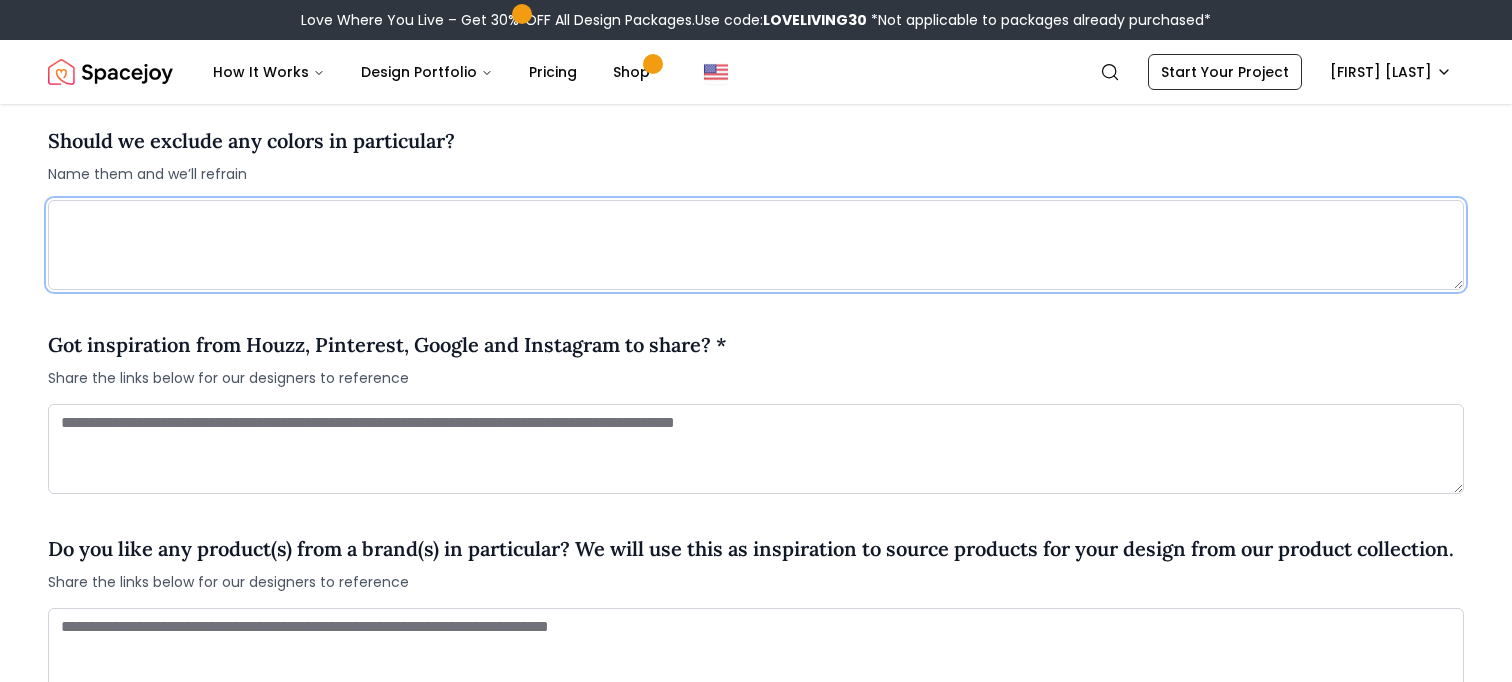 scroll, scrollTop: 1460, scrollLeft: 0, axis: vertical 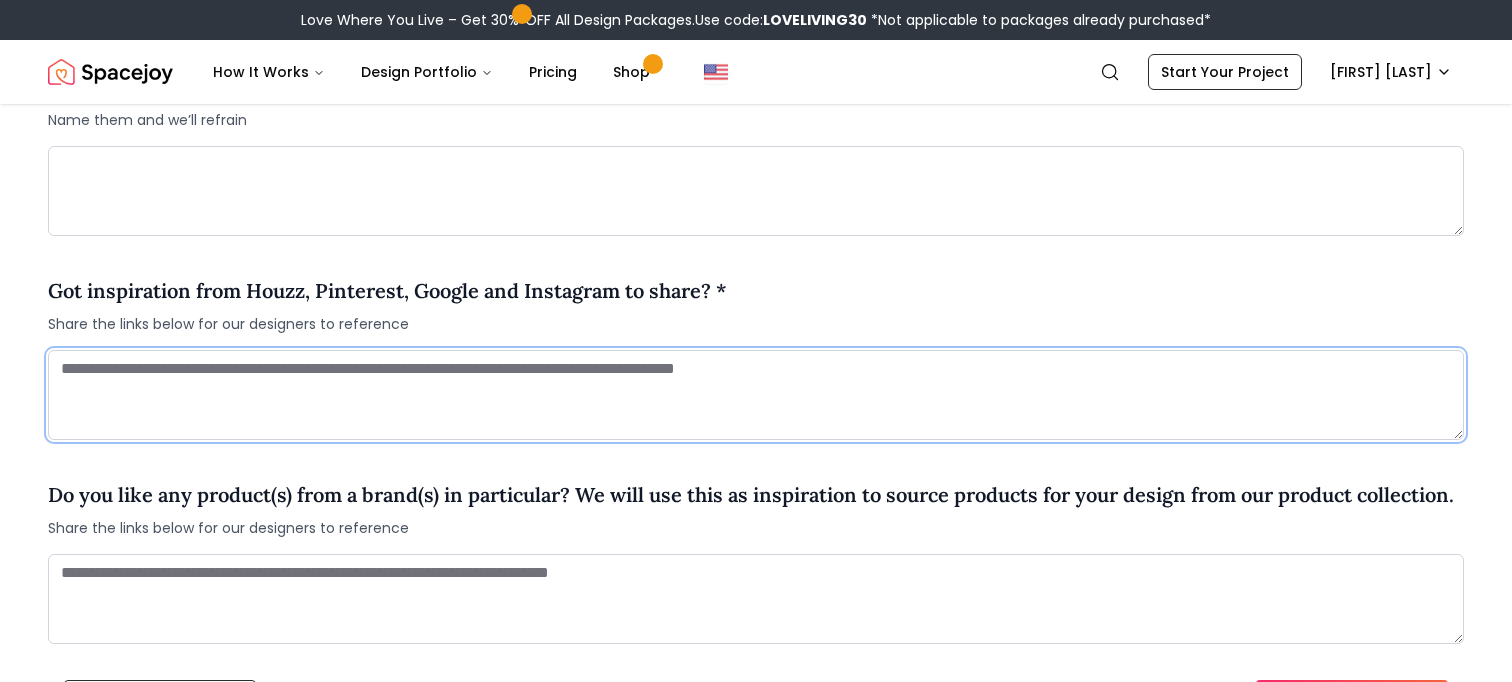 click at bounding box center (756, 395) 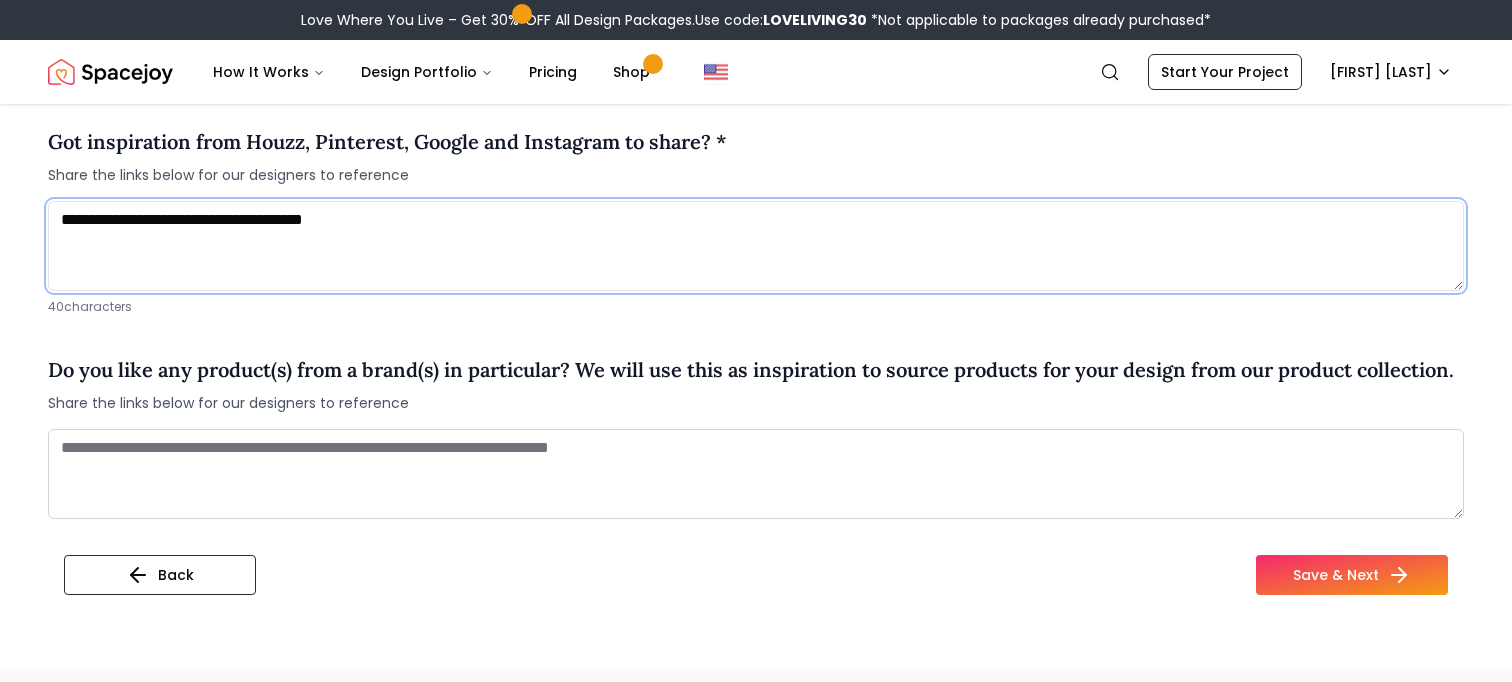 scroll, scrollTop: 1867, scrollLeft: 0, axis: vertical 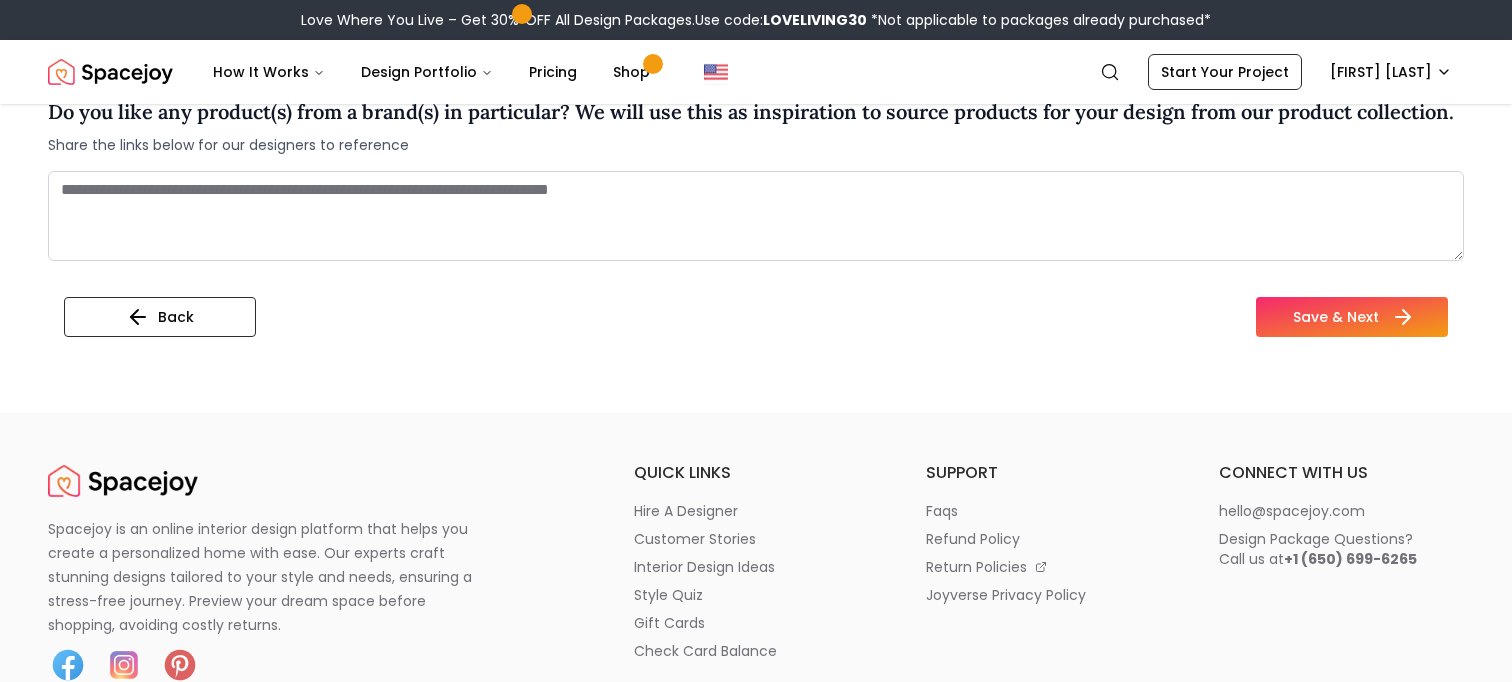 type on "**********" 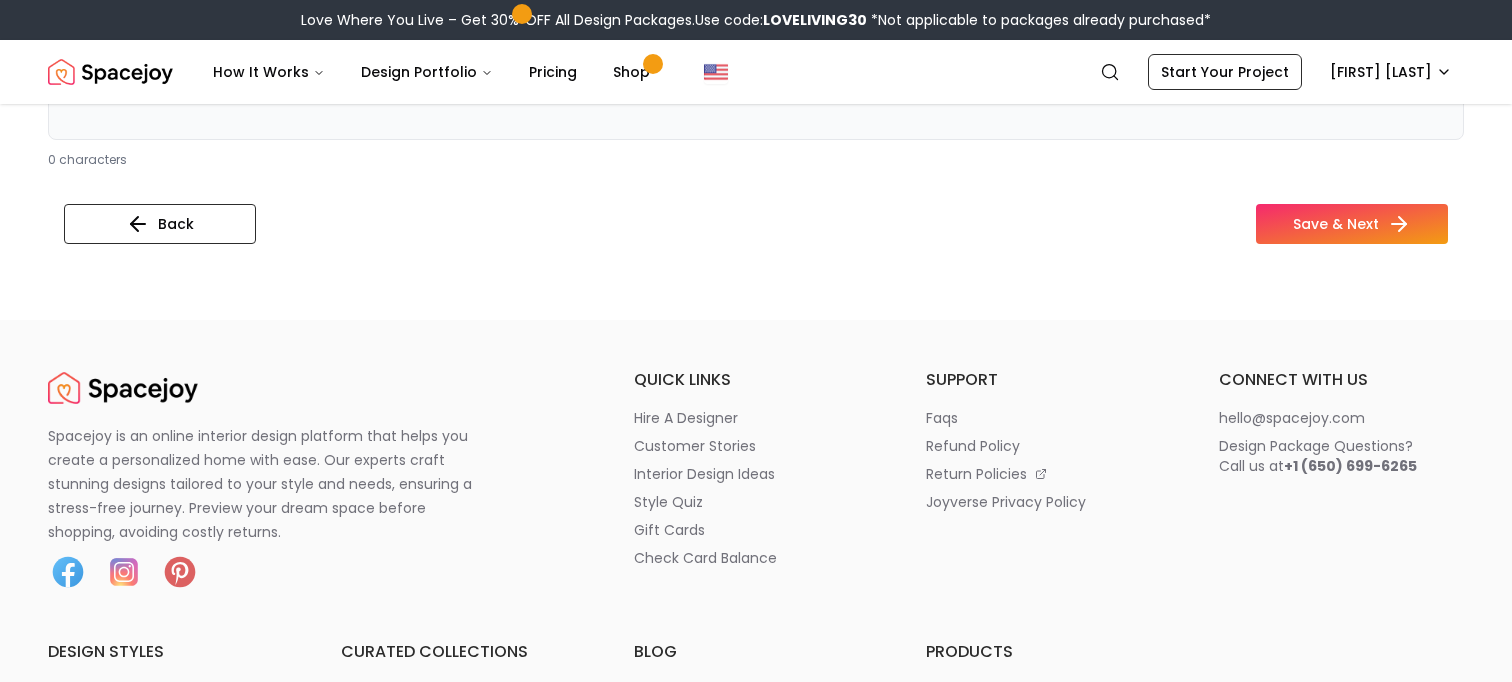 scroll, scrollTop: 939, scrollLeft: 0, axis: vertical 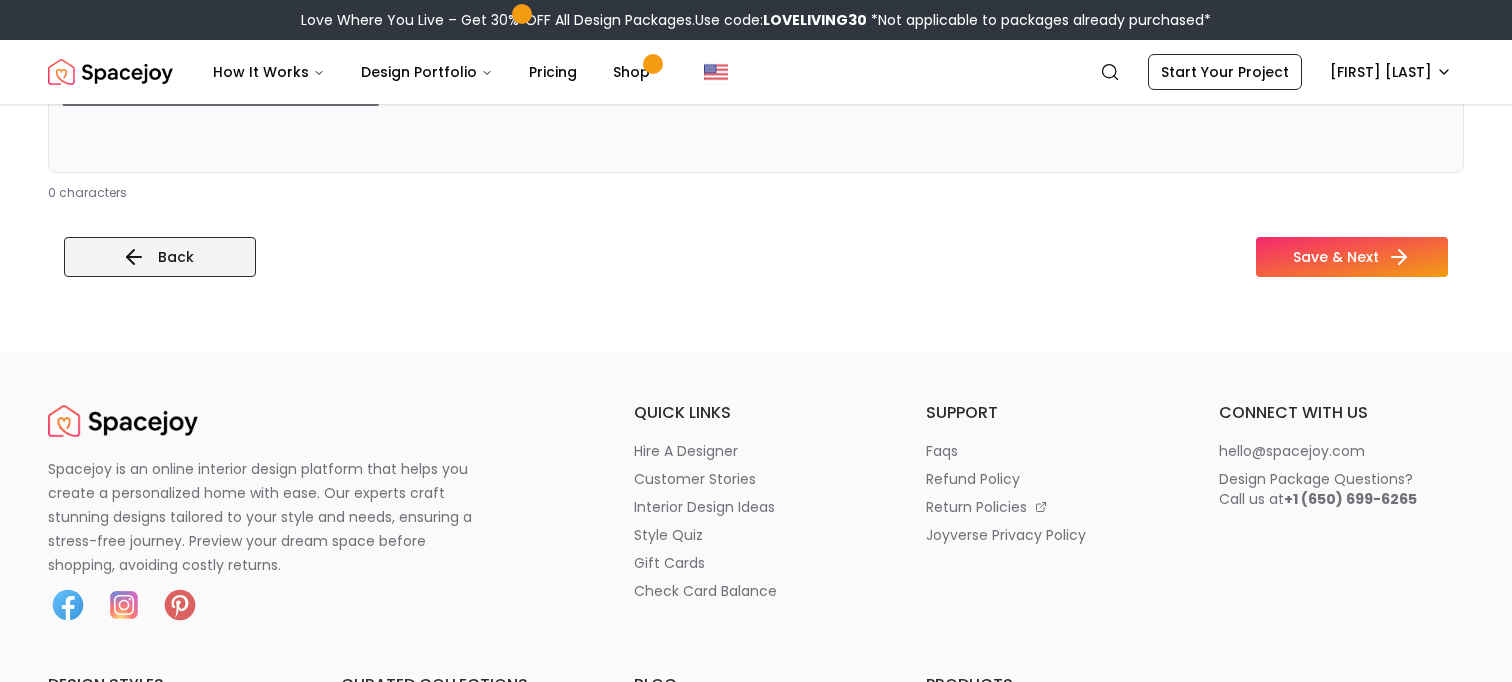 click on "Back" at bounding box center (160, 257) 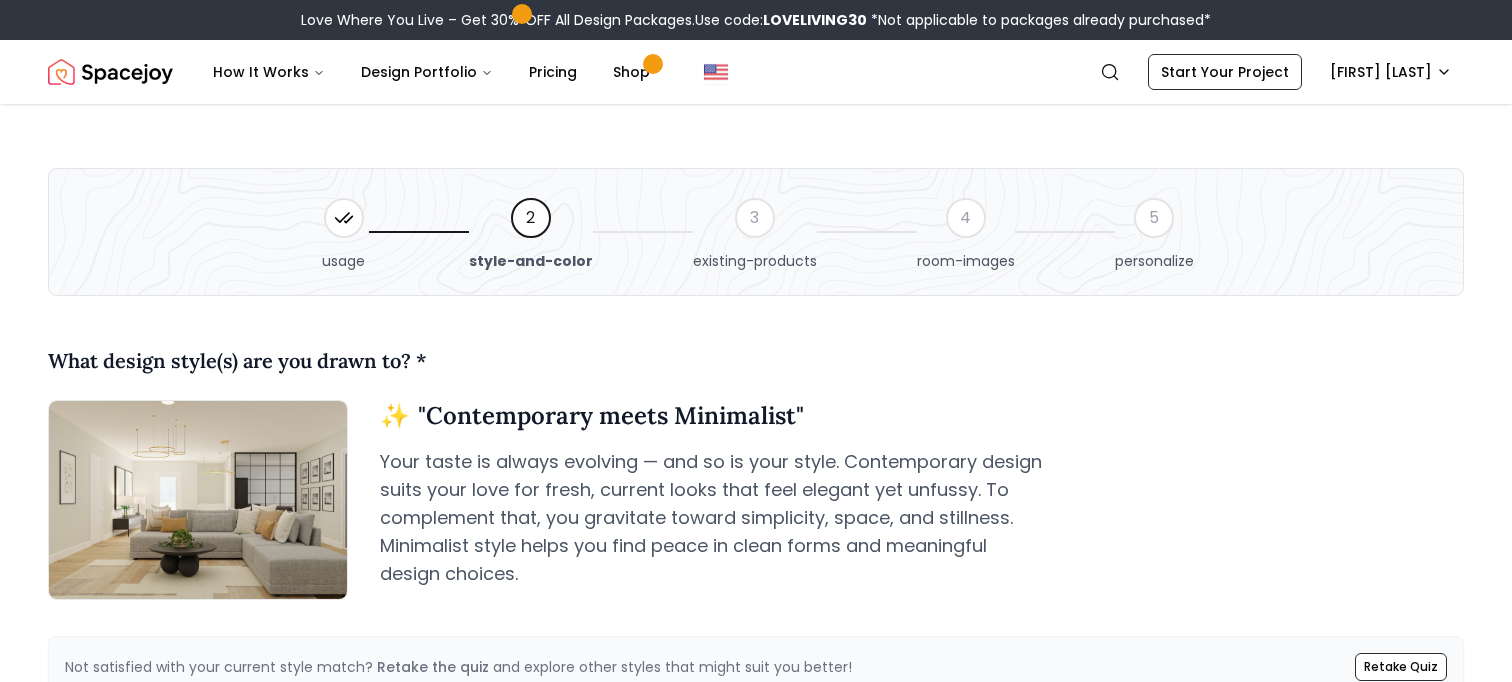 scroll, scrollTop: 251, scrollLeft: 0, axis: vertical 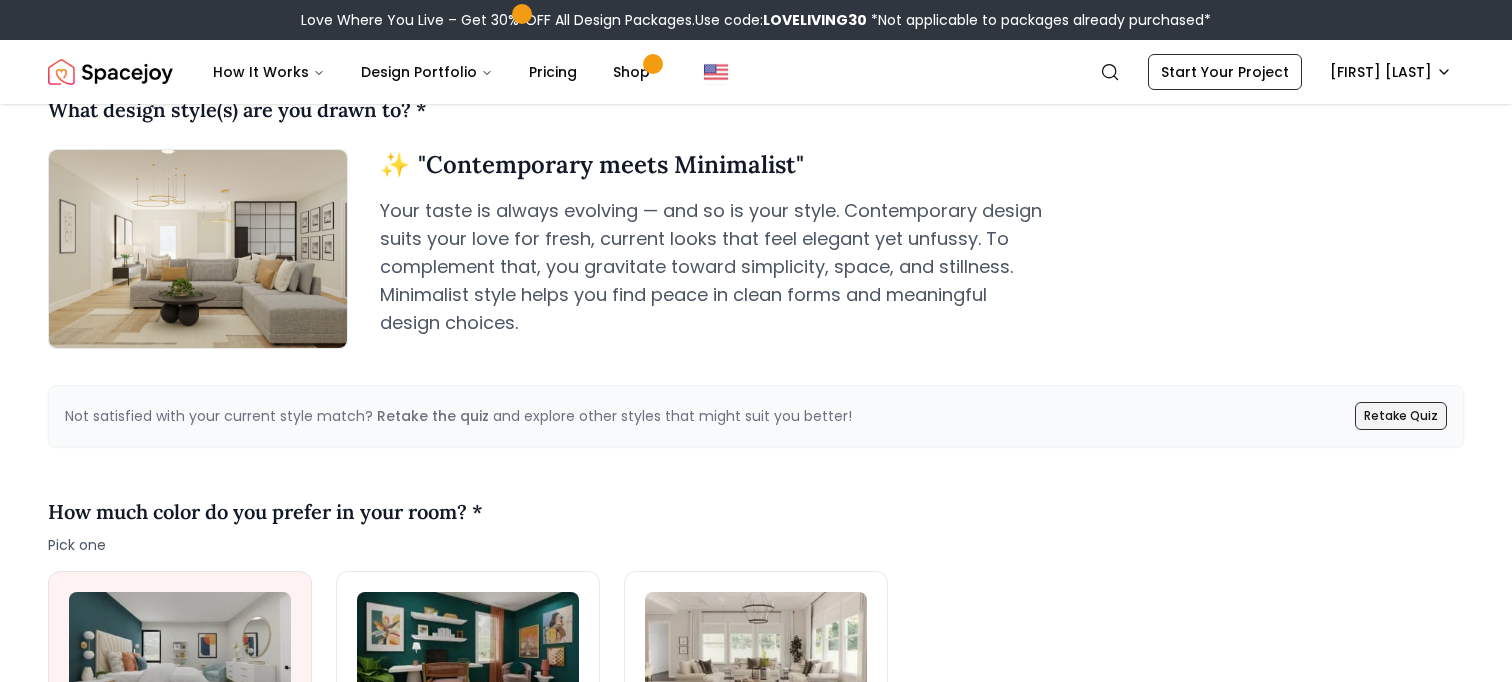 click on "Retake Quiz" at bounding box center (1401, 416) 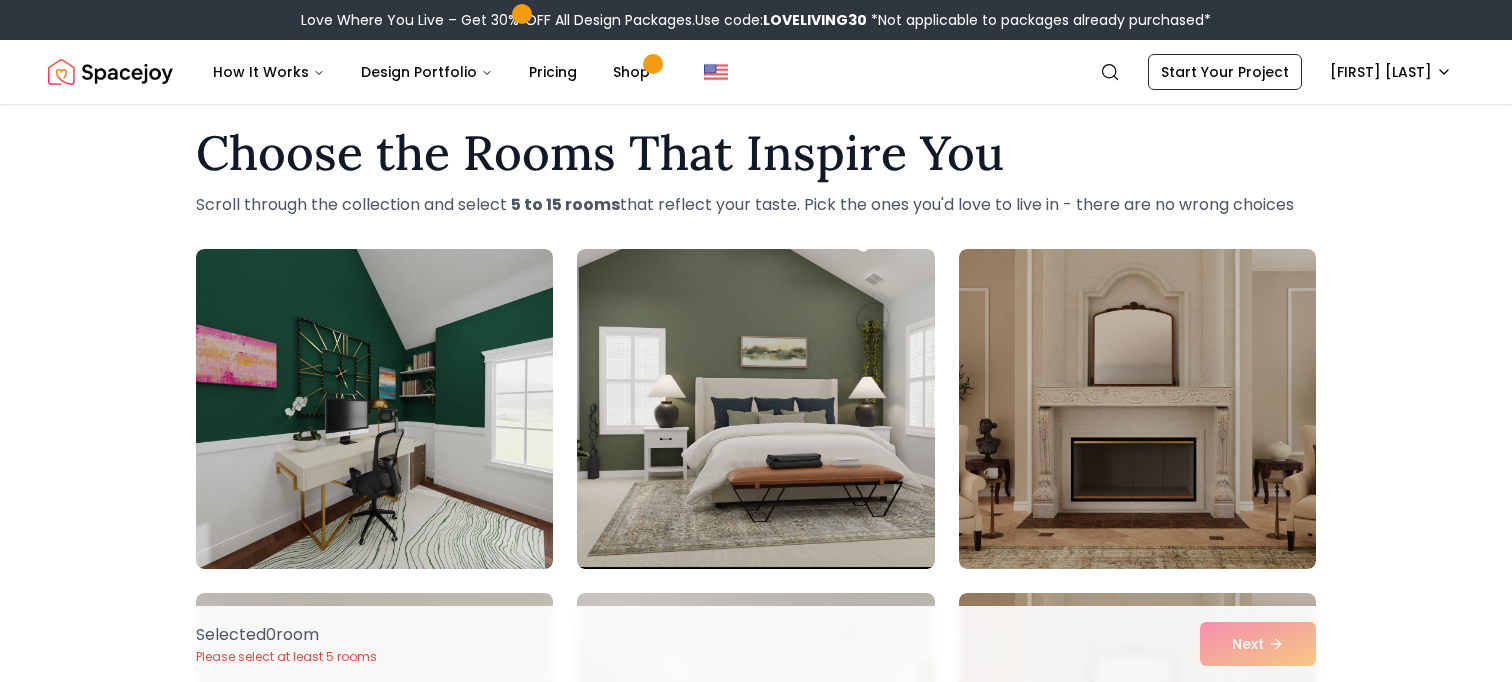 scroll, scrollTop: 25, scrollLeft: 0, axis: vertical 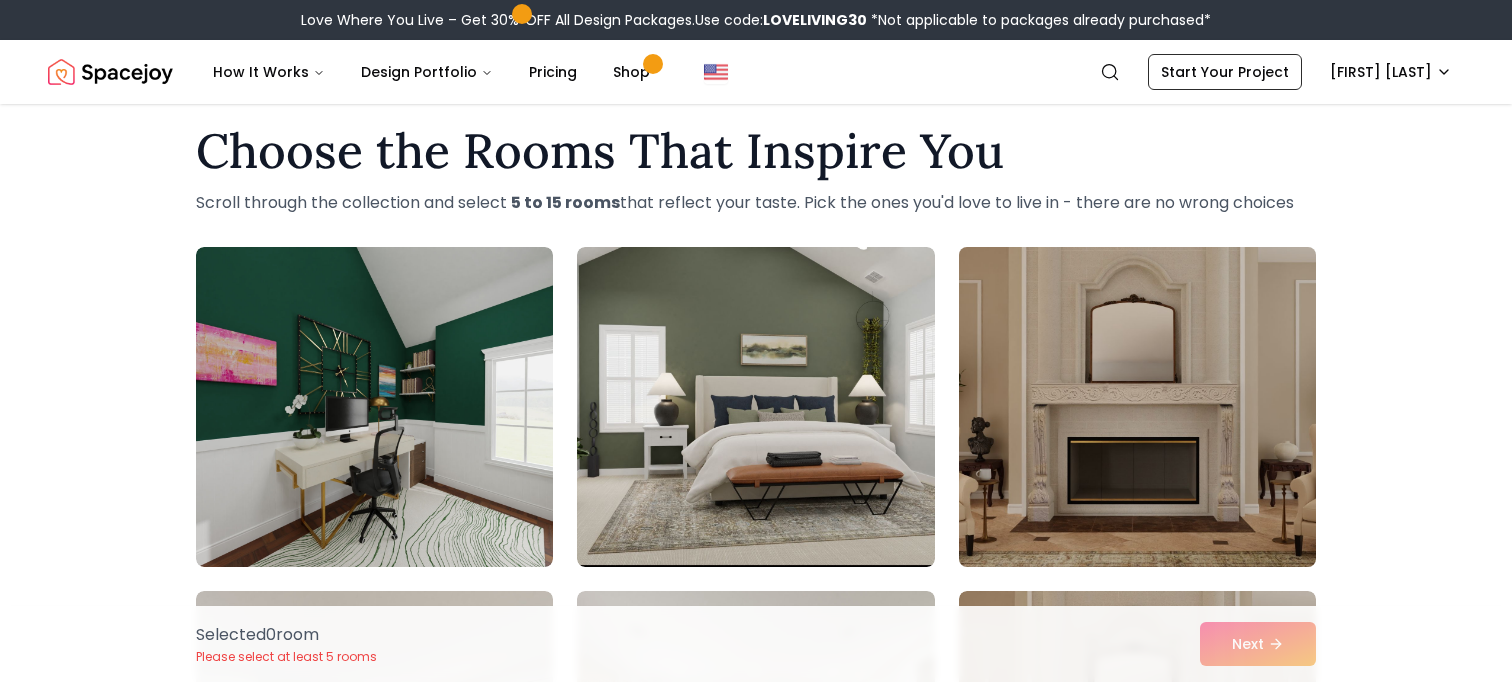 click at bounding box center (1137, 407) 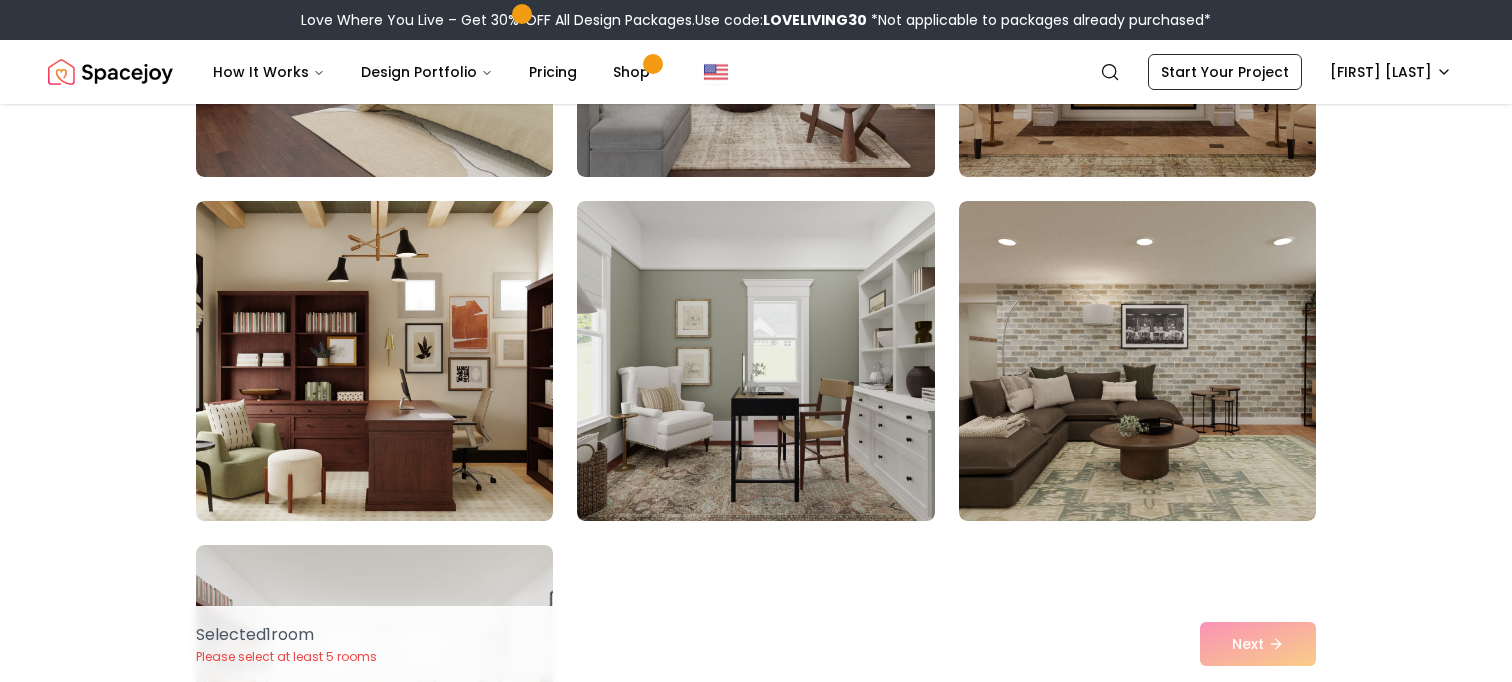 scroll, scrollTop: 808, scrollLeft: 0, axis: vertical 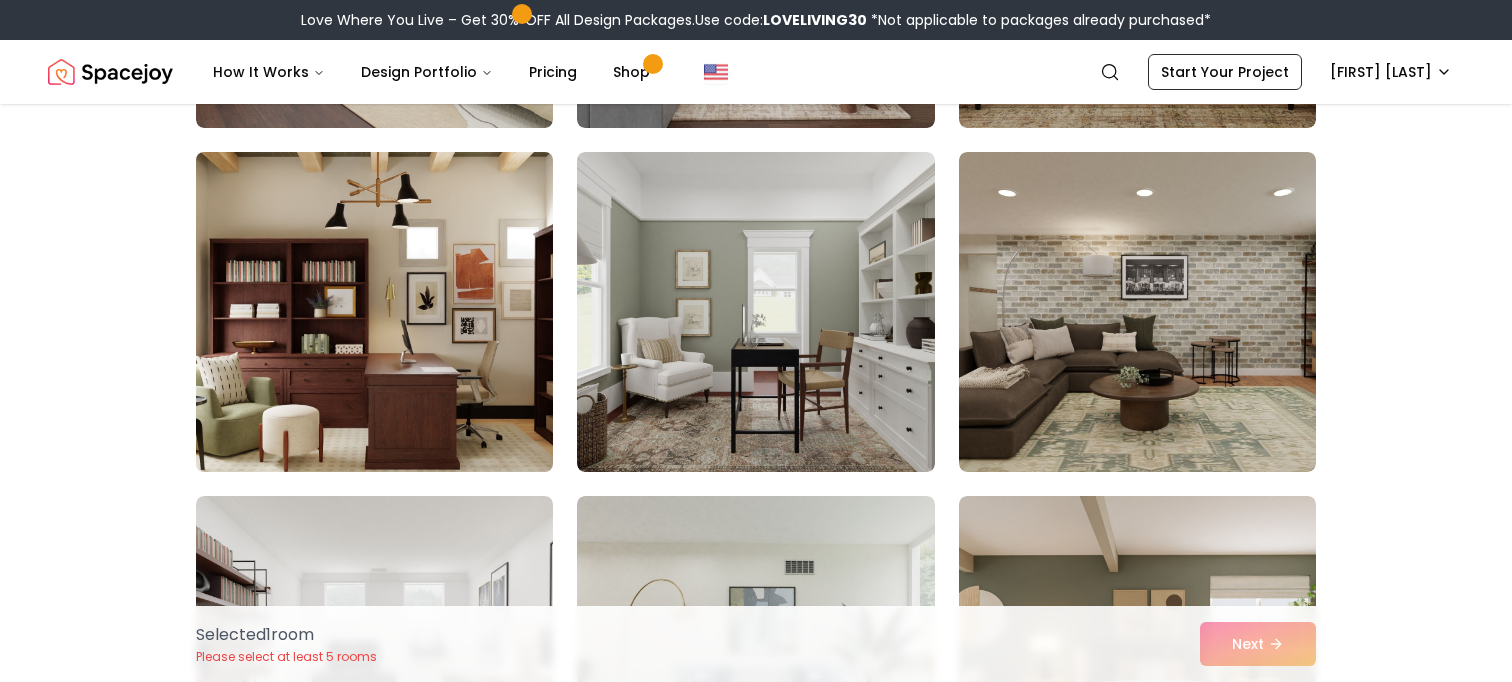 click at bounding box center (374, 312) 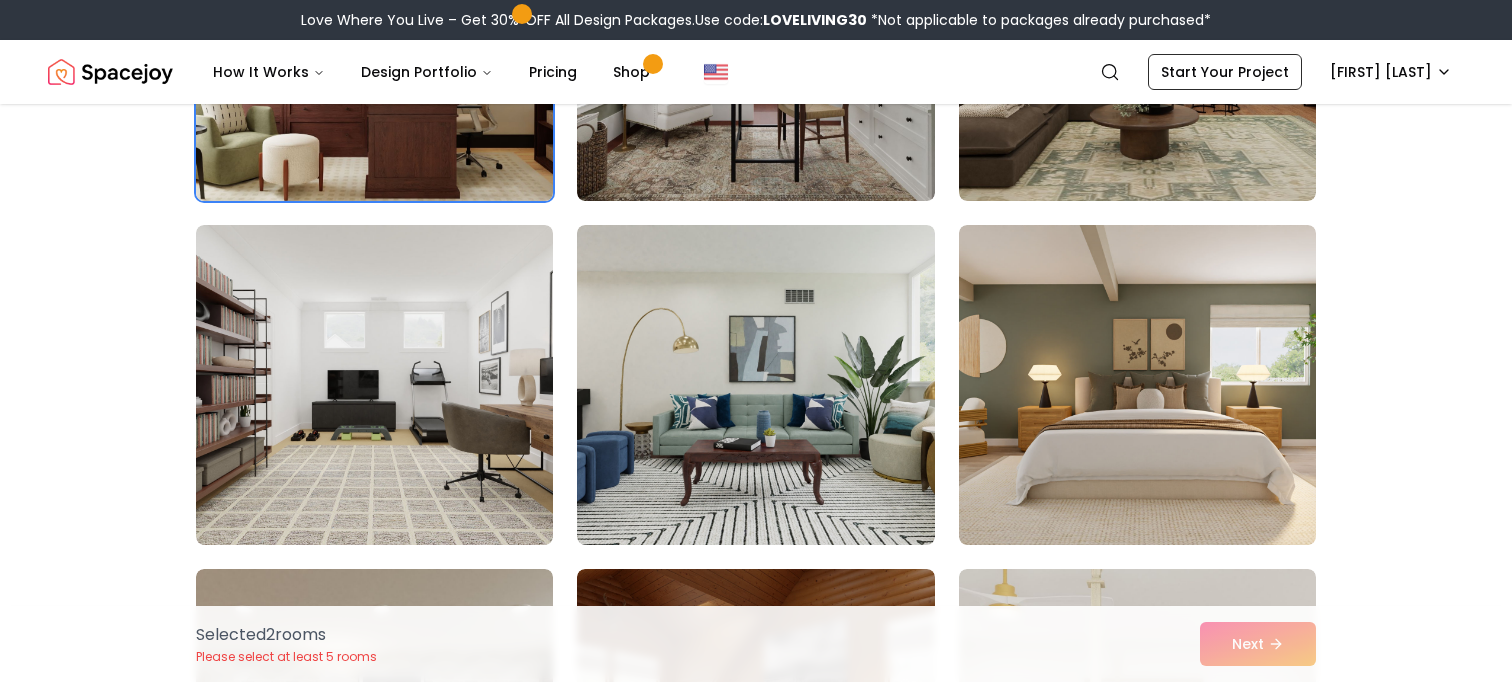 scroll, scrollTop: 1169, scrollLeft: 0, axis: vertical 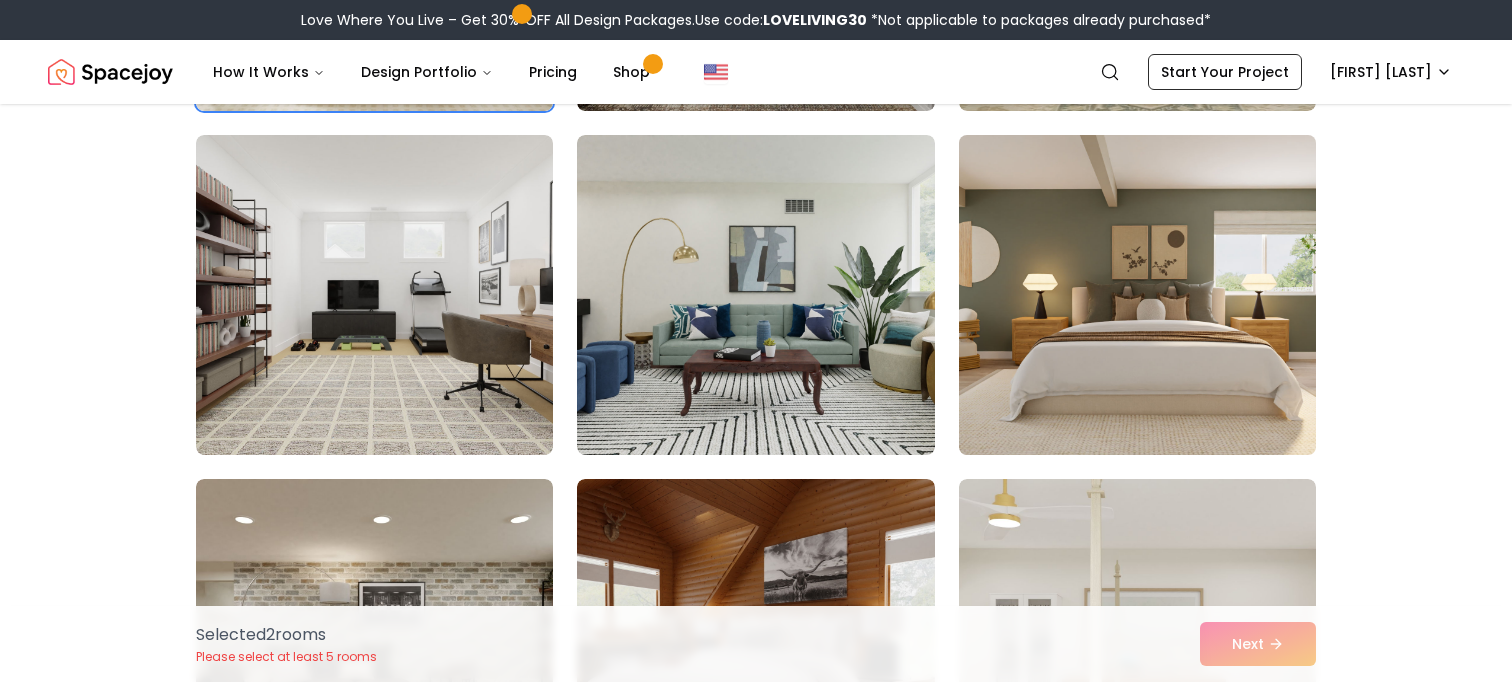 click at bounding box center [1137, 295] 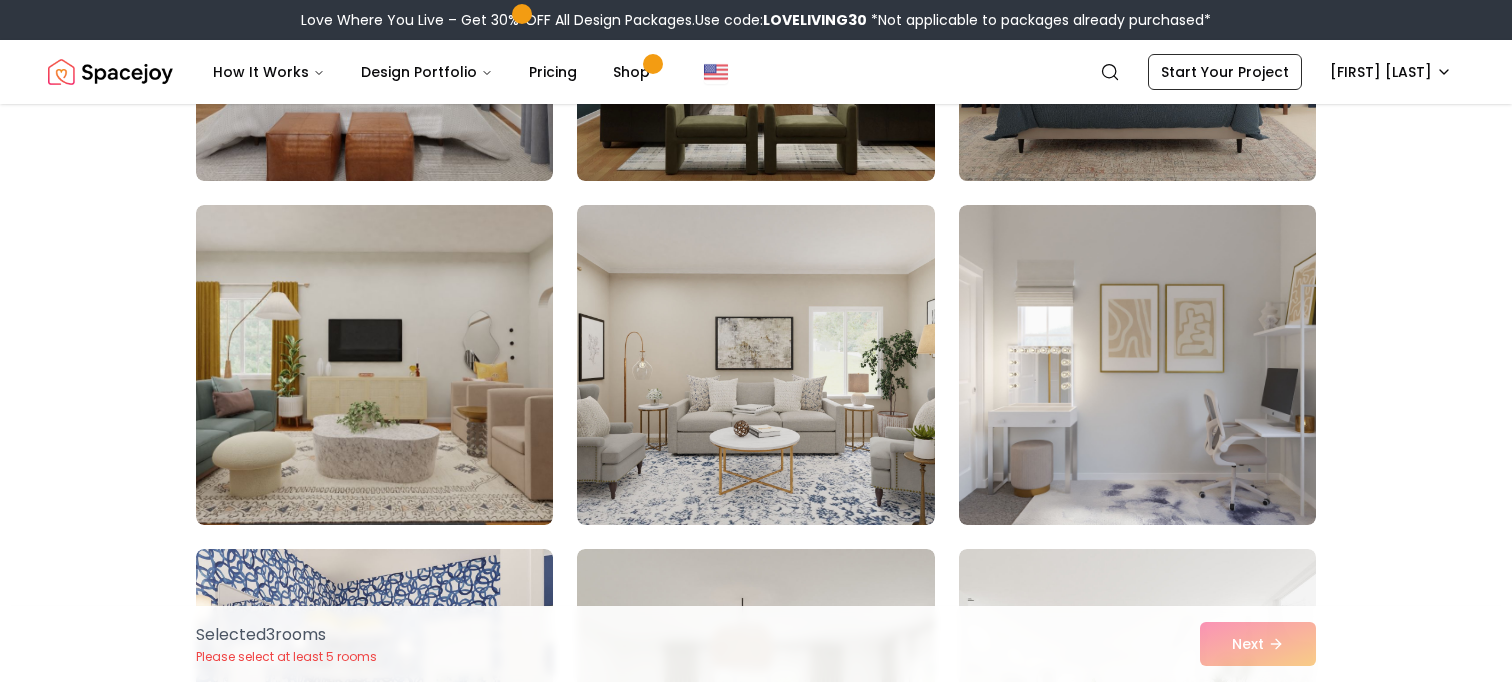scroll, scrollTop: 2548, scrollLeft: 0, axis: vertical 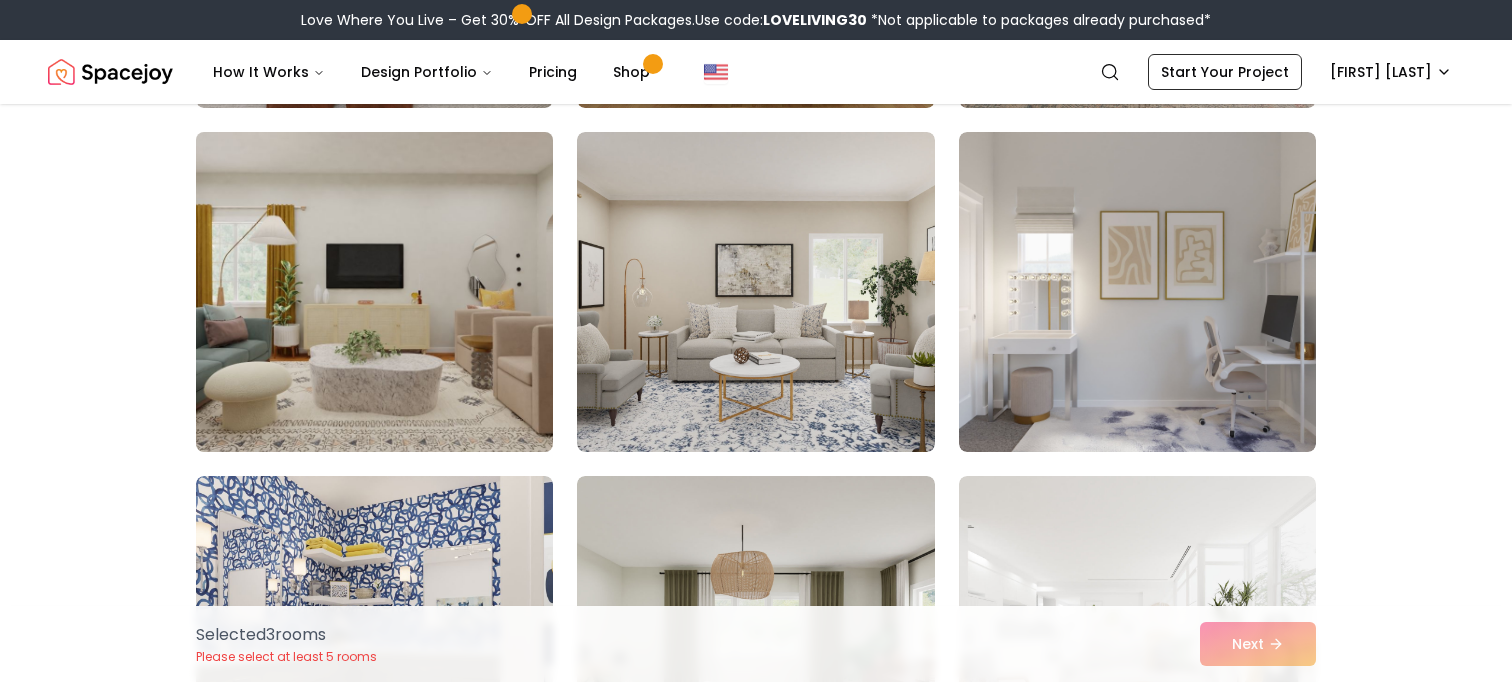 click at bounding box center [374, 292] 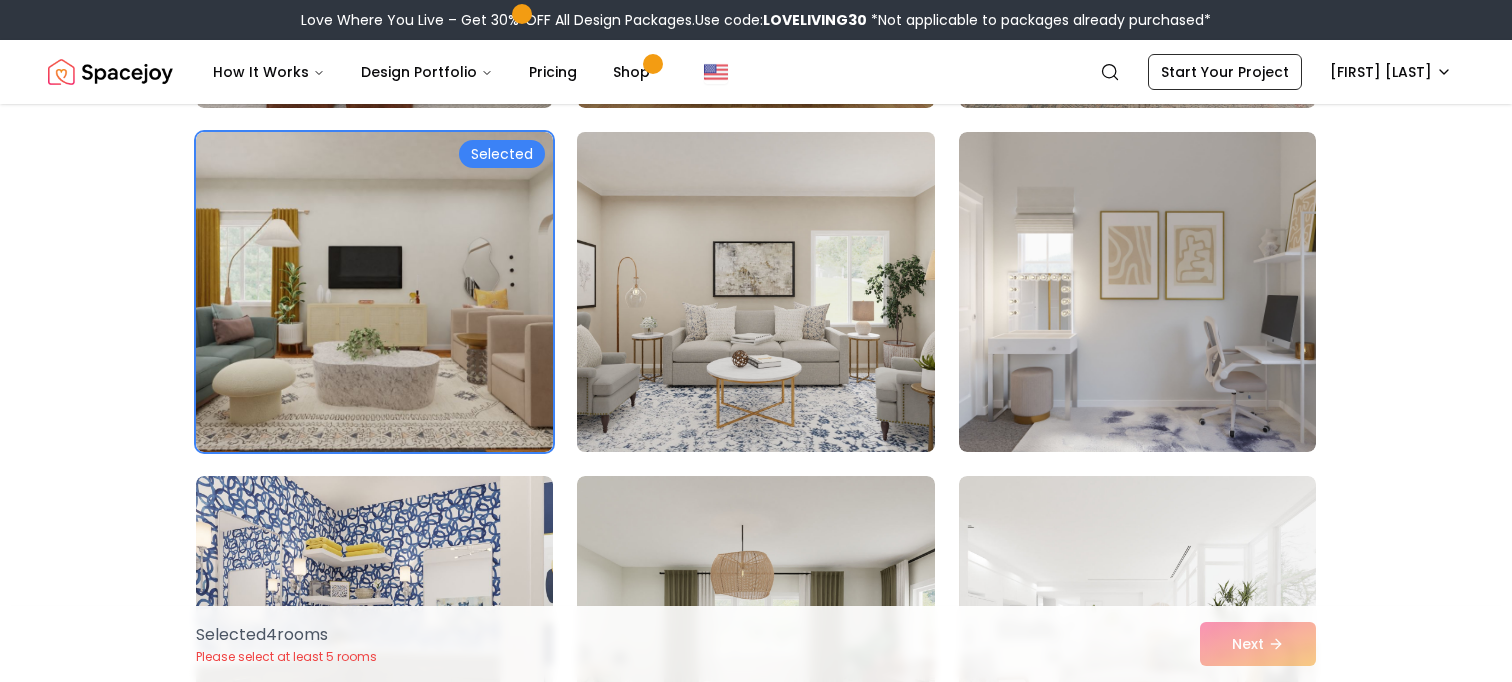 click at bounding box center (755, 292) 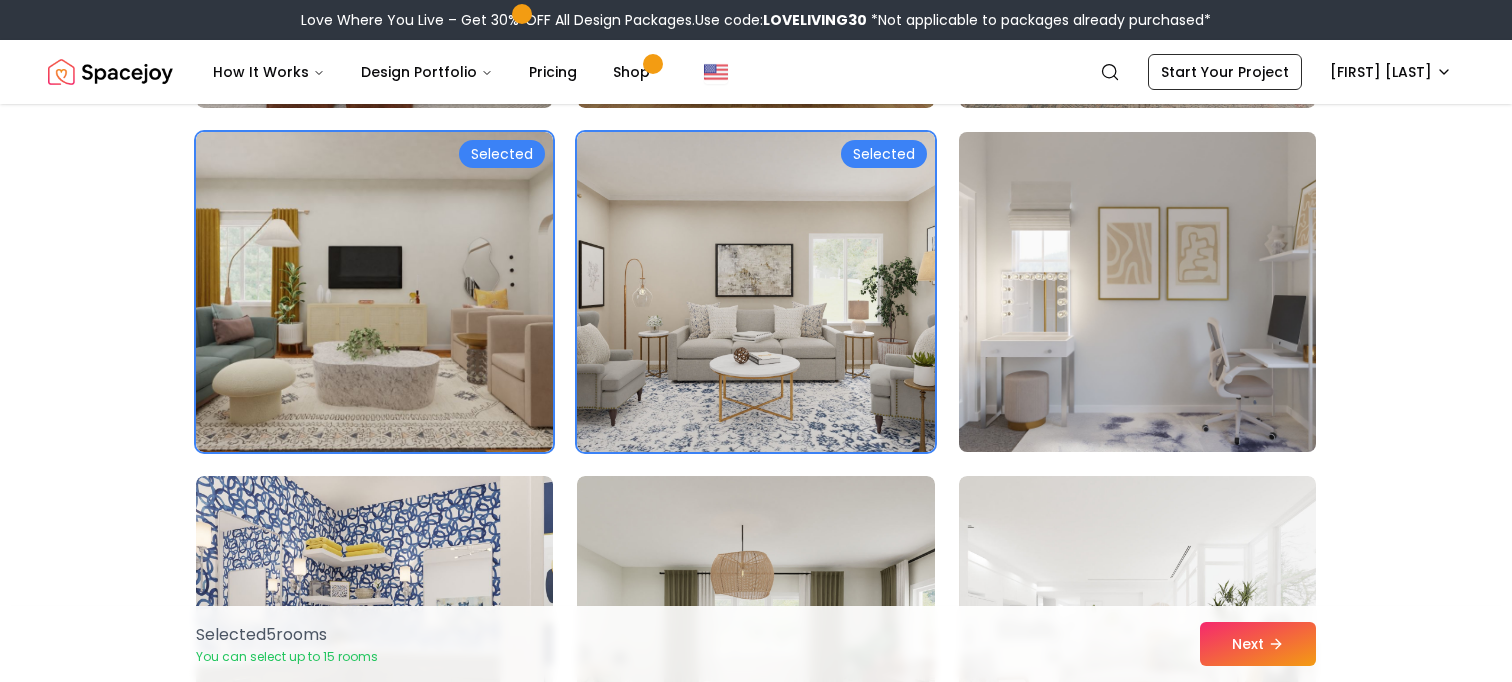 click at bounding box center (1137, 292) 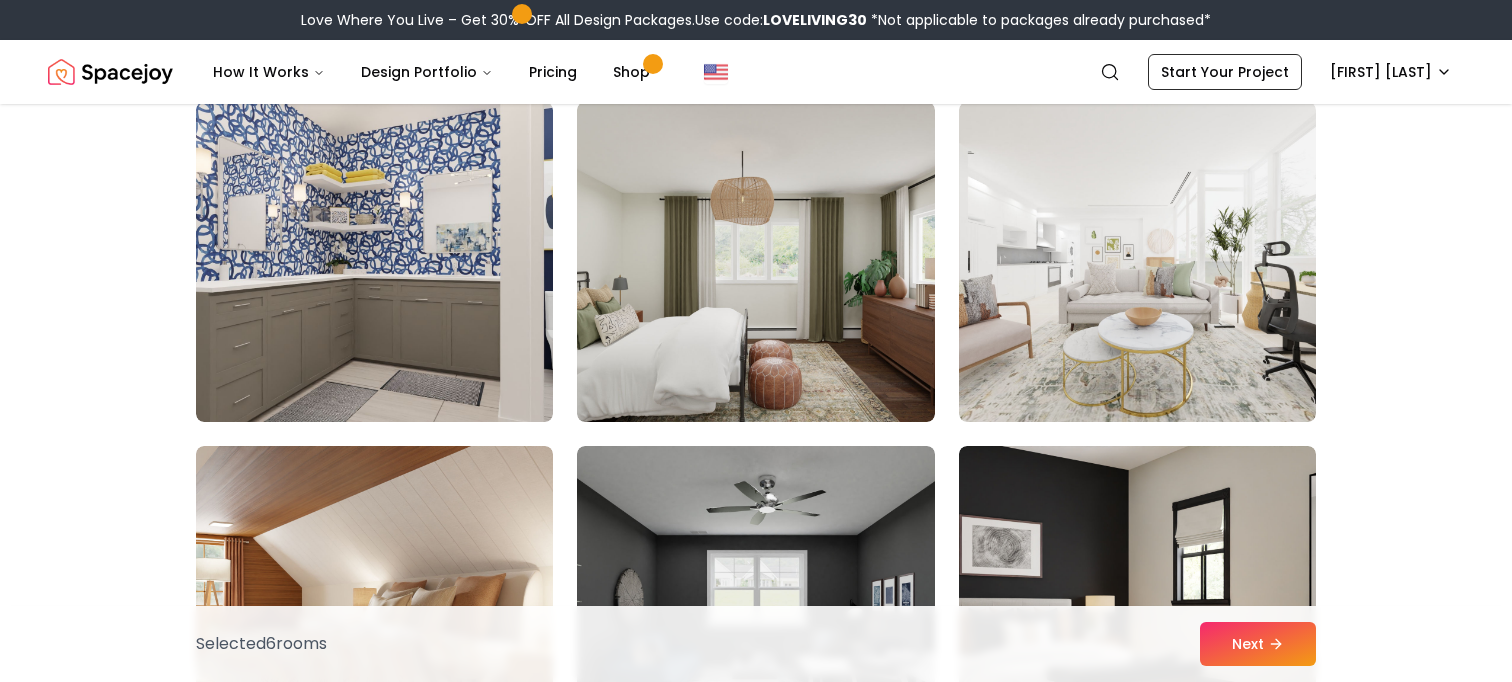 scroll, scrollTop: 2913, scrollLeft: 0, axis: vertical 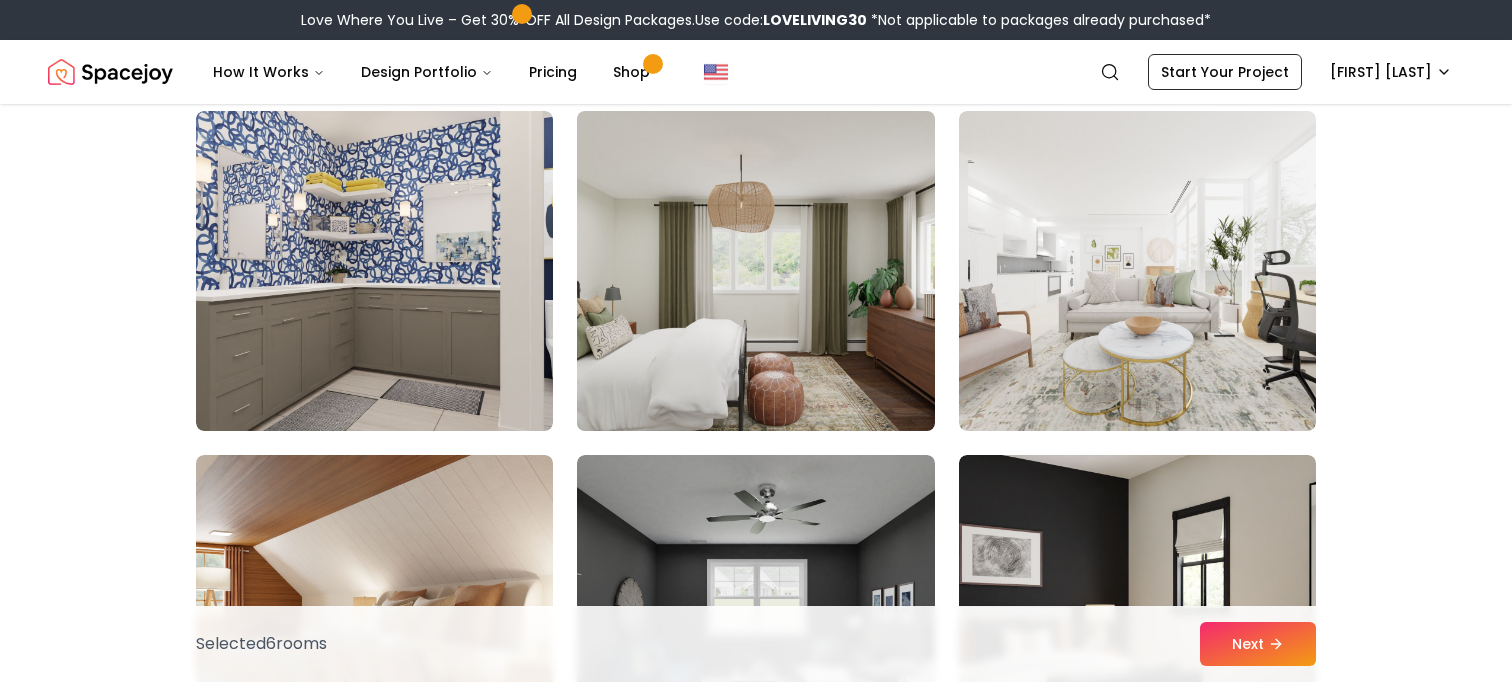 click at bounding box center (755, 271) 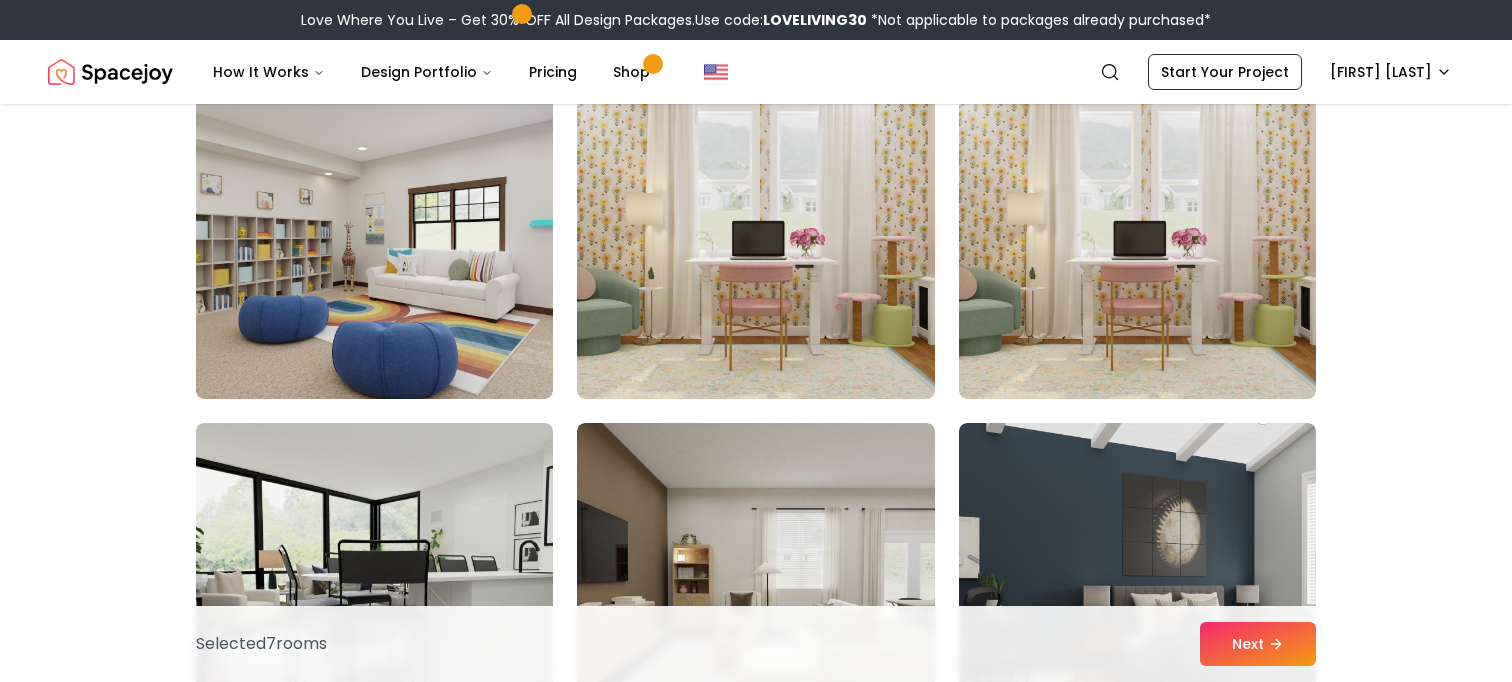 scroll, scrollTop: 5187, scrollLeft: 0, axis: vertical 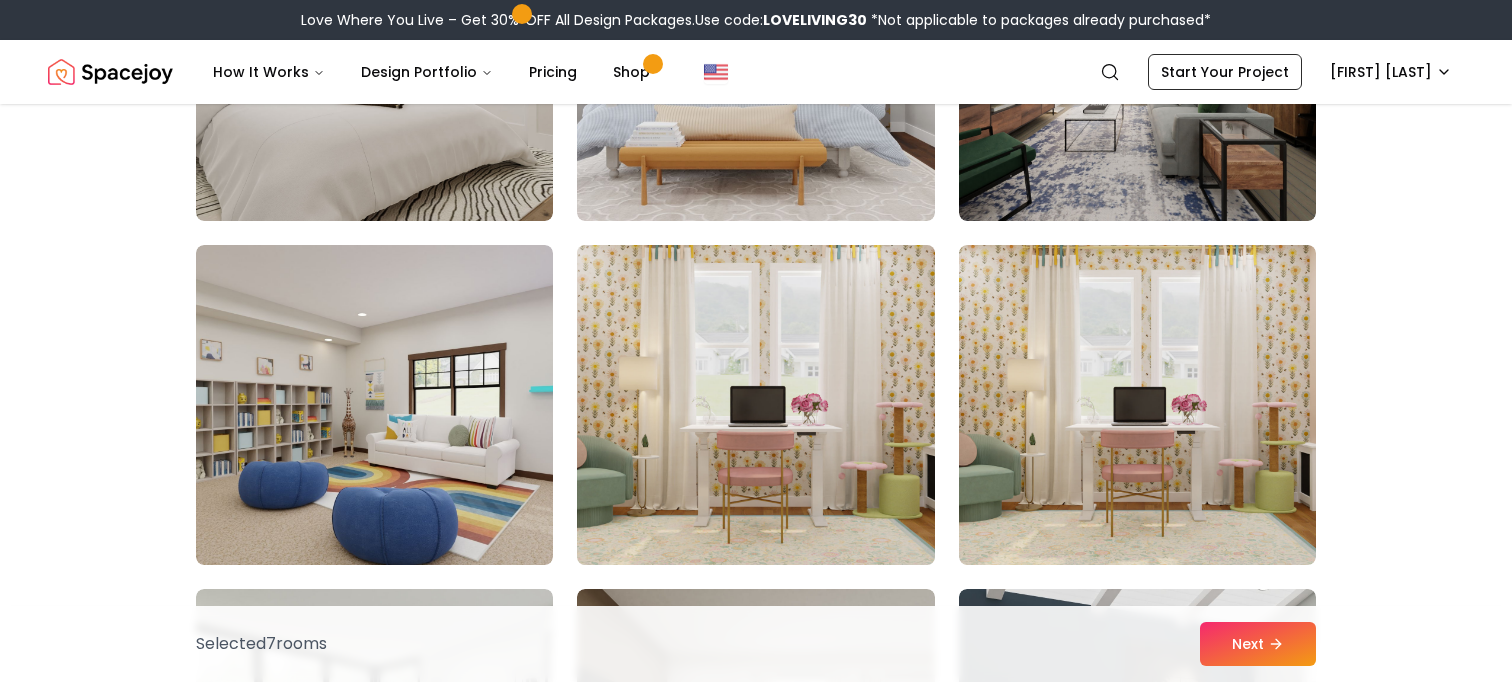 click at bounding box center [755, 405] 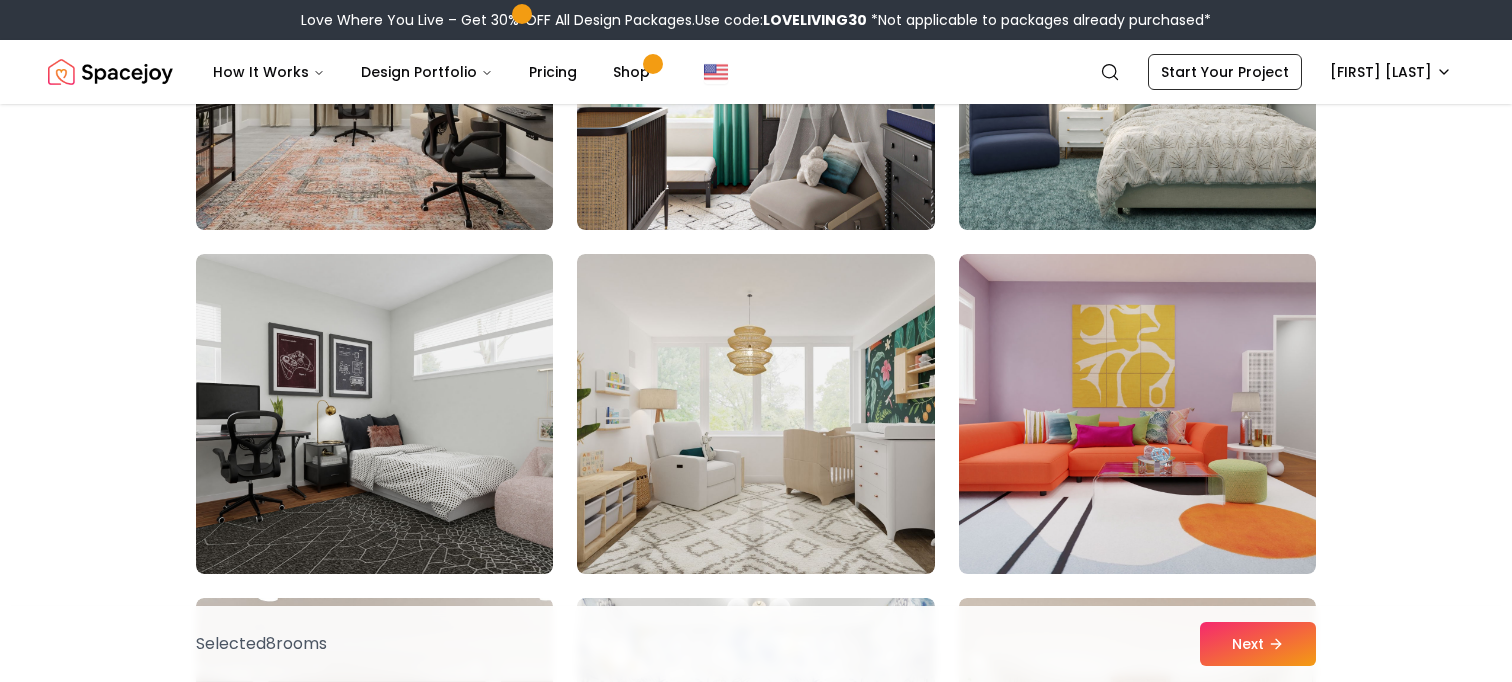 scroll, scrollTop: 7252, scrollLeft: 0, axis: vertical 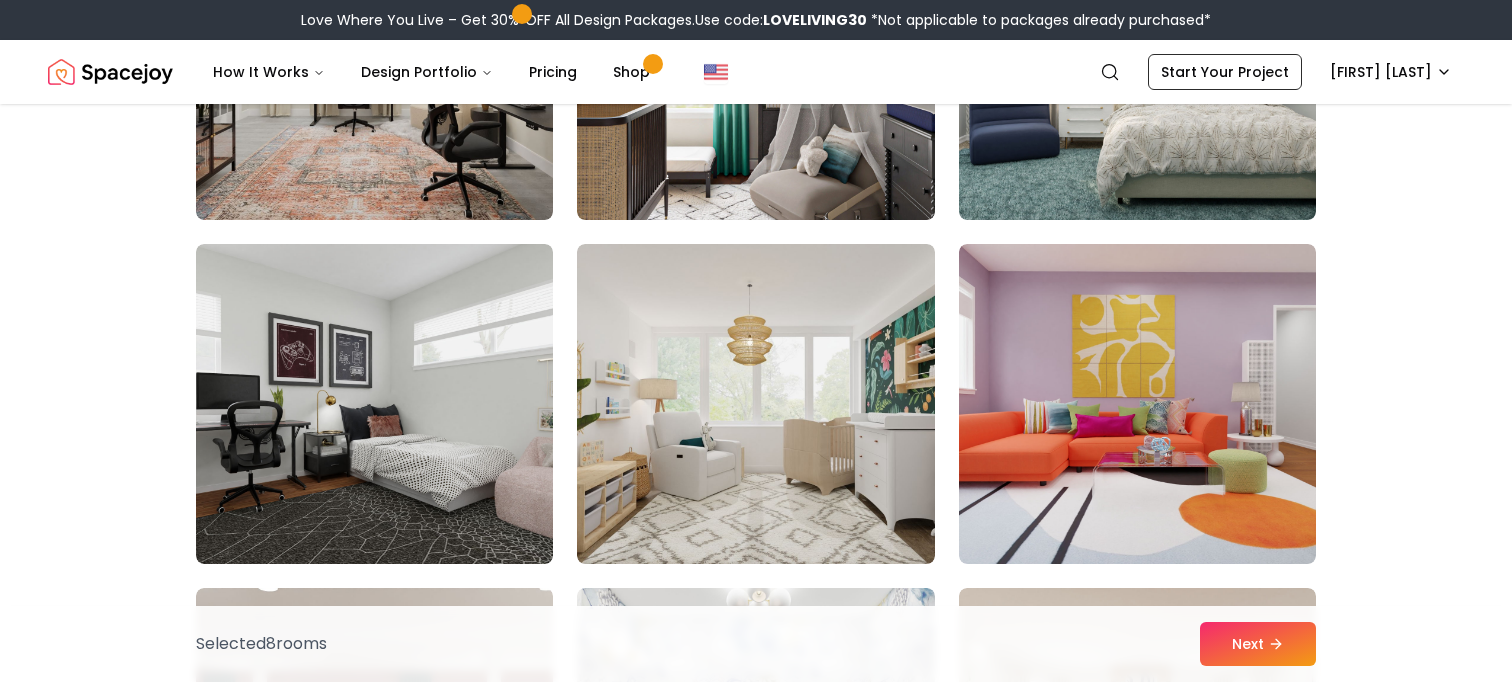 click at bounding box center [755, 404] 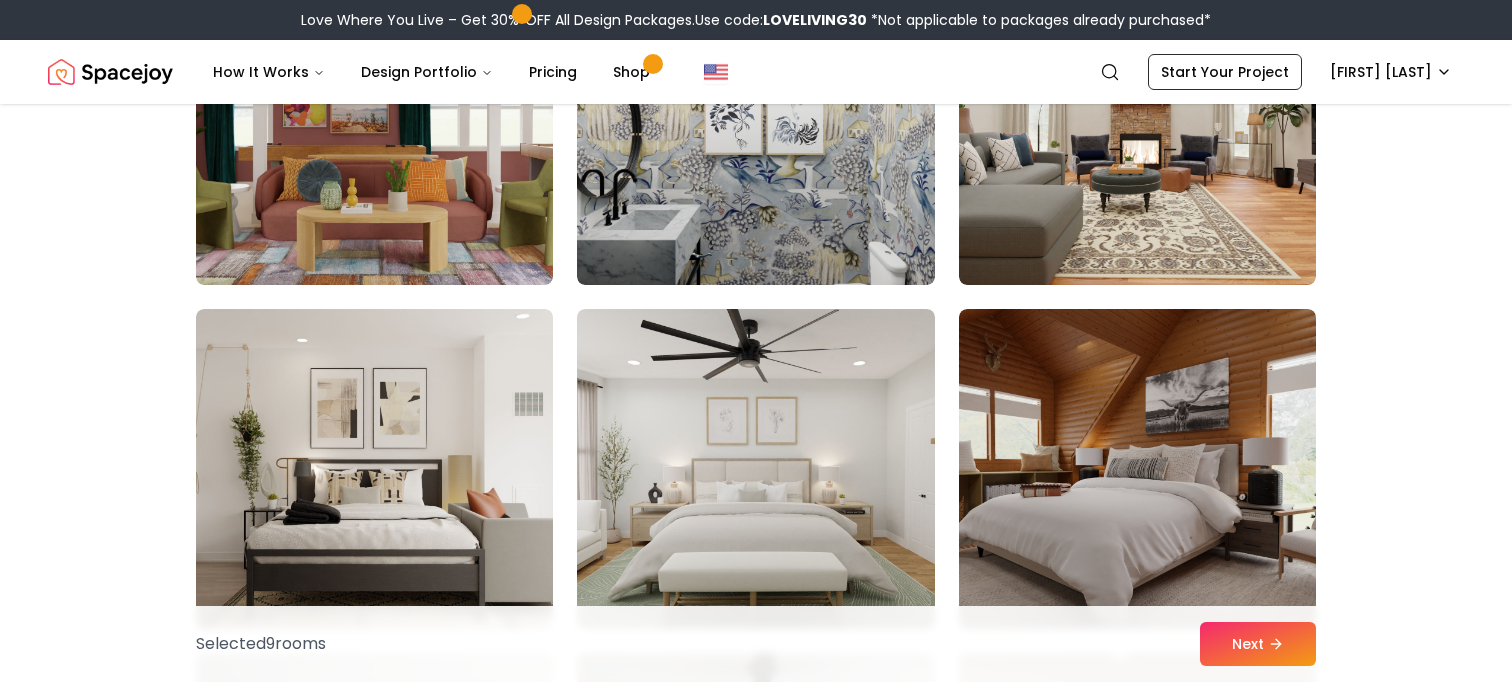 scroll, scrollTop: 7992, scrollLeft: 0, axis: vertical 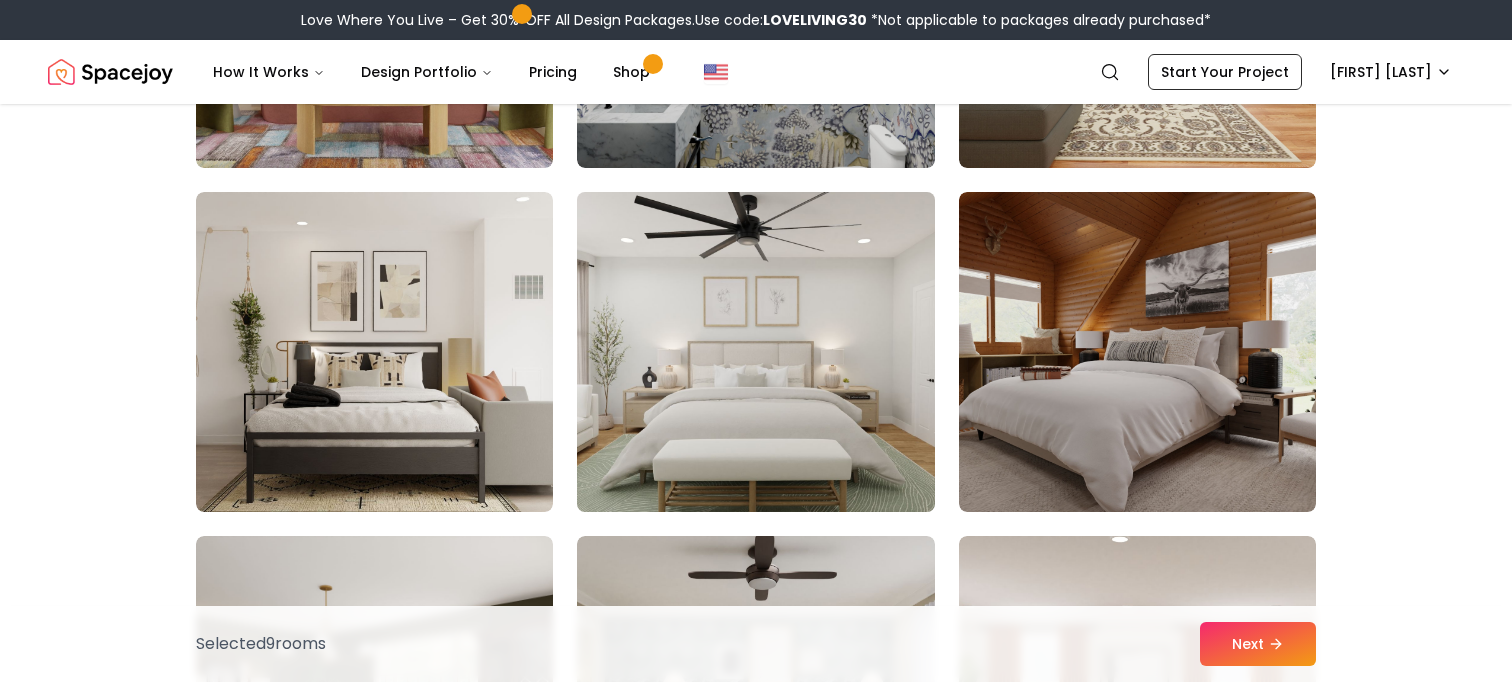 click at bounding box center [755, 352] 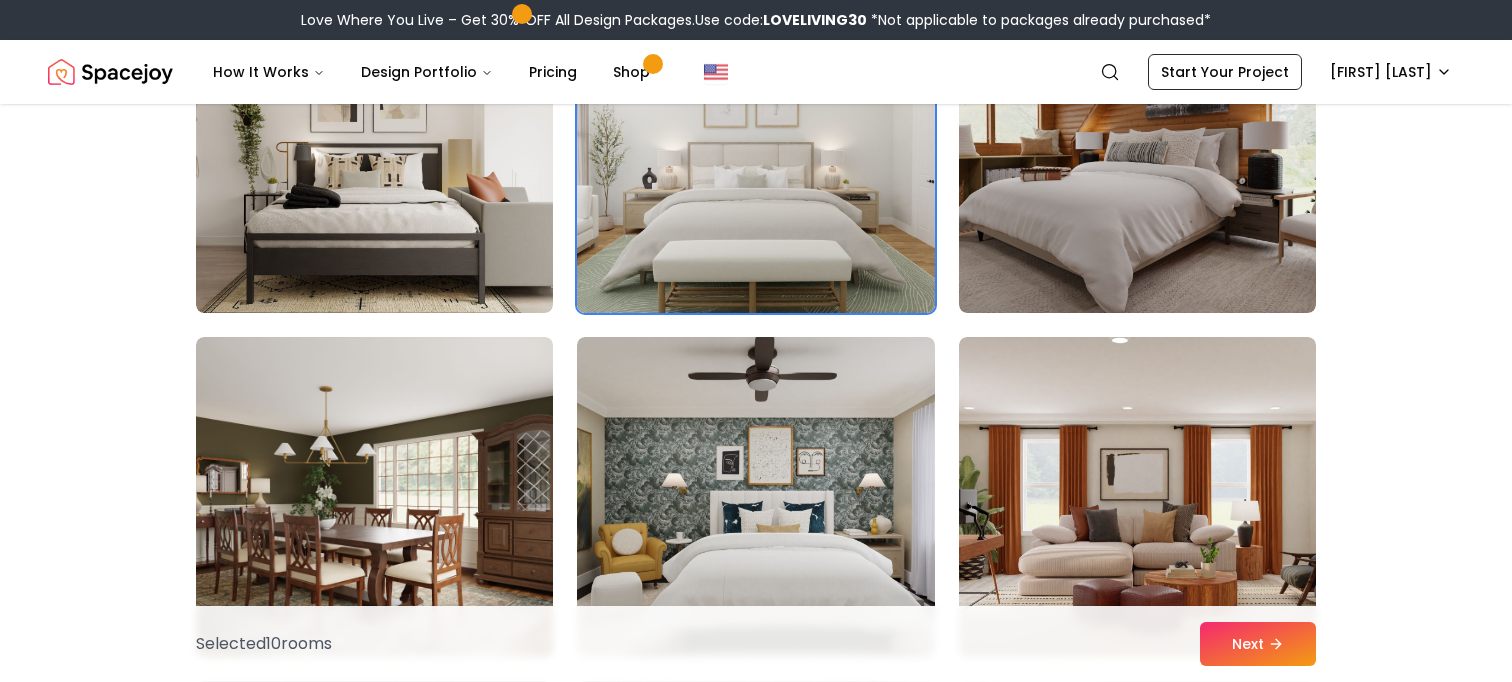 scroll, scrollTop: 8335, scrollLeft: 0, axis: vertical 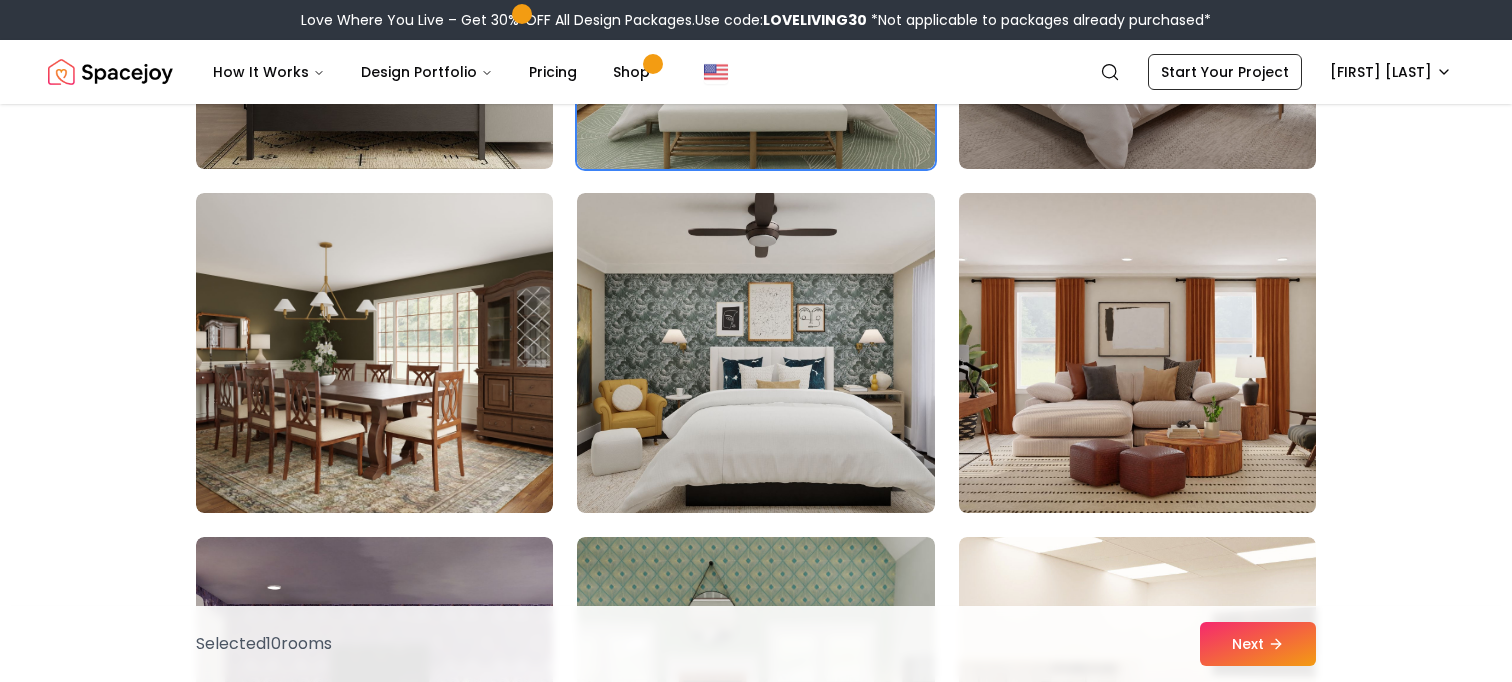 click at bounding box center (1137, 353) 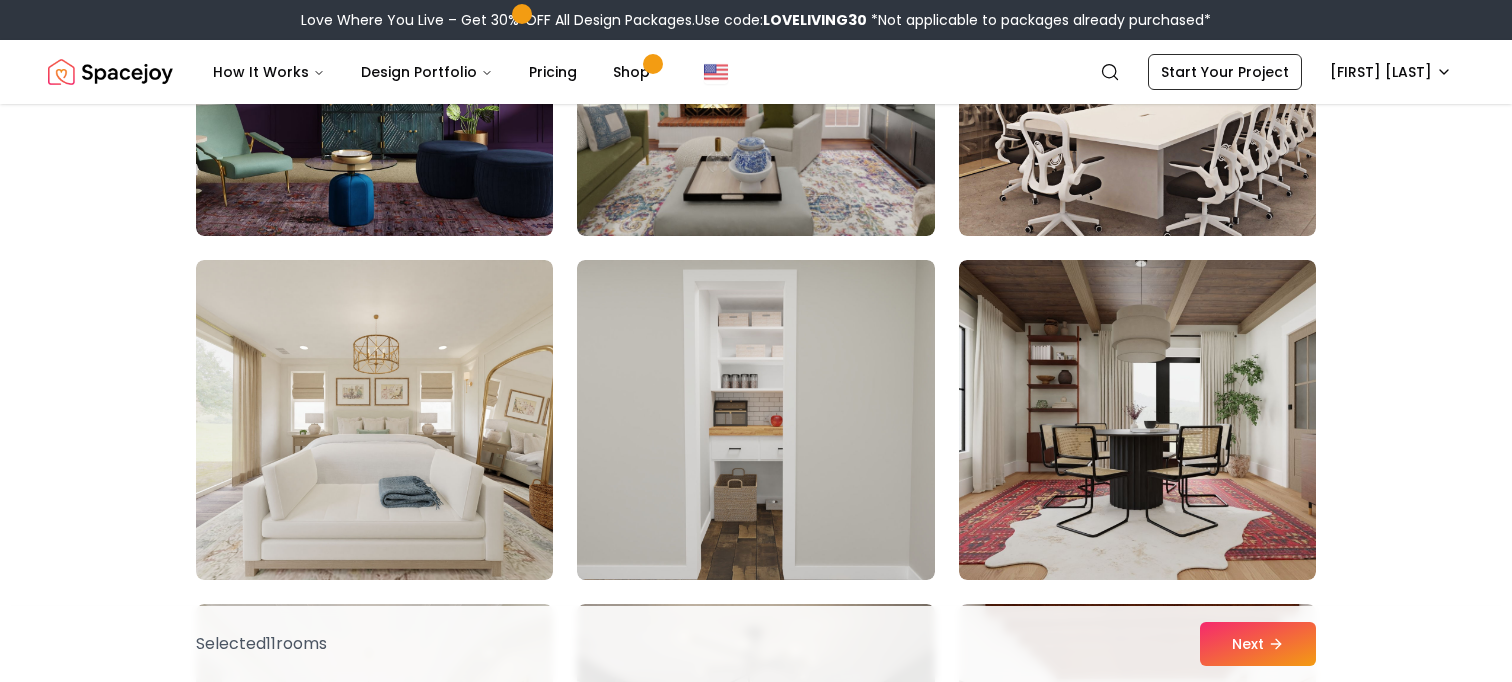 scroll, scrollTop: 9011, scrollLeft: 0, axis: vertical 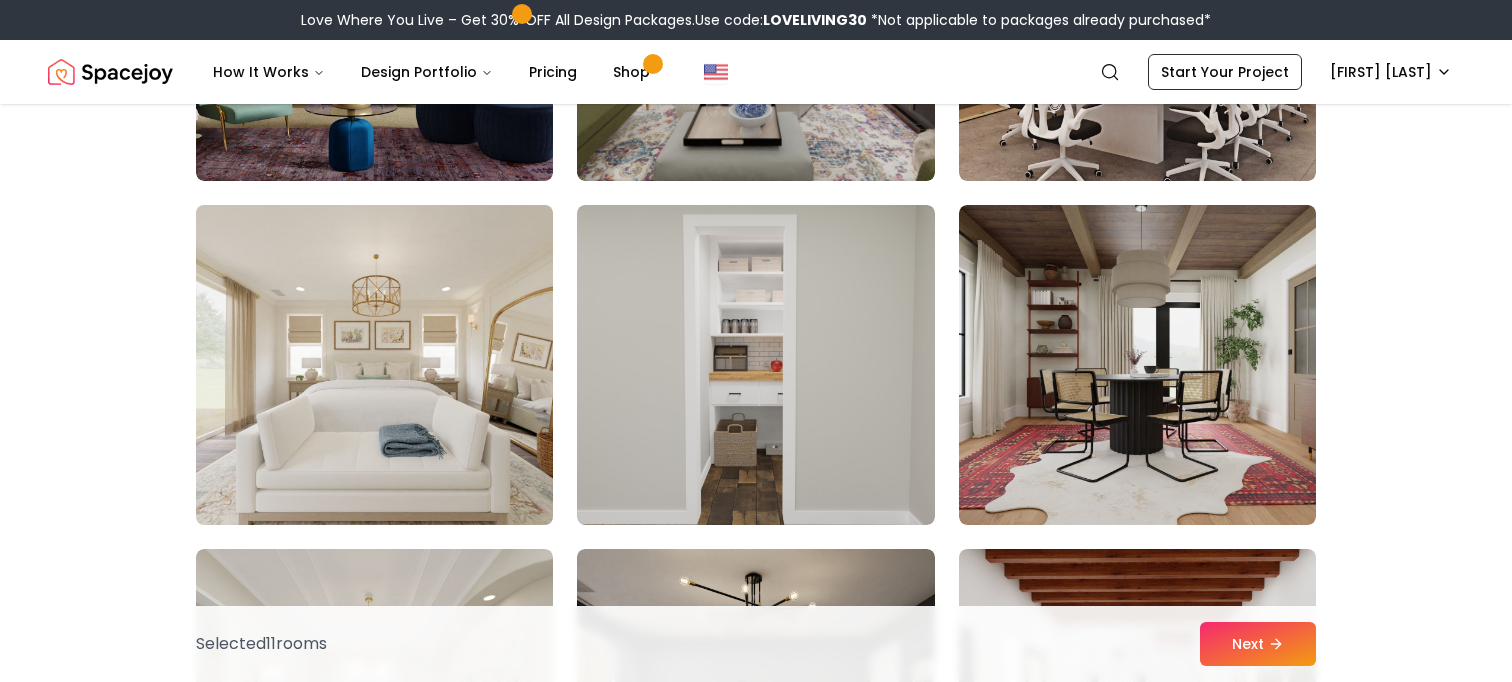 click at bounding box center [374, 365] 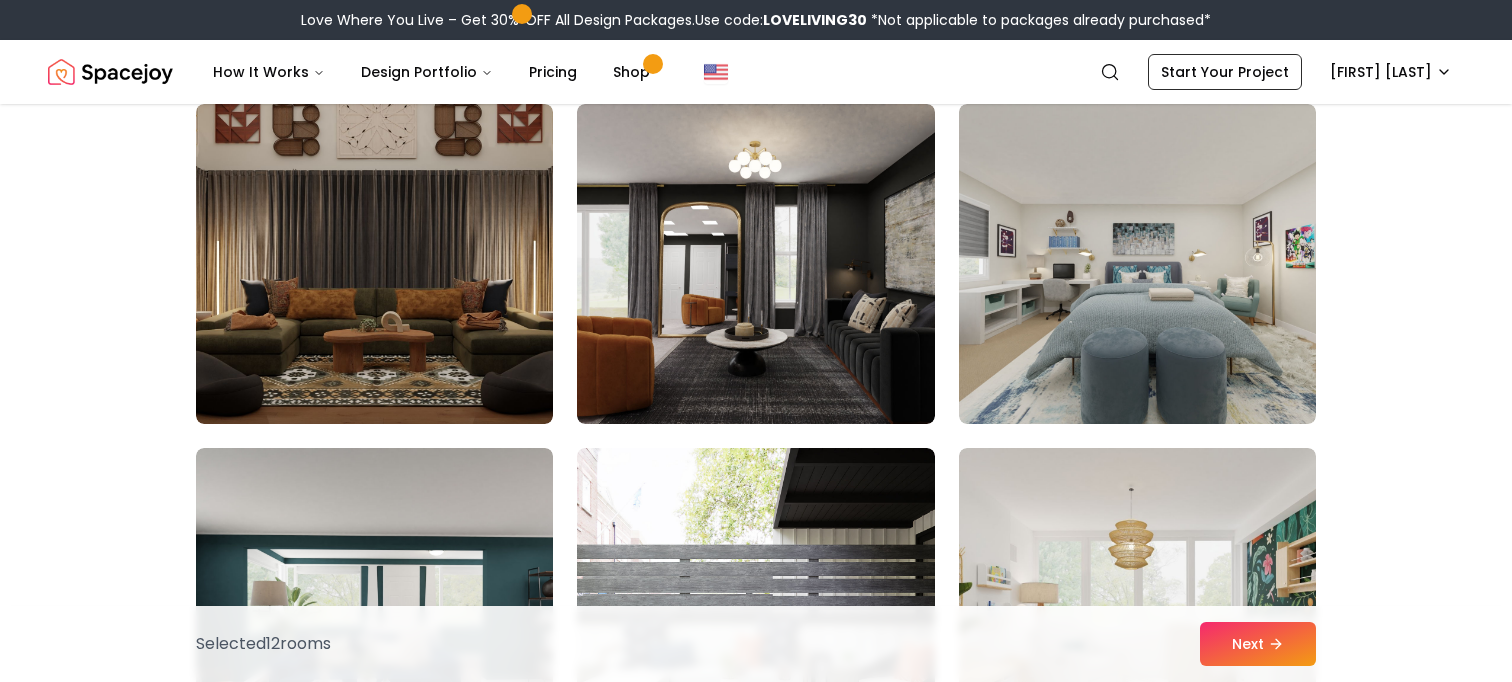 scroll, scrollTop: 10816, scrollLeft: 0, axis: vertical 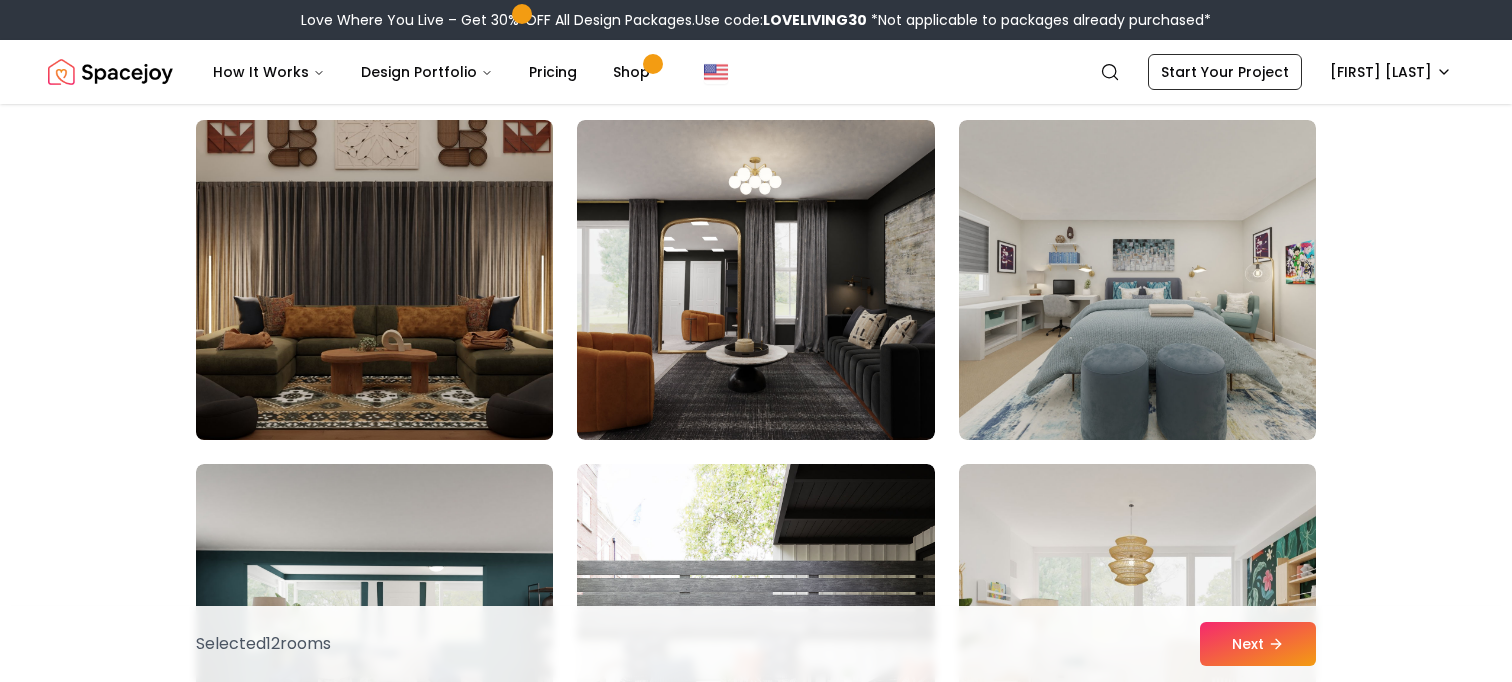 click at bounding box center (374, 280) 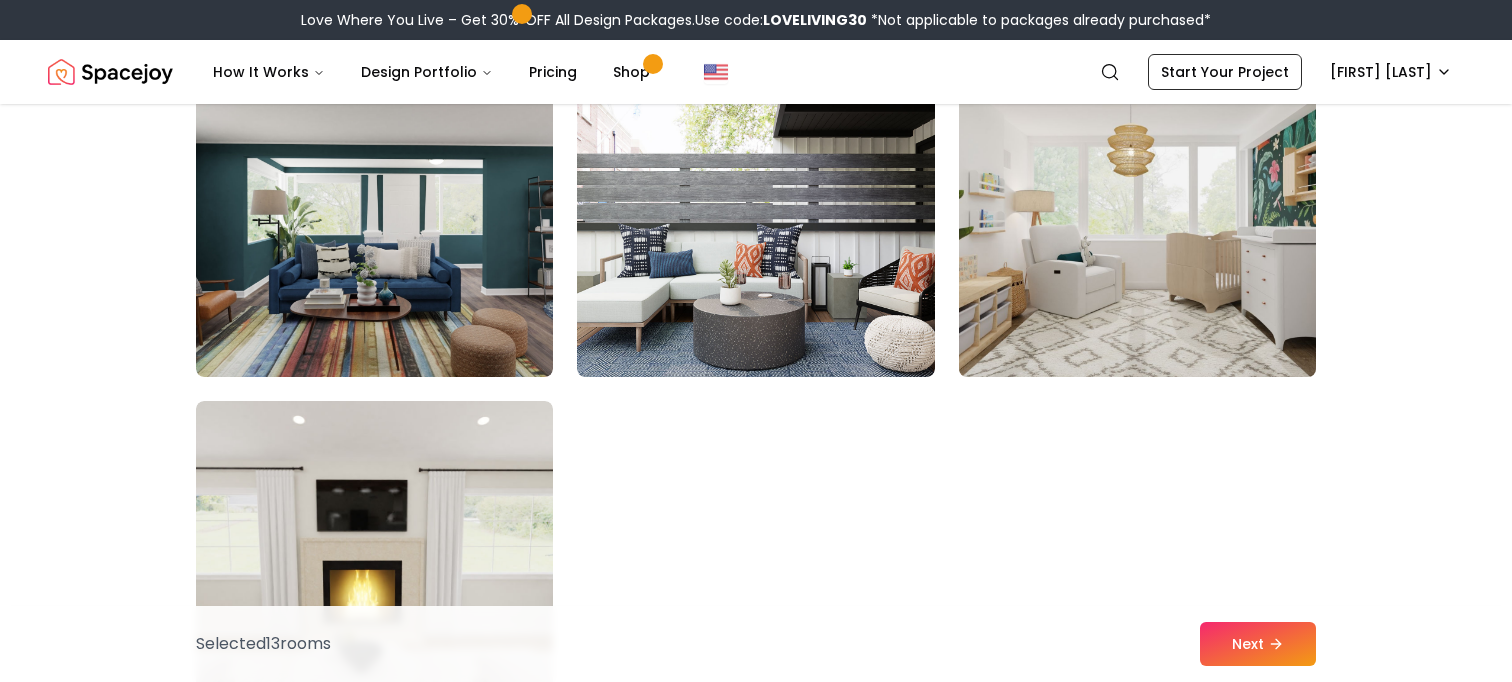 scroll, scrollTop: 11476, scrollLeft: 0, axis: vertical 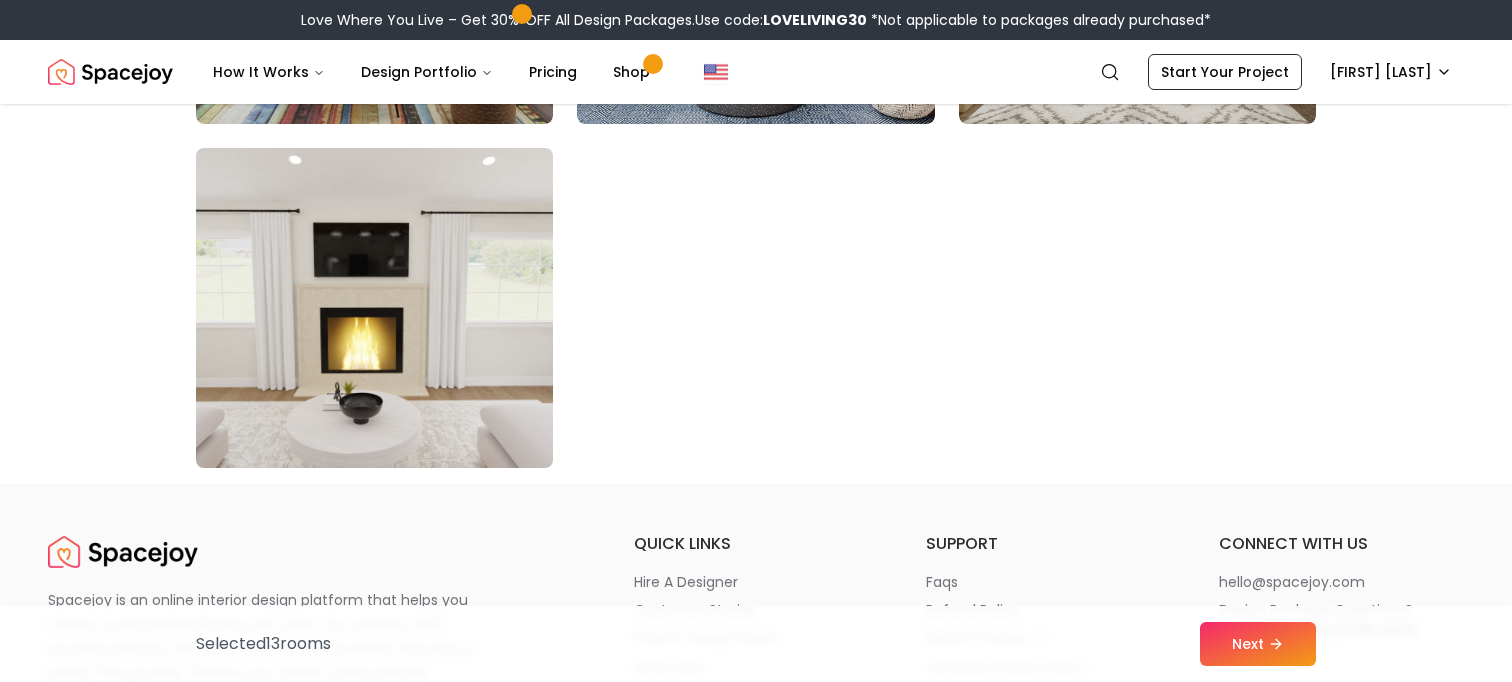 click at bounding box center [374, 308] 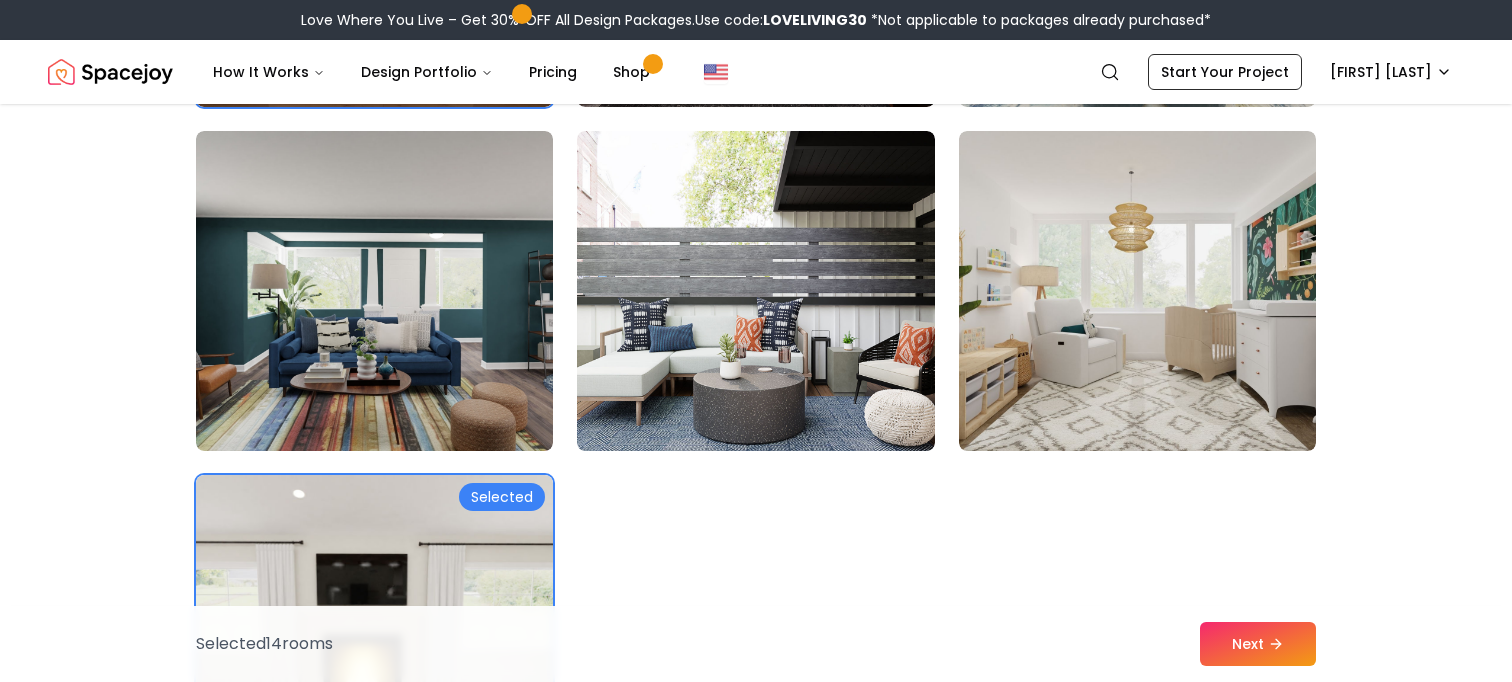 scroll, scrollTop: 11050, scrollLeft: 0, axis: vertical 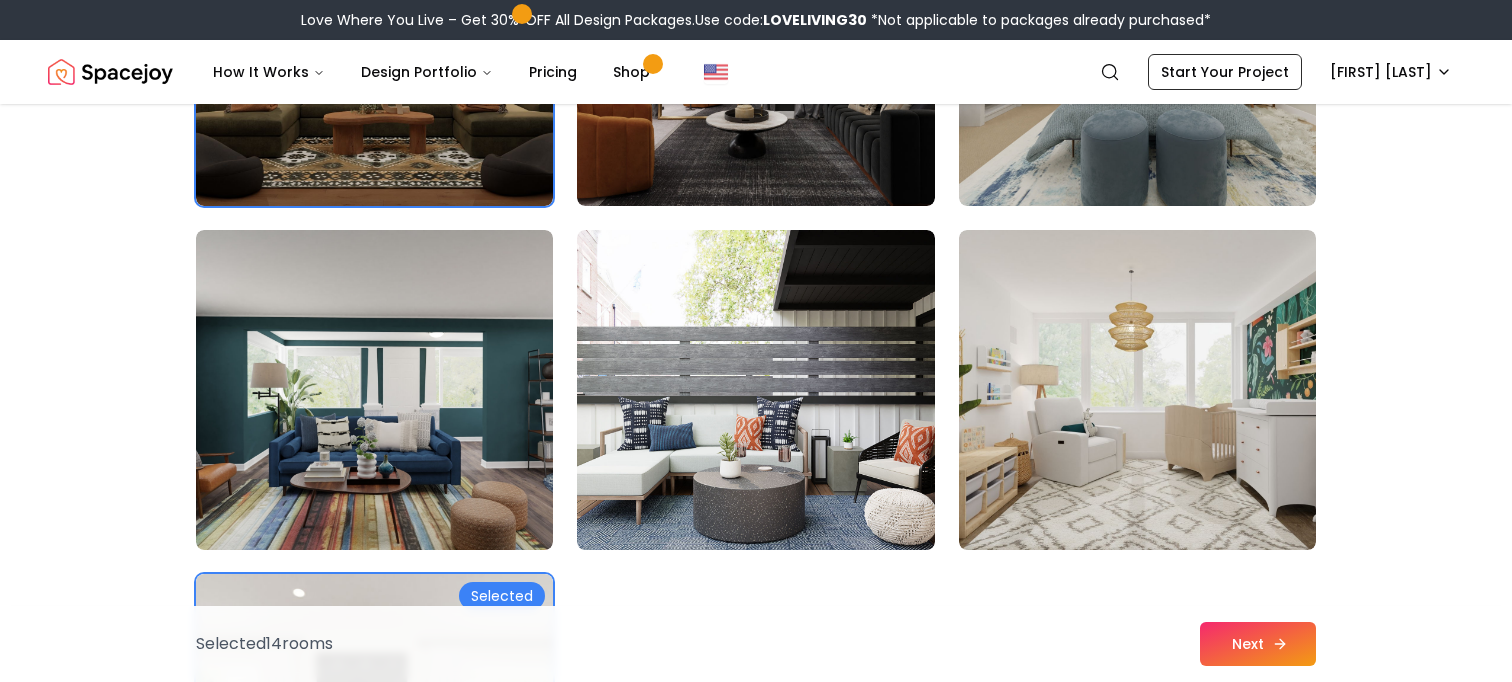 click on "Next" at bounding box center [1258, 644] 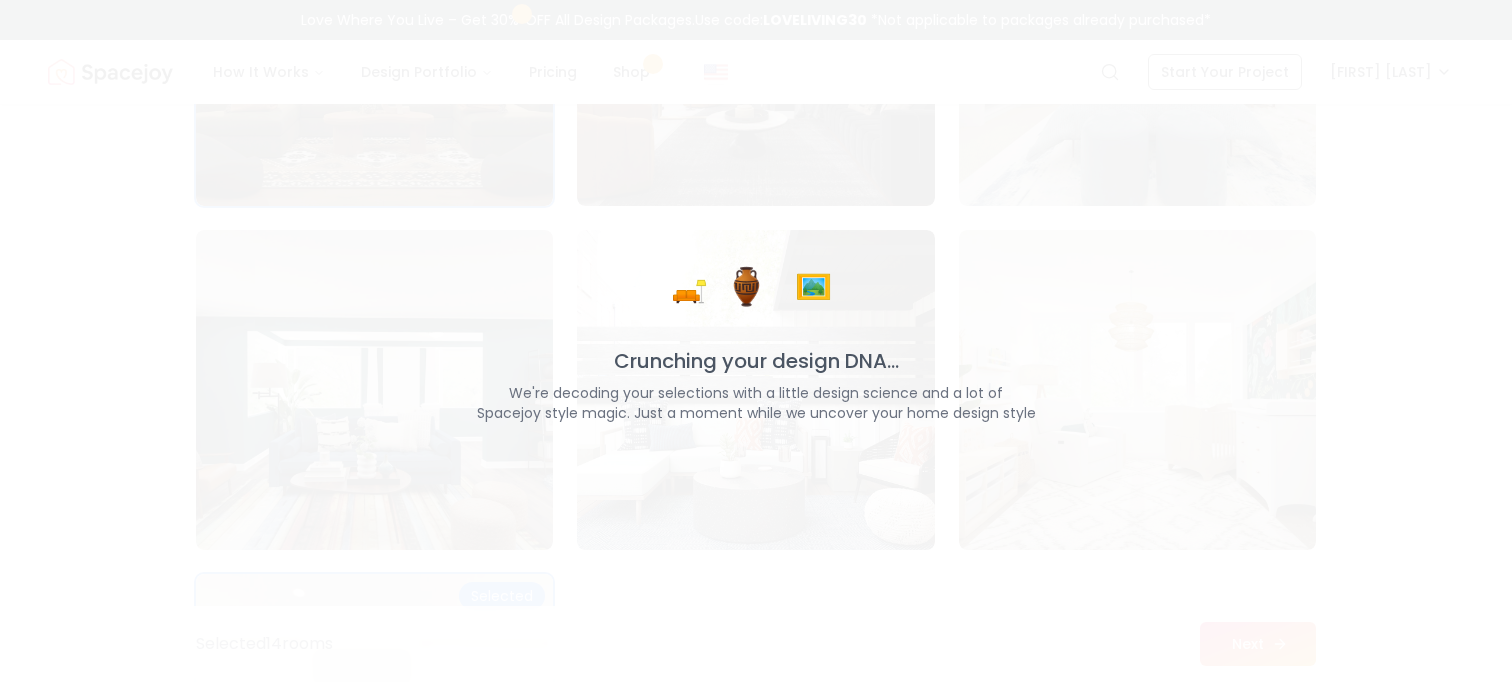 scroll, scrollTop: 11050, scrollLeft: 0, axis: vertical 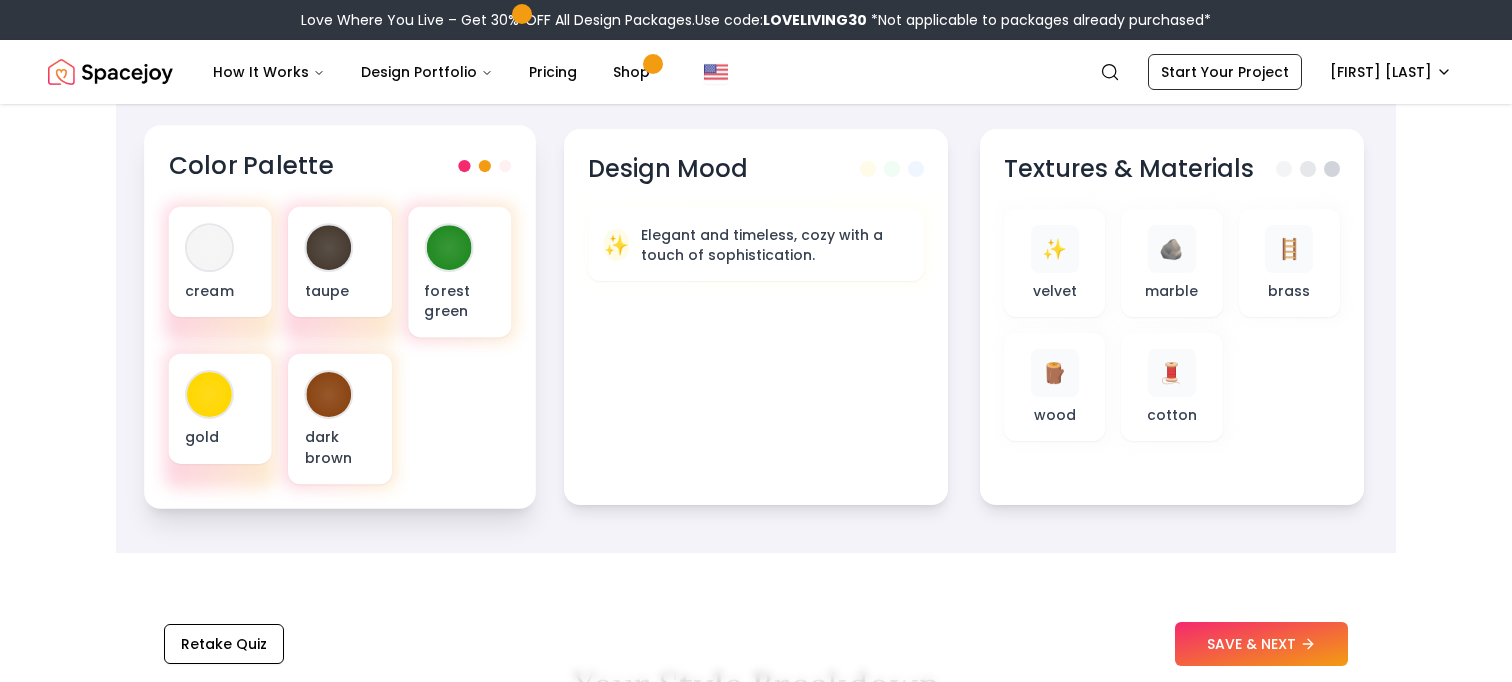 click at bounding box center (485, 166) 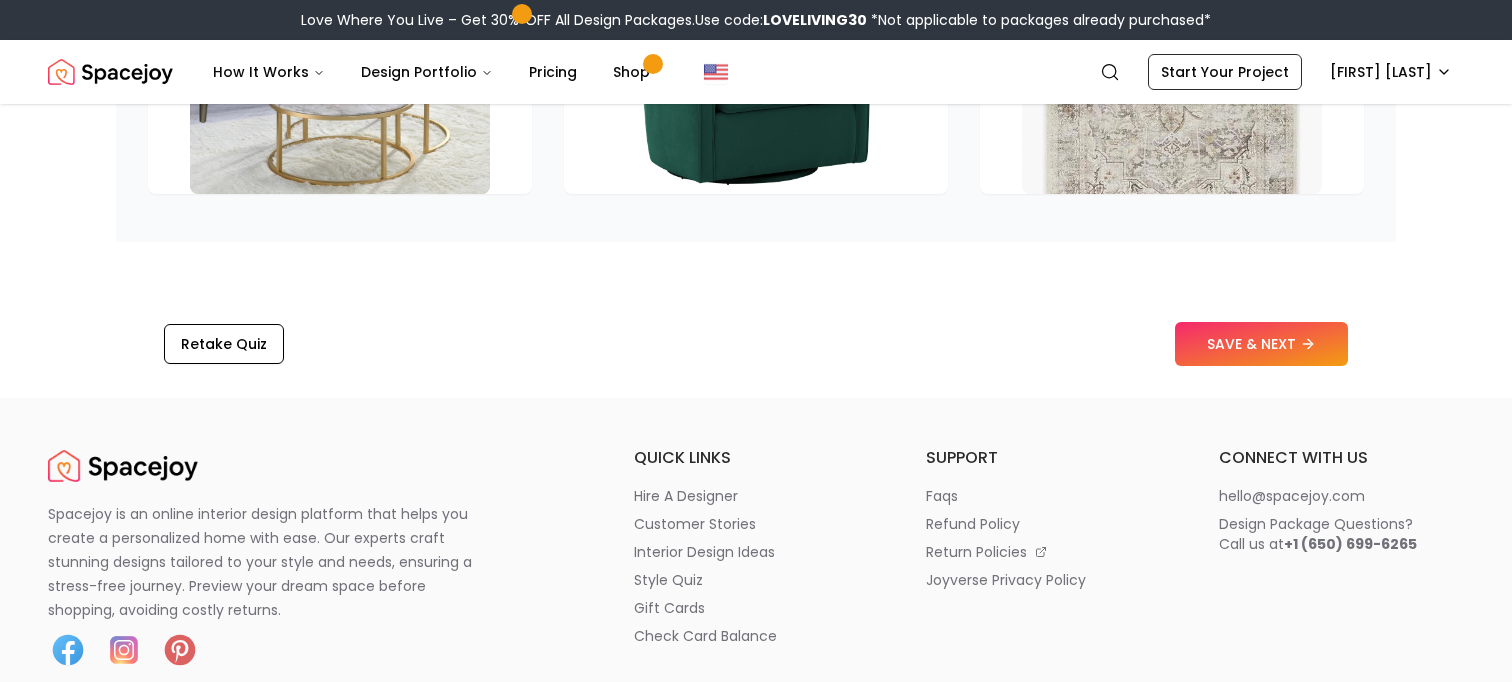 scroll, scrollTop: 3115, scrollLeft: 0, axis: vertical 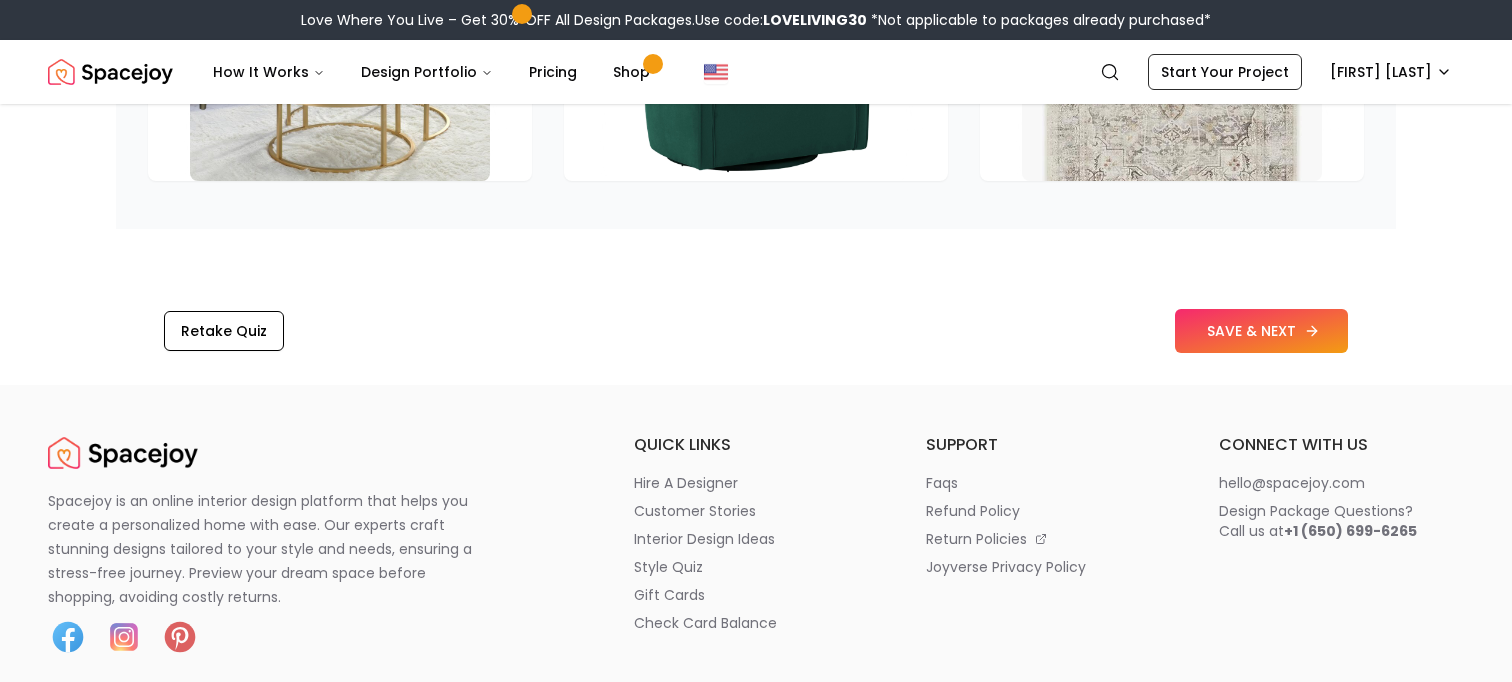 click on "SAVE & NEXT" at bounding box center (1261, 331) 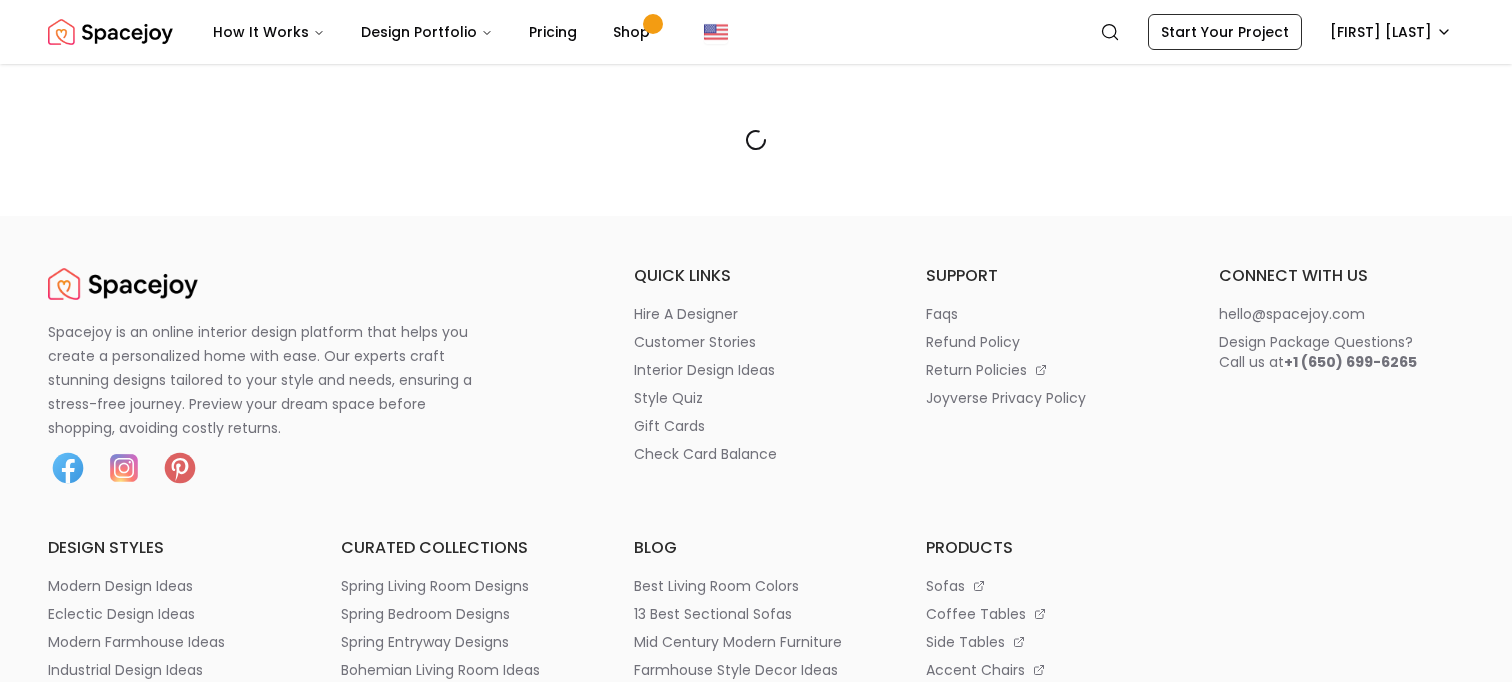 scroll, scrollTop: 0, scrollLeft: 0, axis: both 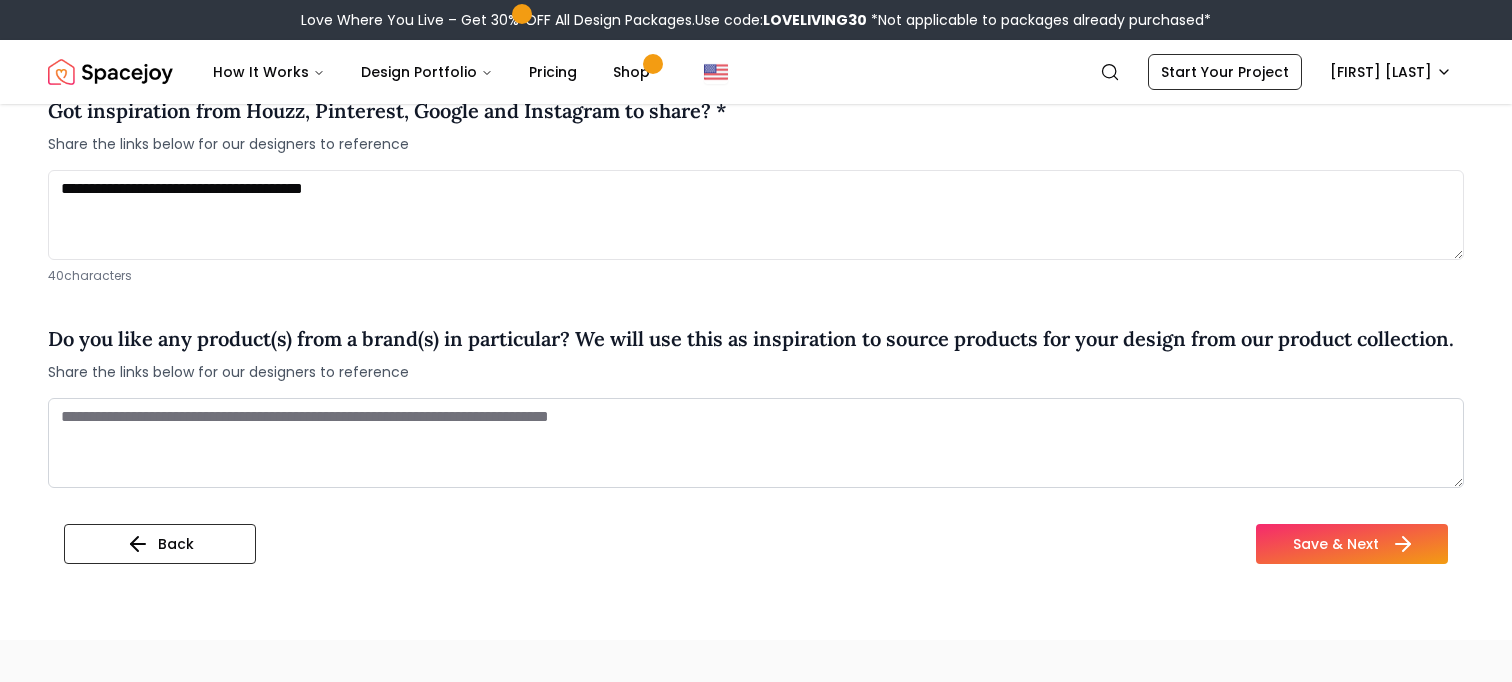 click on "Save & Next" at bounding box center (1352, 544) 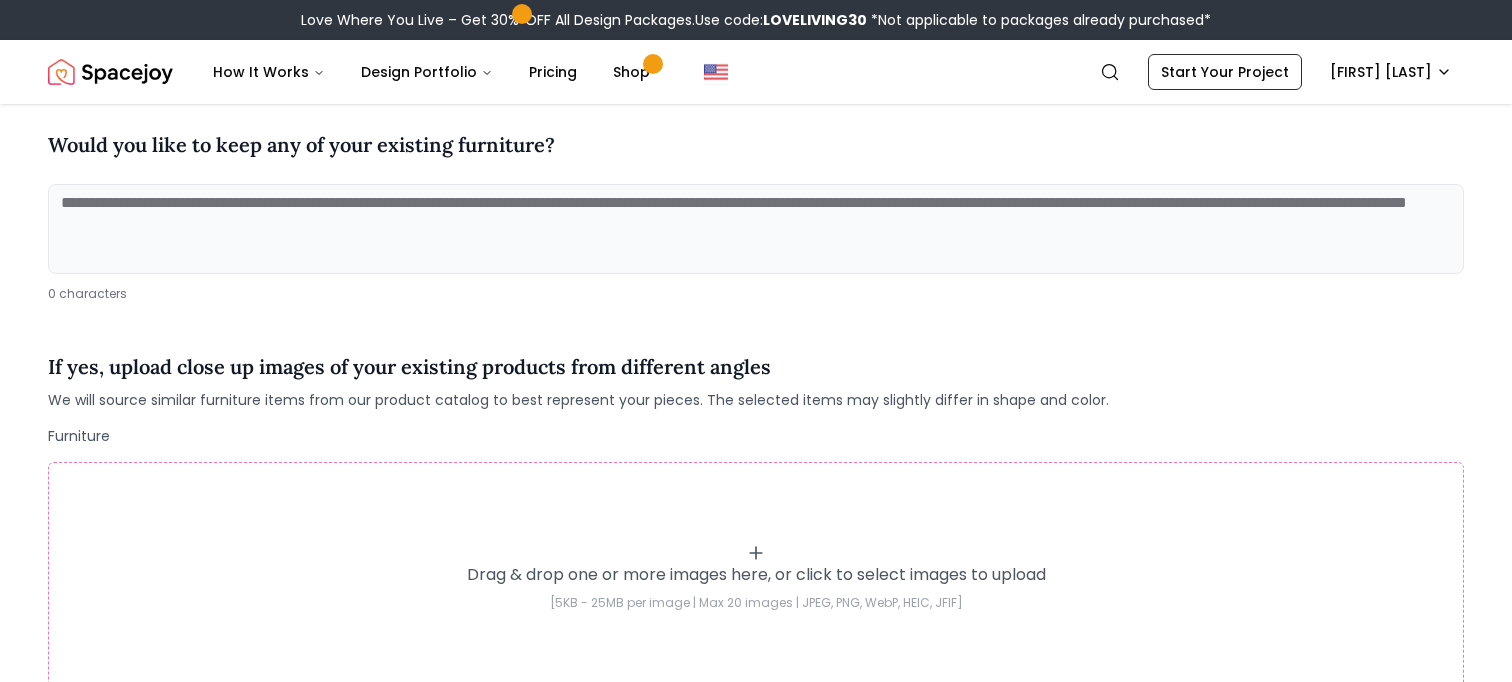 scroll, scrollTop: 242, scrollLeft: 0, axis: vertical 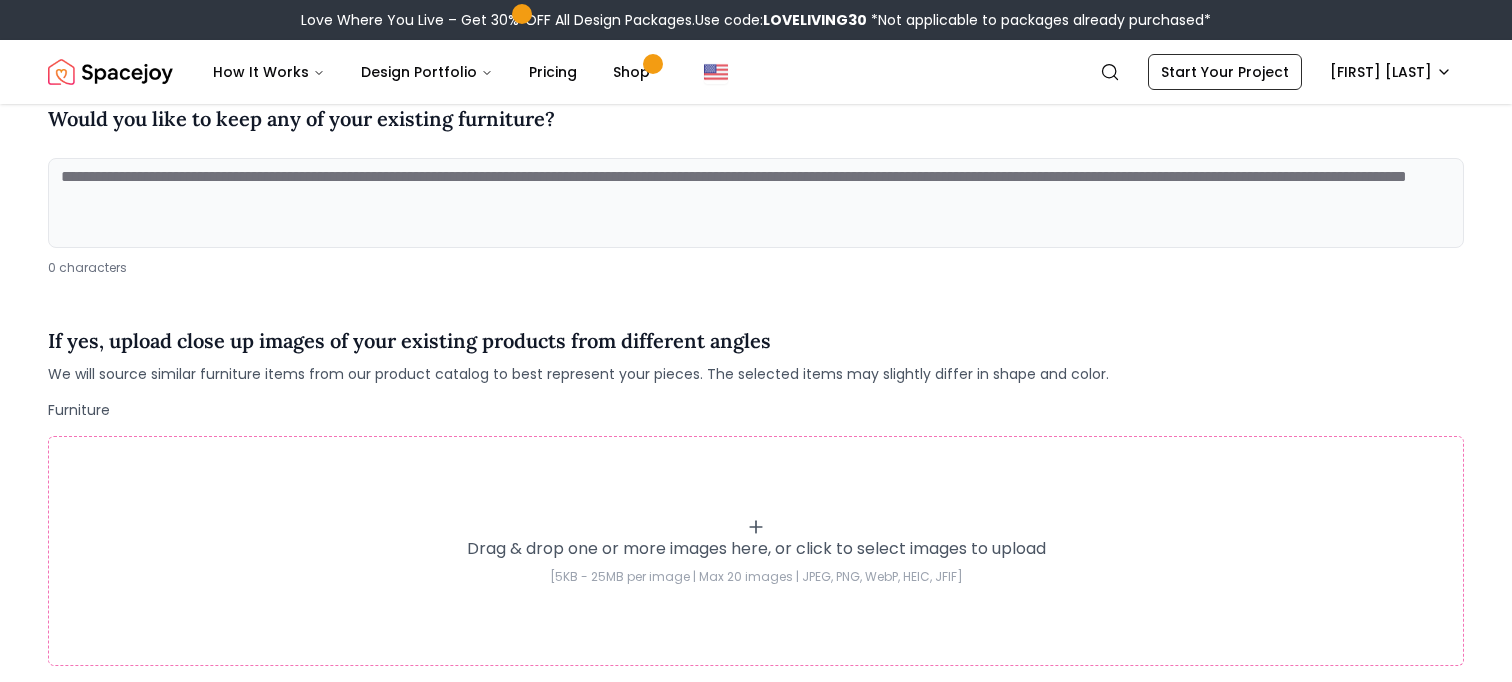 click at bounding box center (756, 203) 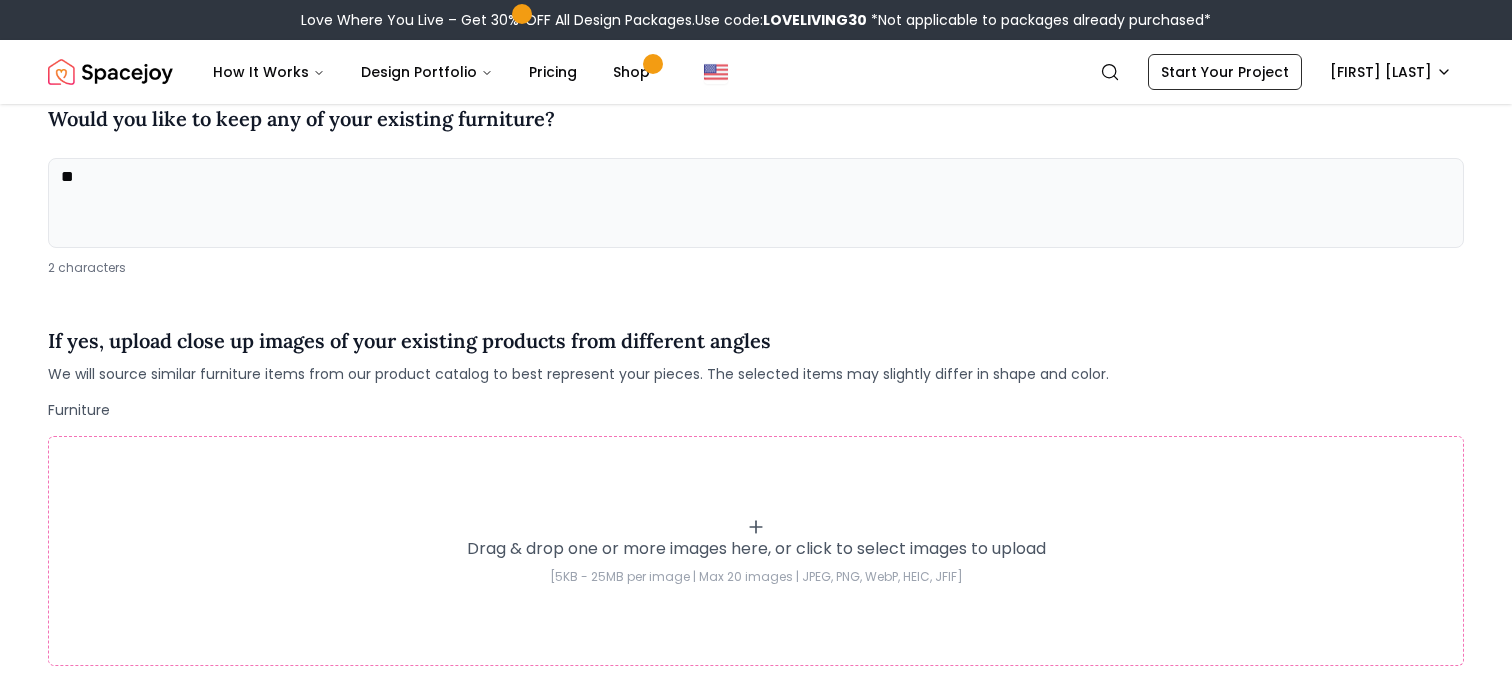 type on "*" 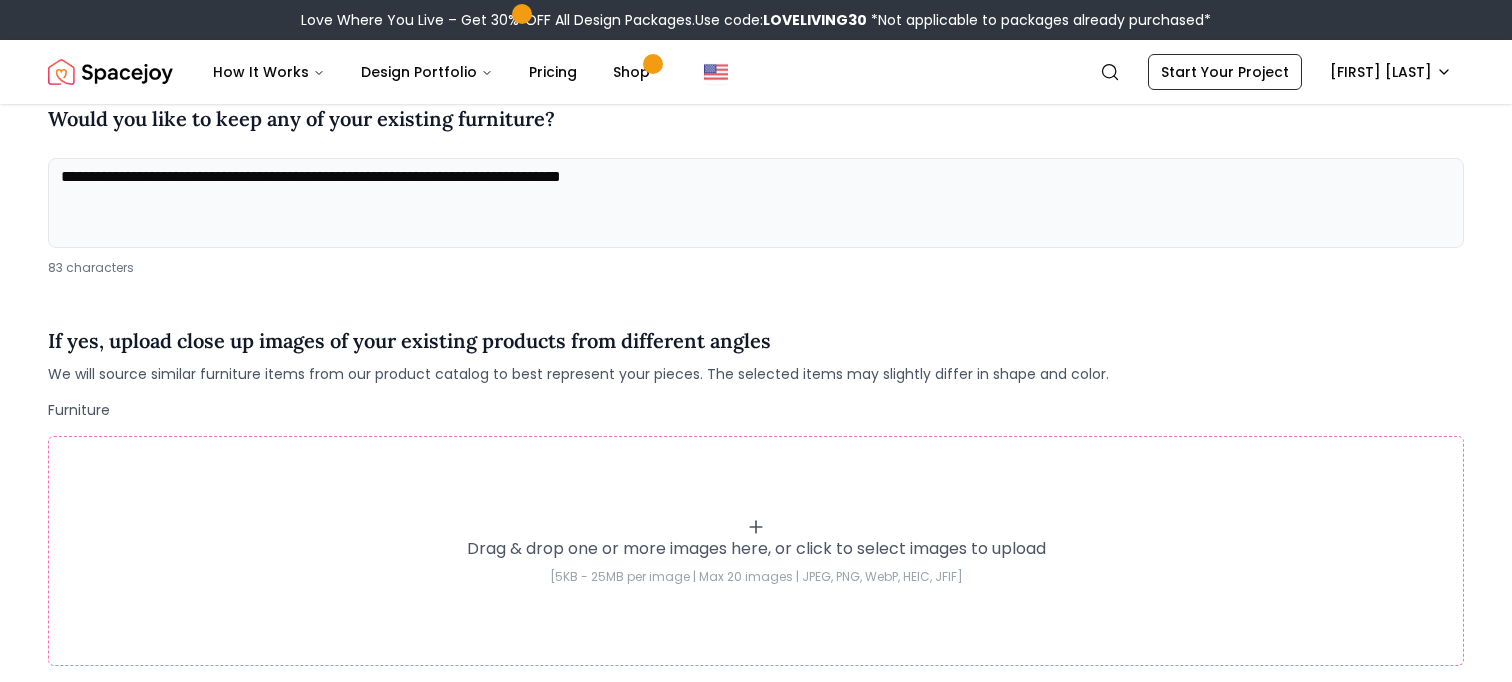 paste on "**********" 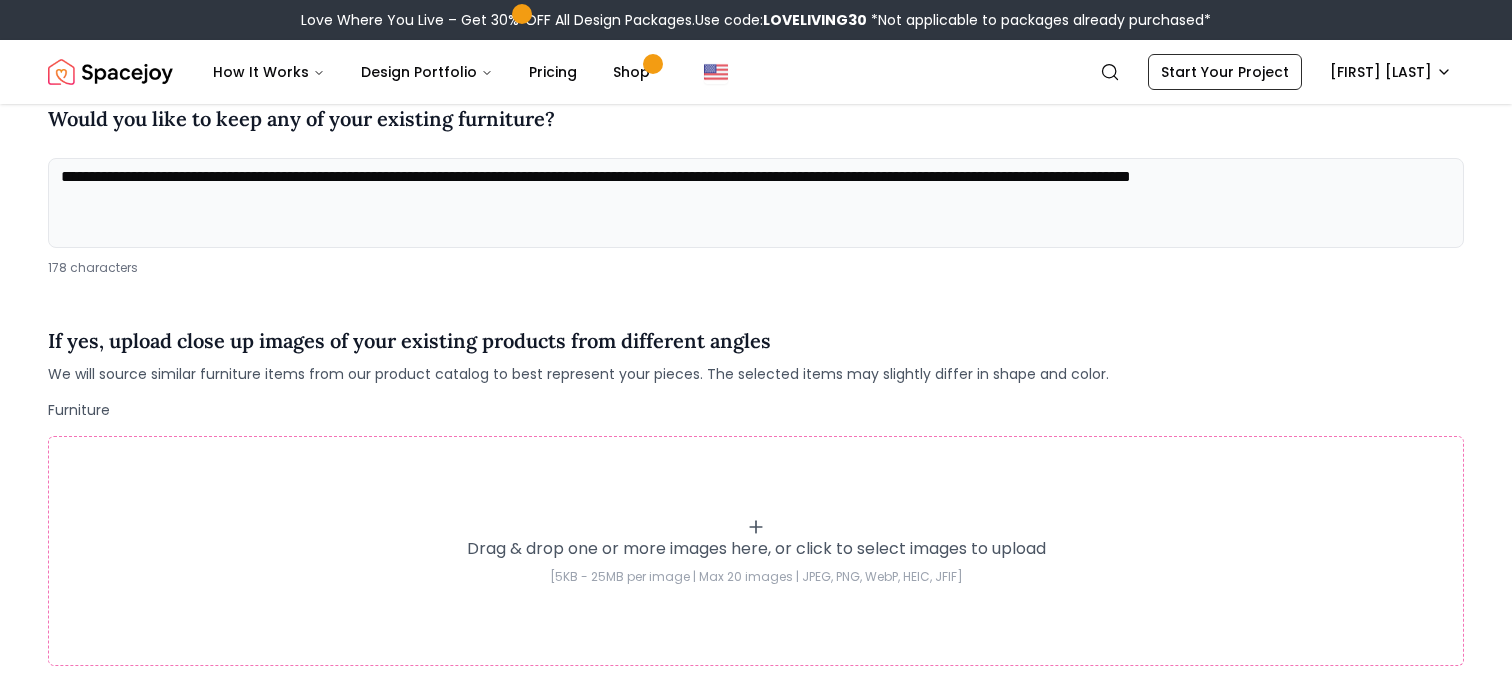 click on "**********" at bounding box center (756, 203) 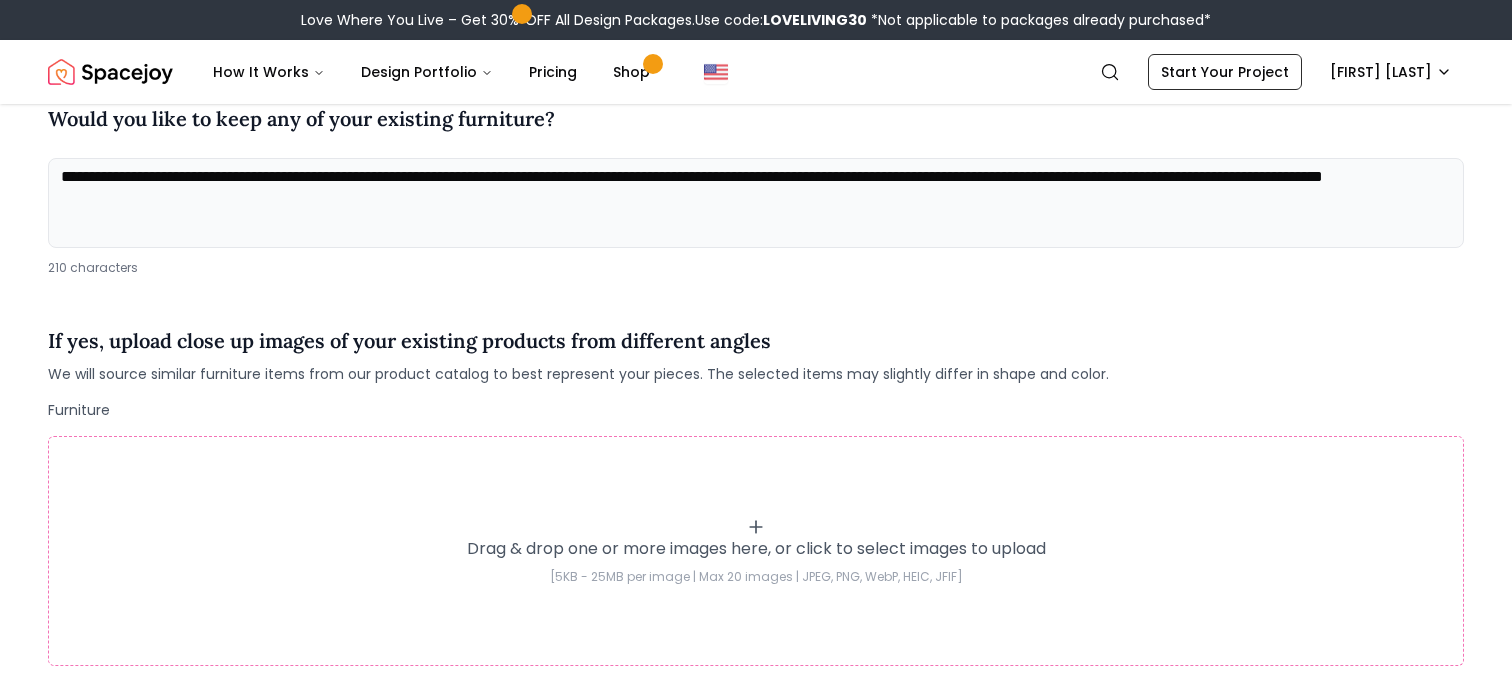 click on "**********" at bounding box center [756, 203] 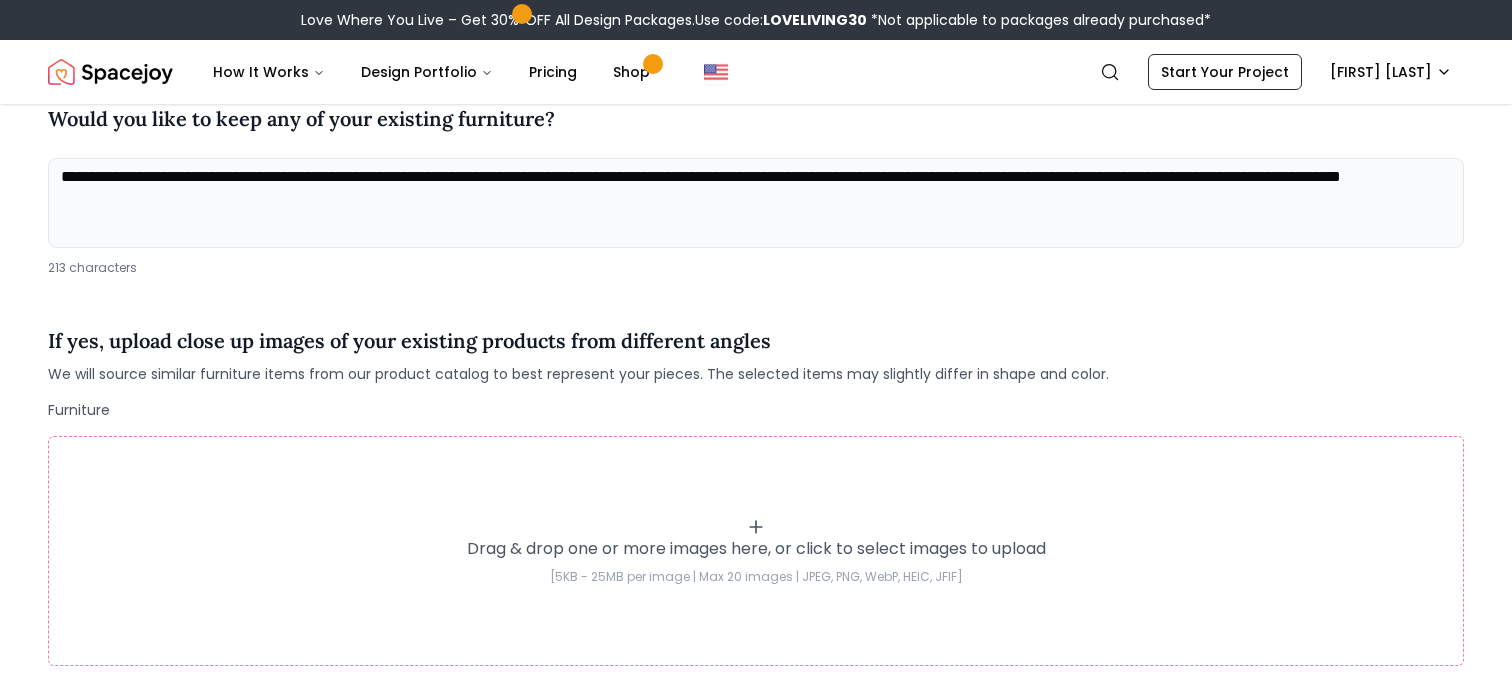 click on "**********" at bounding box center (756, 203) 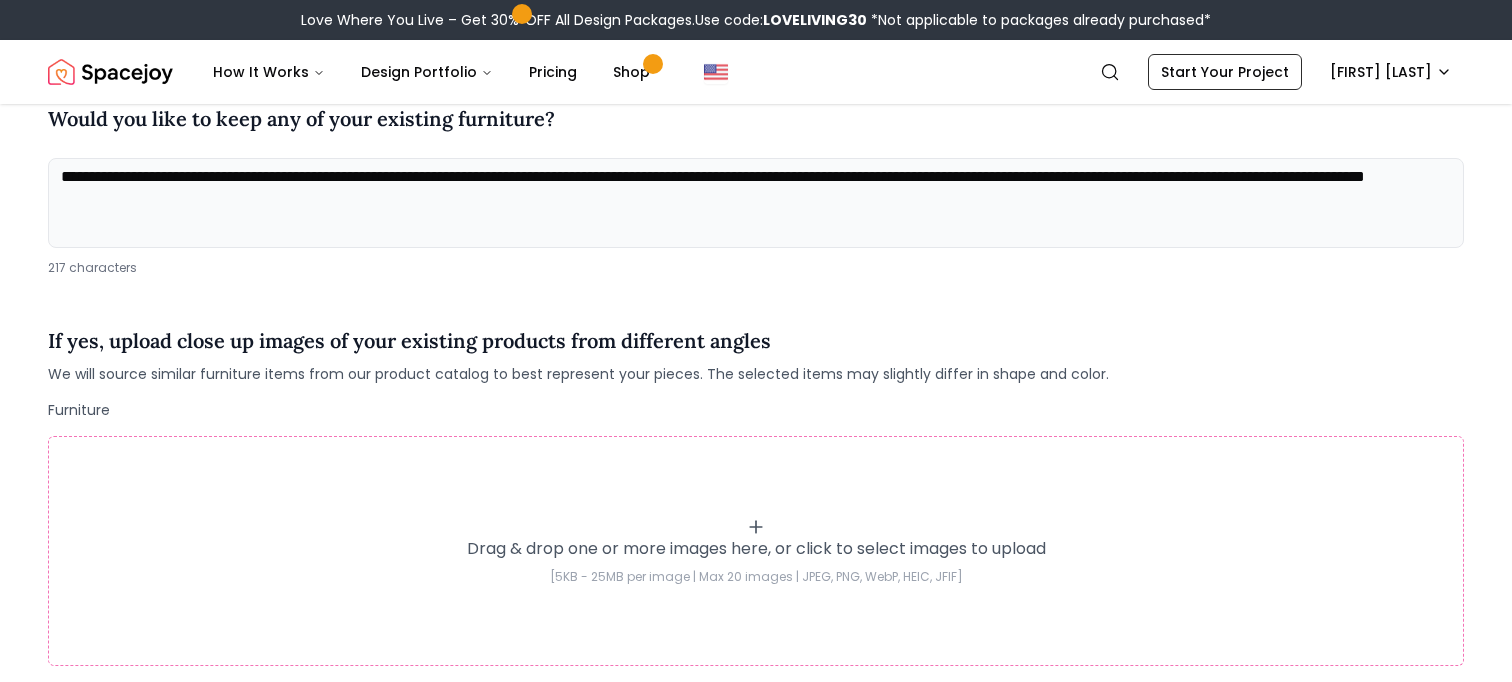 click on "**********" at bounding box center [756, 203] 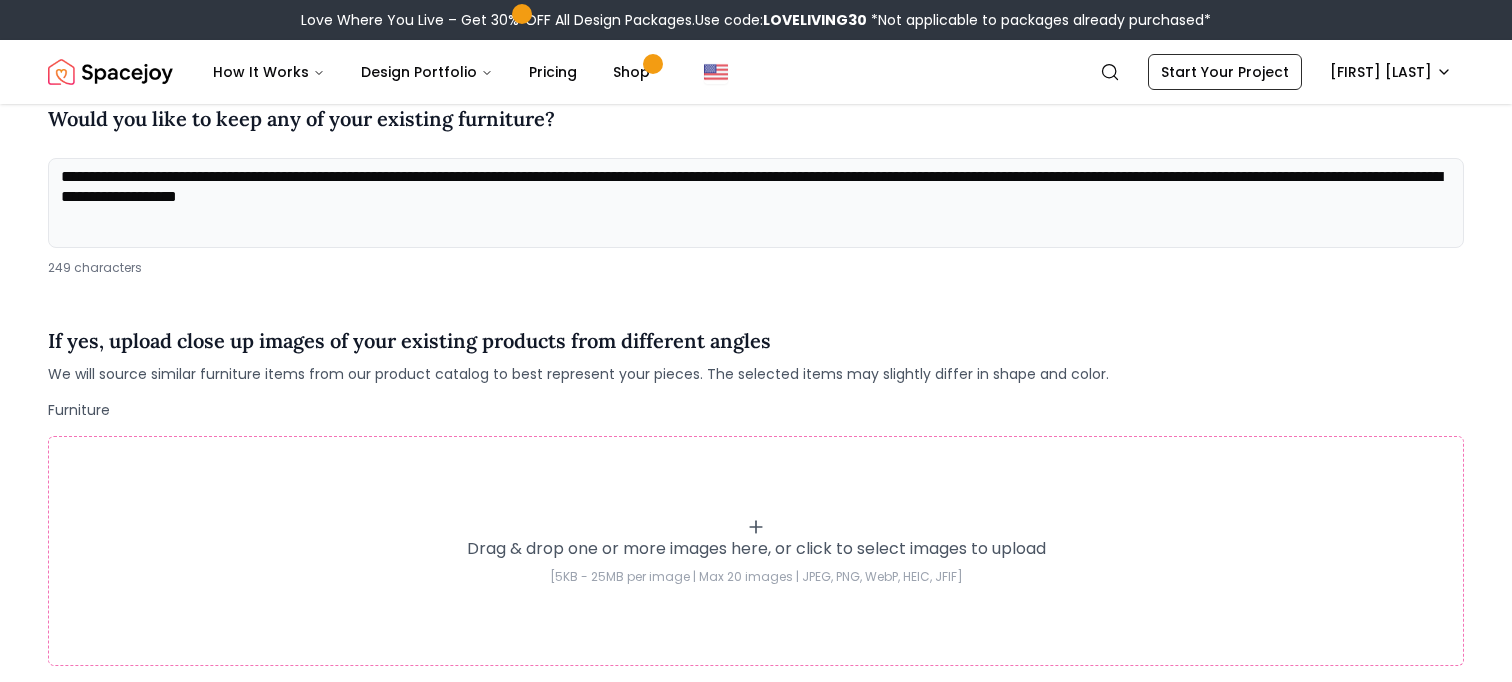 click on "**********" at bounding box center (756, 203) 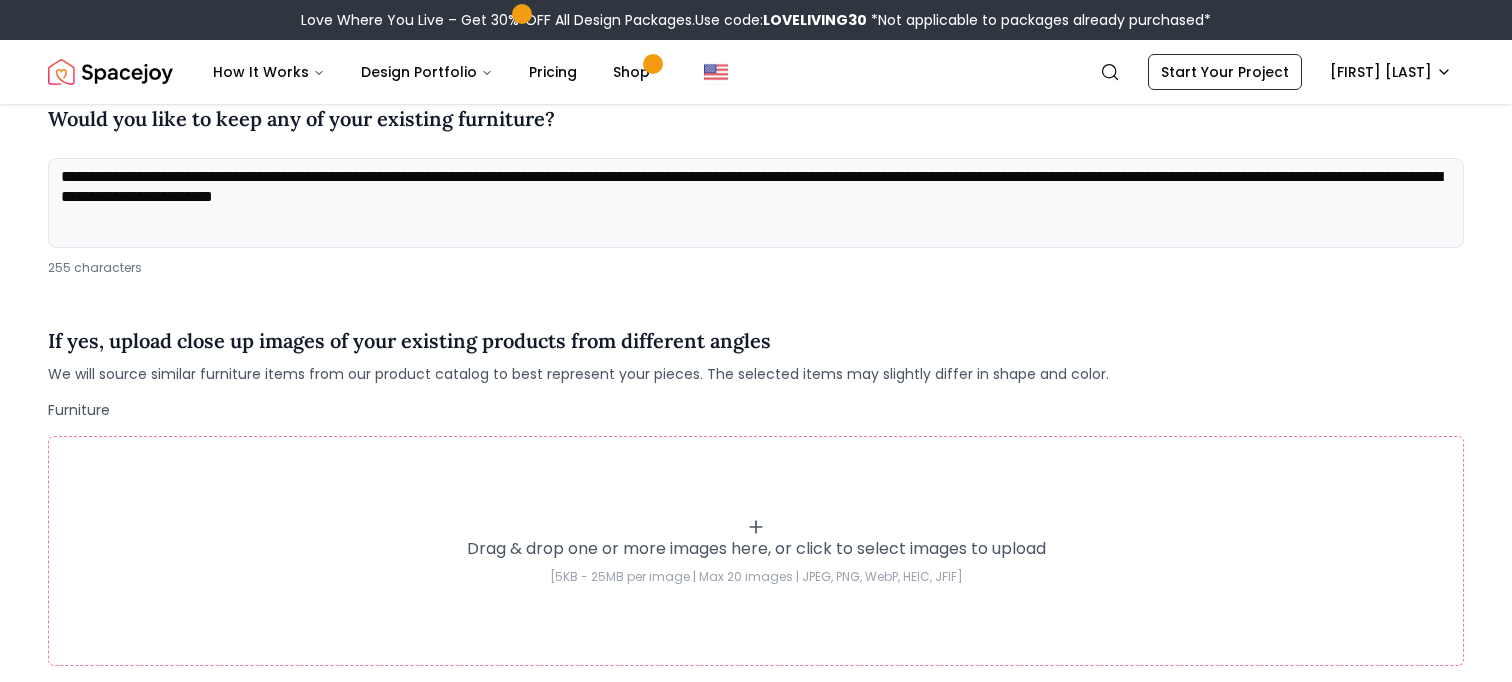 click on "**********" at bounding box center [756, 203] 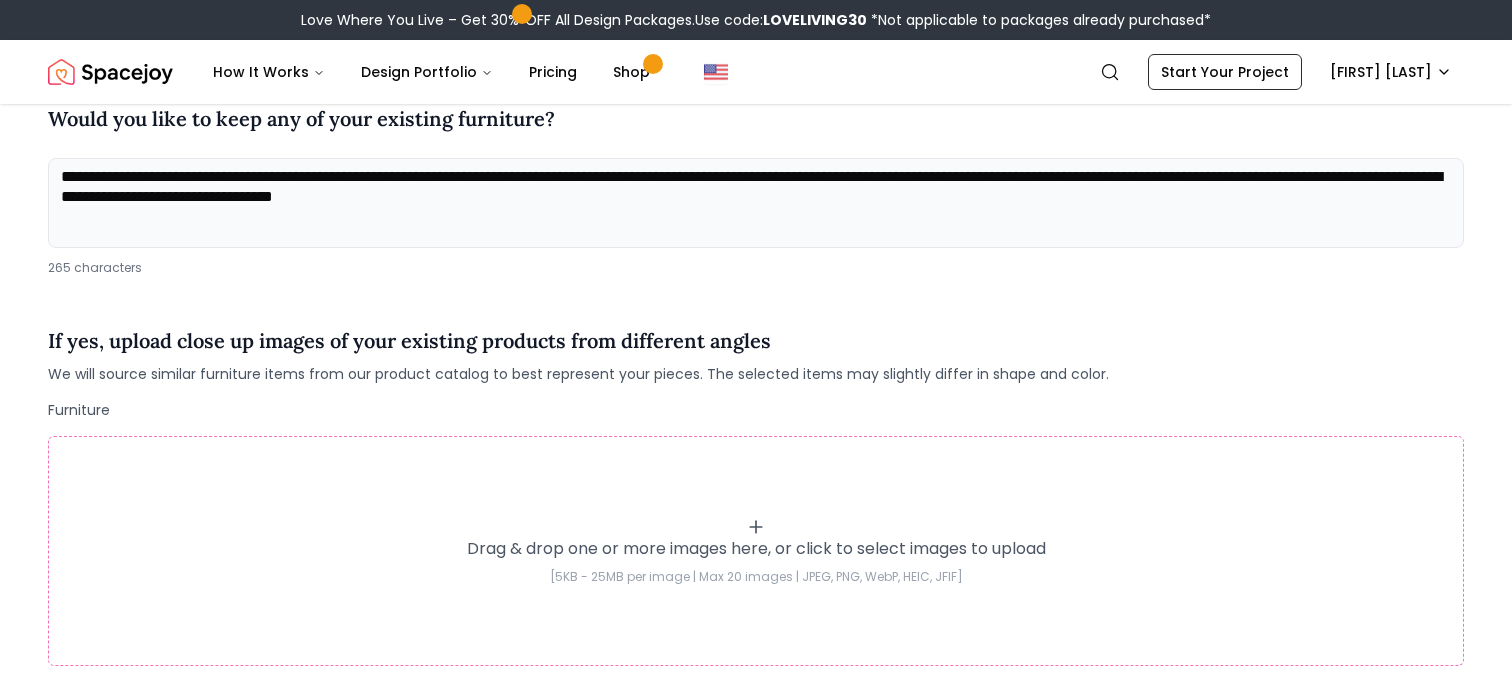 click on "**********" at bounding box center [756, 203] 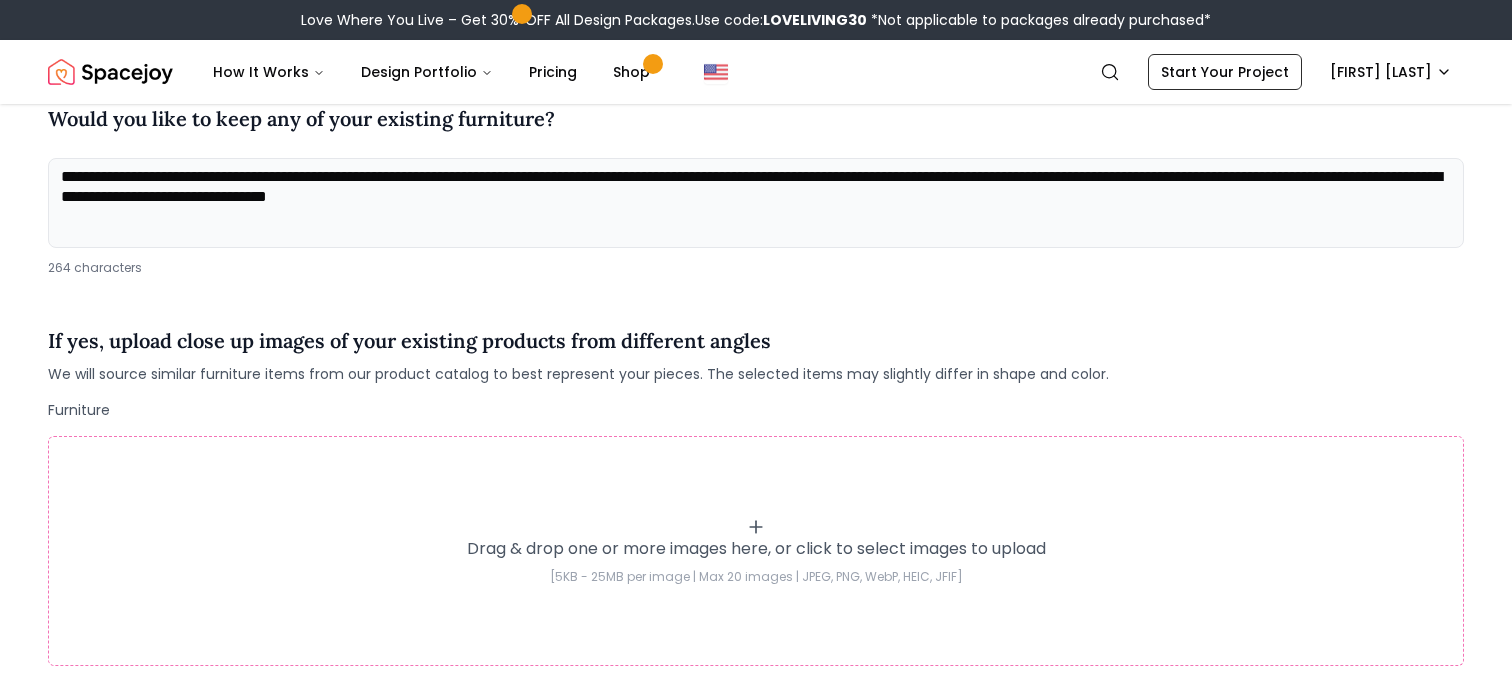 click on "**********" at bounding box center [756, 203] 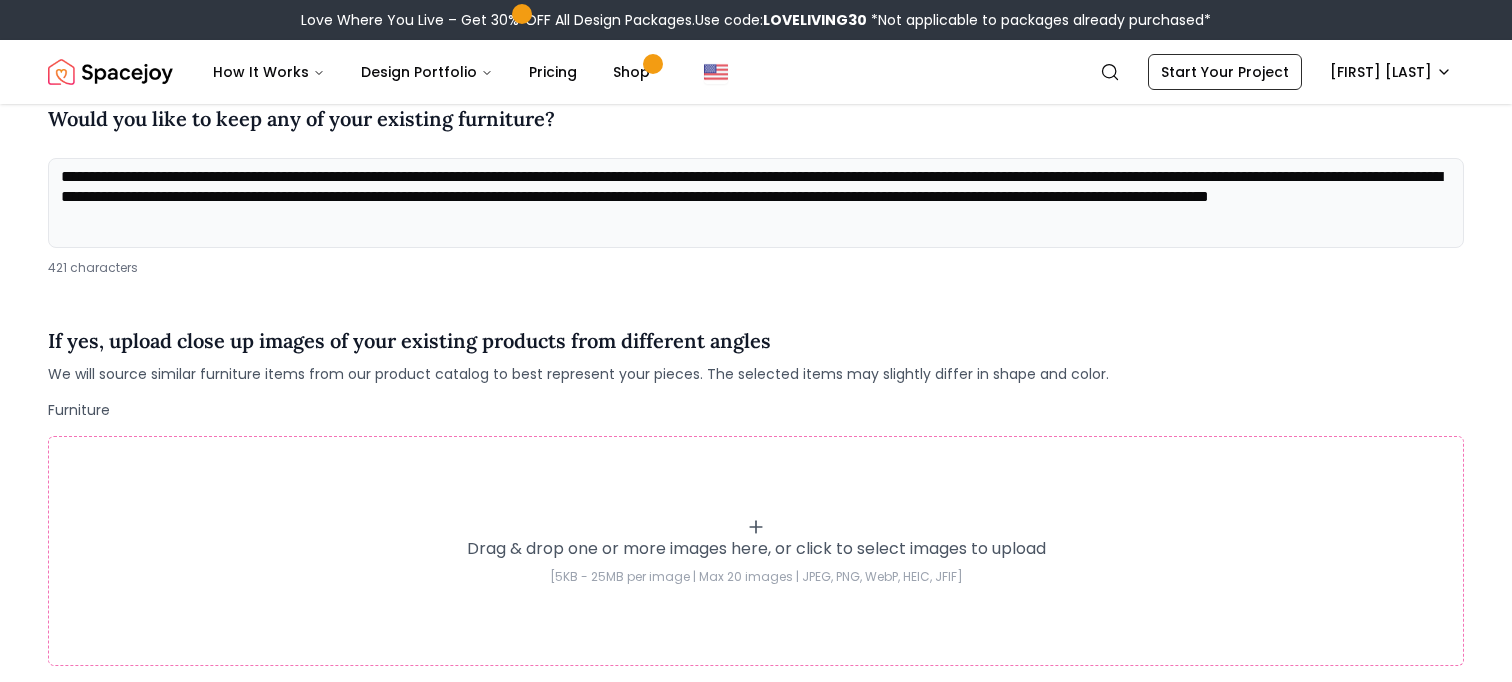 drag, startPoint x: 1334, startPoint y: 217, endPoint x: 1324, endPoint y: 200, distance: 19.723083 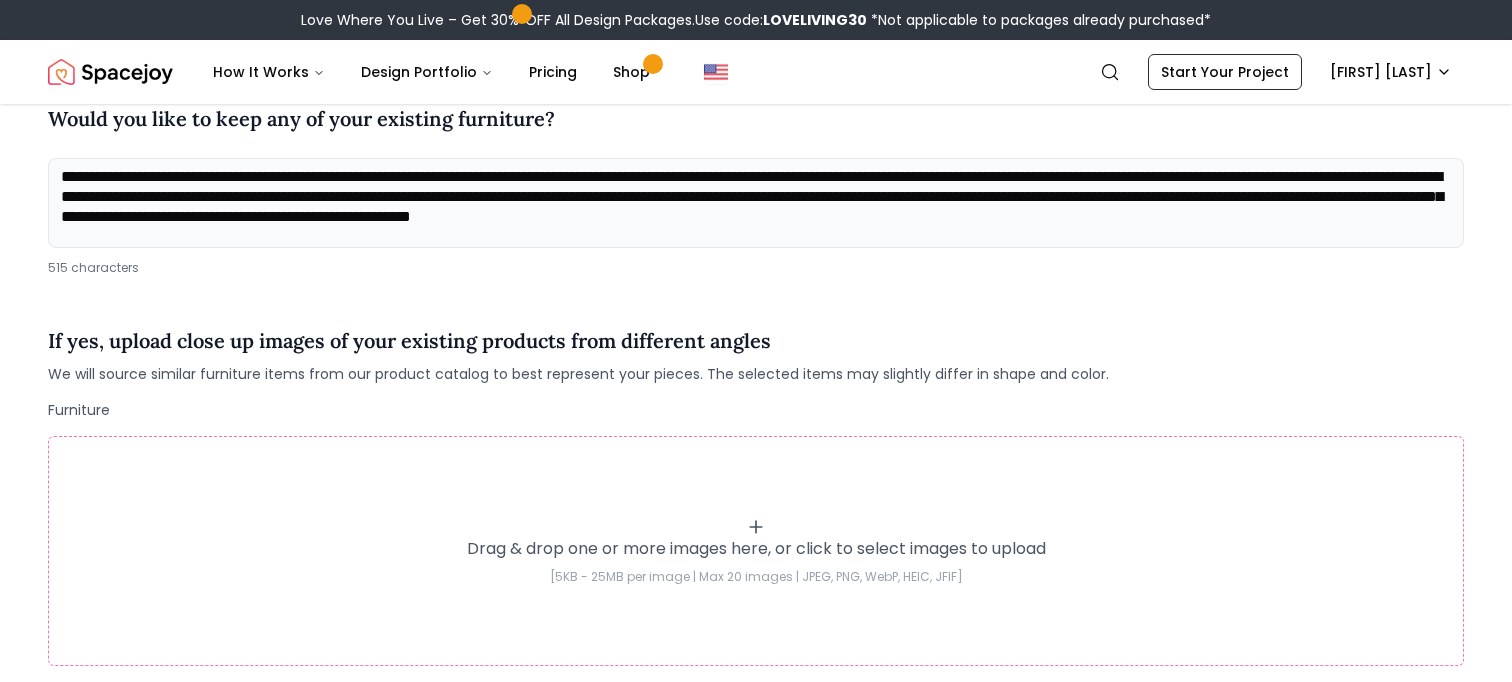 scroll, scrollTop: 1, scrollLeft: 0, axis: vertical 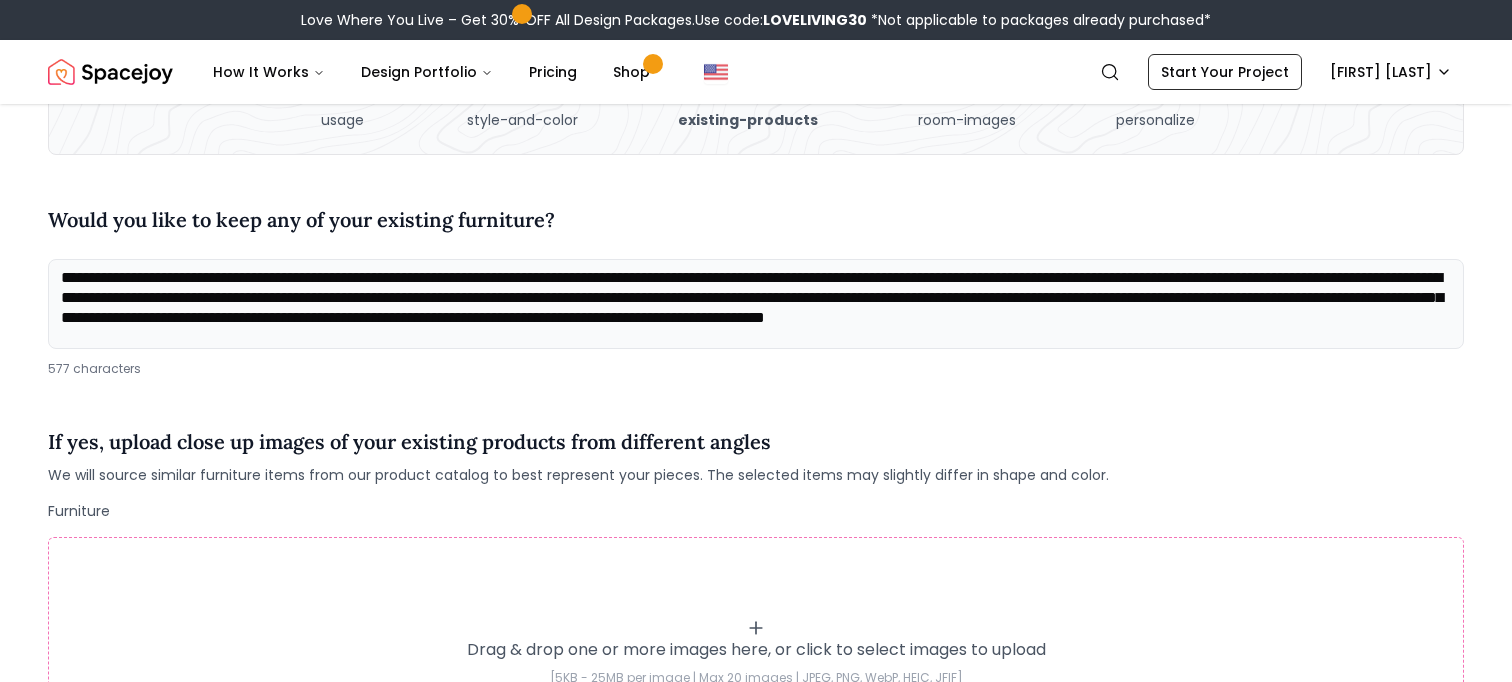 drag, startPoint x: 958, startPoint y: 335, endPoint x: 926, endPoint y: 302, distance: 45.96738 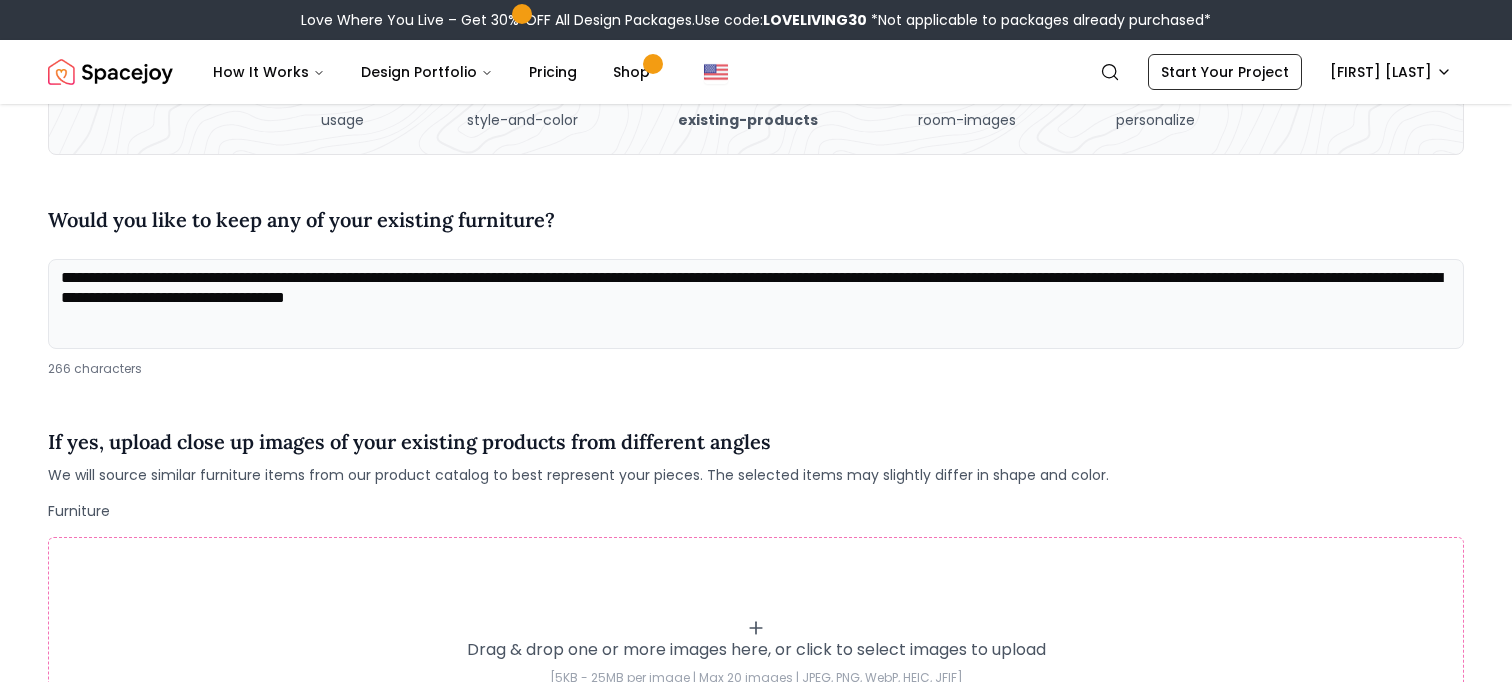 scroll, scrollTop: 1, scrollLeft: 0, axis: vertical 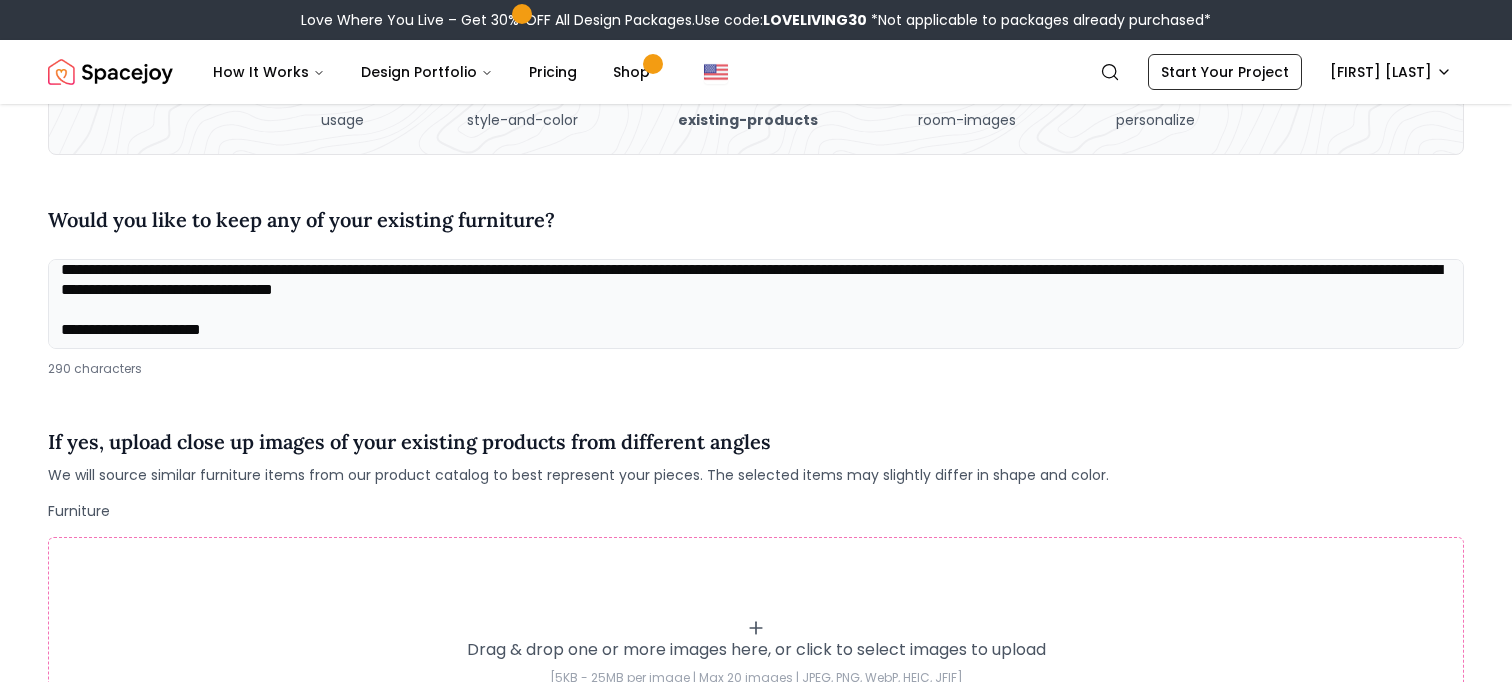 drag, startPoint x: 247, startPoint y: 341, endPoint x: 180, endPoint y: 341, distance: 67 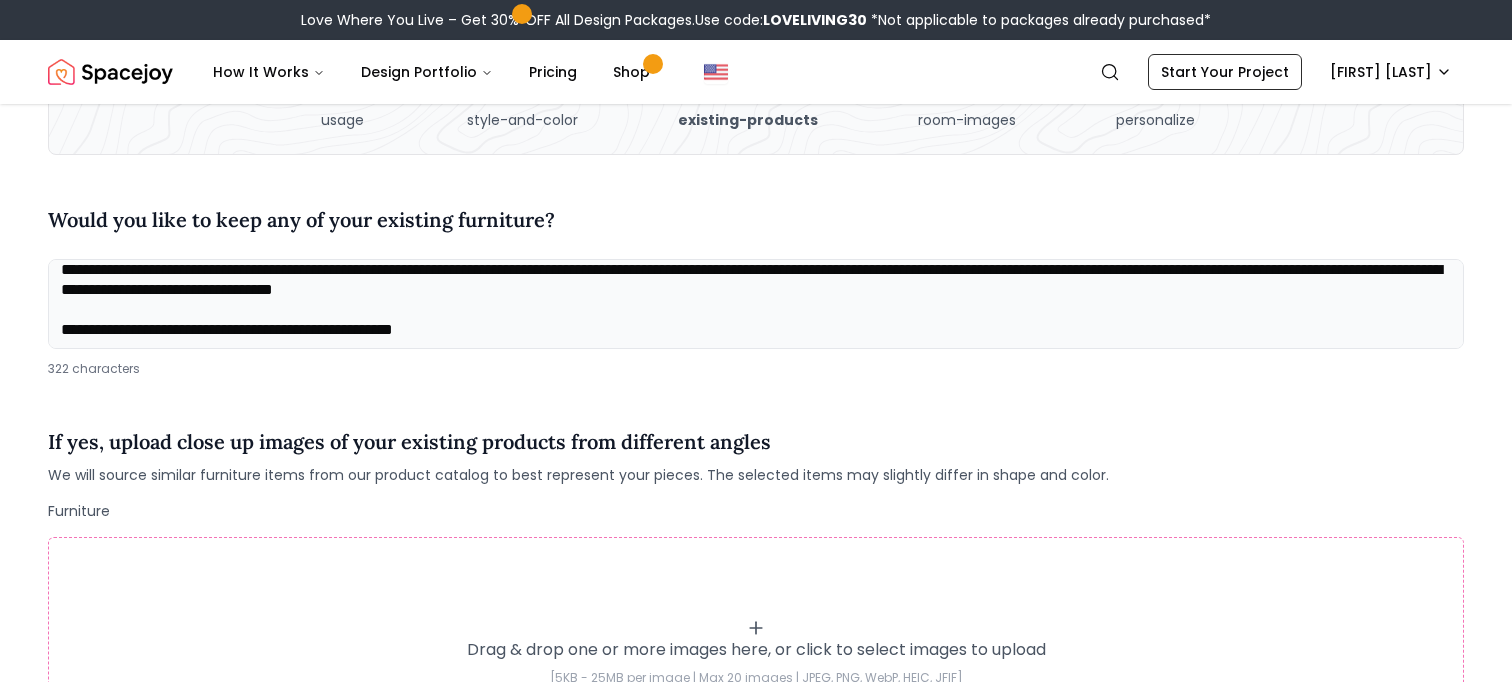 paste on "**********" 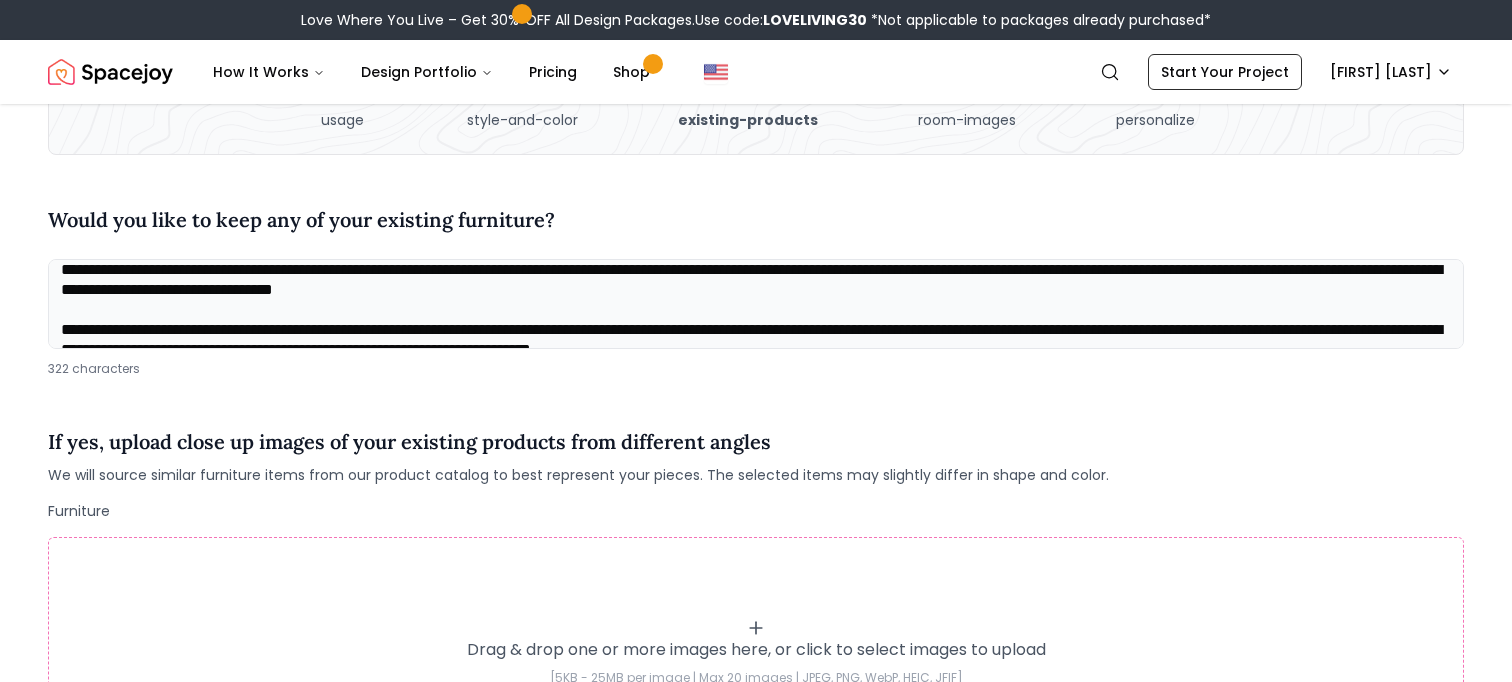 scroll, scrollTop: 41, scrollLeft: 0, axis: vertical 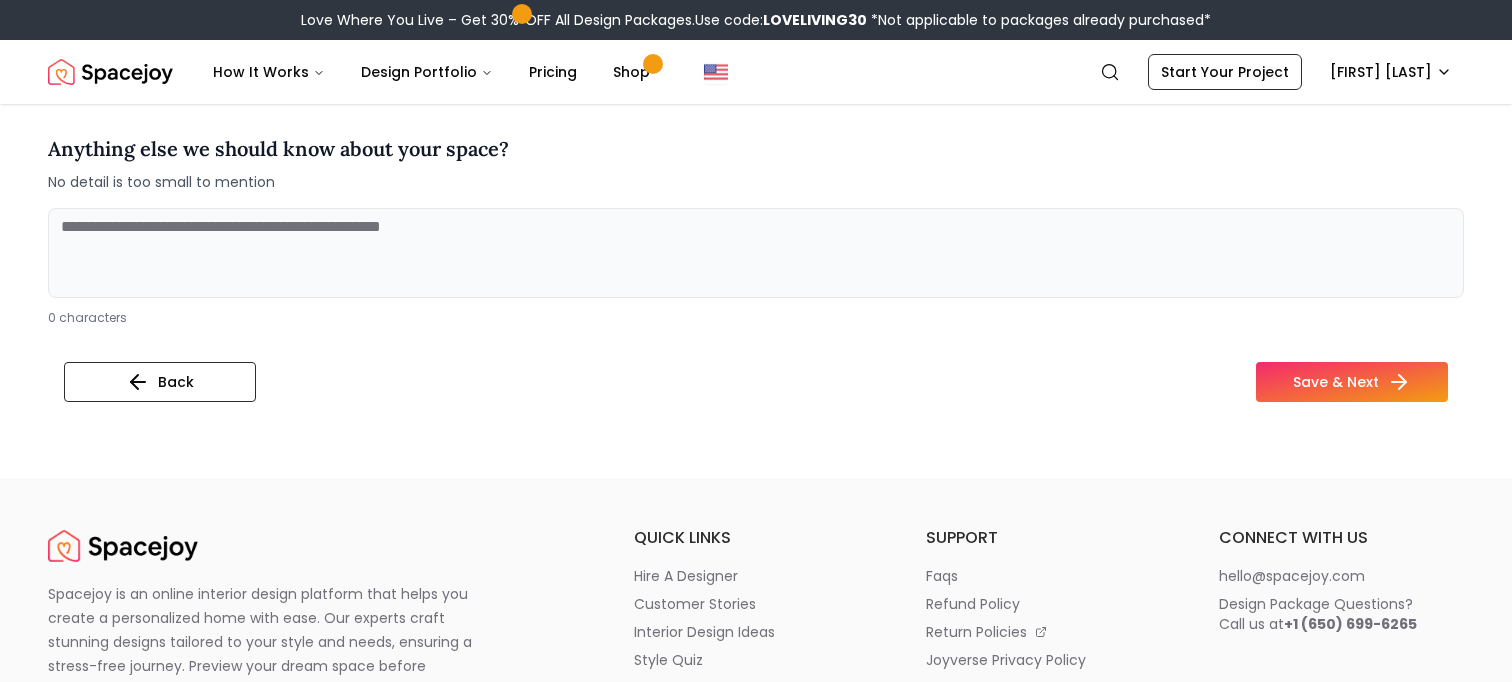 type on "**********" 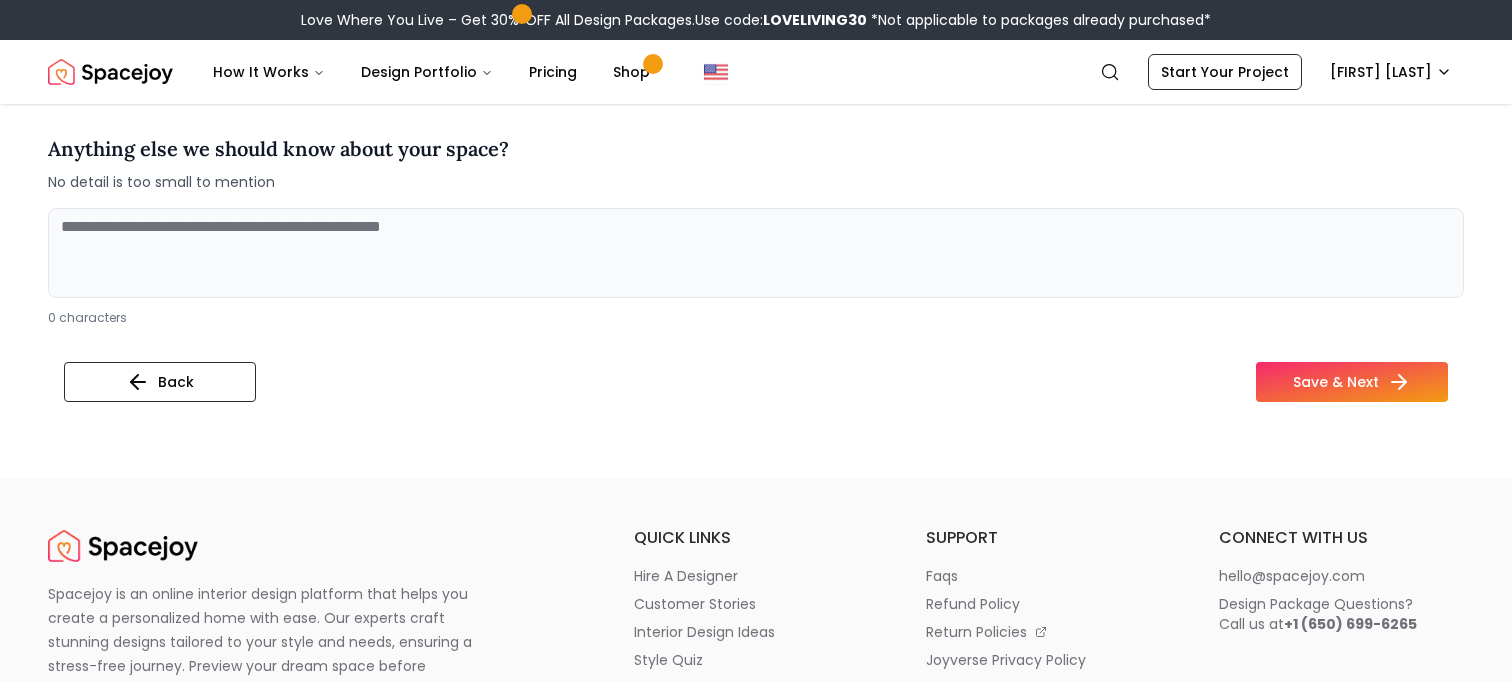 click at bounding box center [756, 253] 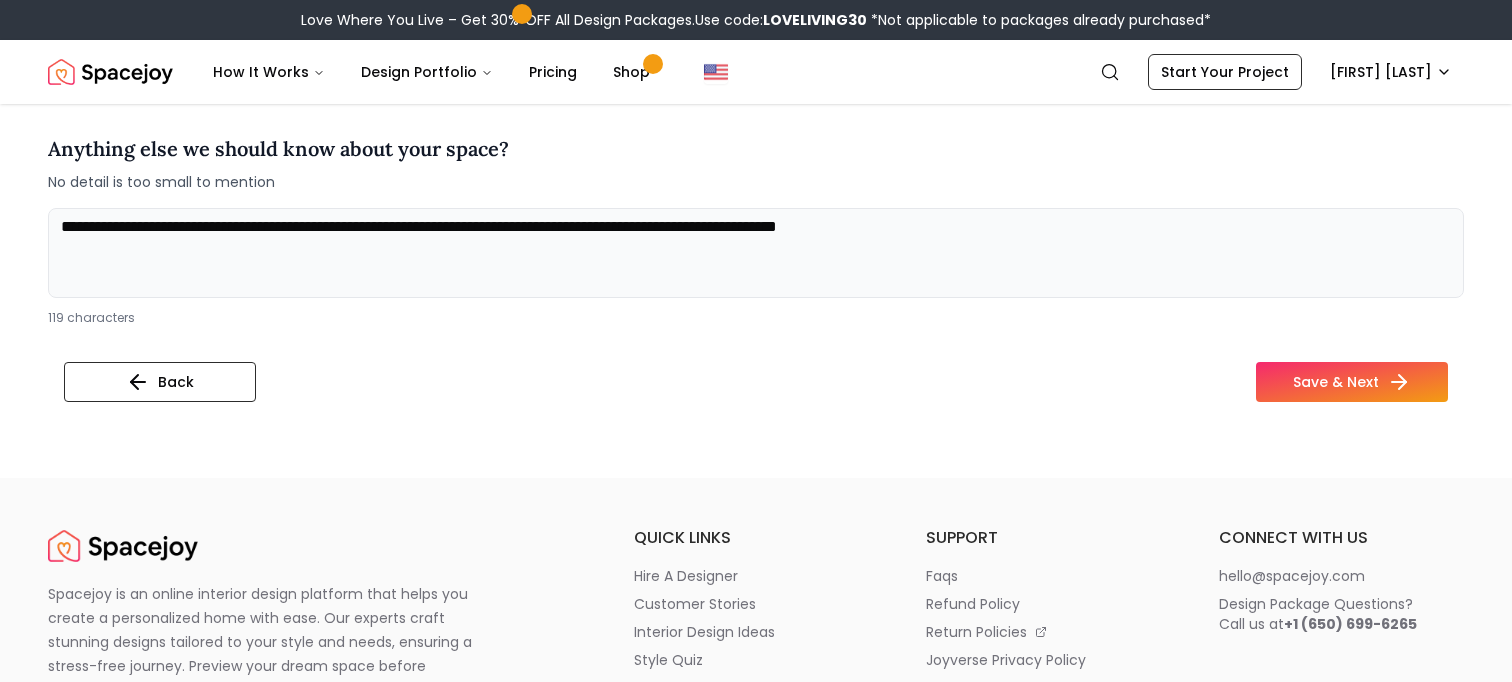 drag, startPoint x: 1037, startPoint y: 227, endPoint x: 551, endPoint y: 226, distance: 486.00104 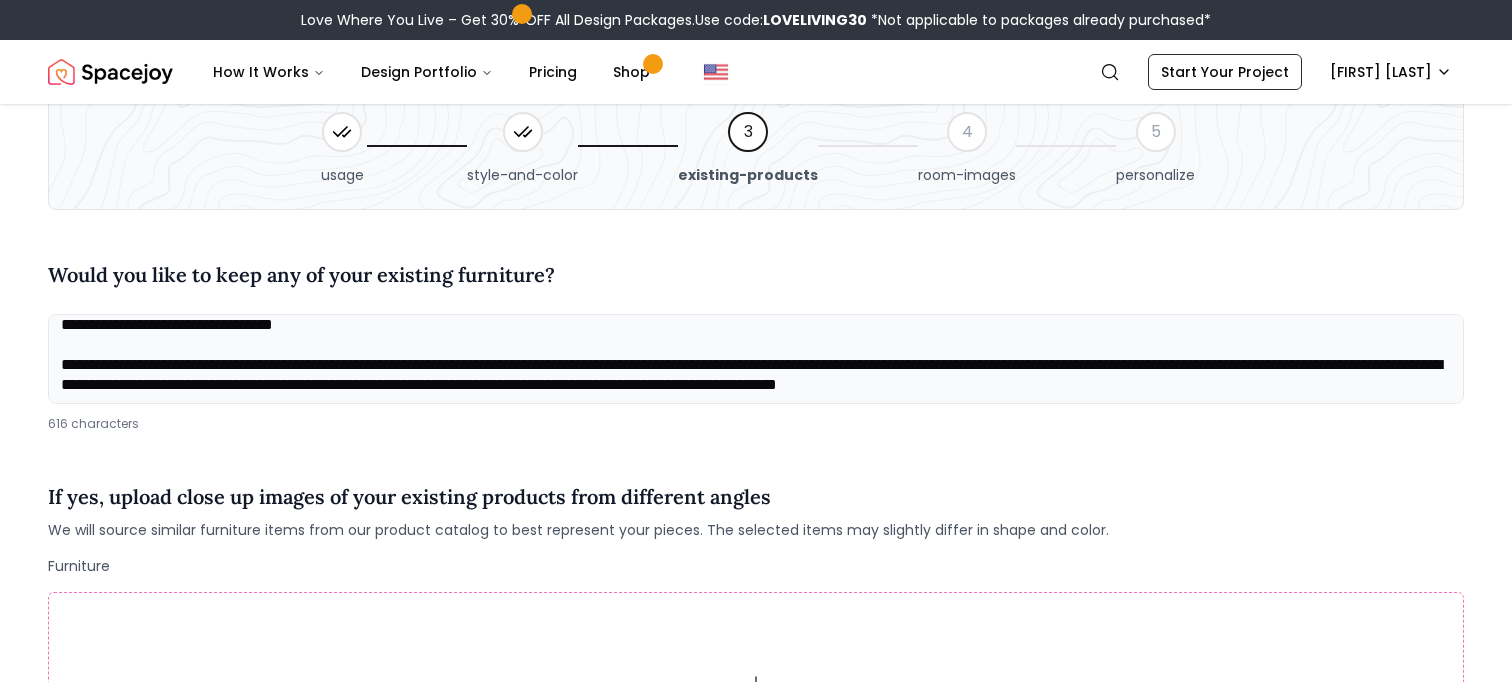 scroll, scrollTop: 79, scrollLeft: 0, axis: vertical 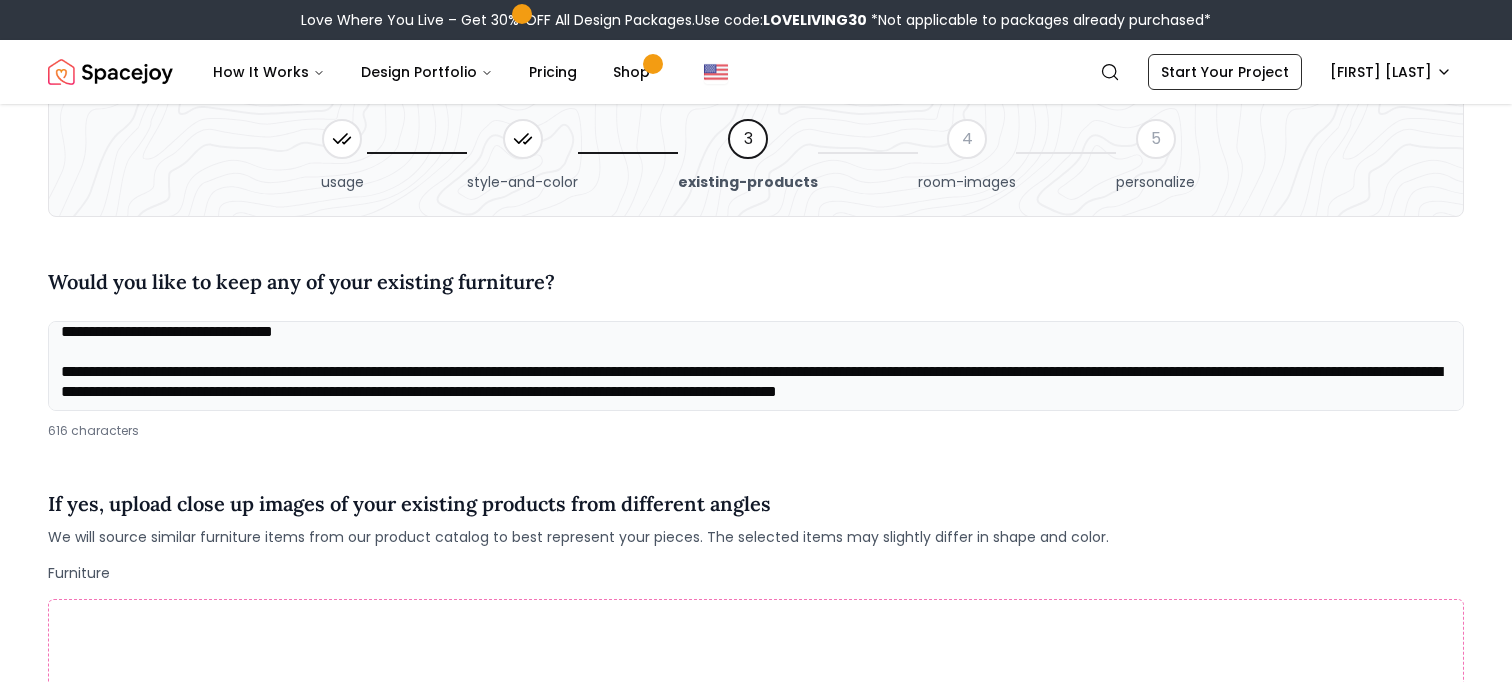 type on "**********" 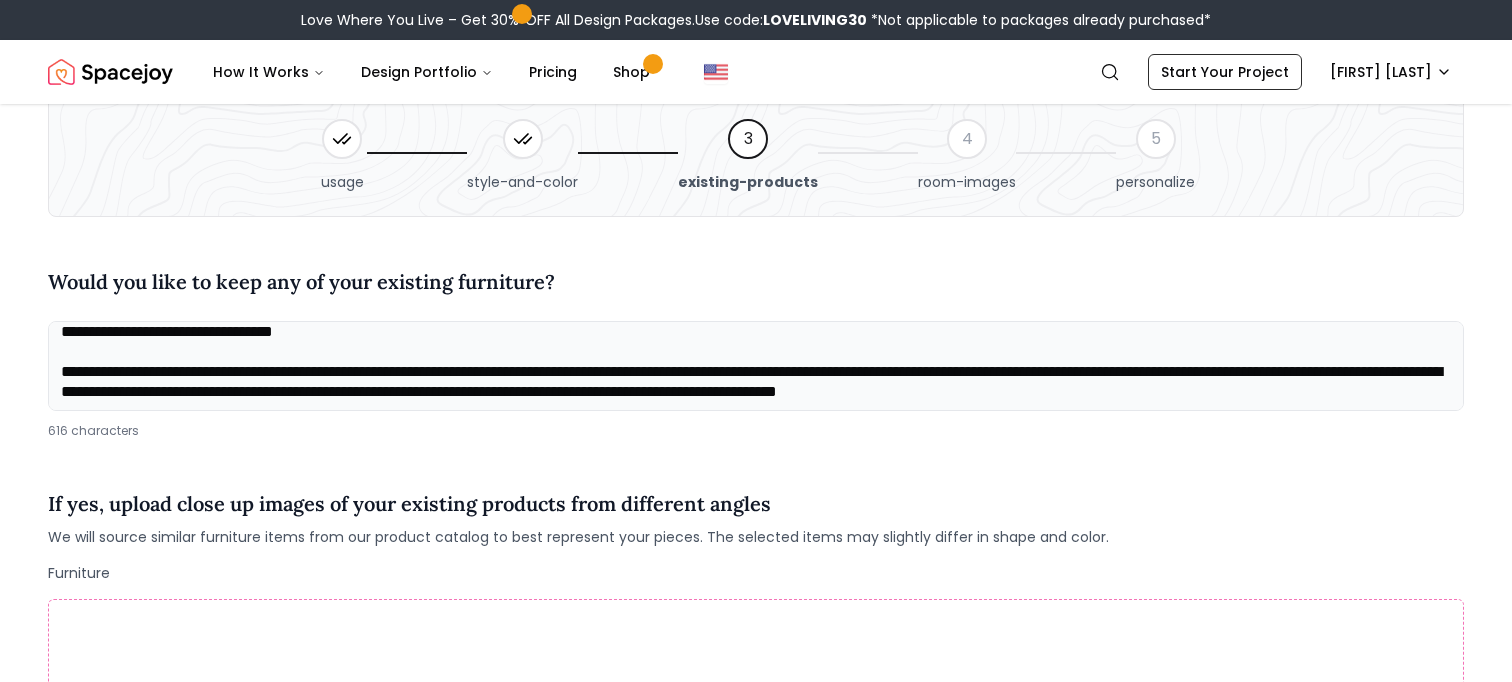 click on "**********" at bounding box center (756, 366) 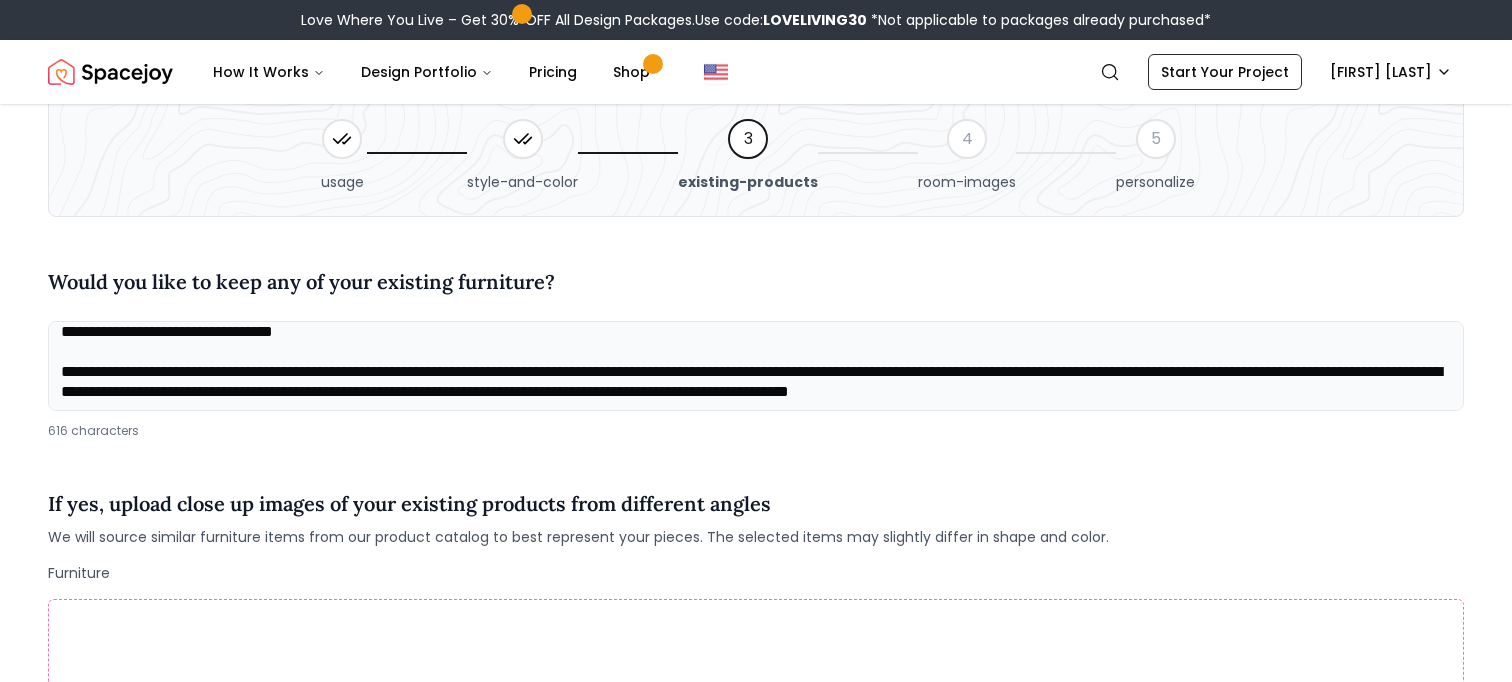 scroll, scrollTop: 81, scrollLeft: 0, axis: vertical 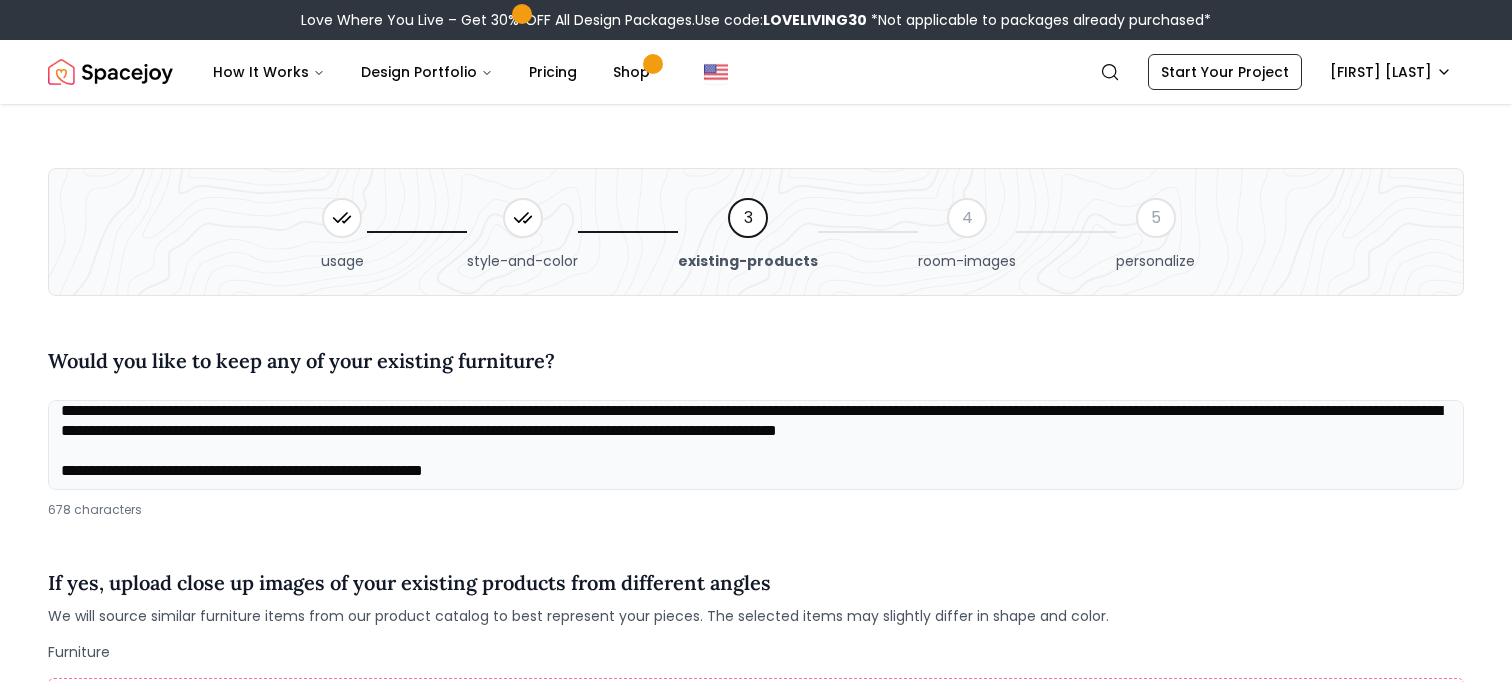 click on "**********" at bounding box center [756, 445] 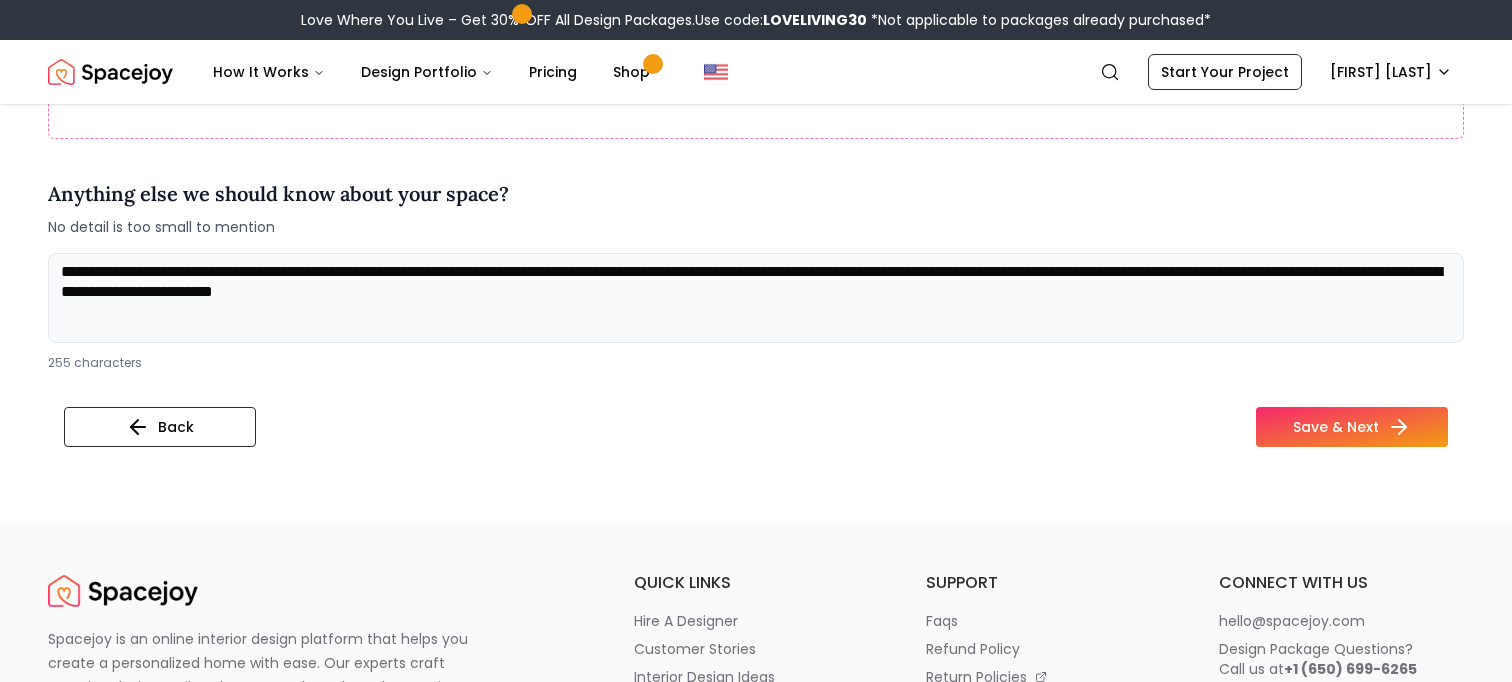 scroll, scrollTop: 755, scrollLeft: 0, axis: vertical 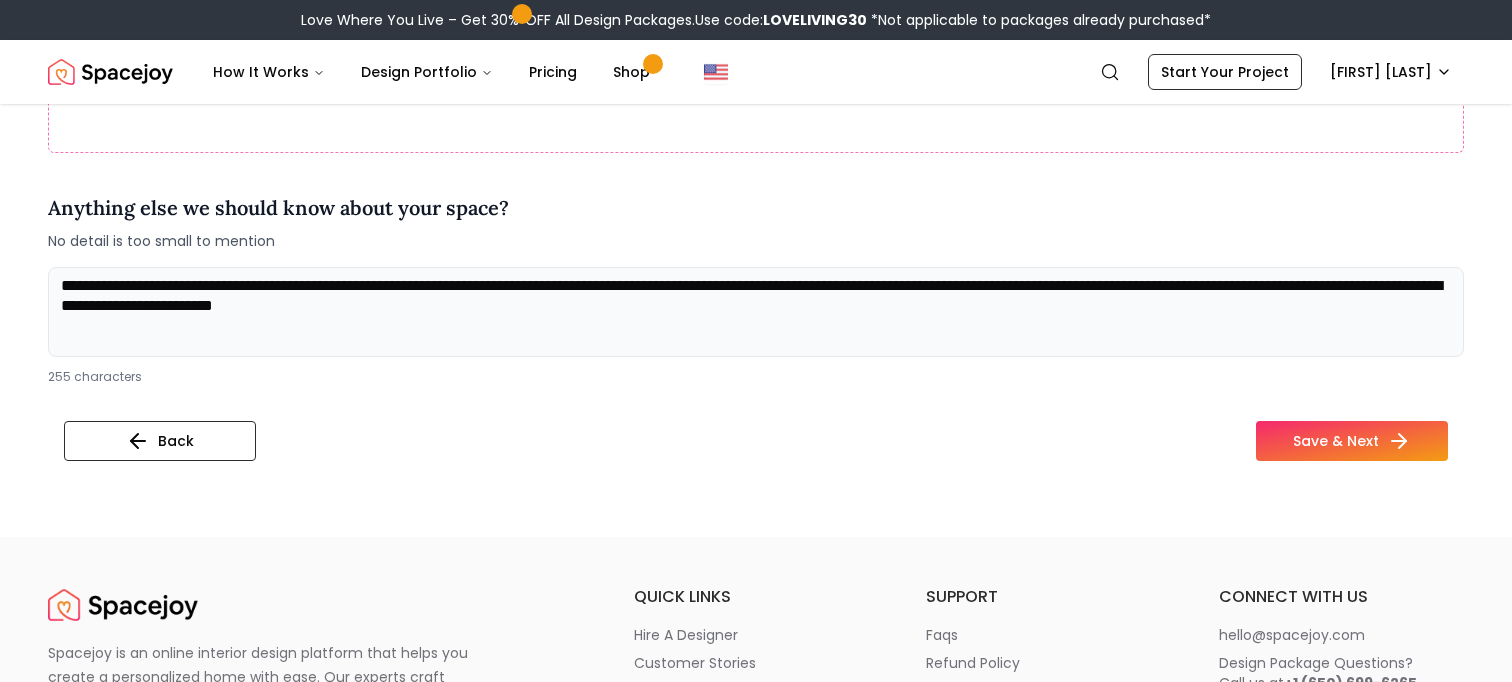 type on "**********" 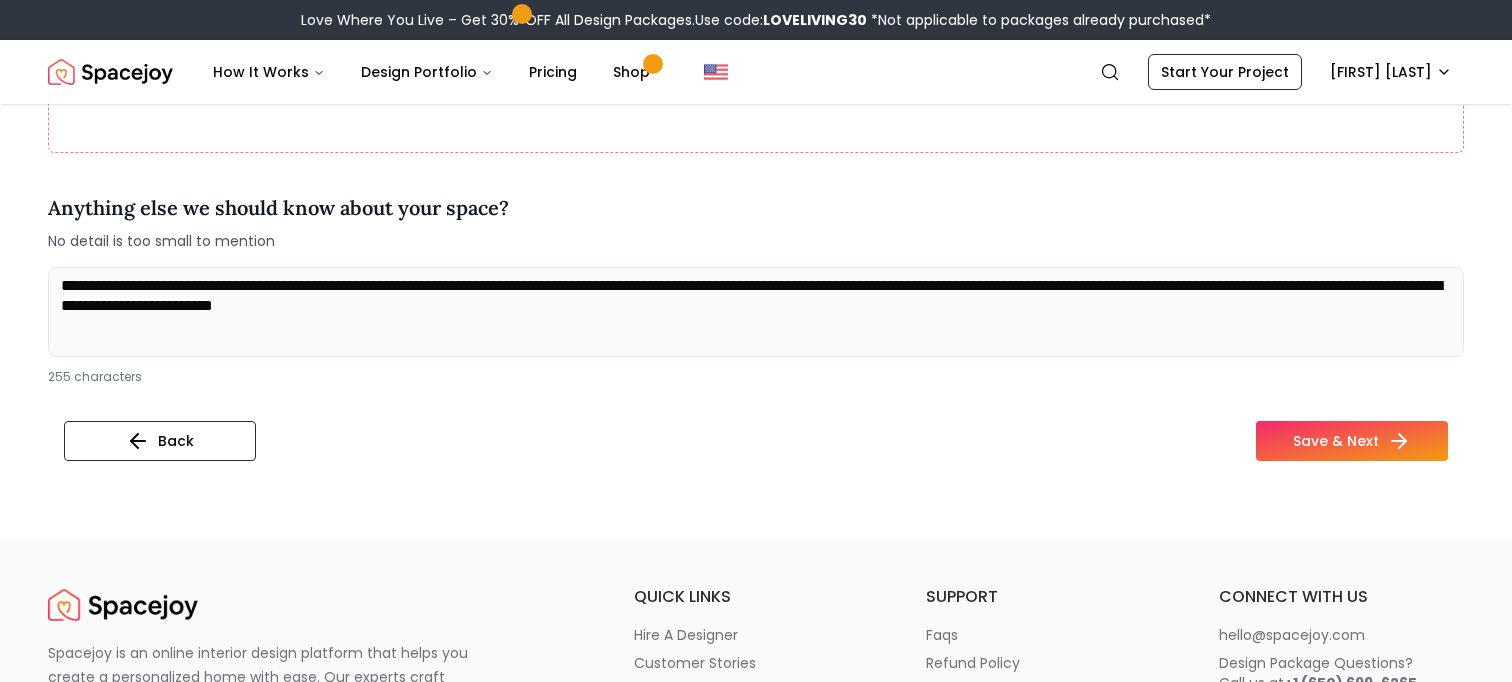 click on "**********" at bounding box center [756, 312] 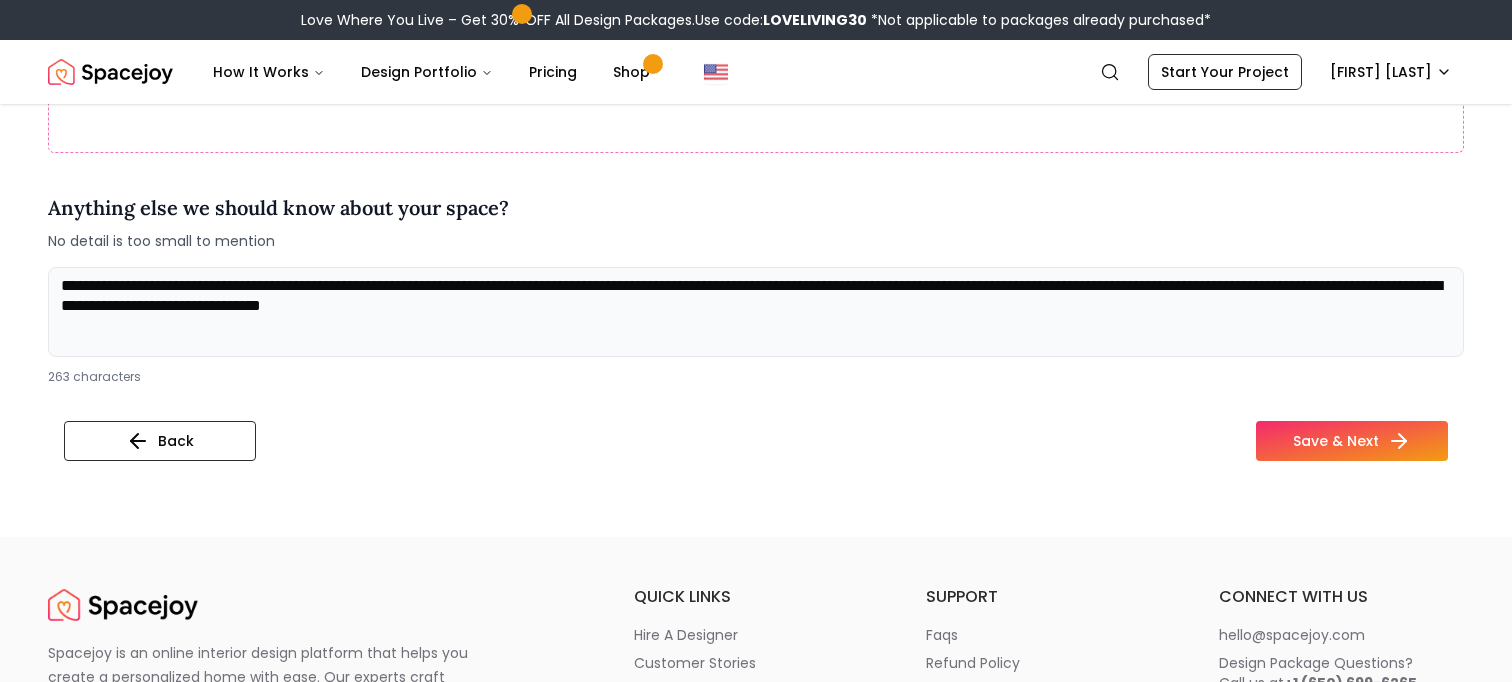 click on "**********" at bounding box center (756, 312) 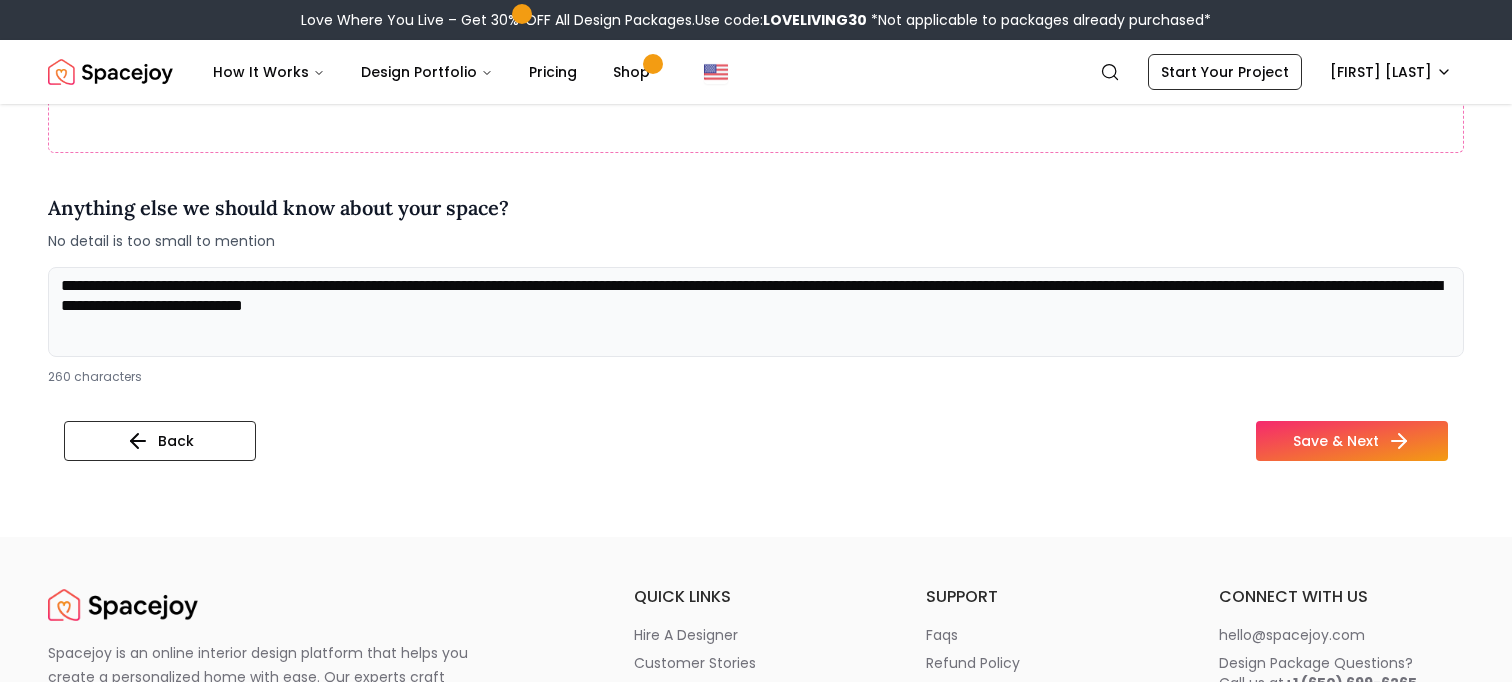 click on "**********" at bounding box center (756, 312) 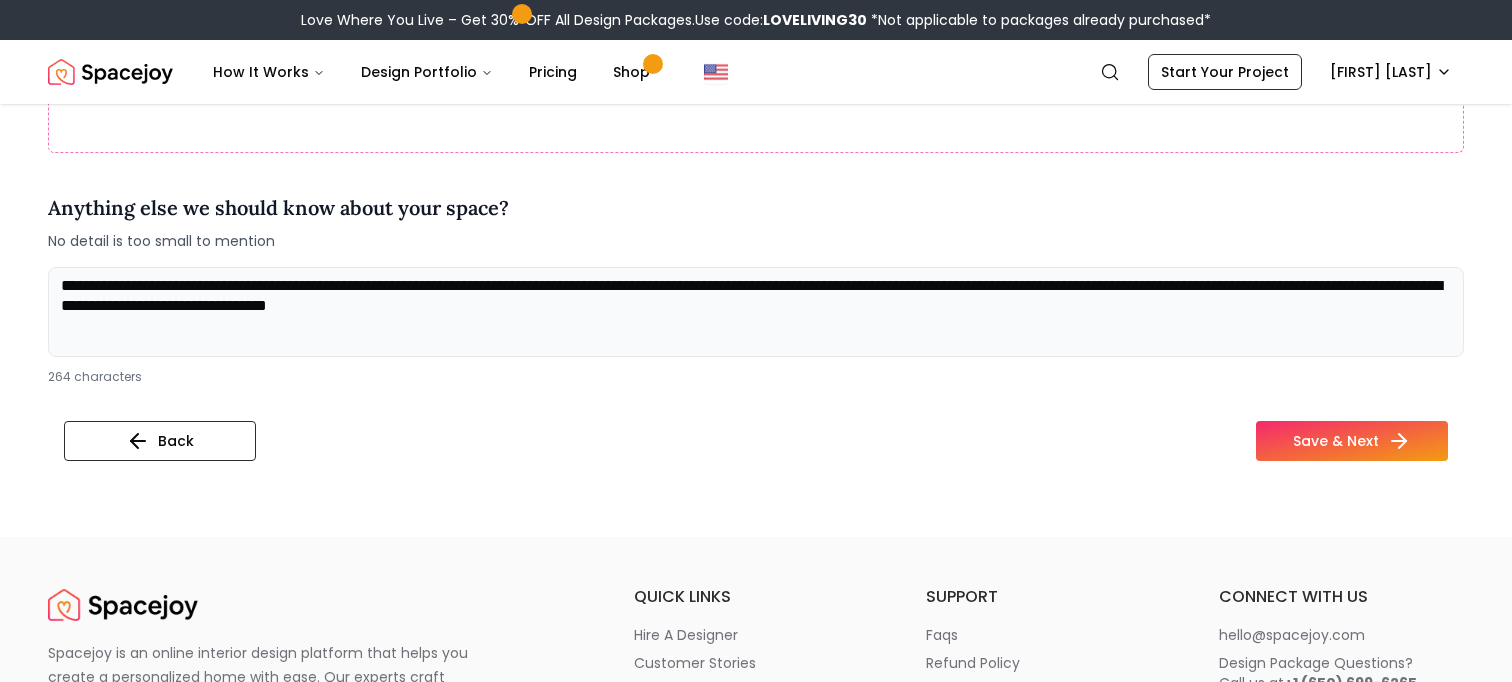 click on "**********" at bounding box center (756, 312) 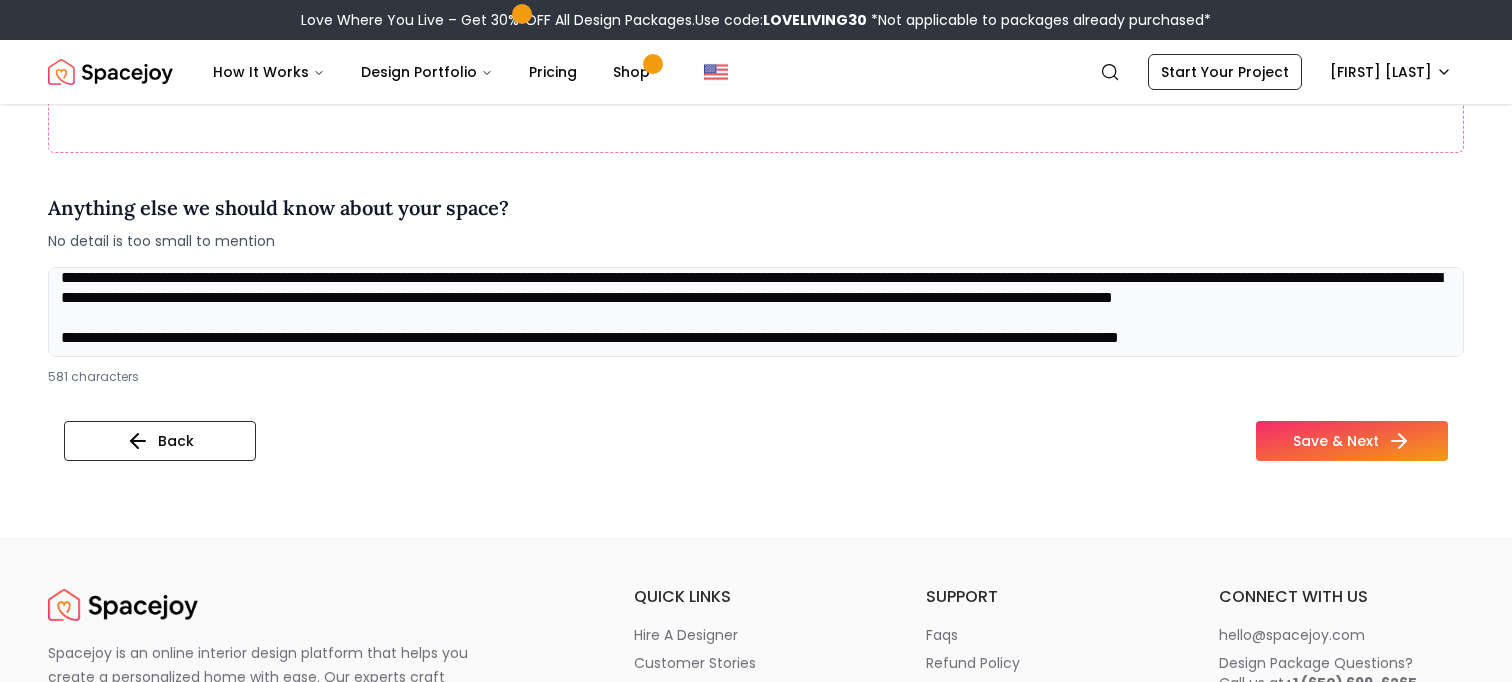 scroll, scrollTop: 41, scrollLeft: 0, axis: vertical 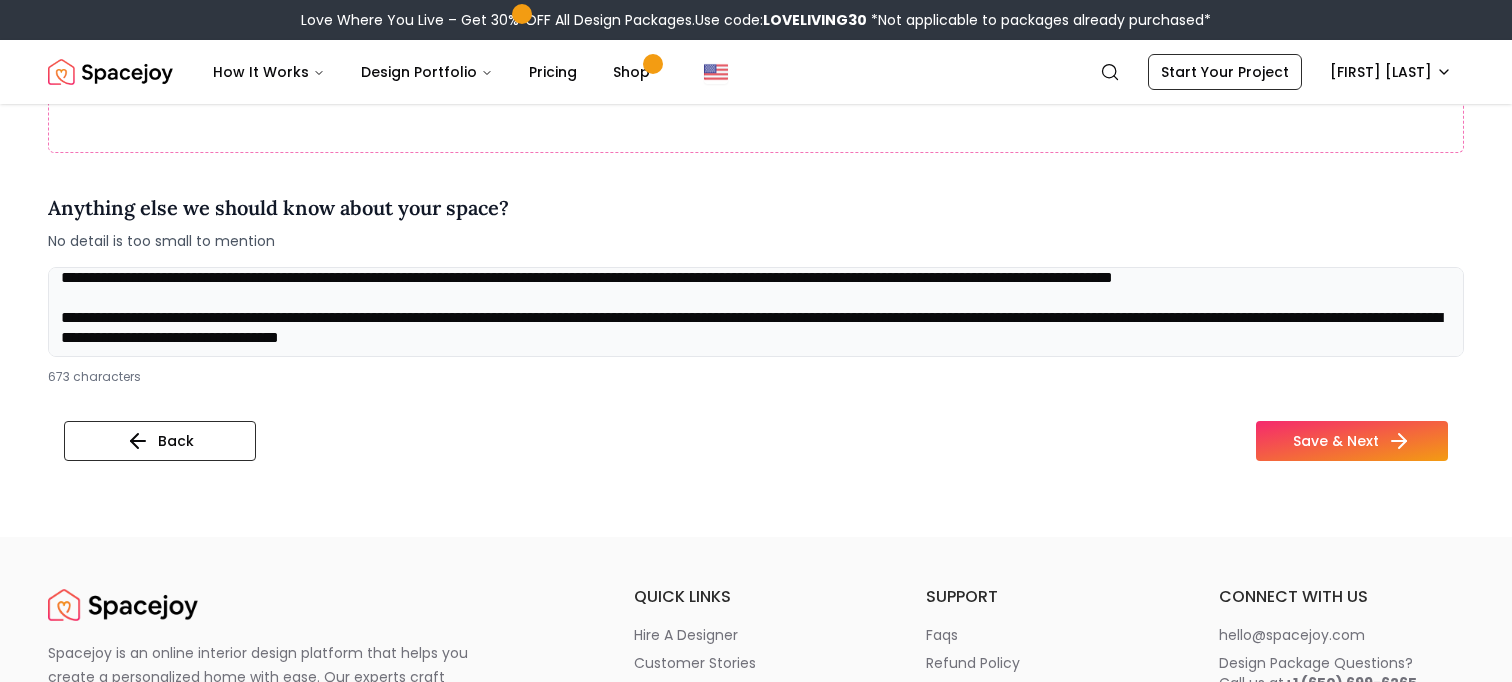 drag, startPoint x: 808, startPoint y: 344, endPoint x: 597, endPoint y: 335, distance: 211.19185 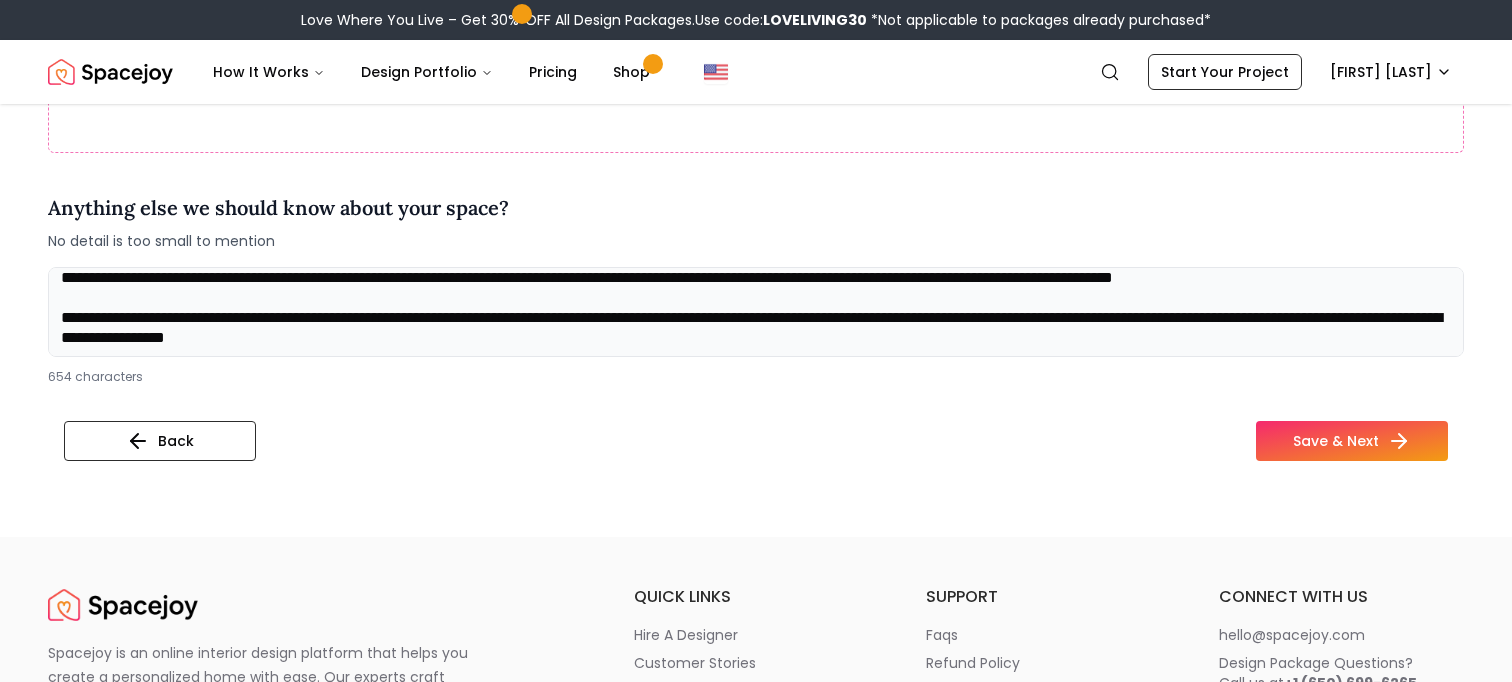 click on "**********" at bounding box center [756, 312] 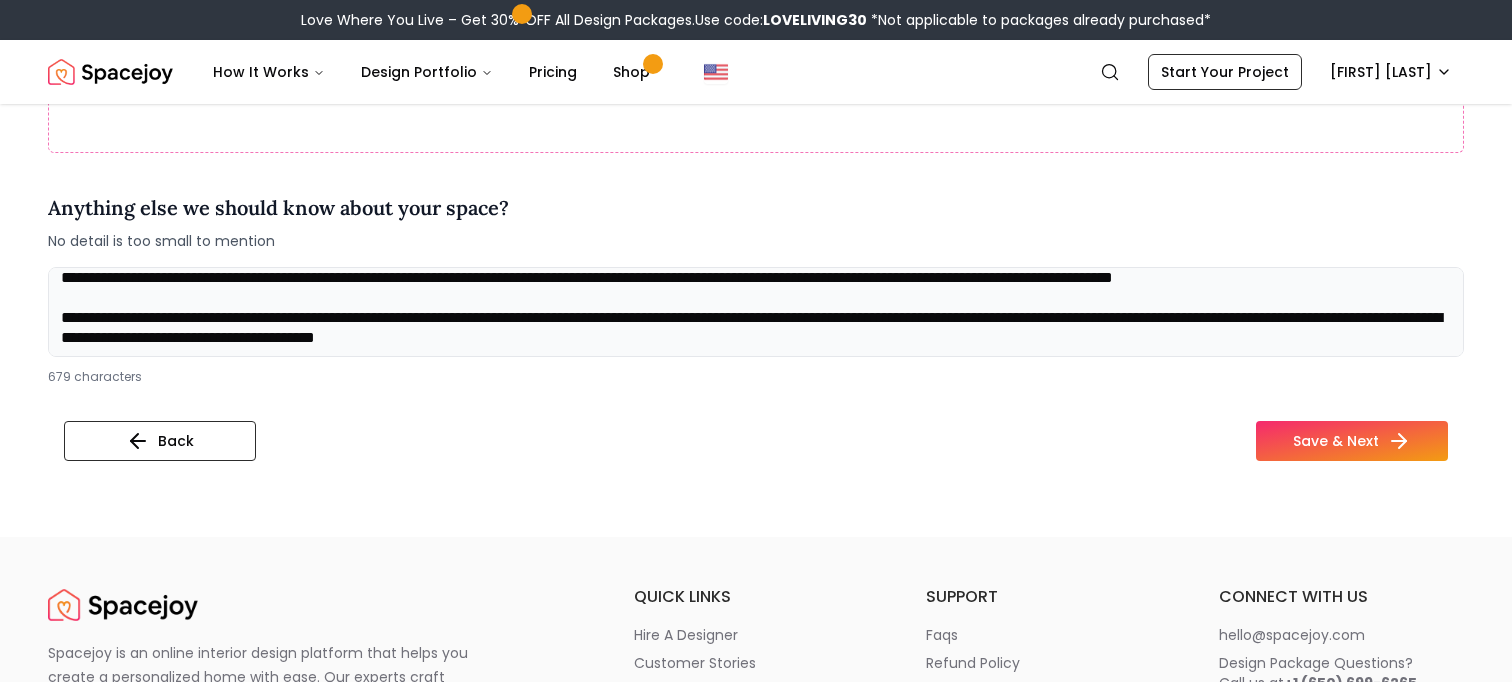 click on "**********" at bounding box center [756, 312] 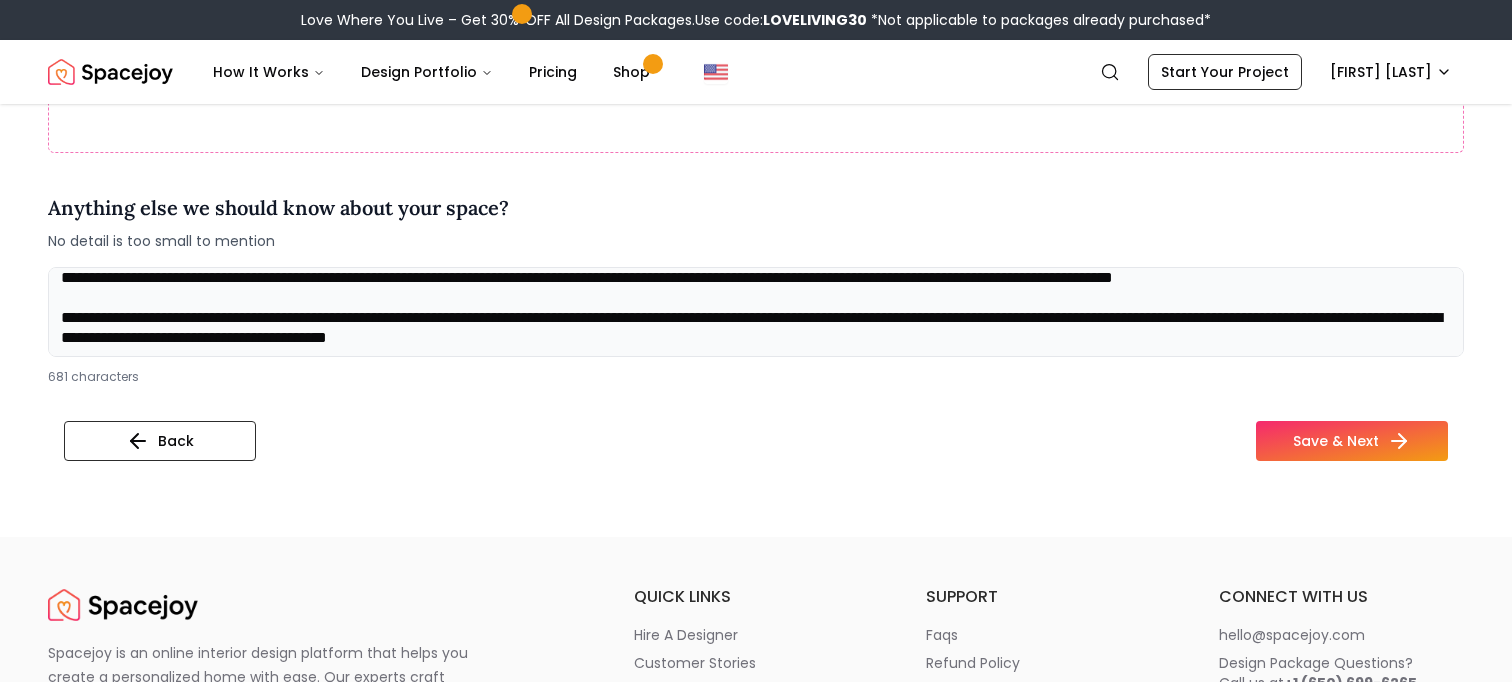 click on "**********" at bounding box center (756, 312) 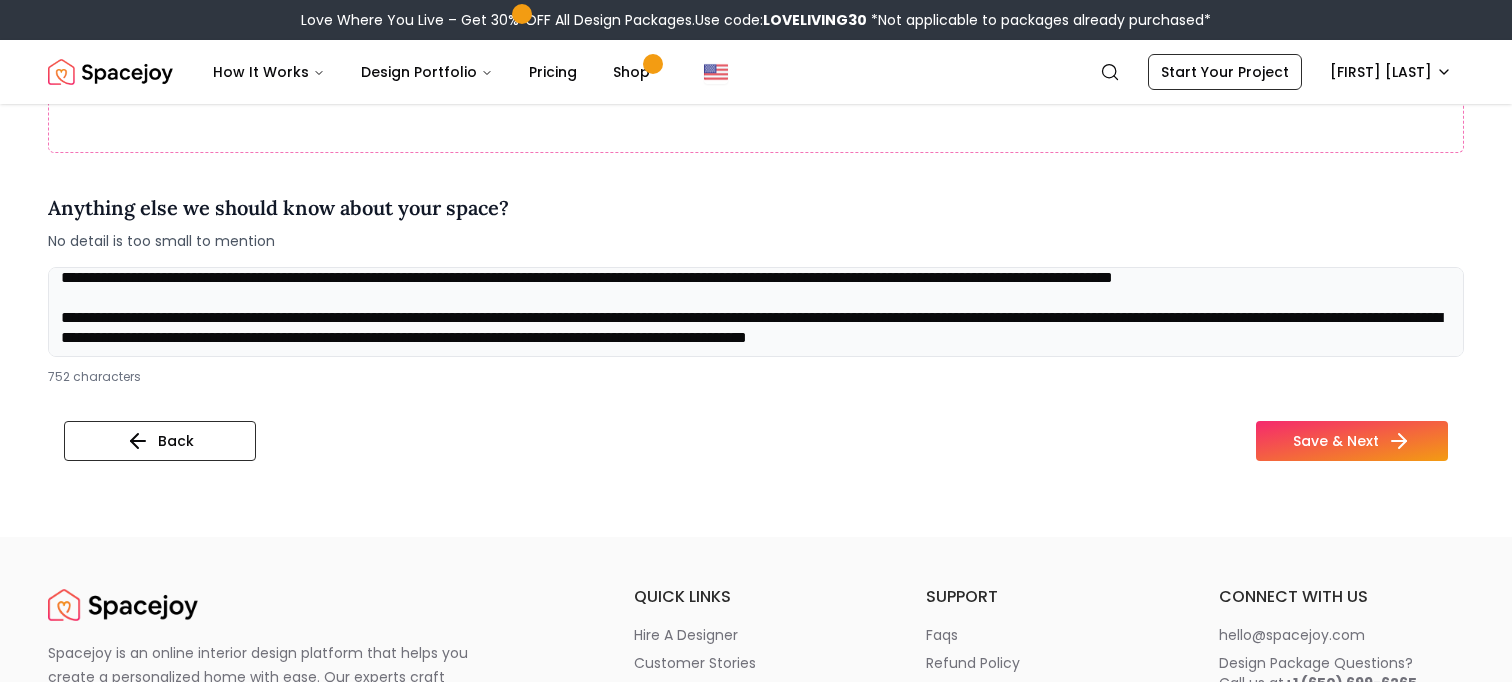 scroll, scrollTop: 48, scrollLeft: 0, axis: vertical 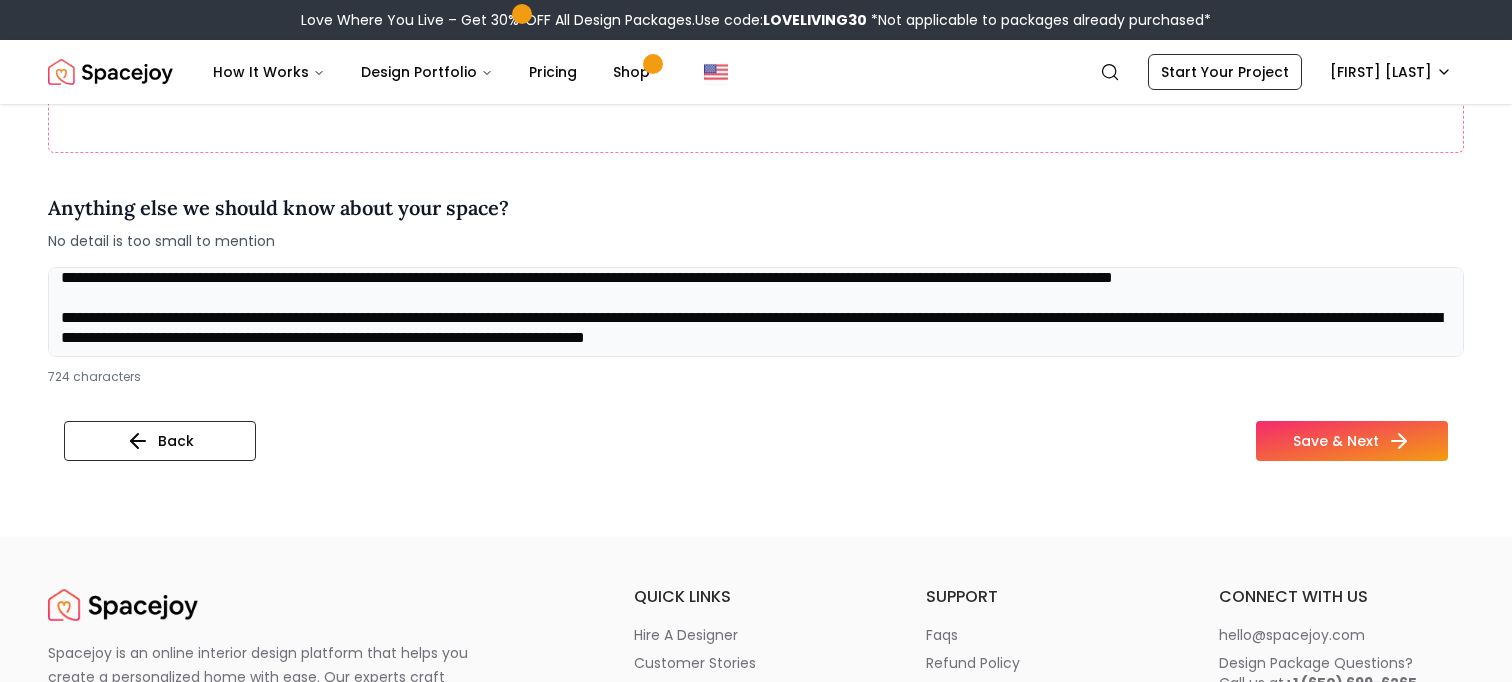 click on "**********" at bounding box center [756, 312] 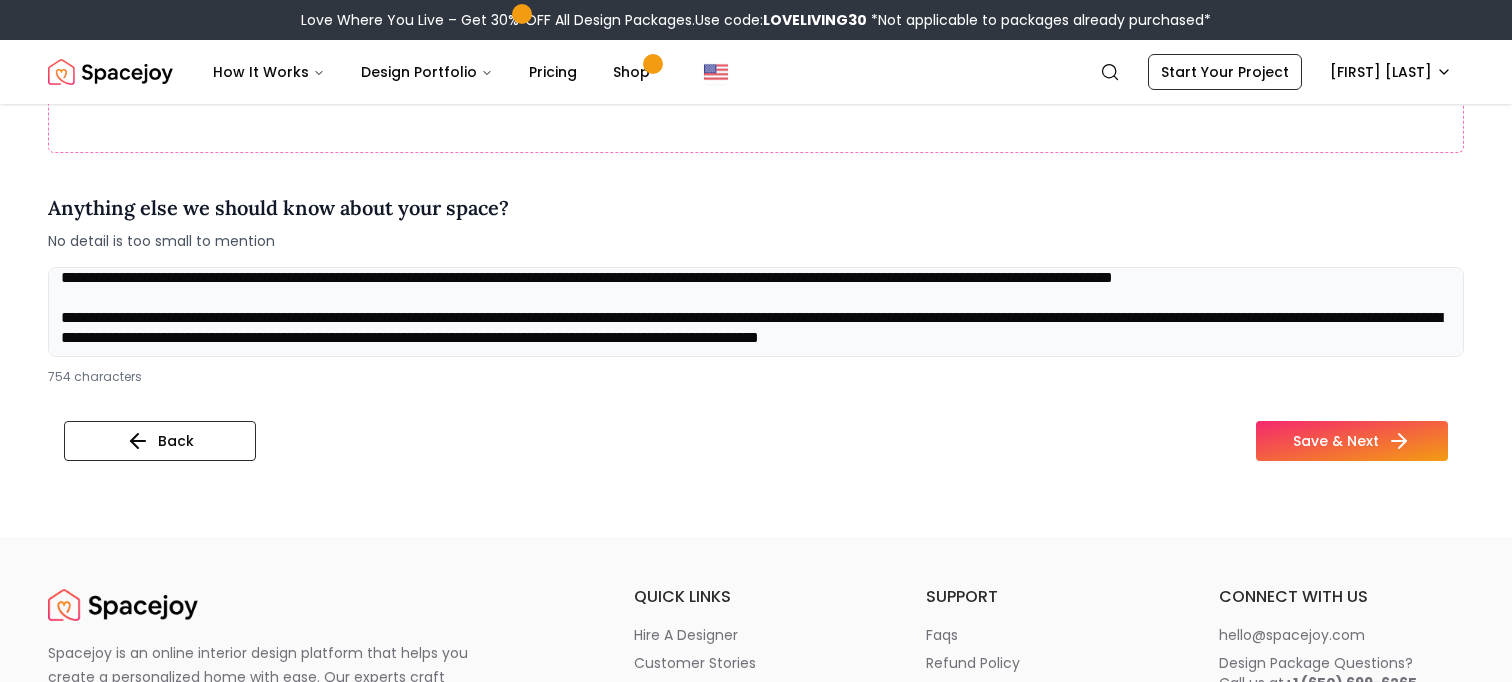 scroll, scrollTop: 48, scrollLeft: 0, axis: vertical 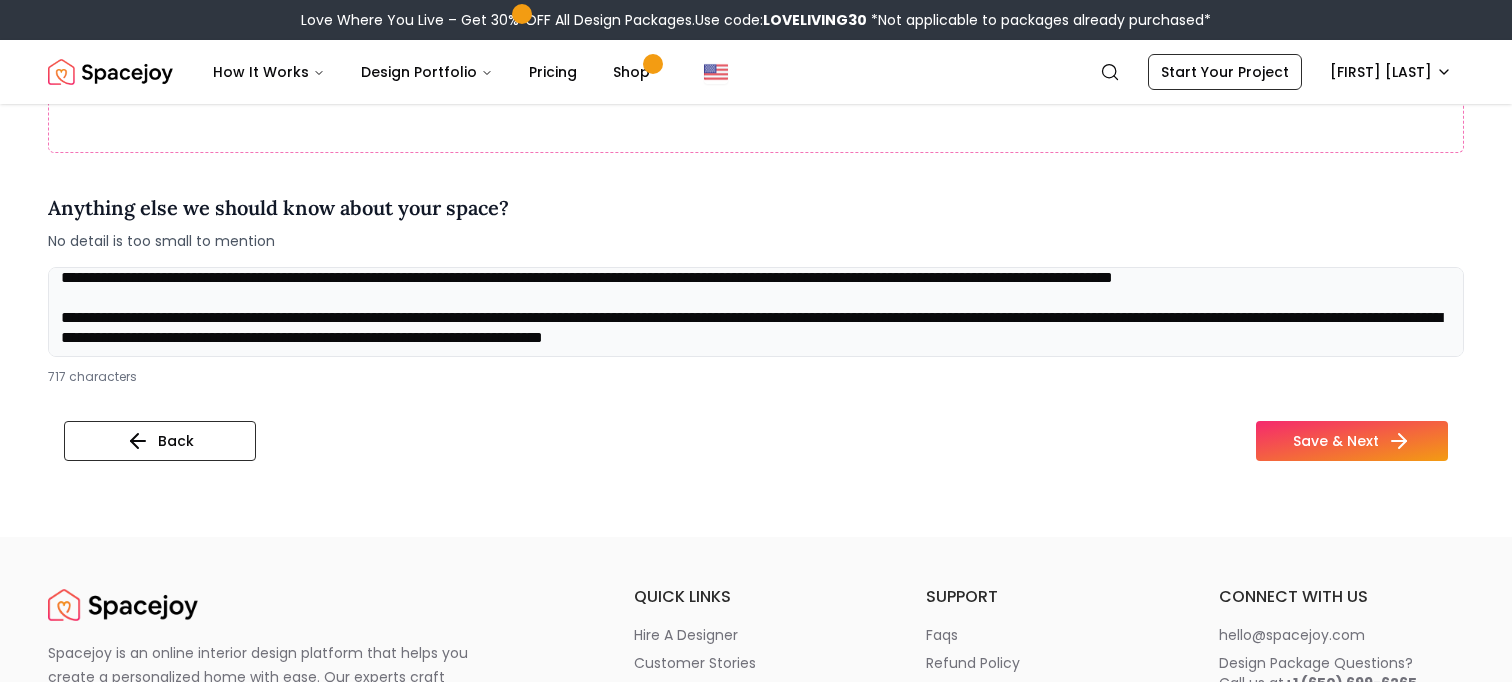 click on "**********" at bounding box center [756, 312] 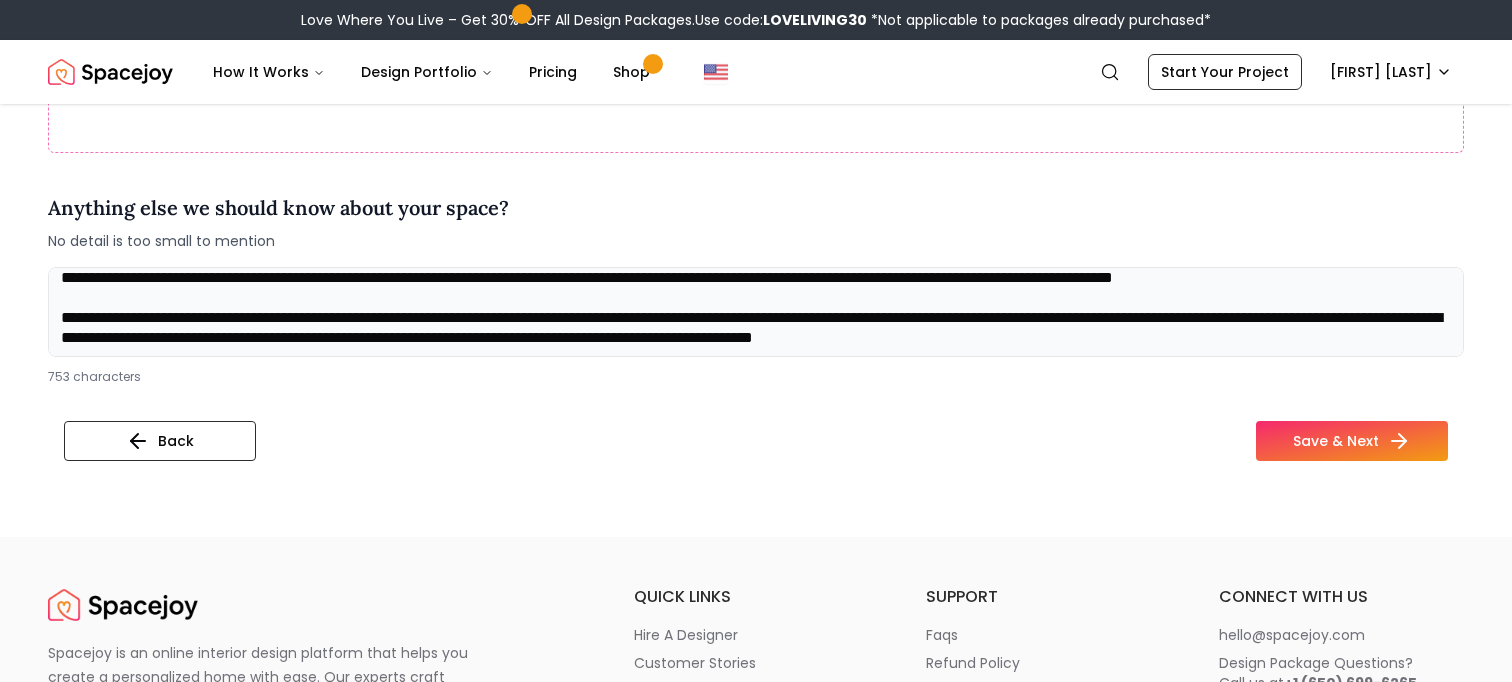 scroll, scrollTop: 48, scrollLeft: 0, axis: vertical 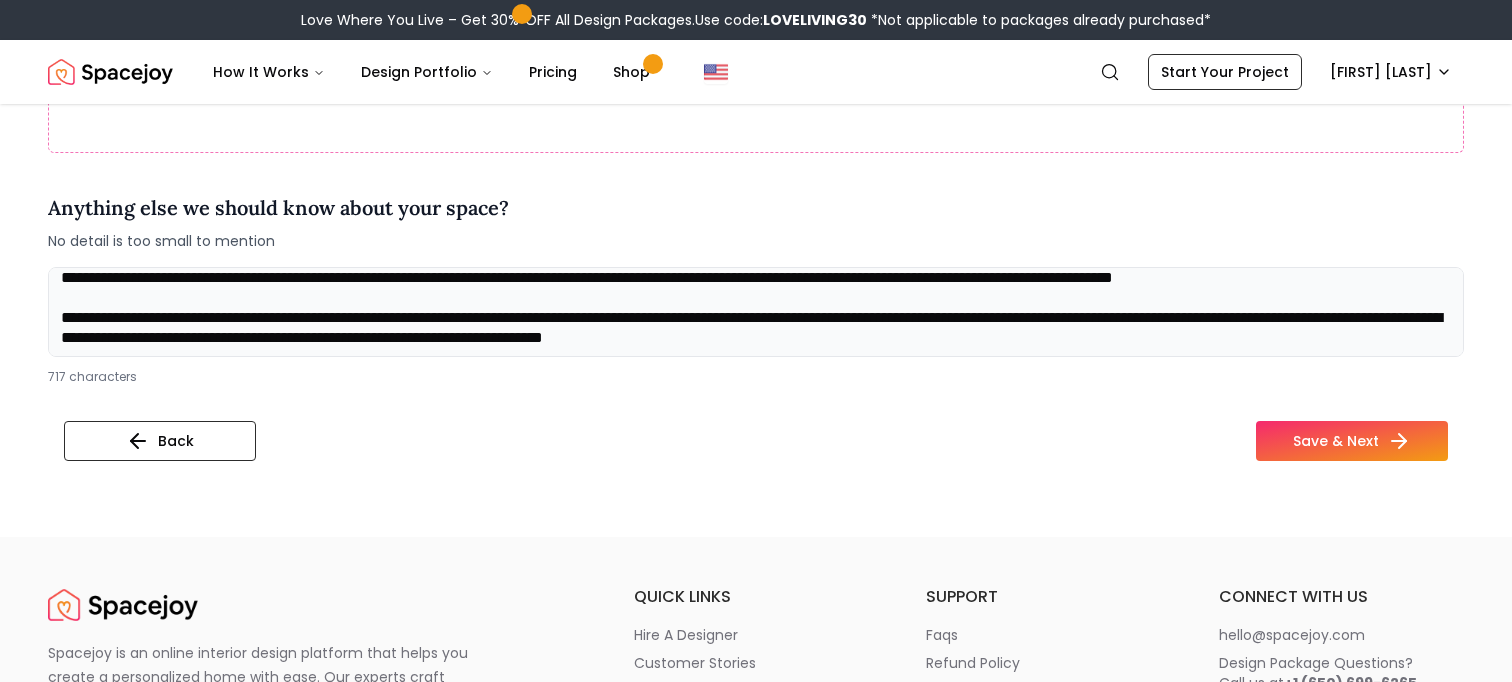 click on "**********" at bounding box center (756, 312) 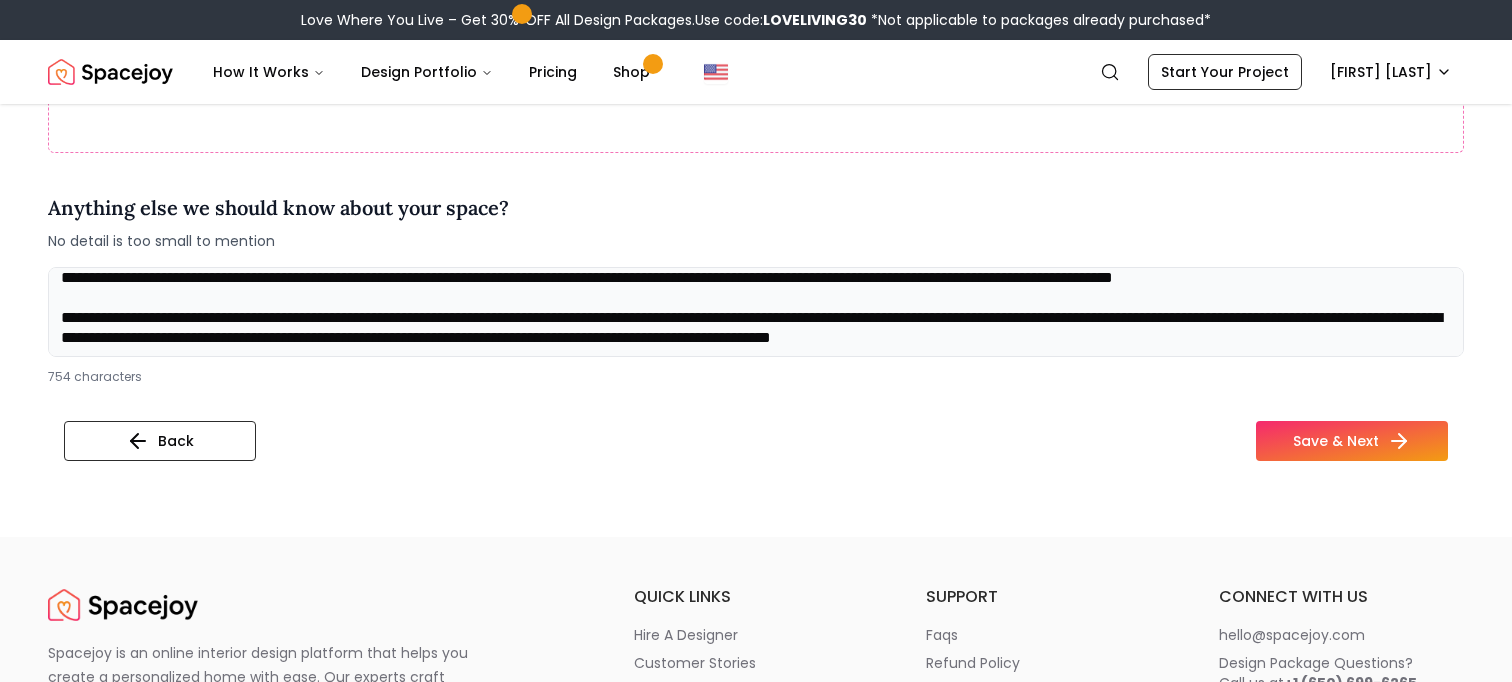 scroll, scrollTop: 61, scrollLeft: 0, axis: vertical 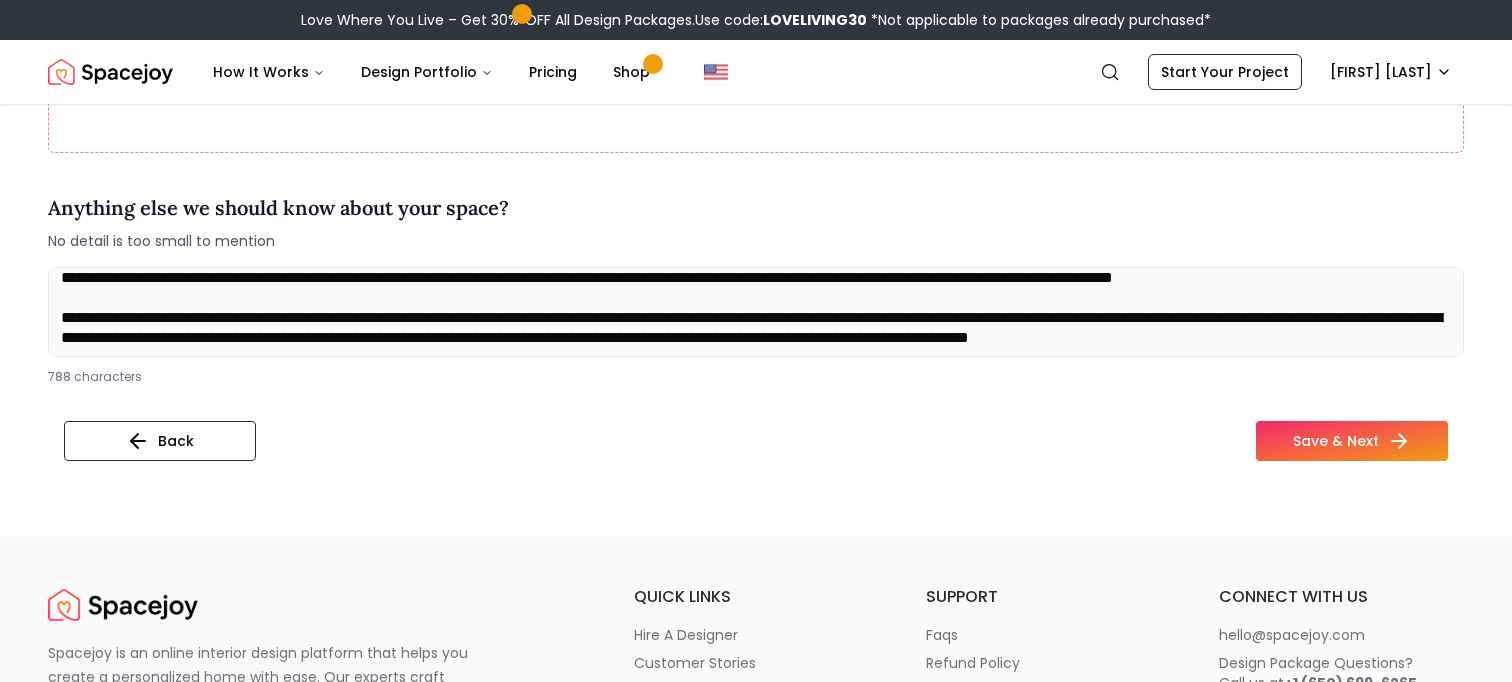 drag, startPoint x: 321, startPoint y: 347, endPoint x: 189, endPoint y: 340, distance: 132.18547 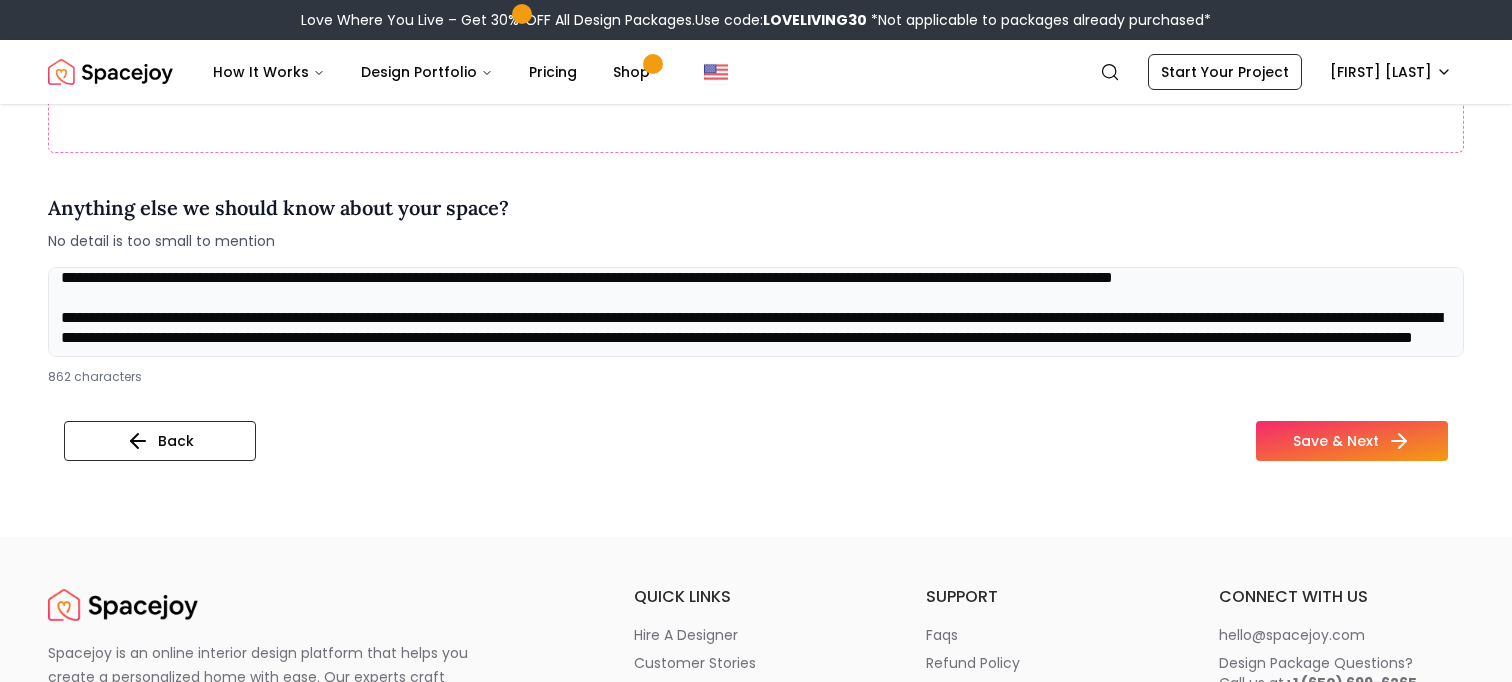 drag, startPoint x: 957, startPoint y: 339, endPoint x: 617, endPoint y: 340, distance: 340.00146 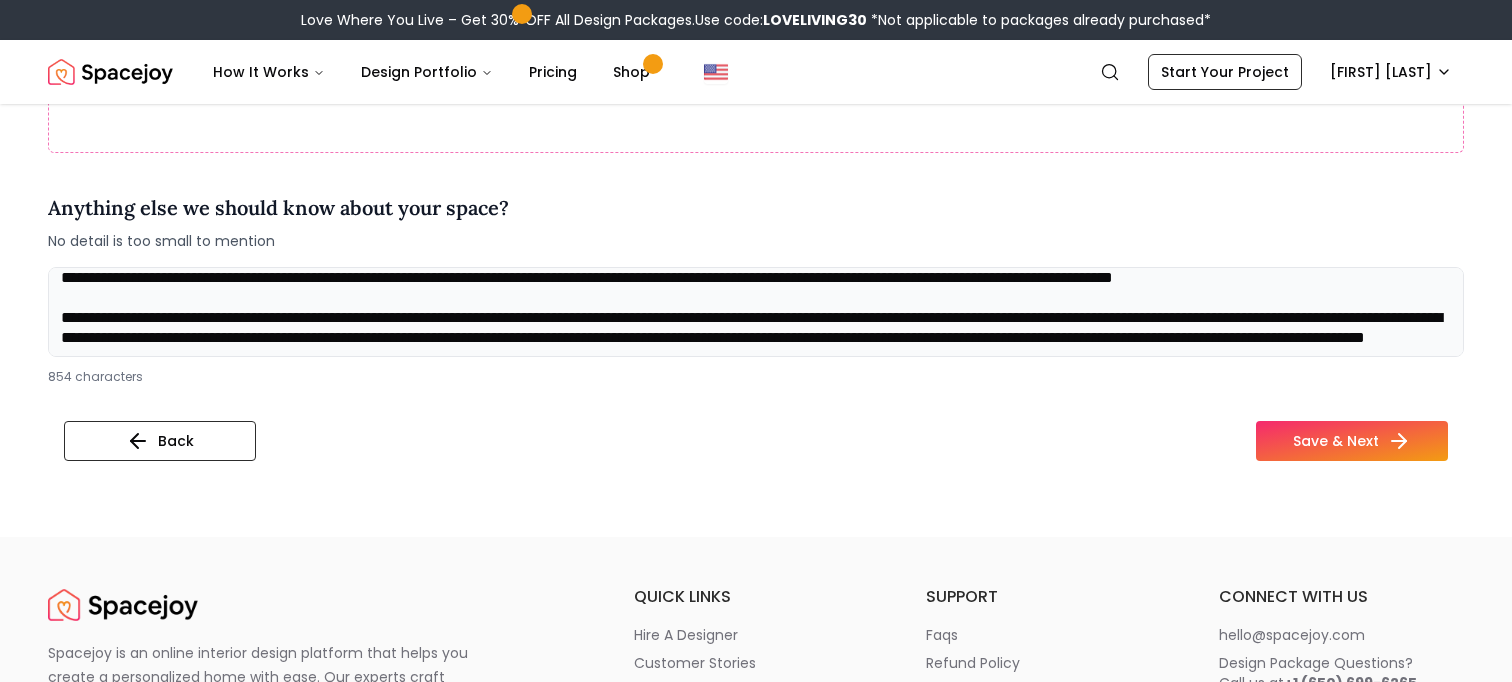 drag, startPoint x: 863, startPoint y: 339, endPoint x: 757, endPoint y: 336, distance: 106.04244 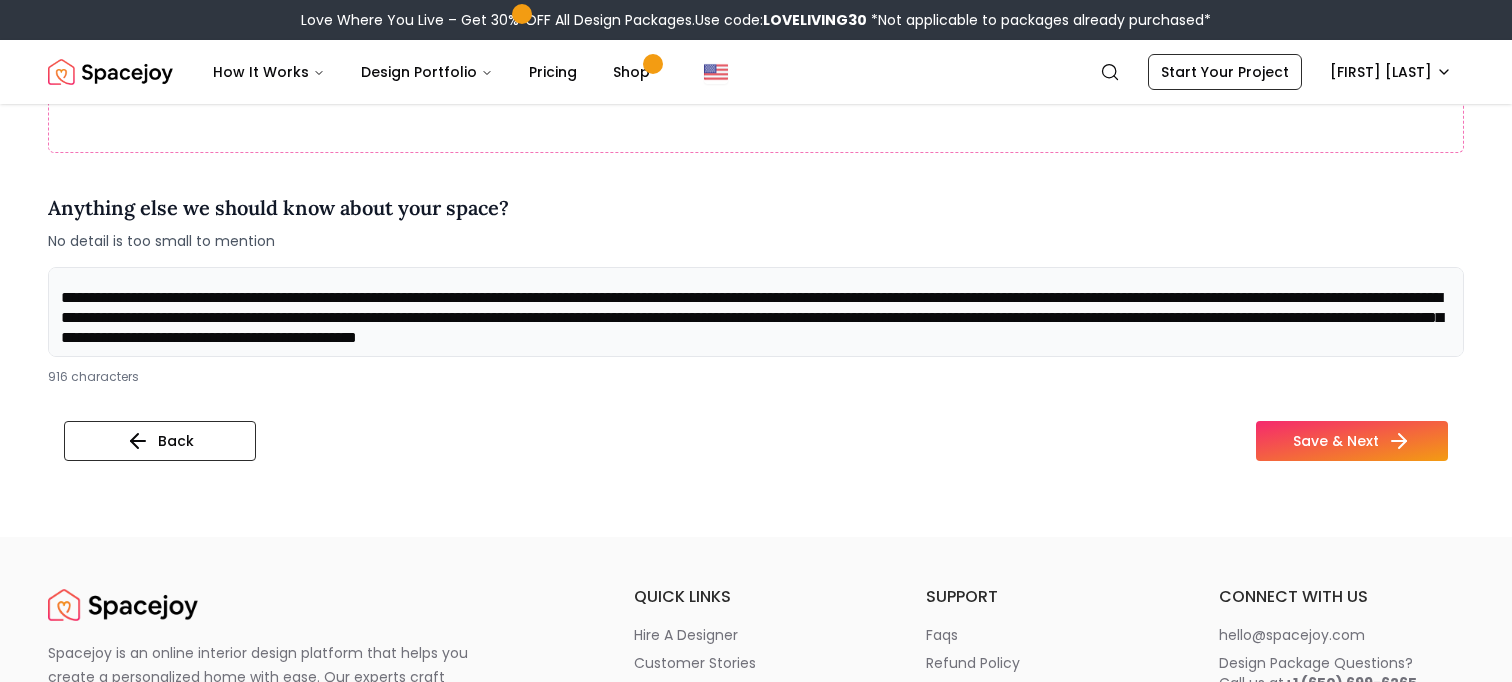 click on "**********" at bounding box center (756, 312) 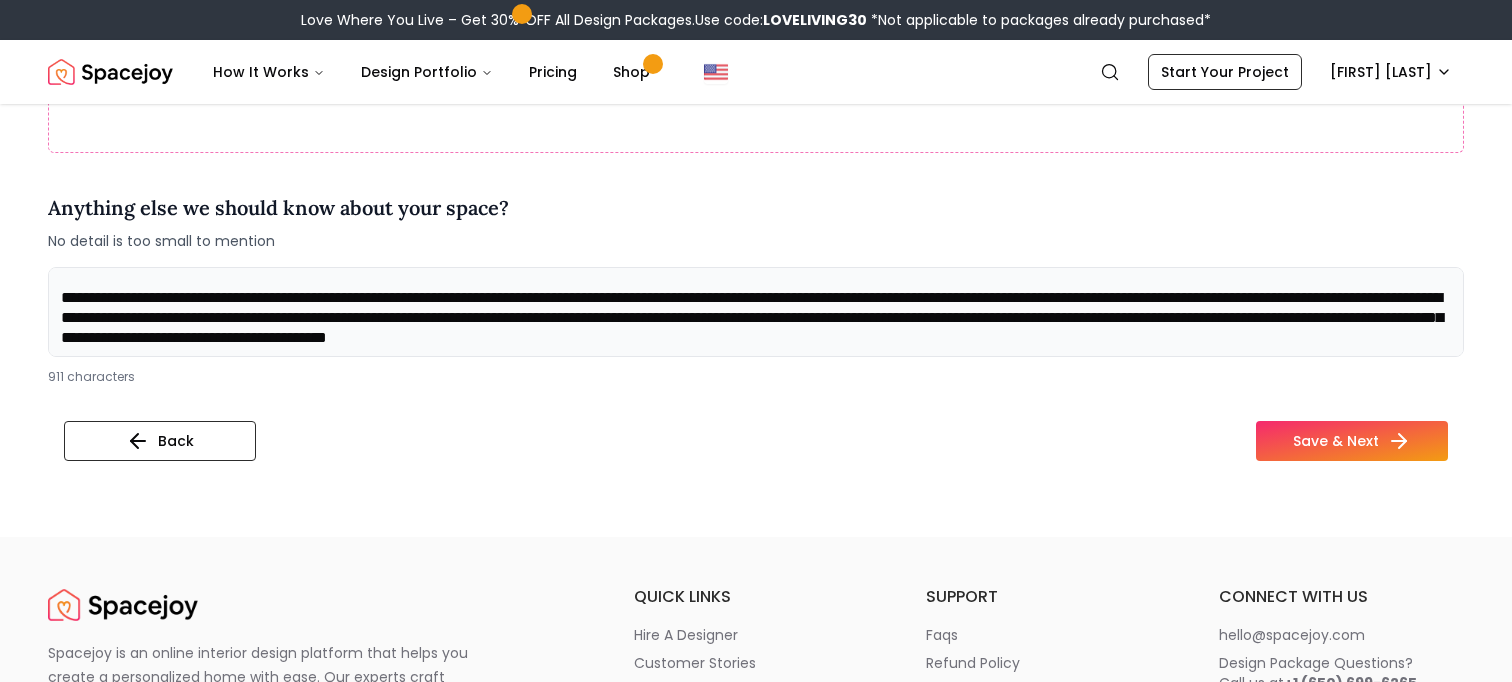 click on "**********" at bounding box center (756, 312) 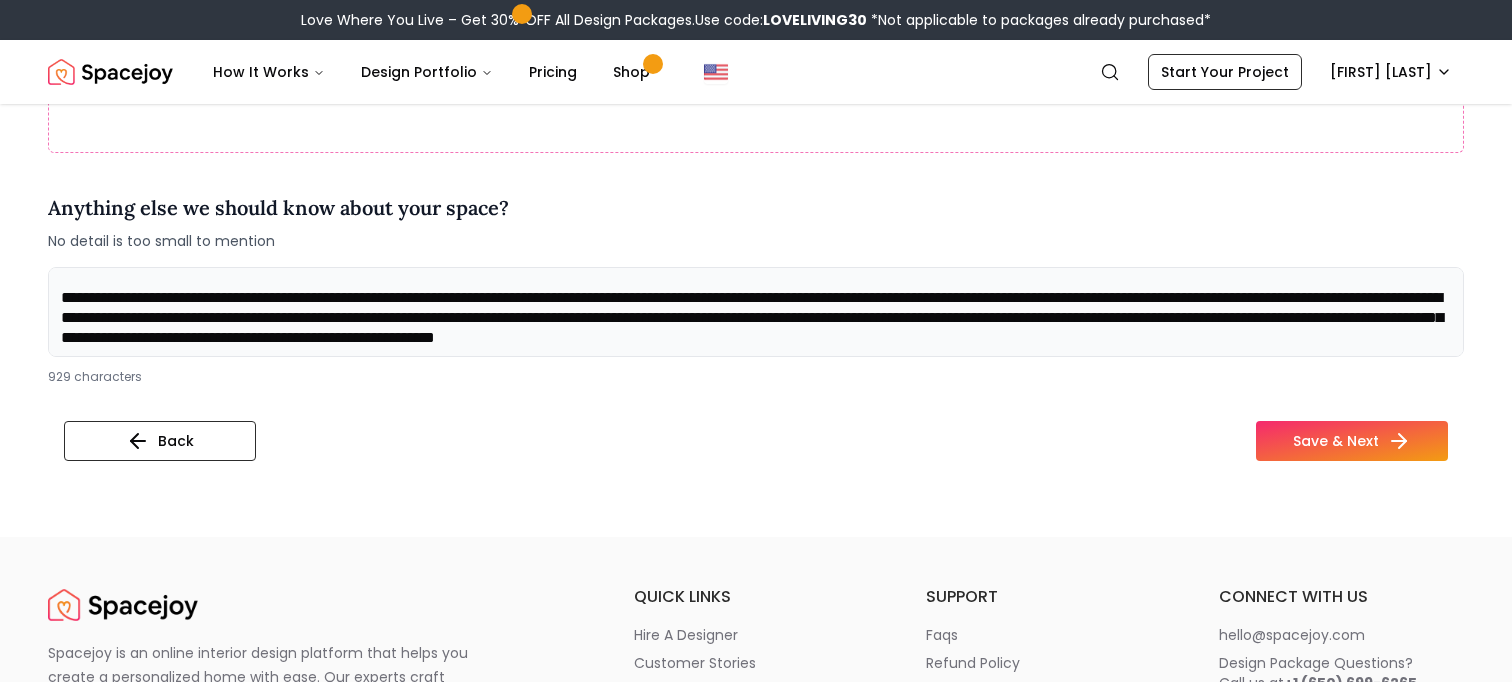 scroll, scrollTop: 81, scrollLeft: 0, axis: vertical 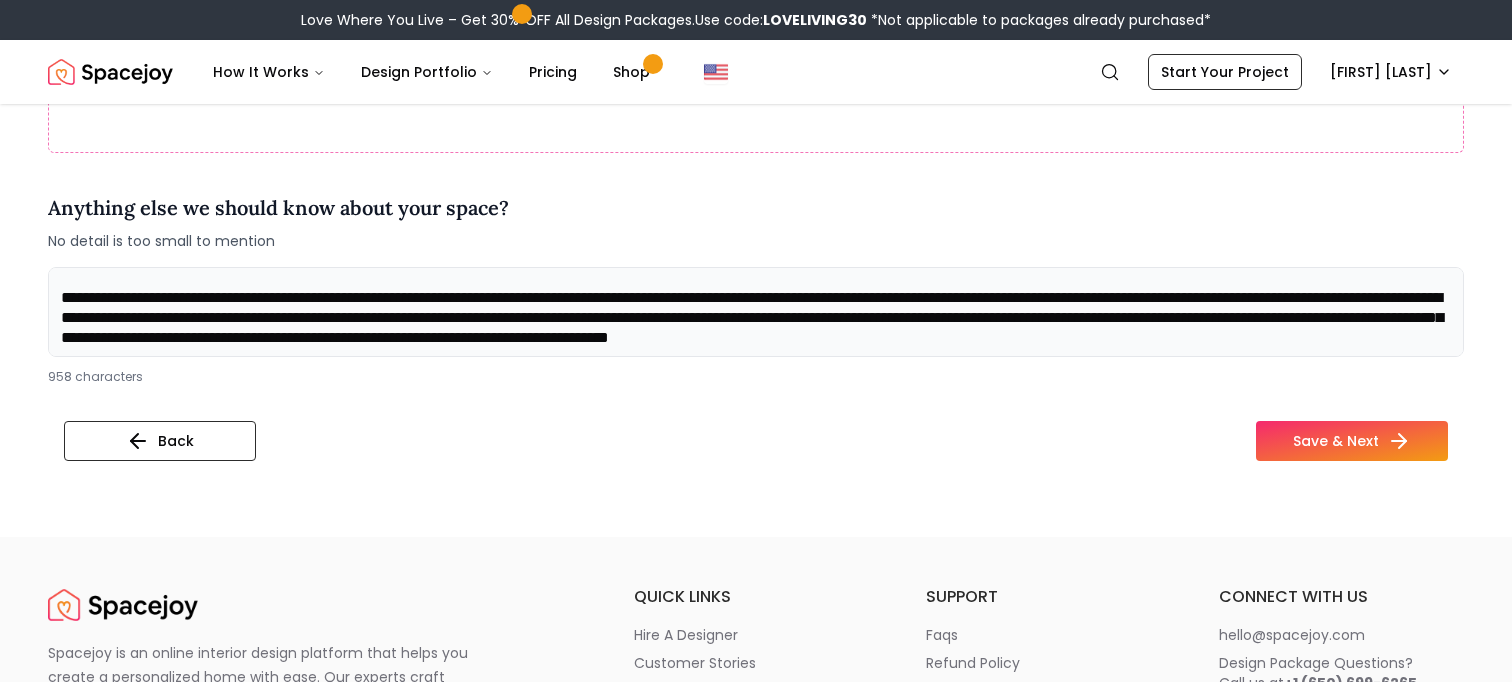 drag, startPoint x: 301, startPoint y: 350, endPoint x: 199, endPoint y: 342, distance: 102.31325 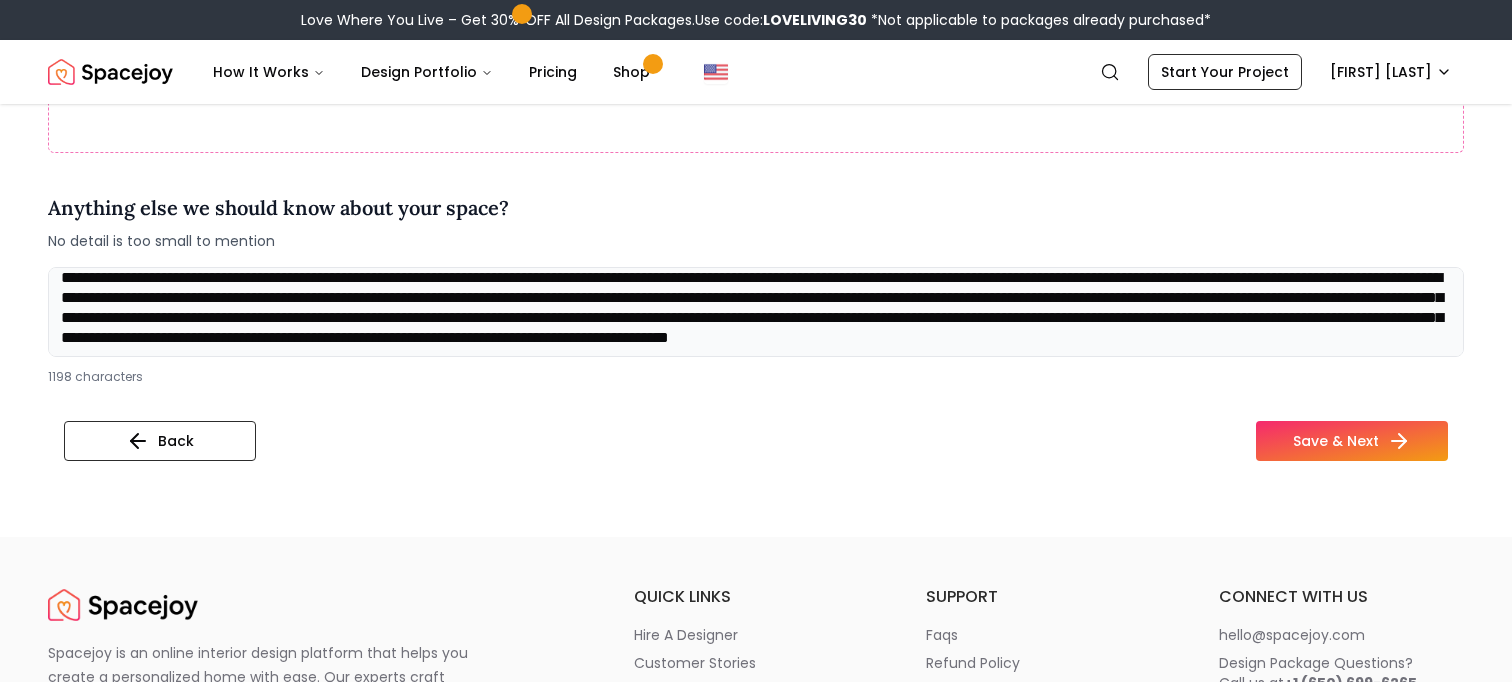 scroll, scrollTop: 108, scrollLeft: 0, axis: vertical 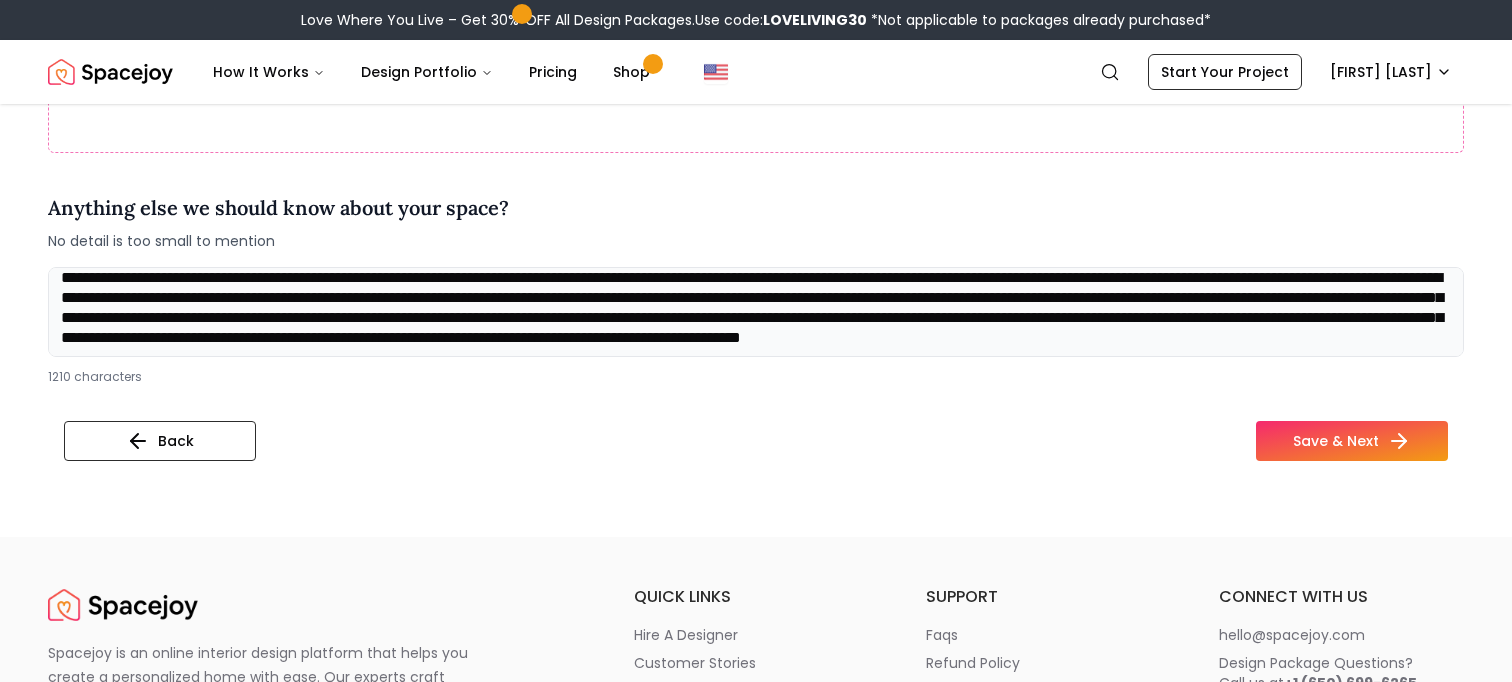 drag, startPoint x: 1425, startPoint y: 301, endPoint x: 1352, endPoint y: 297, distance: 73.109505 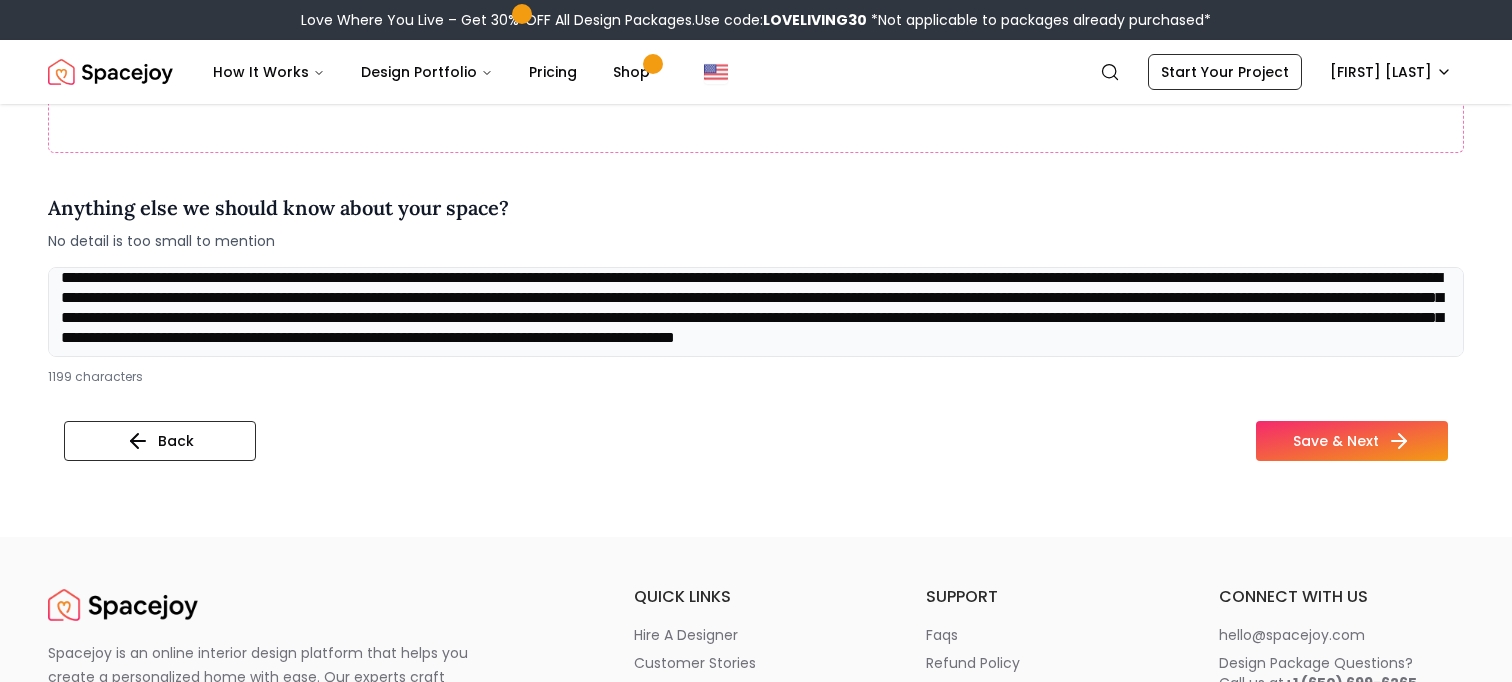 drag, startPoint x: 1332, startPoint y: 303, endPoint x: 1293, endPoint y: 303, distance: 39 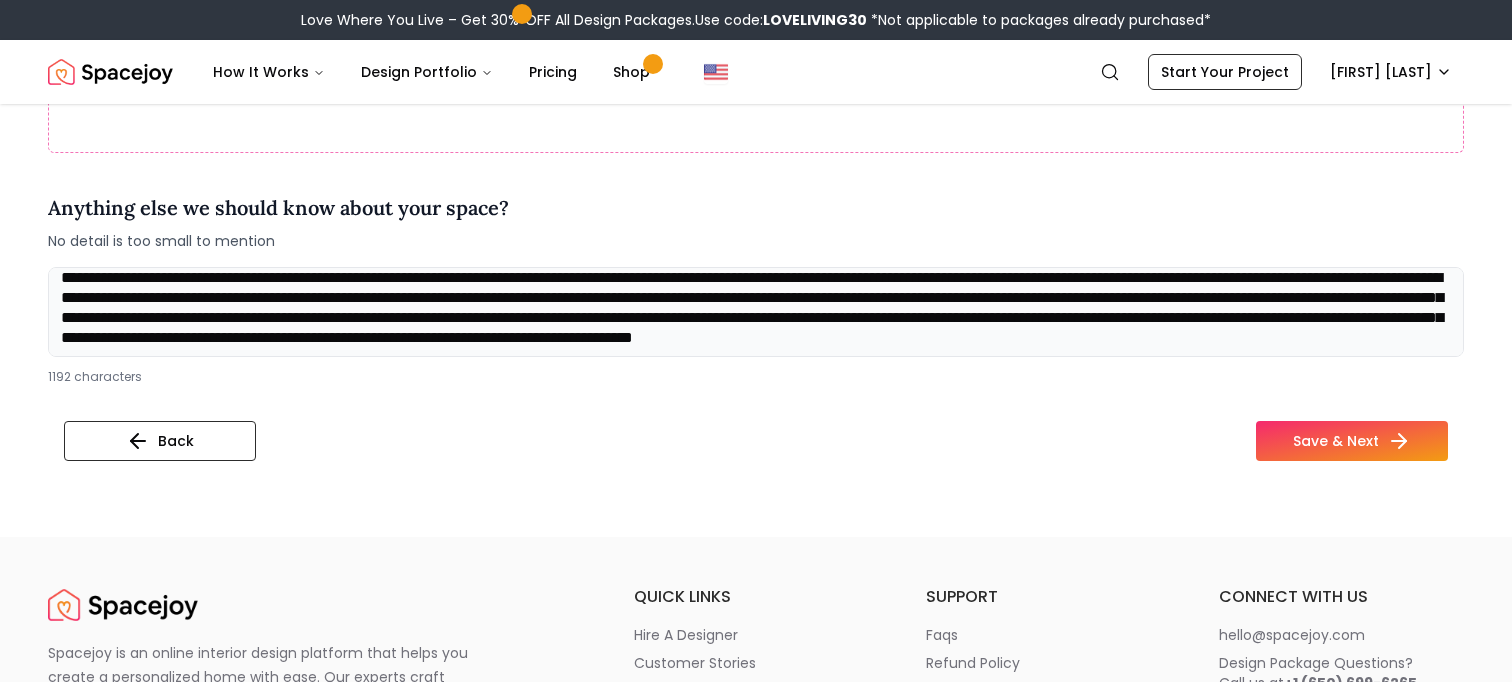 click at bounding box center [756, 312] 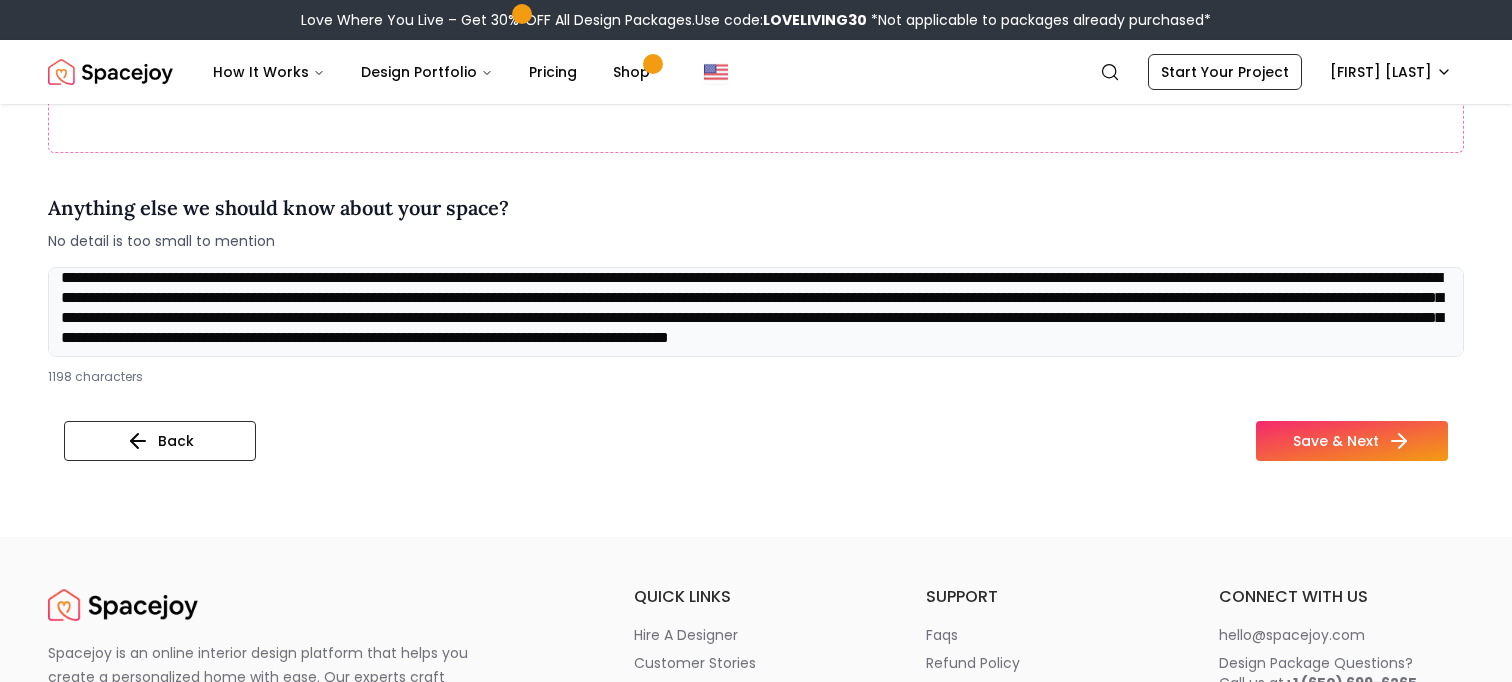 drag, startPoint x: 859, startPoint y: 300, endPoint x: 1322, endPoint y: 304, distance: 463.01727 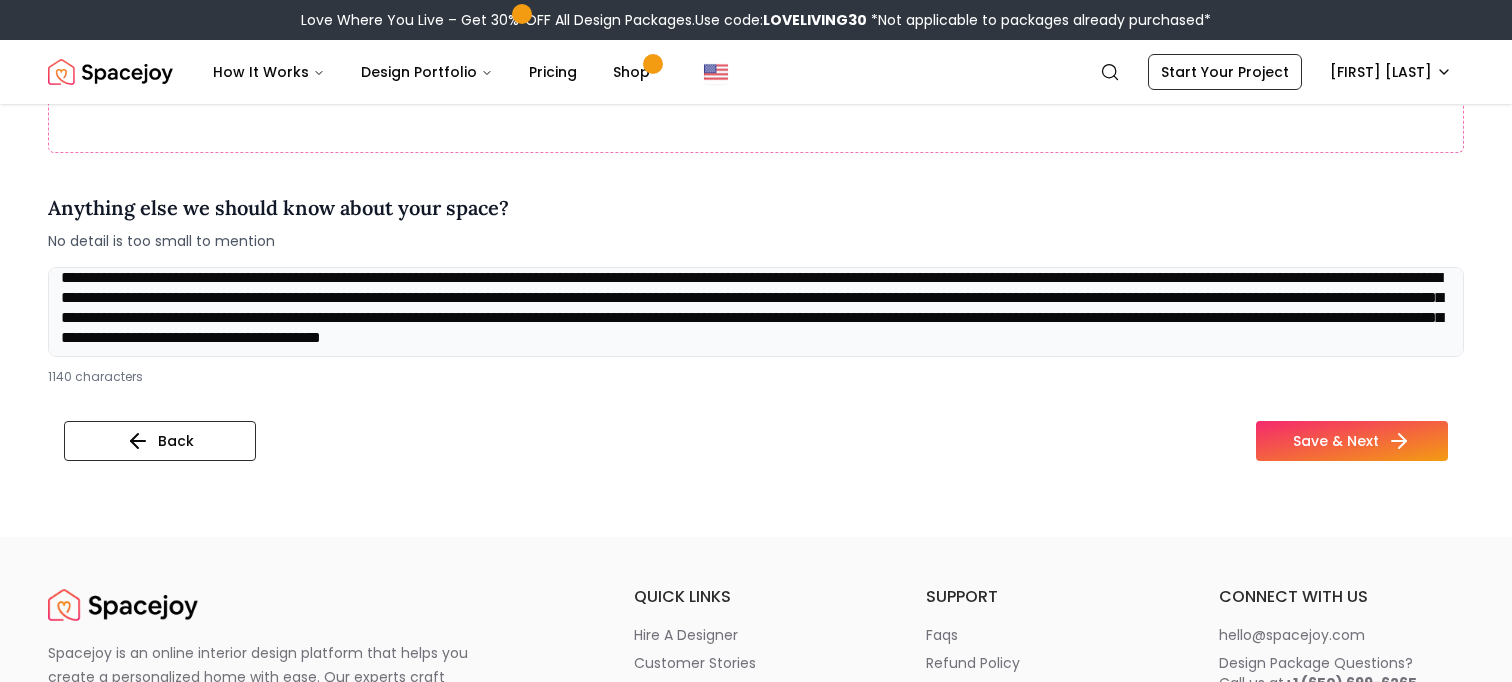 click at bounding box center [756, 312] 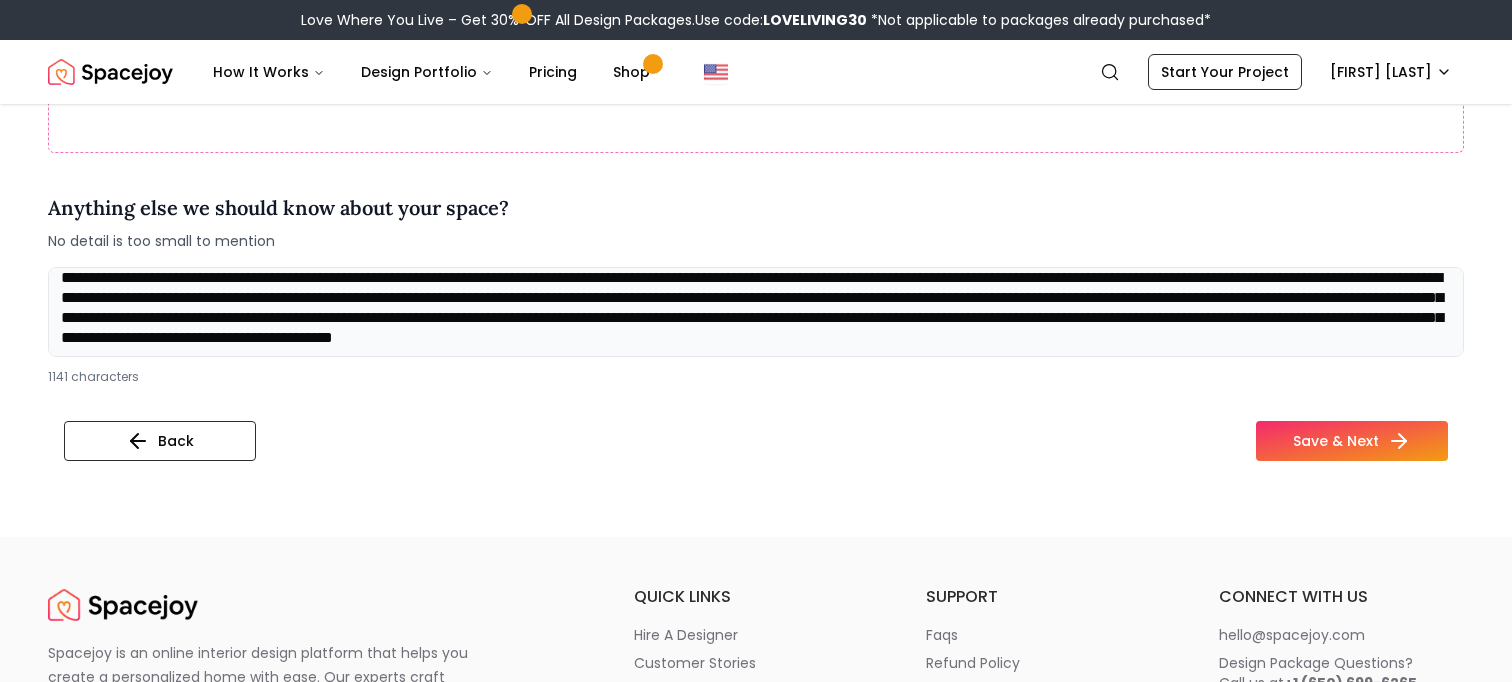 scroll, scrollTop: 106, scrollLeft: 0, axis: vertical 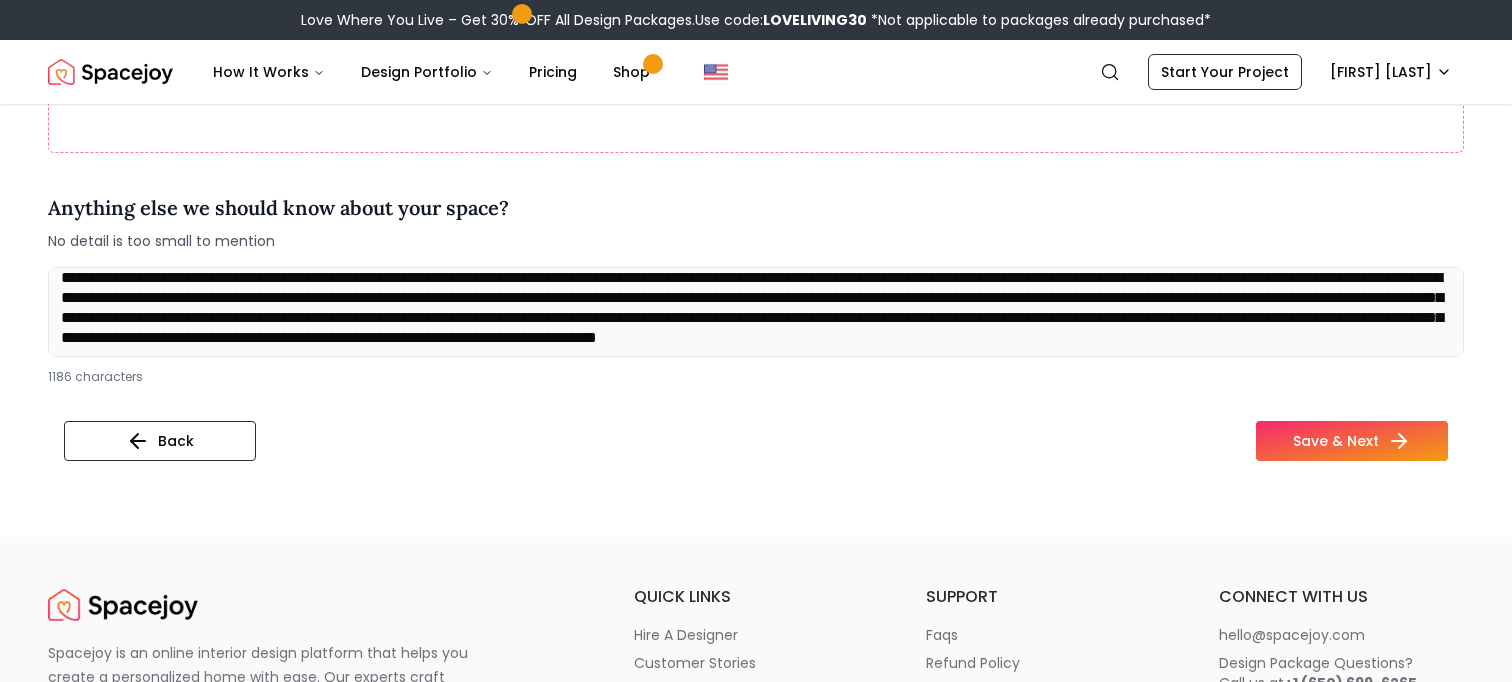drag, startPoint x: 1222, startPoint y: 285, endPoint x: 1176, endPoint y: 285, distance: 46 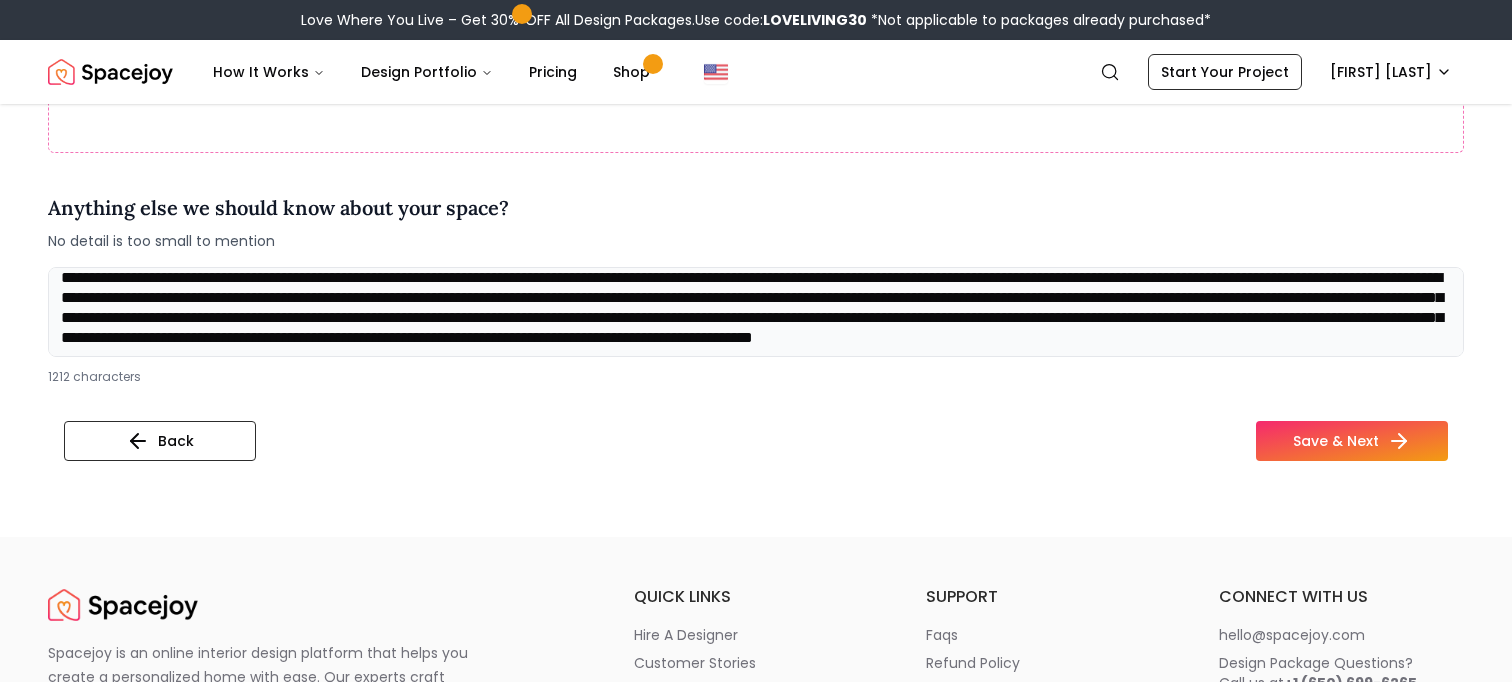 scroll, scrollTop: 83, scrollLeft: 0, axis: vertical 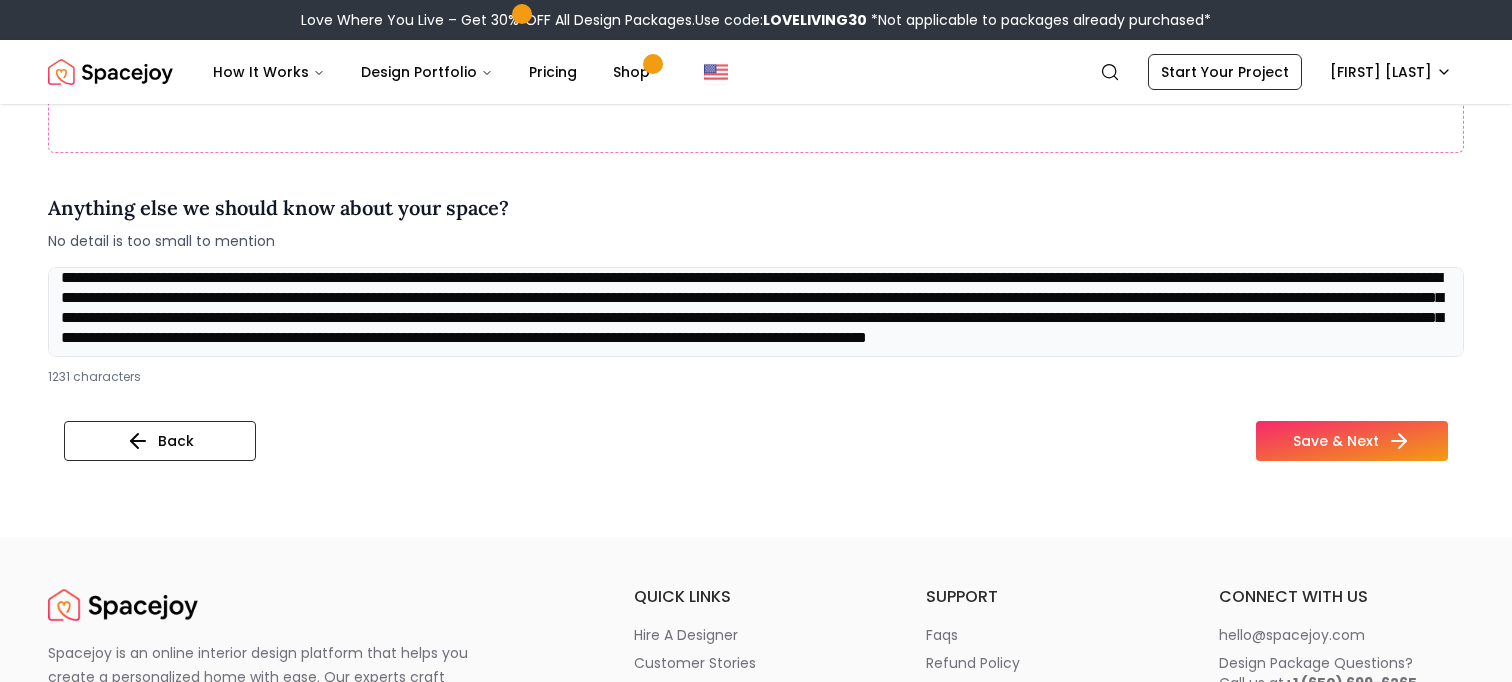 drag, startPoint x: 728, startPoint y: 313, endPoint x: 634, endPoint y: 313, distance: 94 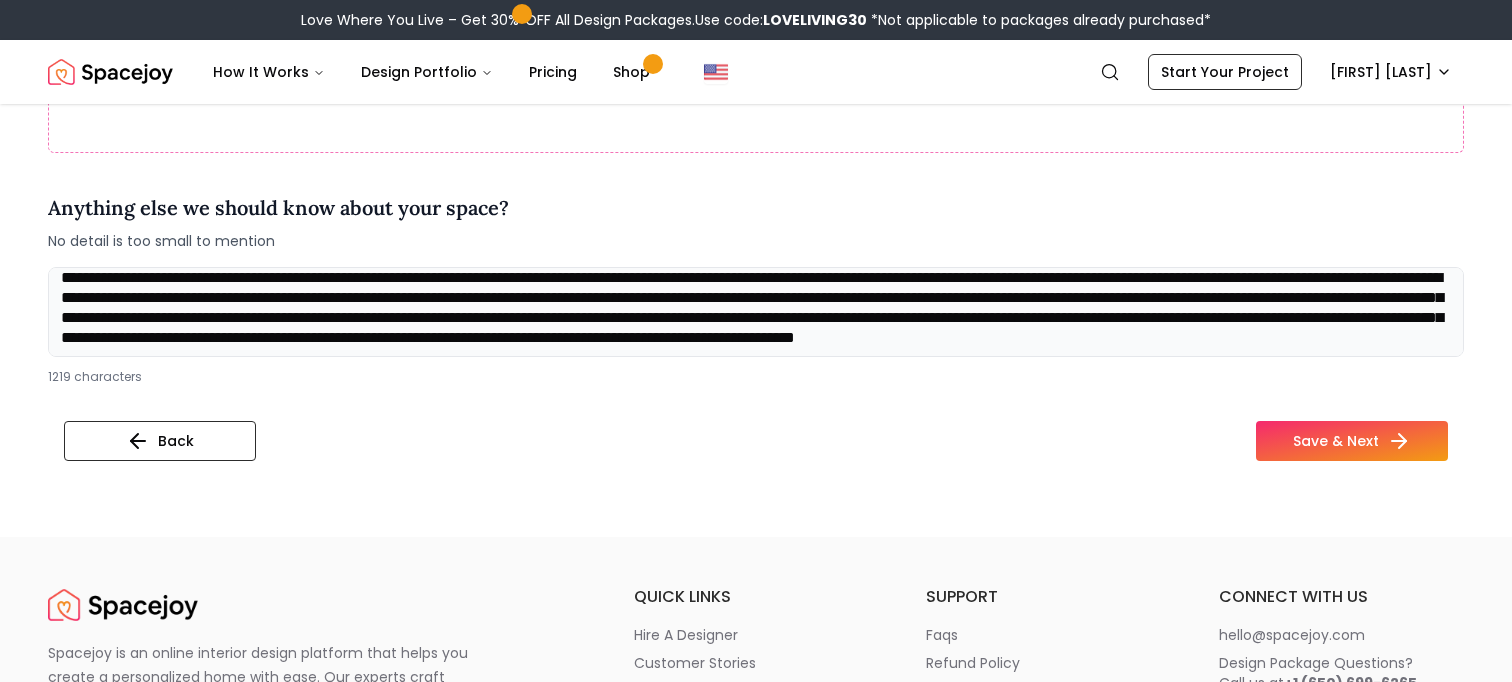 drag, startPoint x: 329, startPoint y: 337, endPoint x: 121, endPoint y: 337, distance: 208 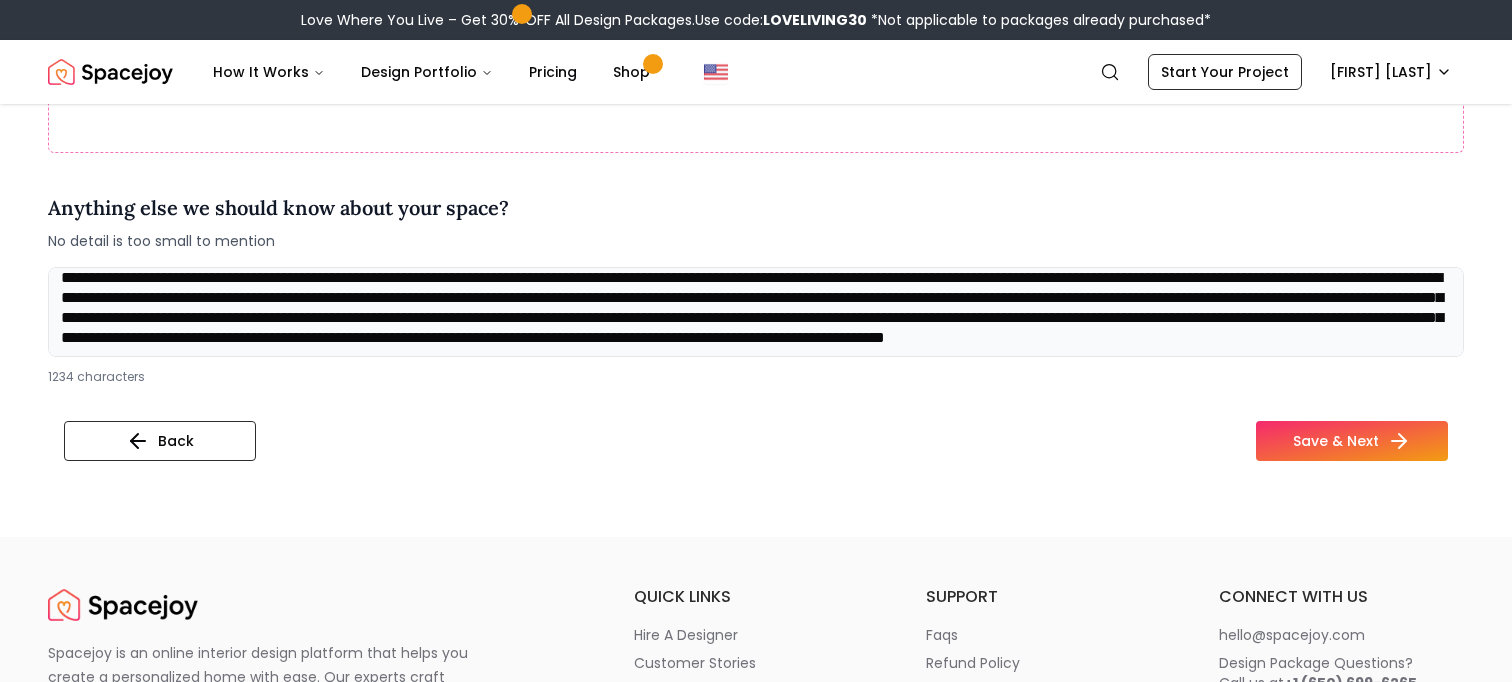 drag, startPoint x: 372, startPoint y: 318, endPoint x: 268, endPoint y: 314, distance: 104.0769 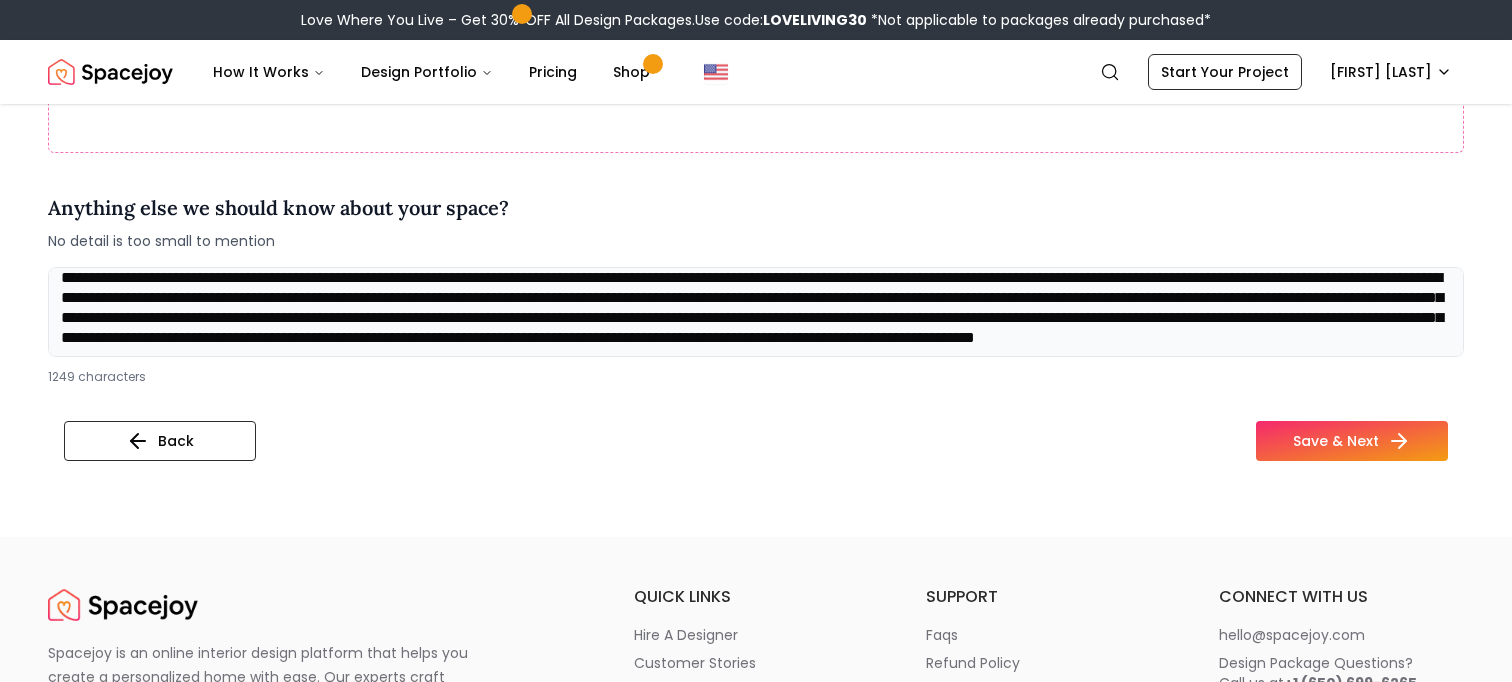 click at bounding box center (756, 312) 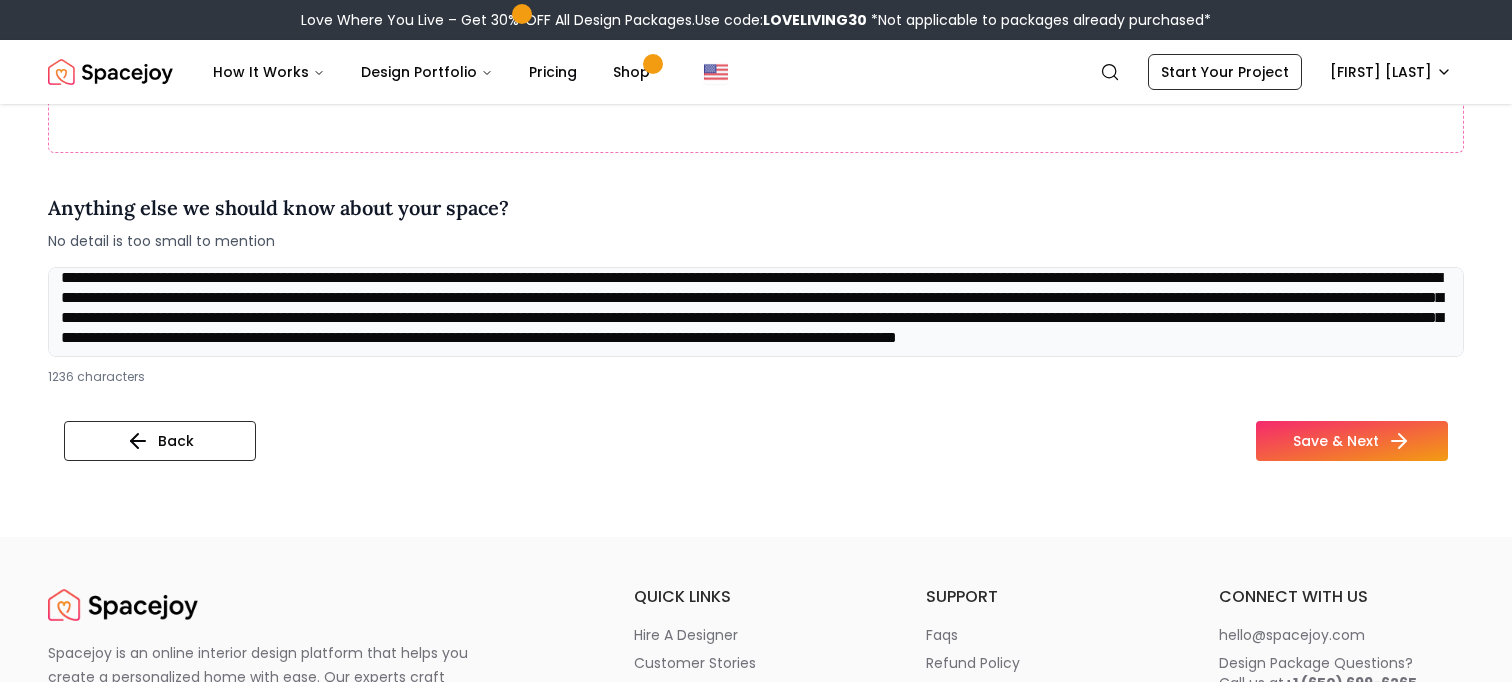 click at bounding box center (756, 312) 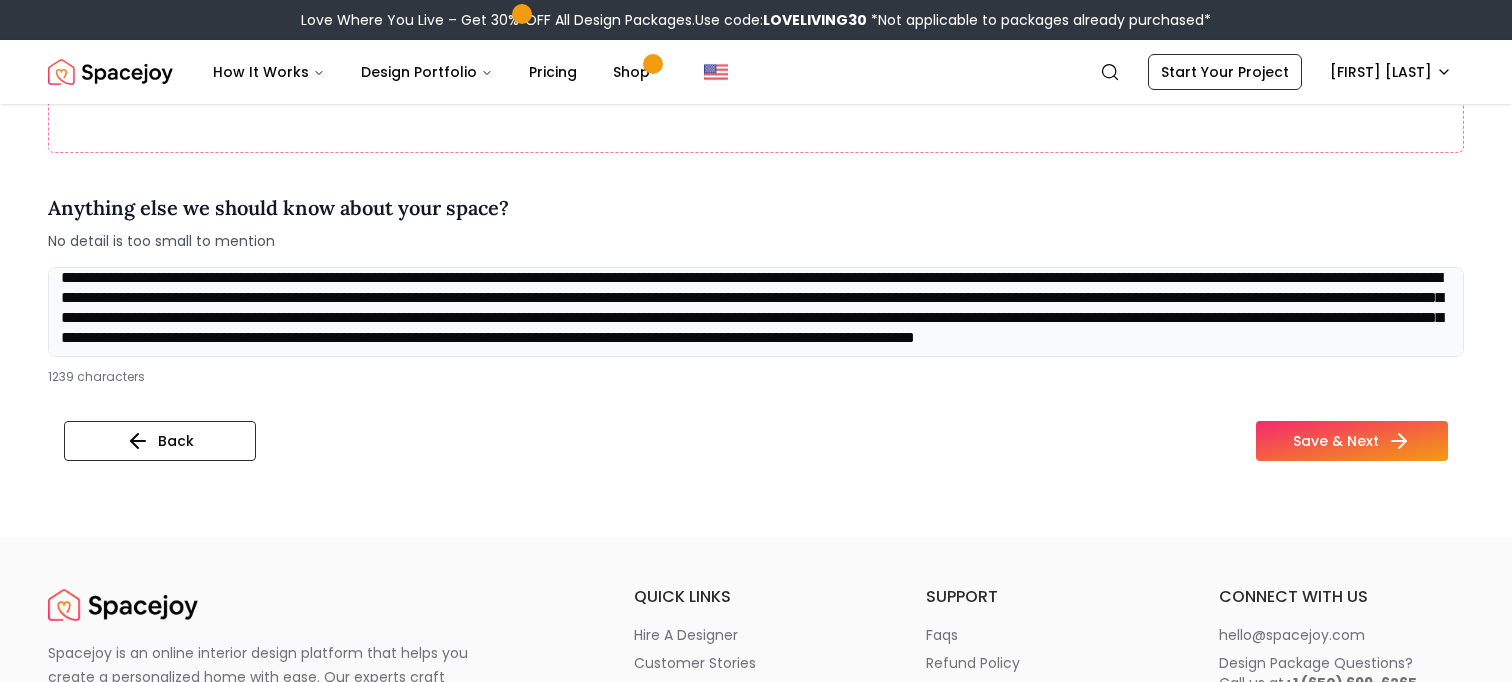 click at bounding box center [756, 312] 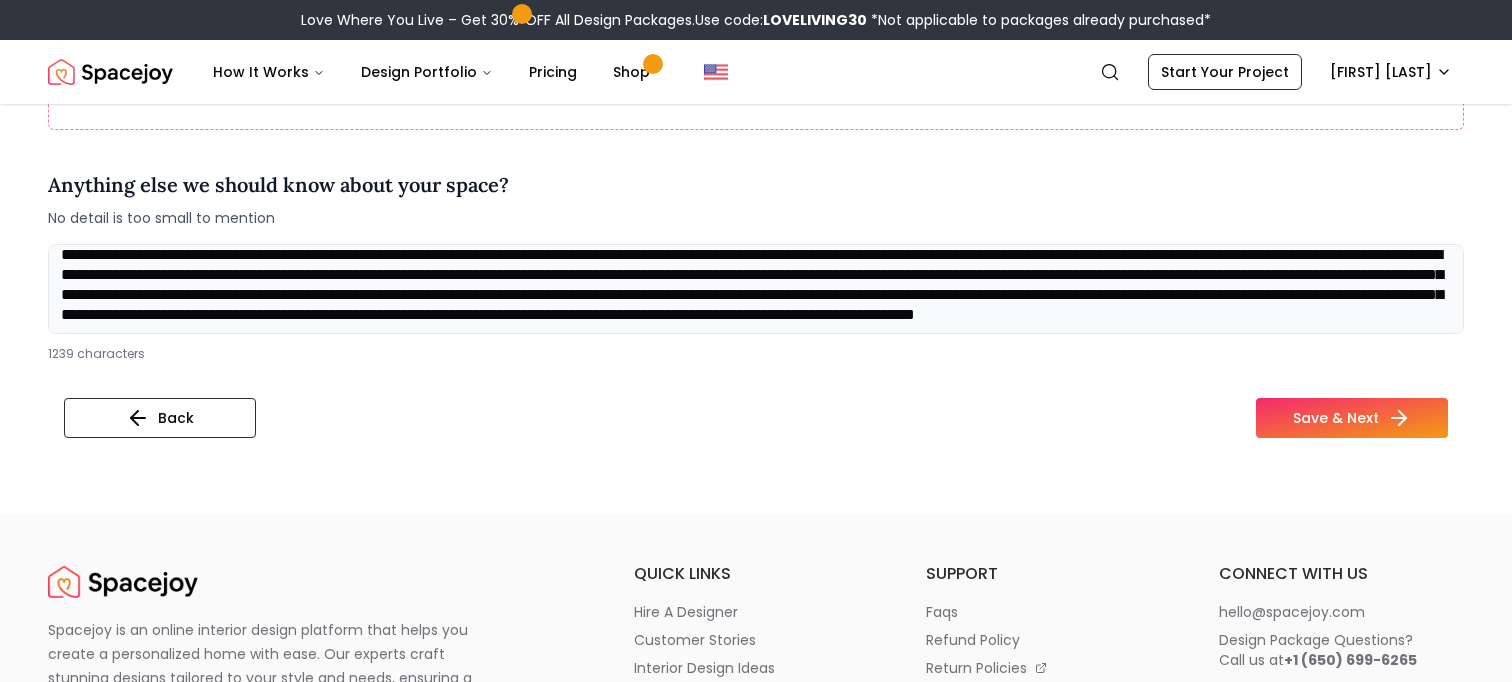 scroll, scrollTop: 788, scrollLeft: 0, axis: vertical 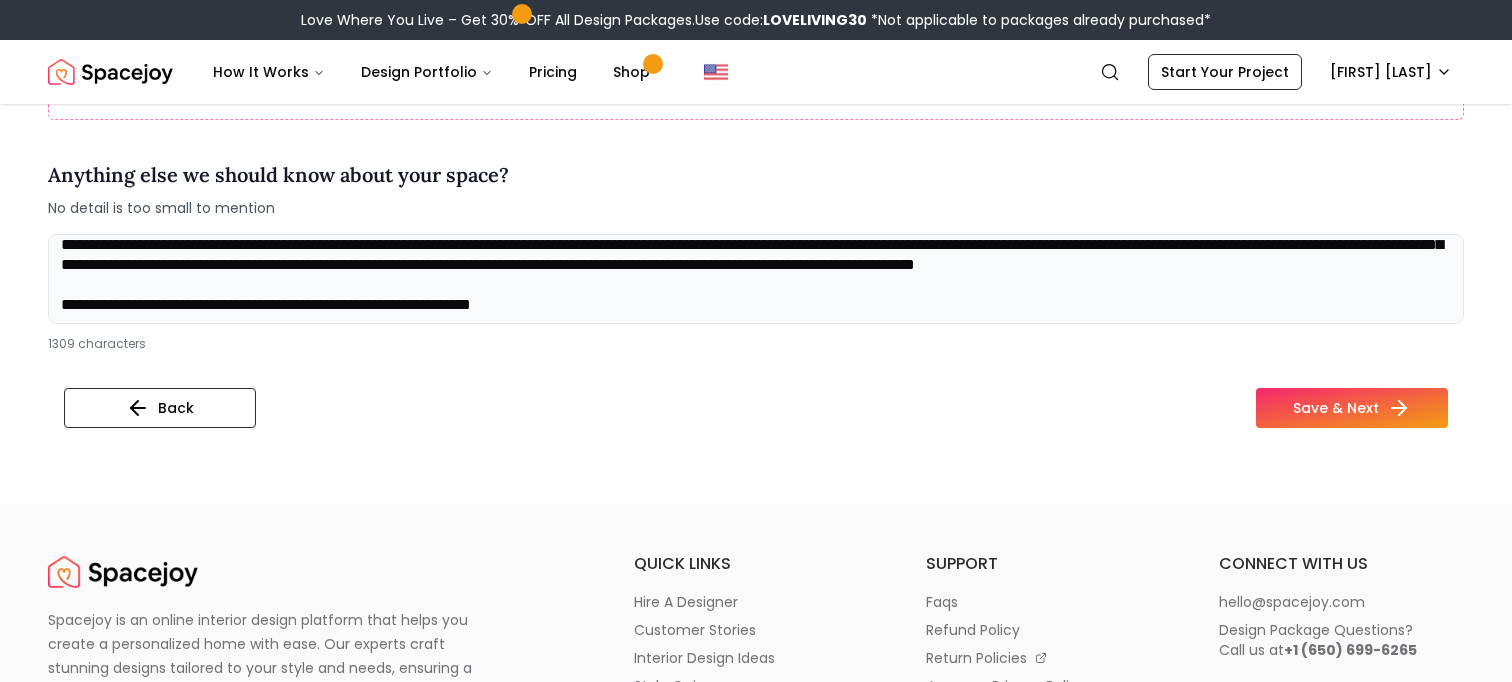 drag, startPoint x: 590, startPoint y: 313, endPoint x: 323, endPoint y: 306, distance: 267.09174 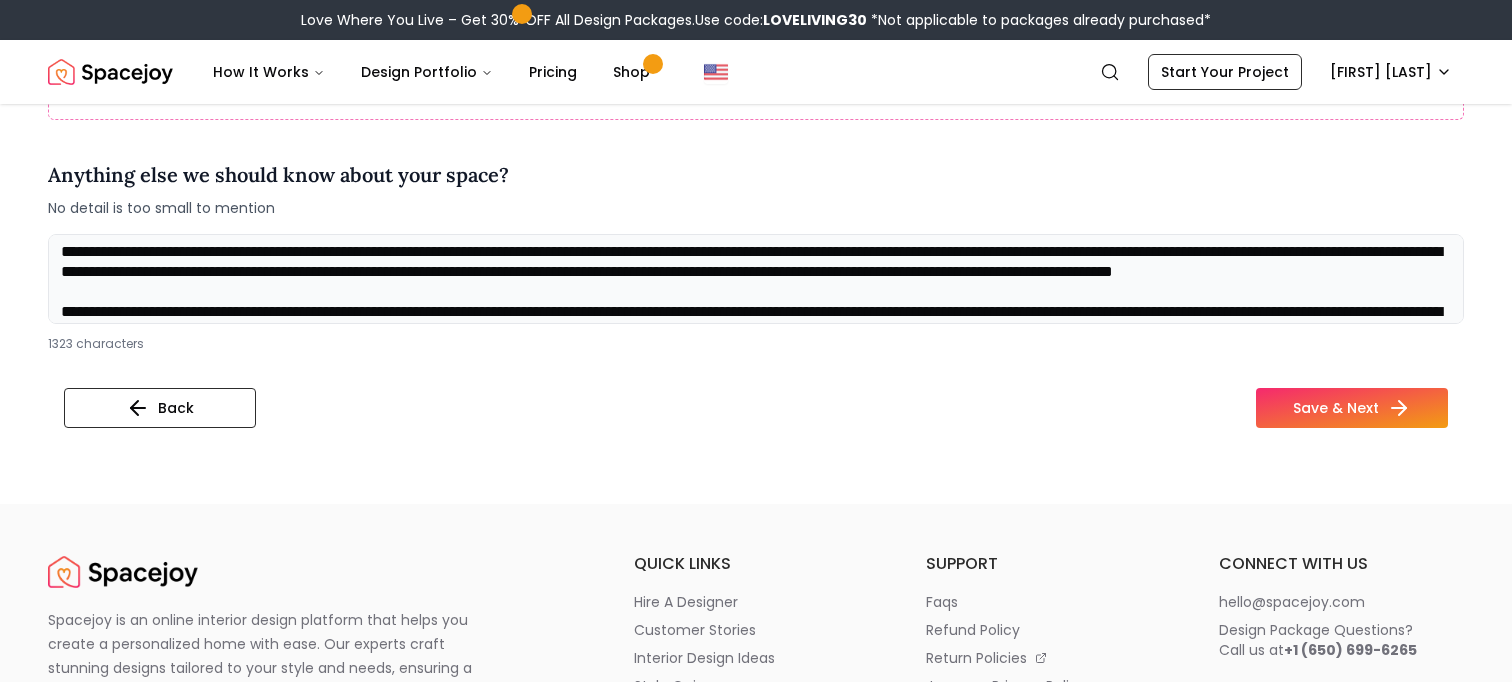 scroll, scrollTop: 0, scrollLeft: 0, axis: both 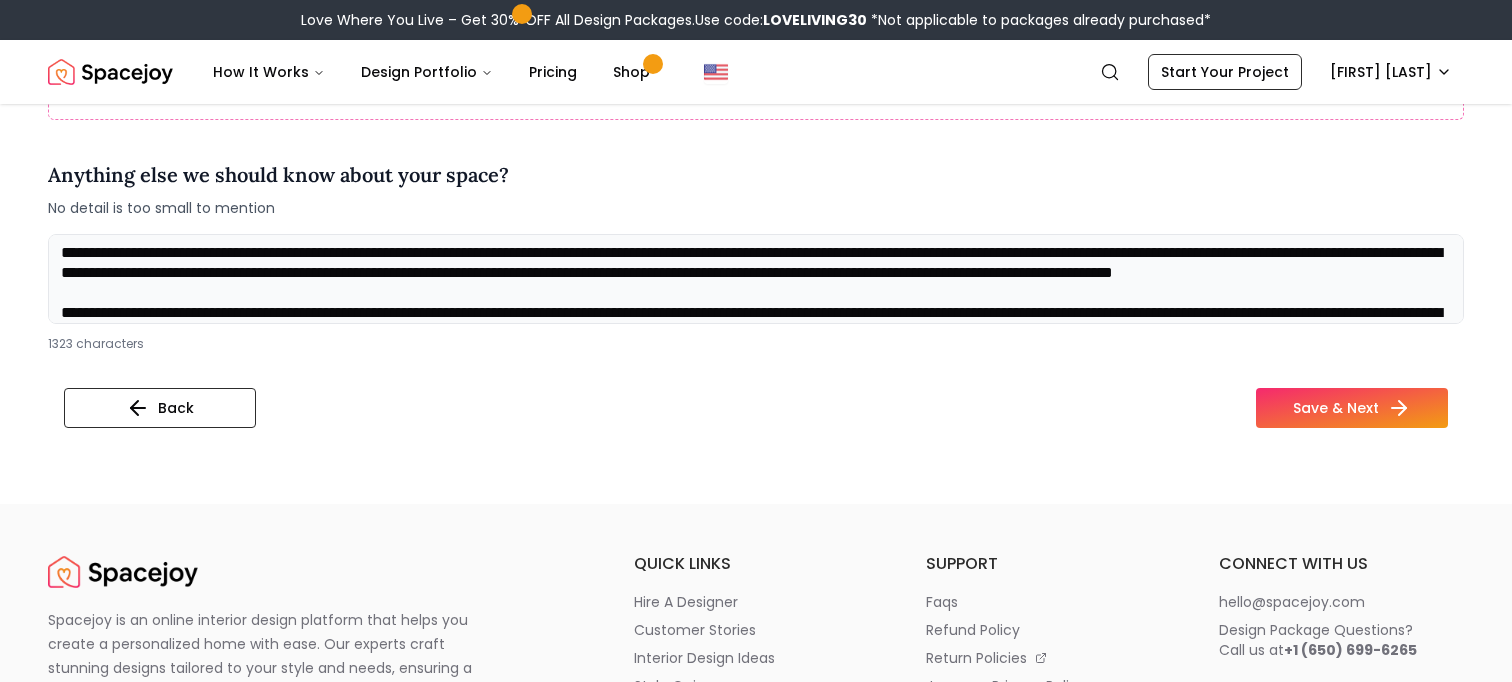 click at bounding box center [756, 279] 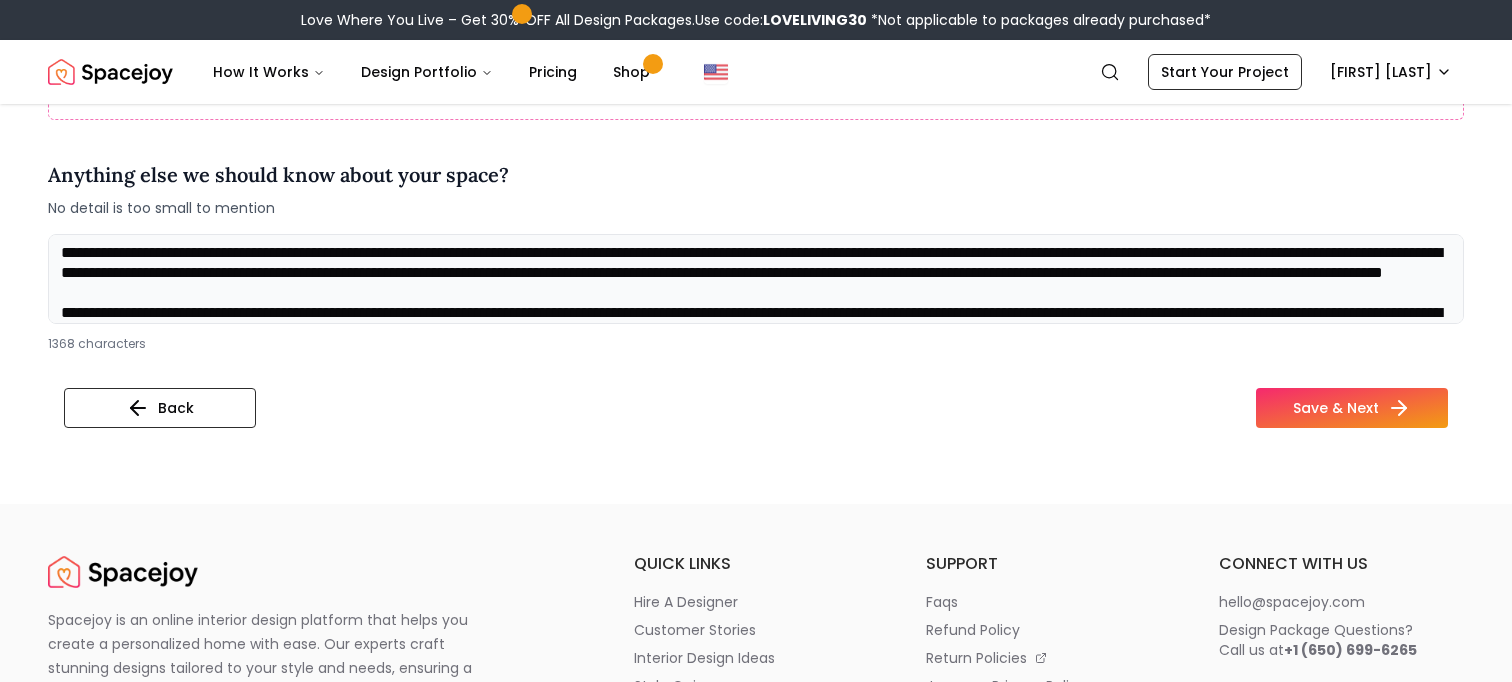 click at bounding box center [756, 279] 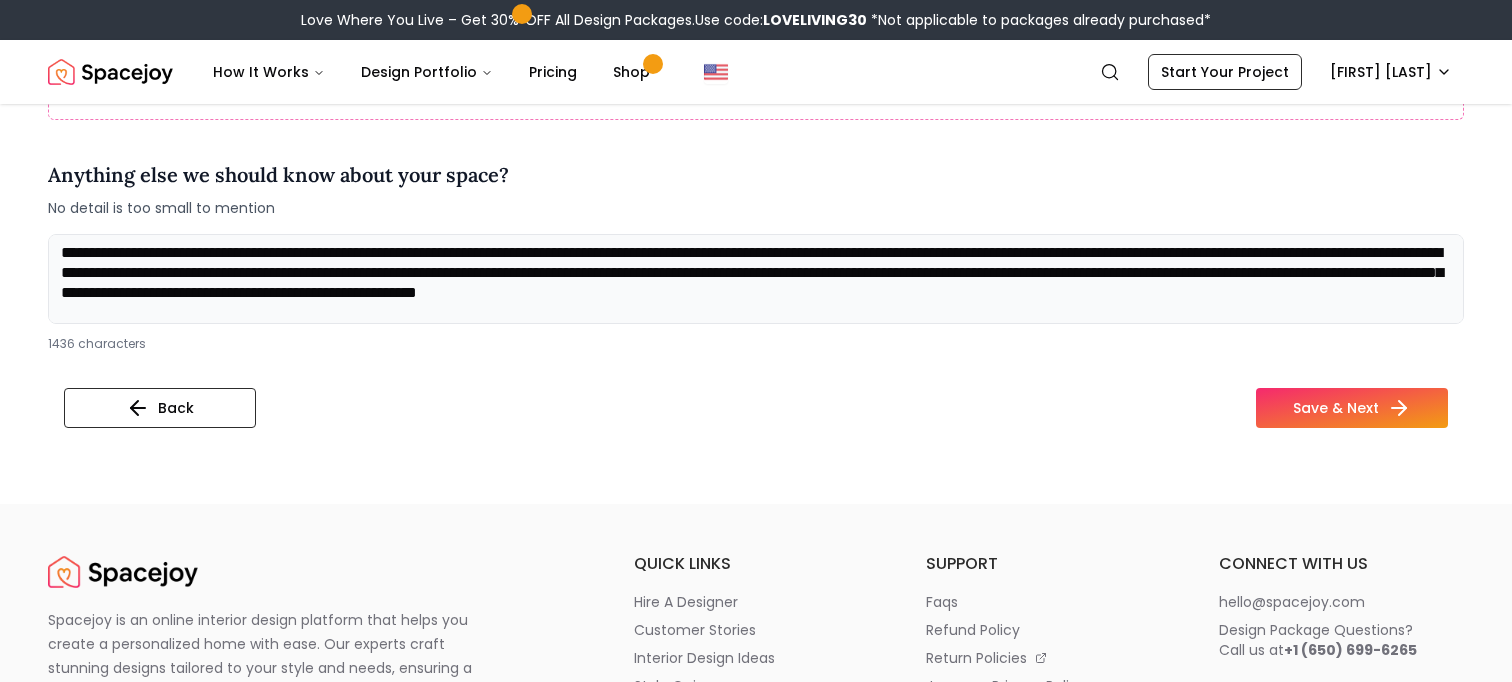 scroll, scrollTop: 1, scrollLeft: 0, axis: vertical 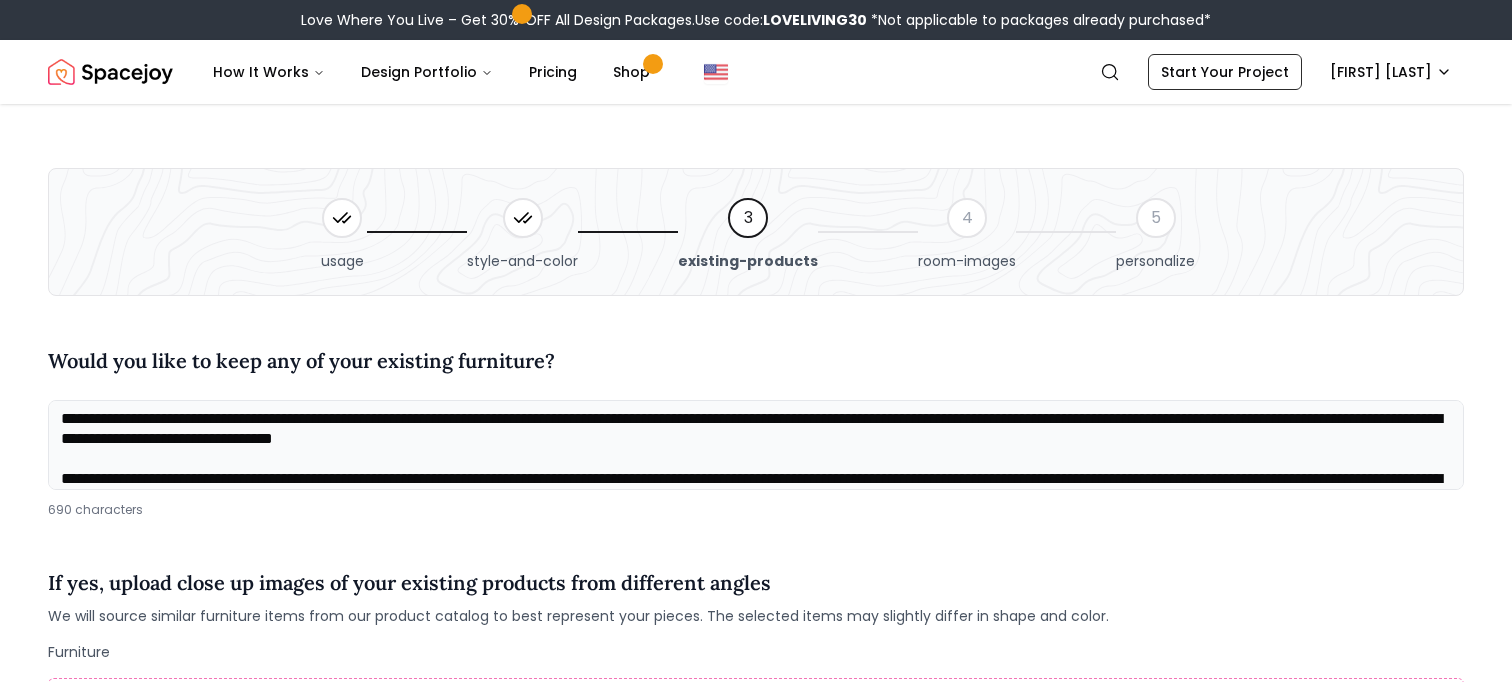 type on "**********" 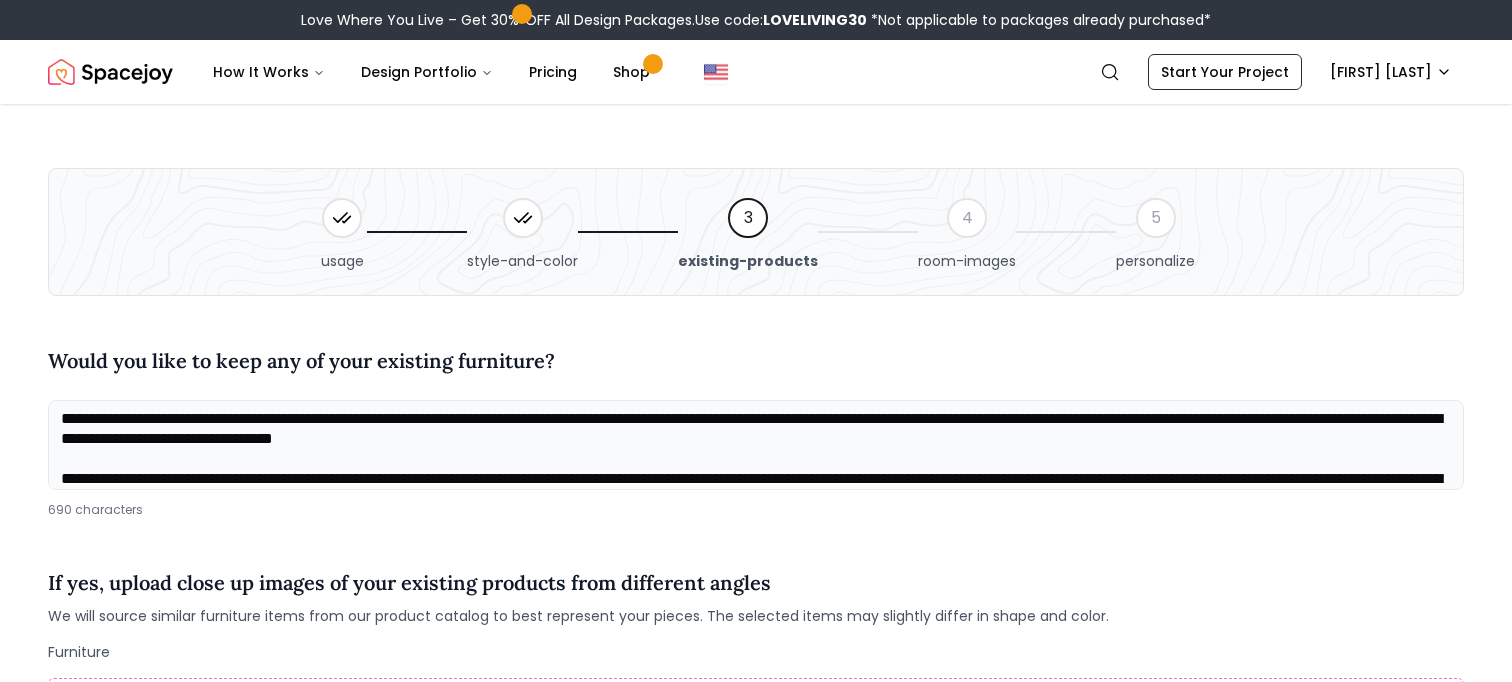 click on "**********" at bounding box center (756, 445) 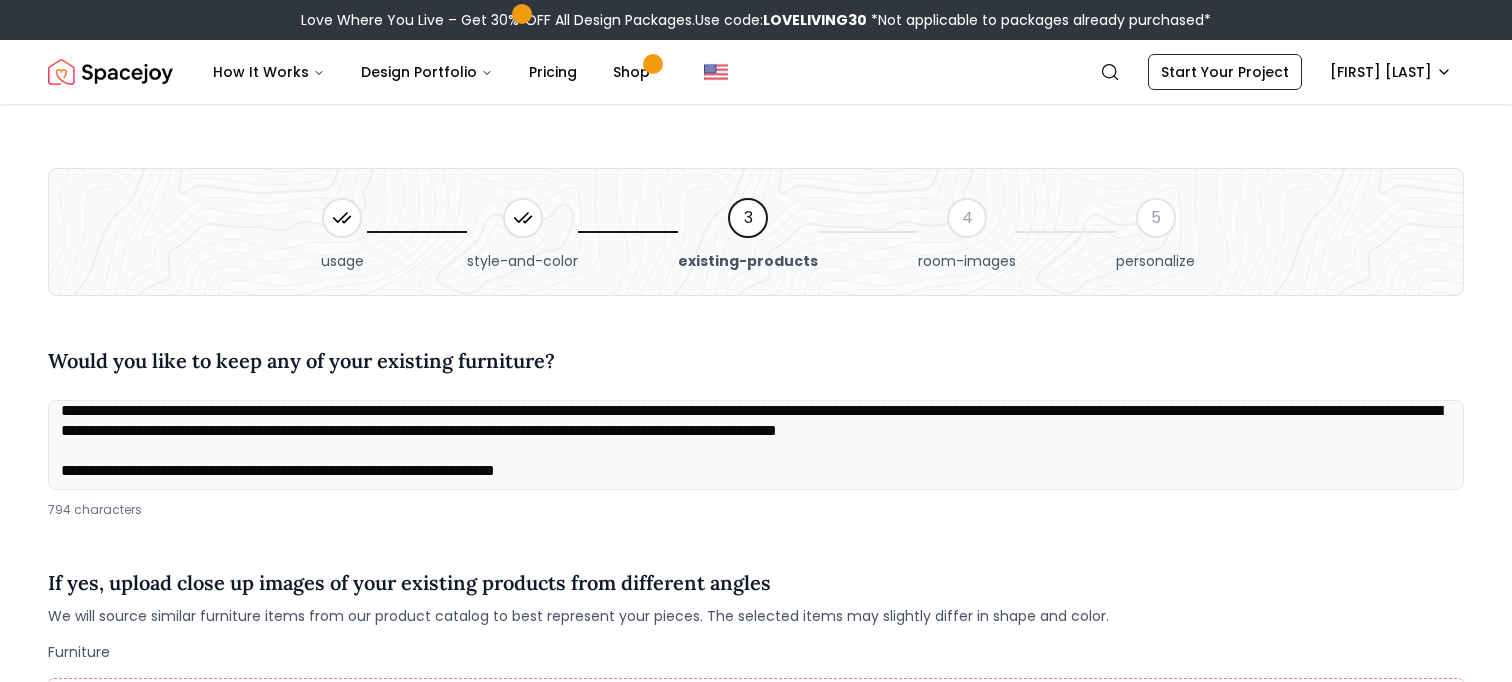 scroll, scrollTop: 108, scrollLeft: 0, axis: vertical 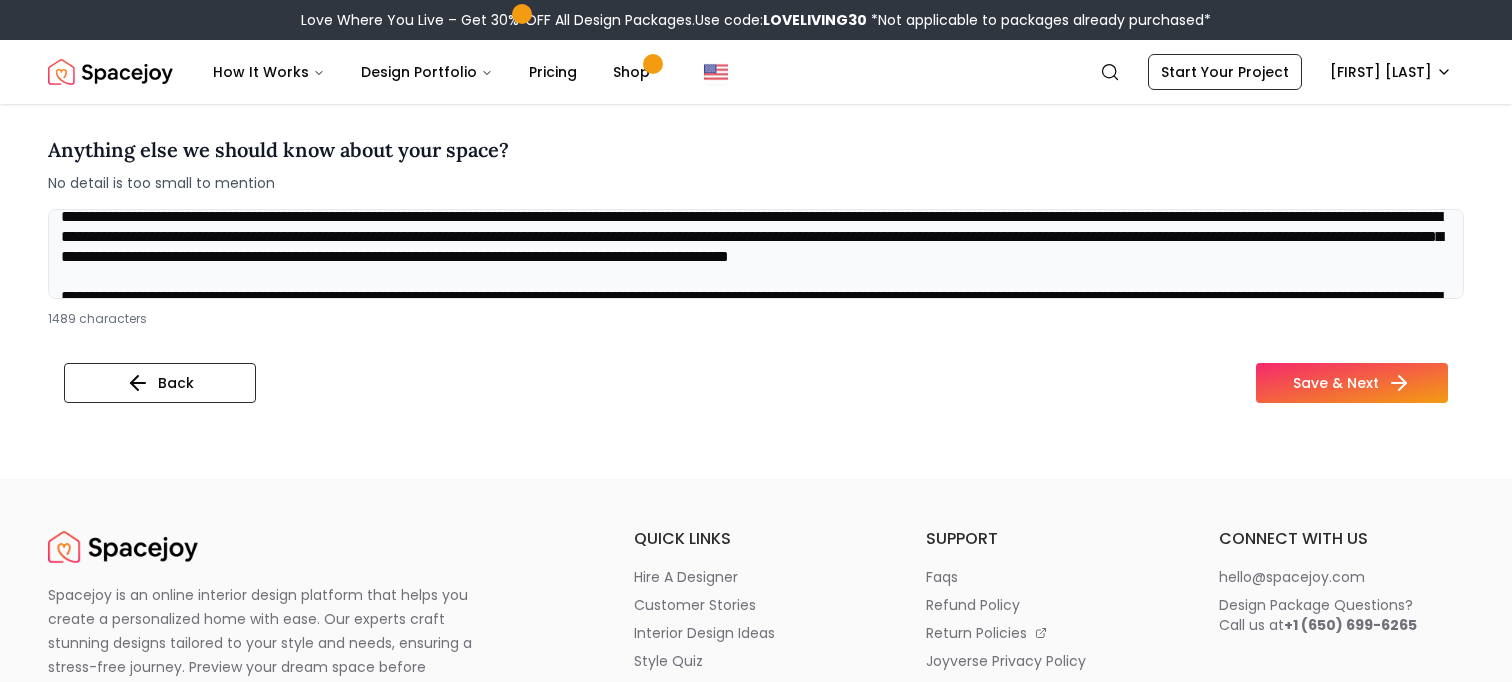 type on "**********" 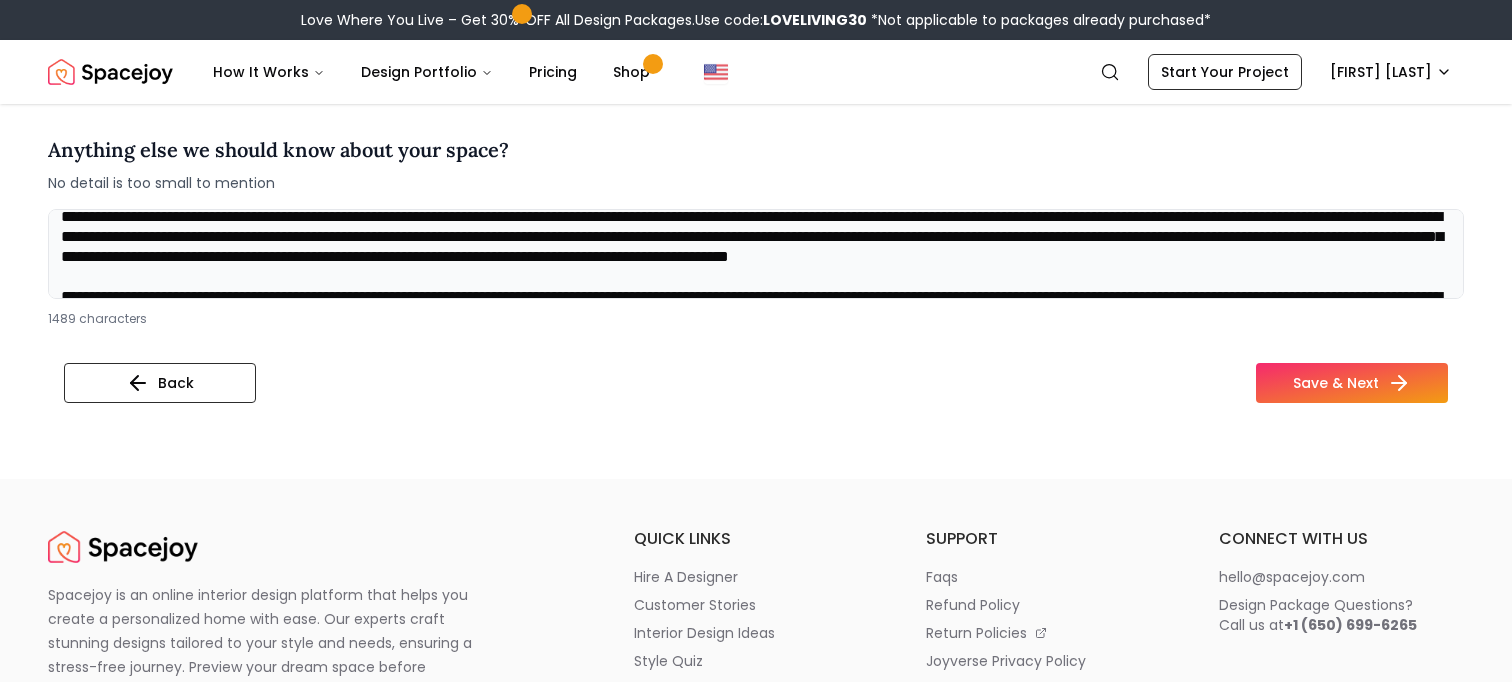 click at bounding box center [756, 254] 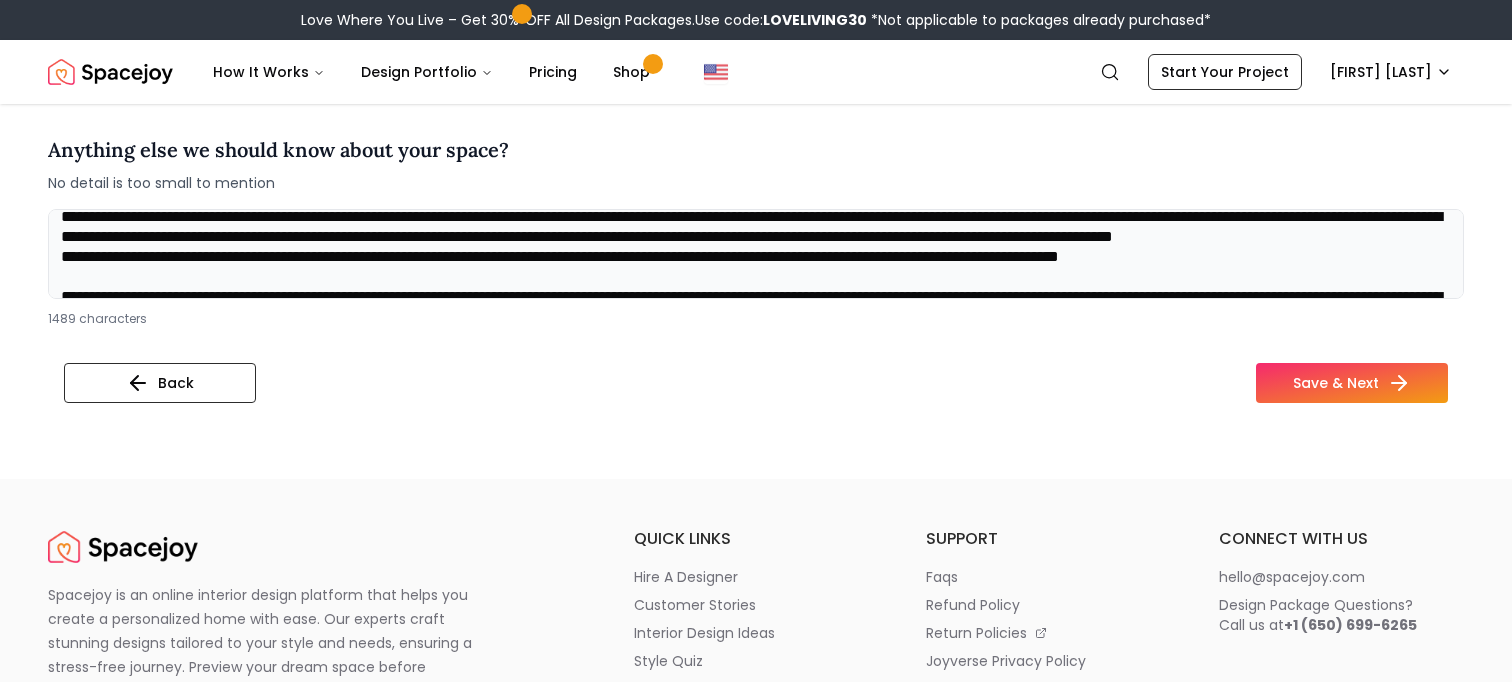 scroll, scrollTop: 66, scrollLeft: 0, axis: vertical 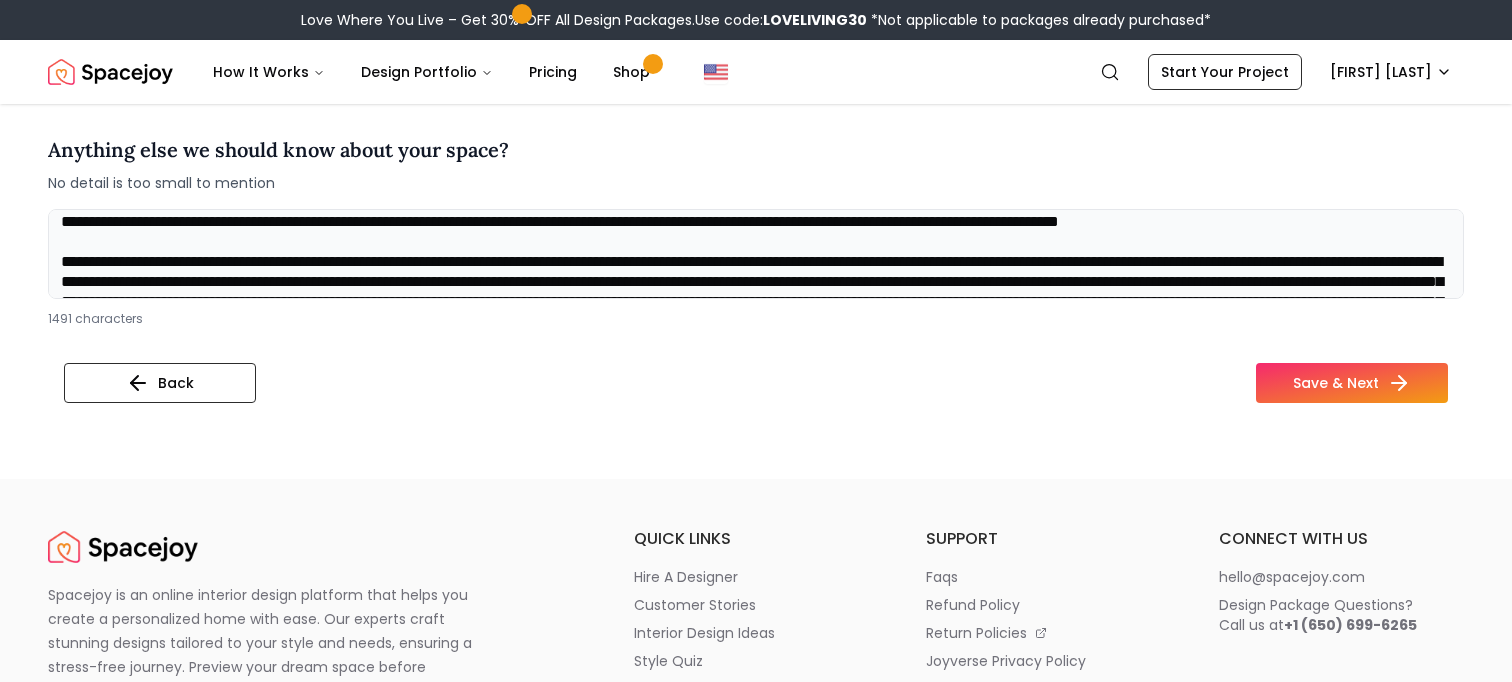 click at bounding box center [756, 254] 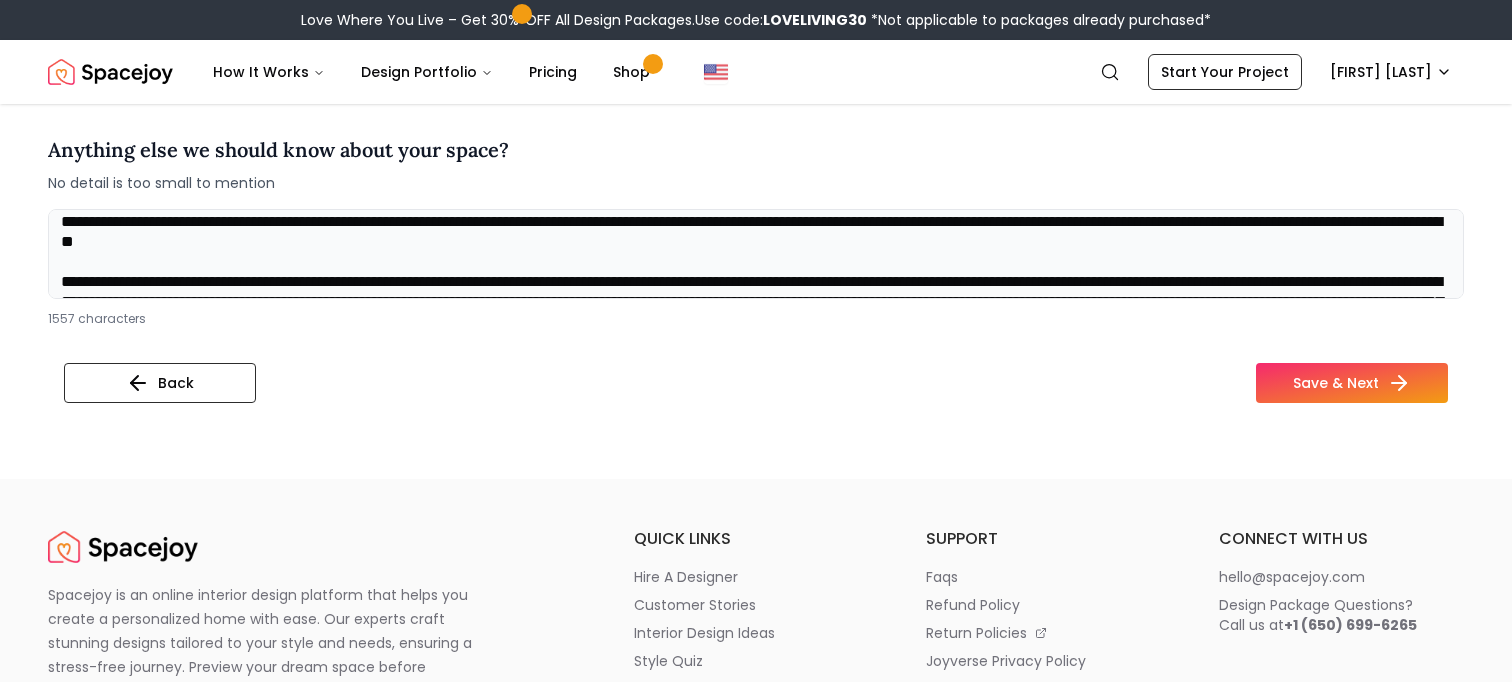 drag, startPoint x: 571, startPoint y: 266, endPoint x: 385, endPoint y: 261, distance: 186.0672 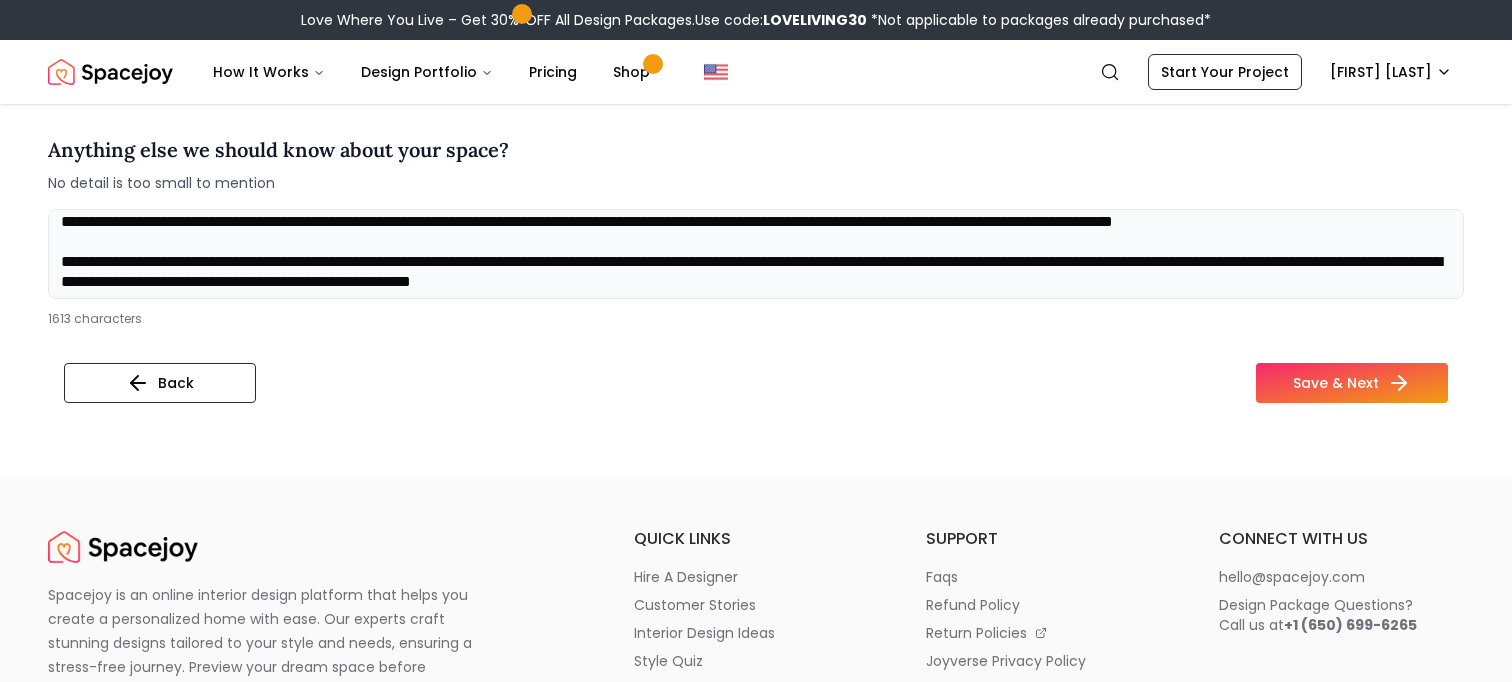 scroll, scrollTop: 0, scrollLeft: 0, axis: both 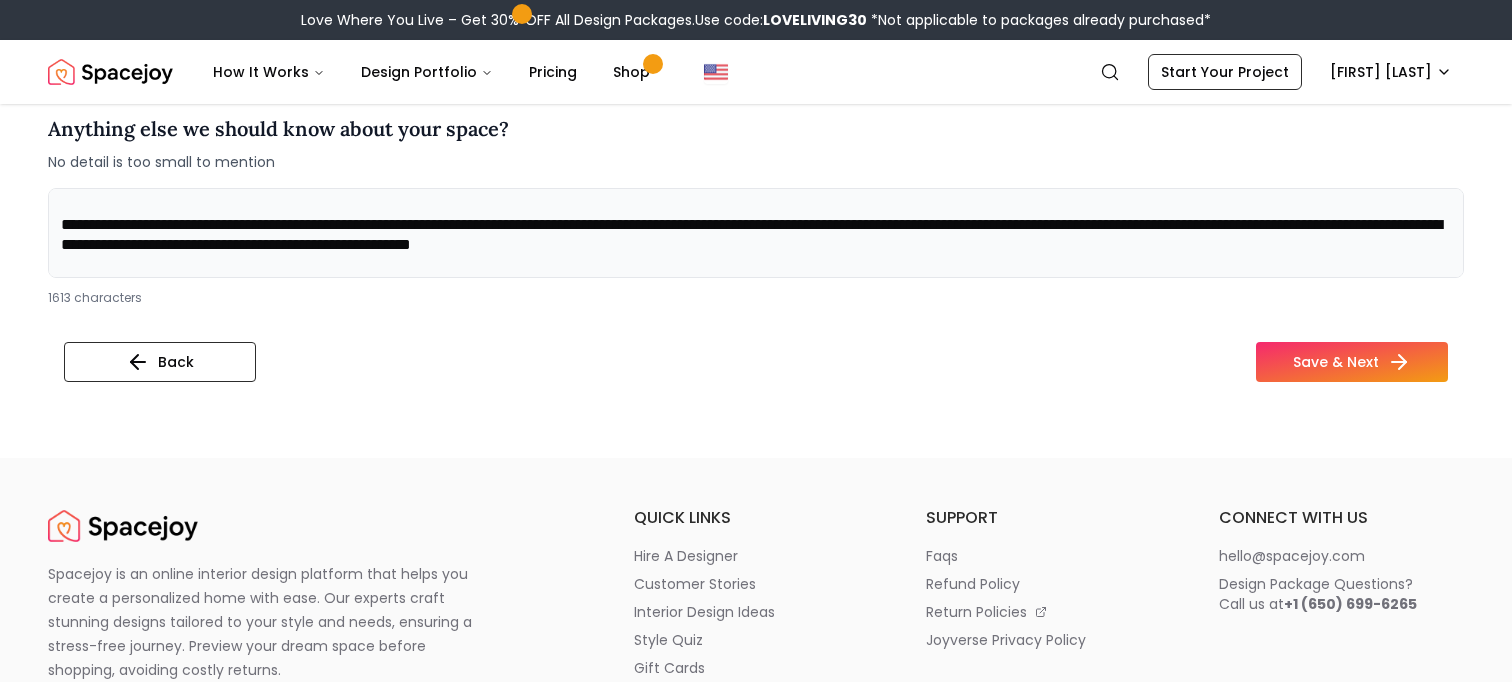drag, startPoint x: 115, startPoint y: 248, endPoint x: 62, endPoint y: 247, distance: 53.009434 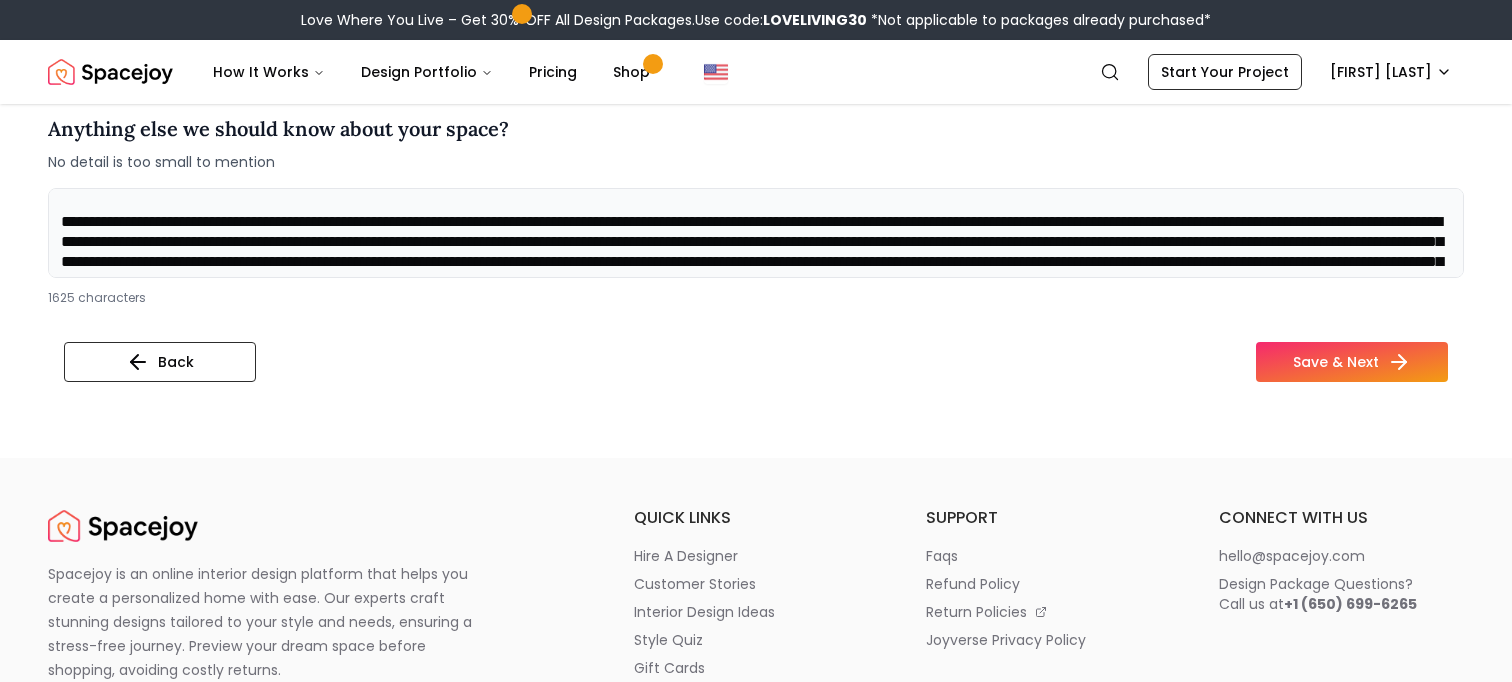 scroll, scrollTop: 113, scrollLeft: 0, axis: vertical 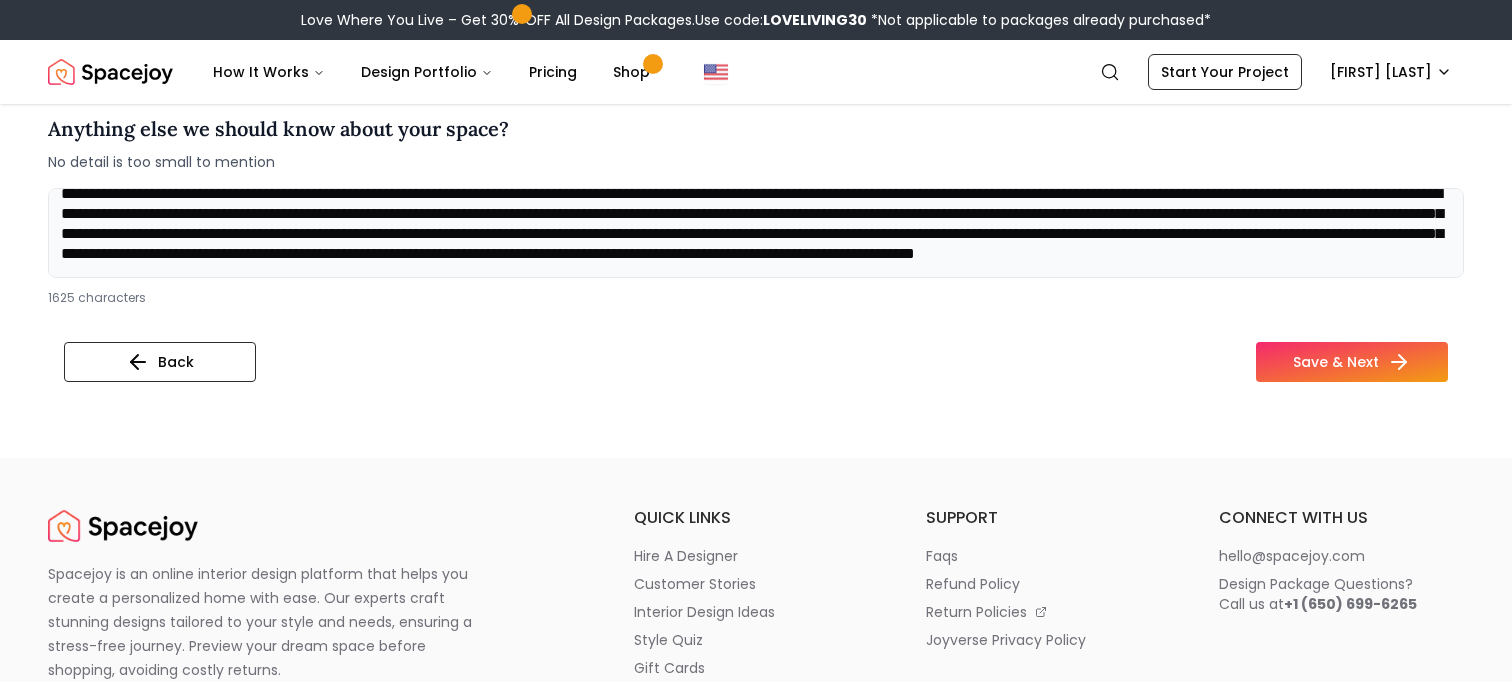 drag, startPoint x: 162, startPoint y: 213, endPoint x: 82, endPoint y: 210, distance: 80.05623 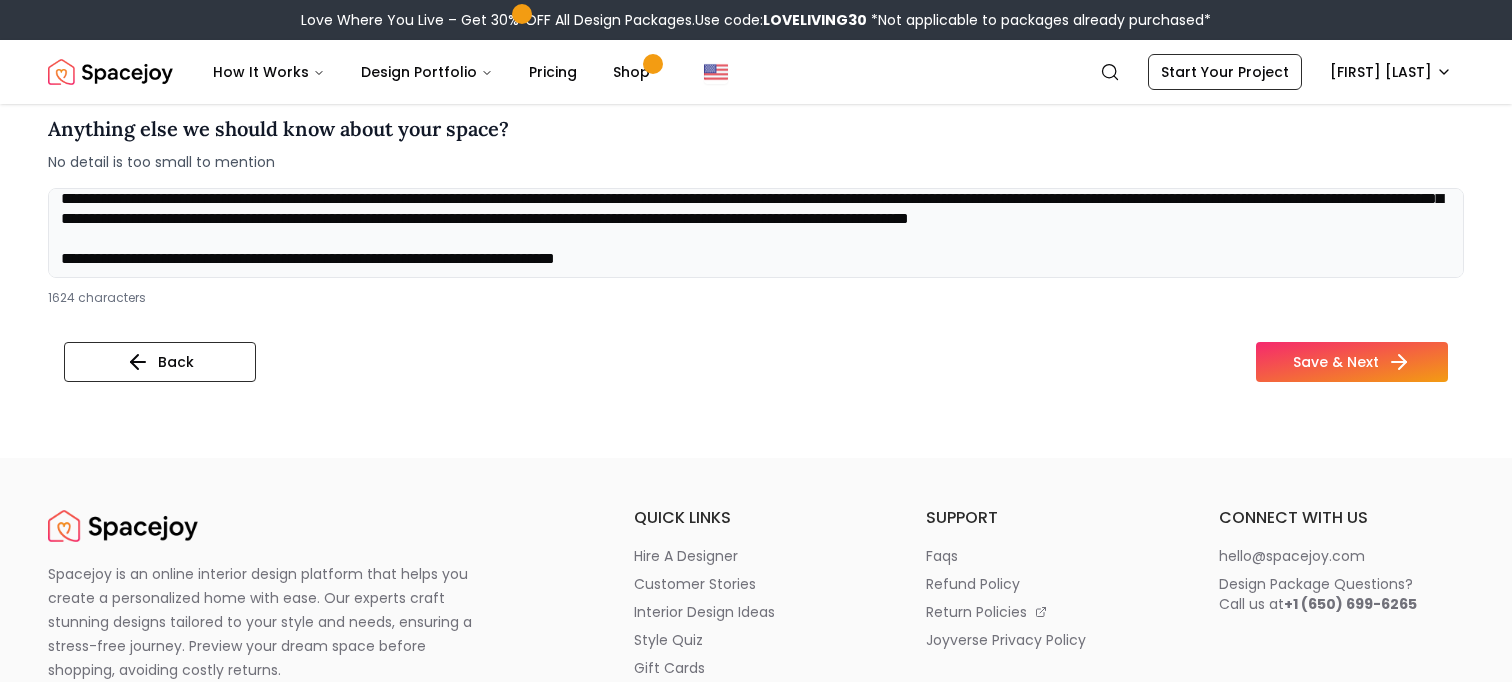 scroll, scrollTop: 188, scrollLeft: 0, axis: vertical 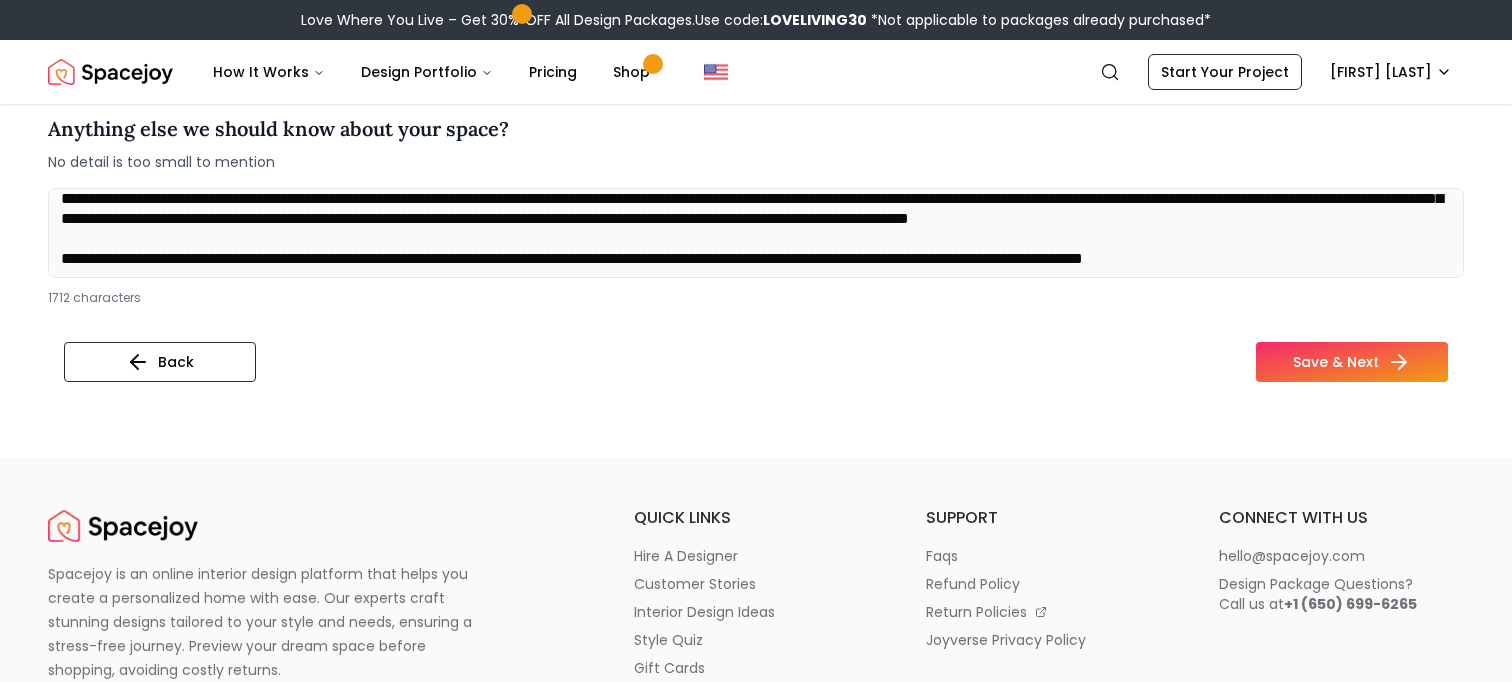 click at bounding box center [756, 233] 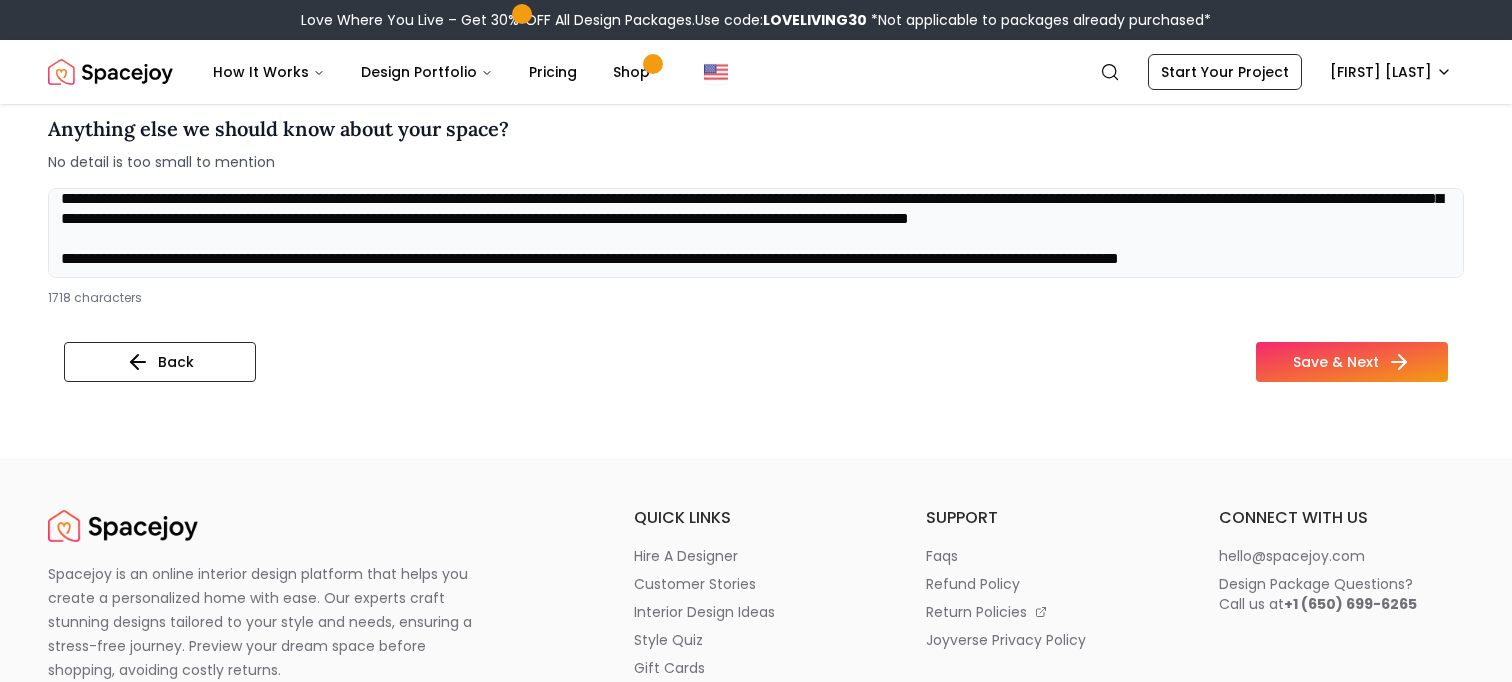 click at bounding box center (756, 233) 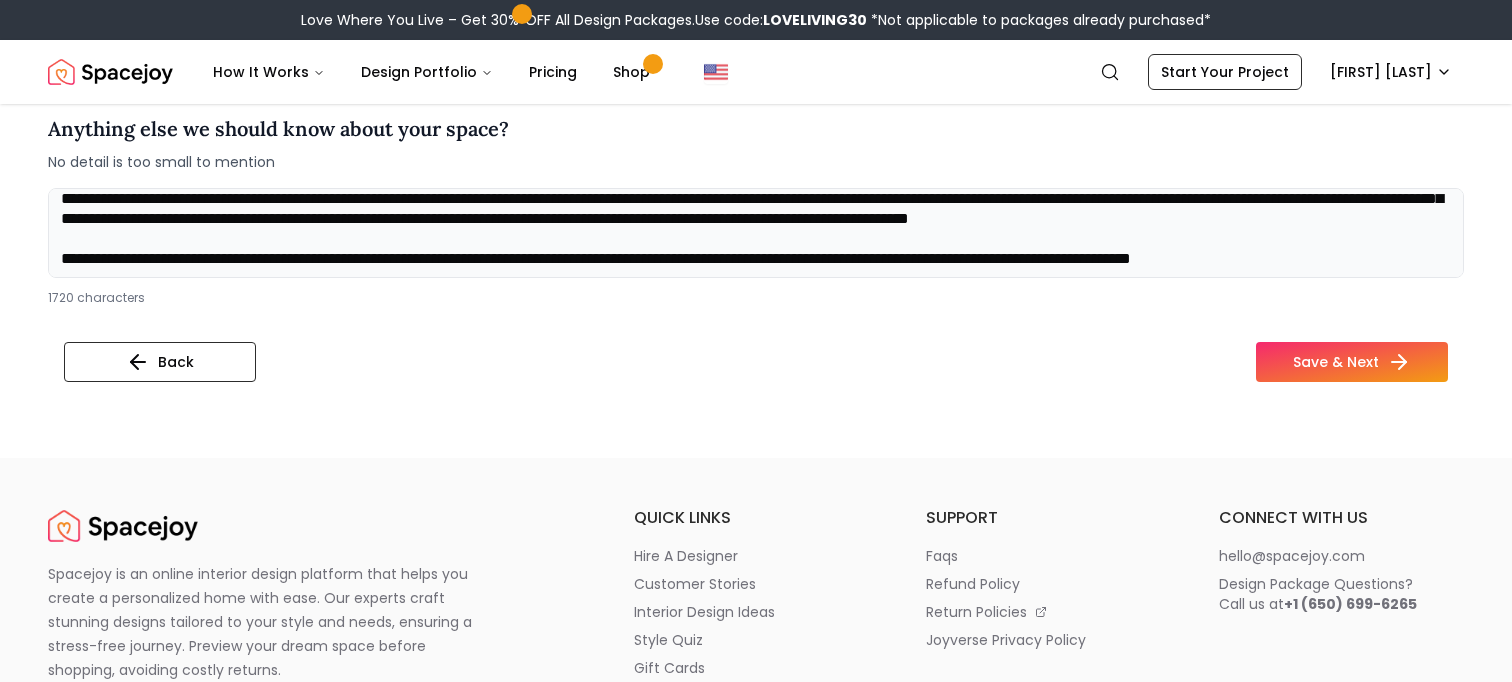 scroll, scrollTop: 201, scrollLeft: 0, axis: vertical 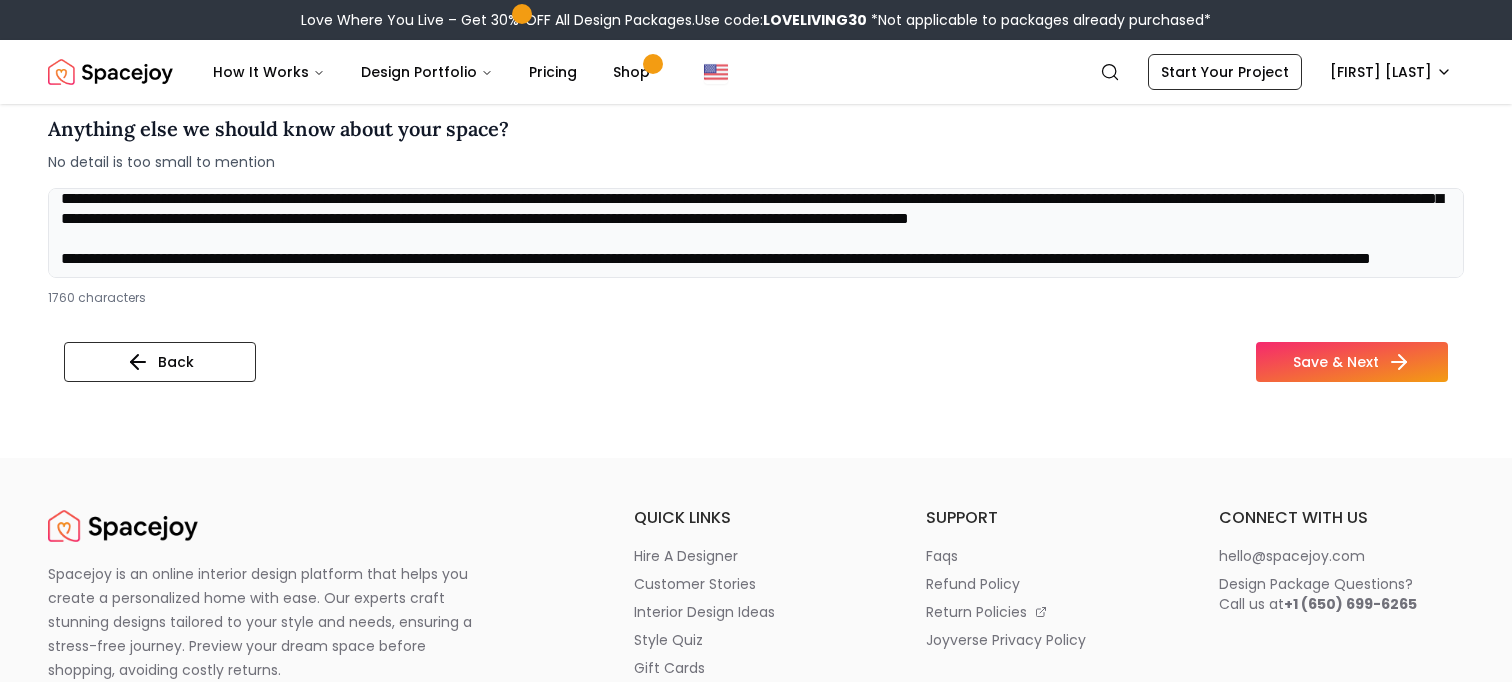 drag, startPoint x: 418, startPoint y: 265, endPoint x: 92, endPoint y: 253, distance: 326.2208 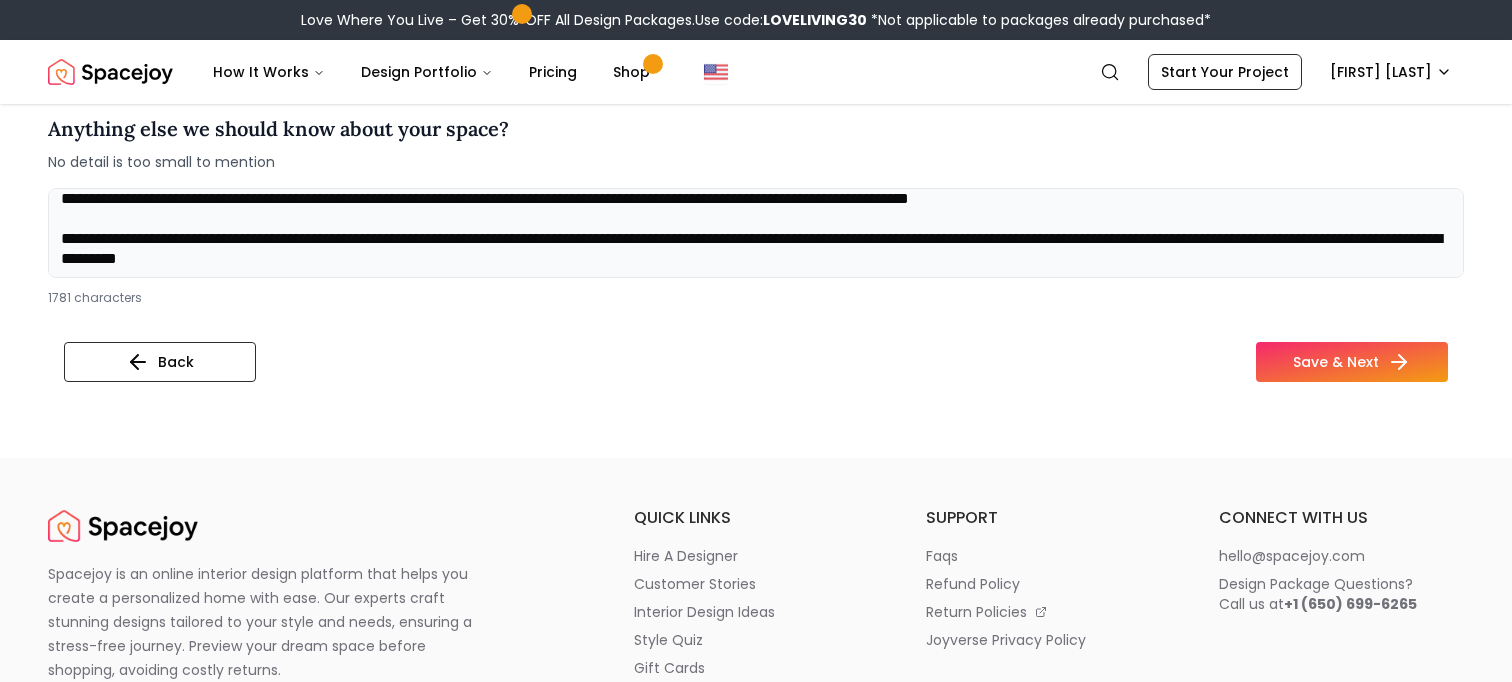 drag, startPoint x: 583, startPoint y: 255, endPoint x: 89, endPoint y: 259, distance: 494.0162 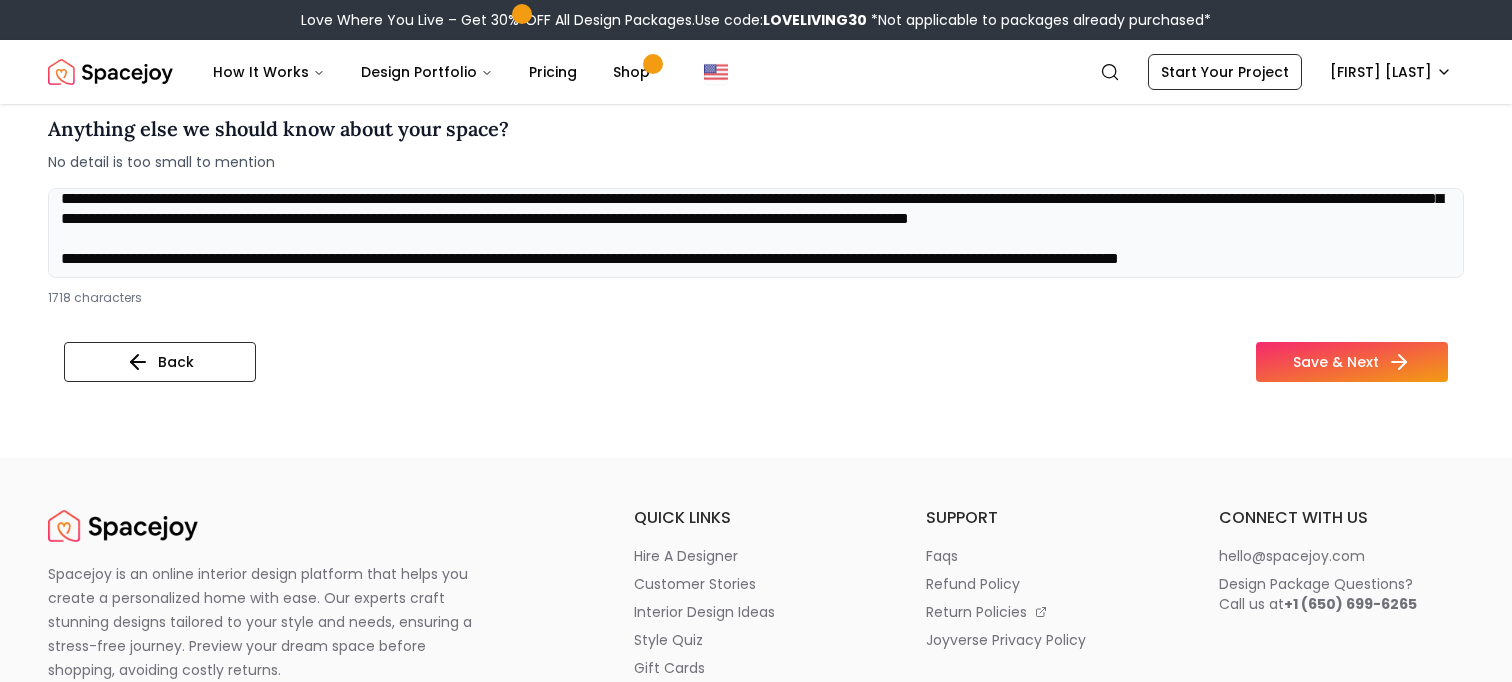 scroll, scrollTop: 188, scrollLeft: 0, axis: vertical 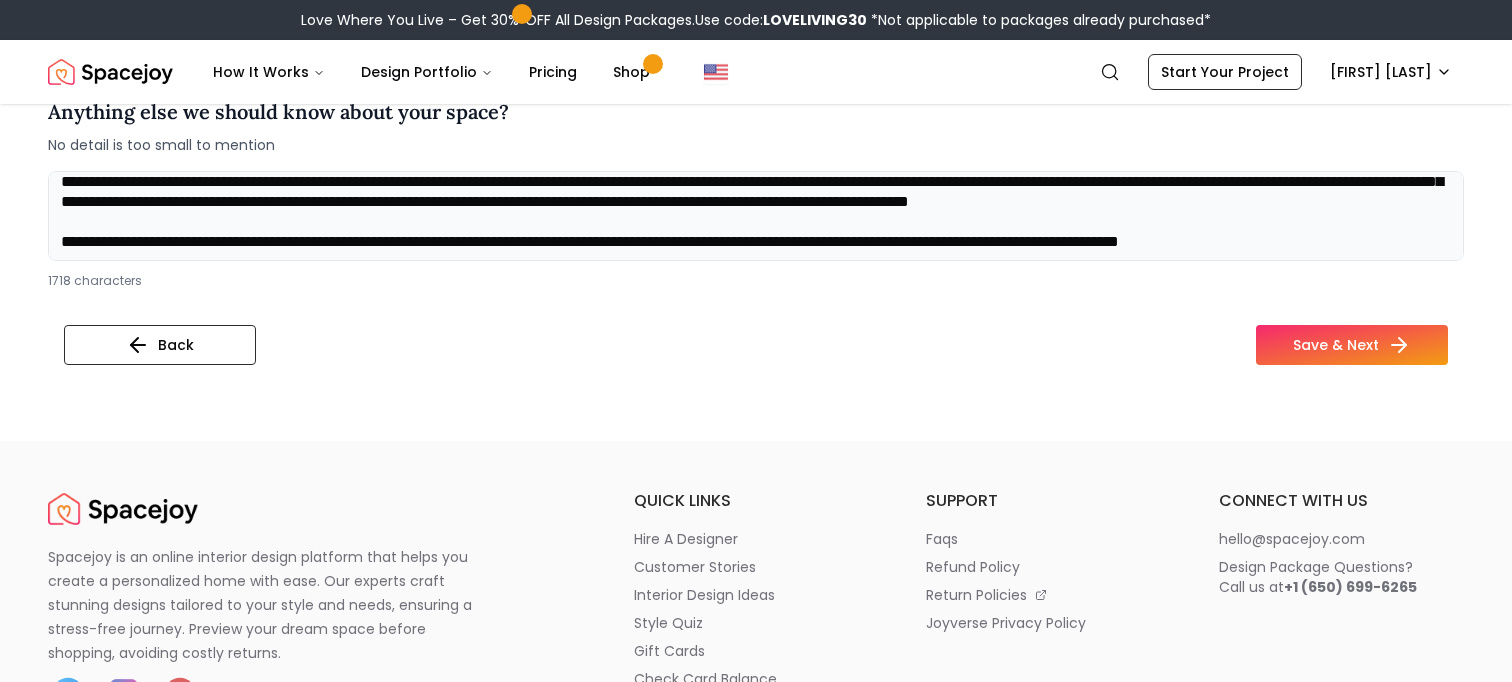 click at bounding box center [756, 216] 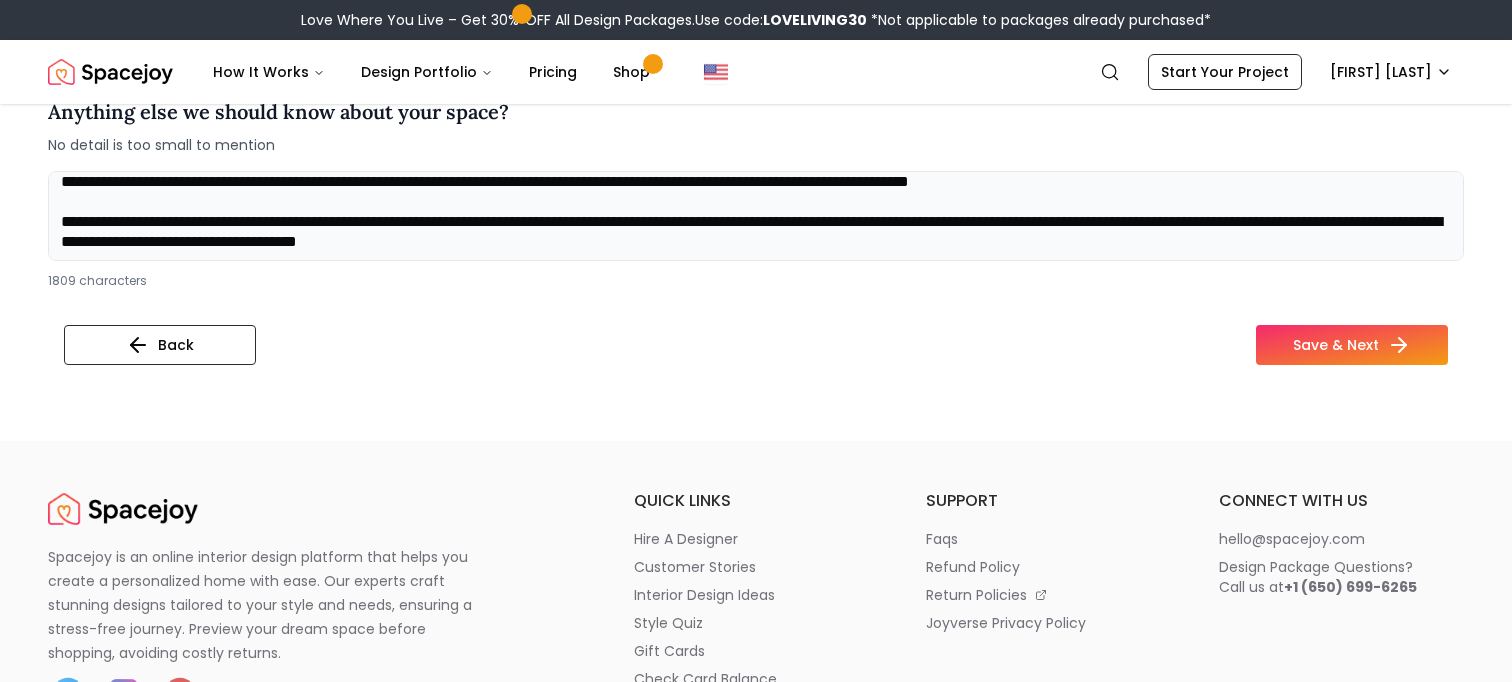 scroll, scrollTop: 201, scrollLeft: 0, axis: vertical 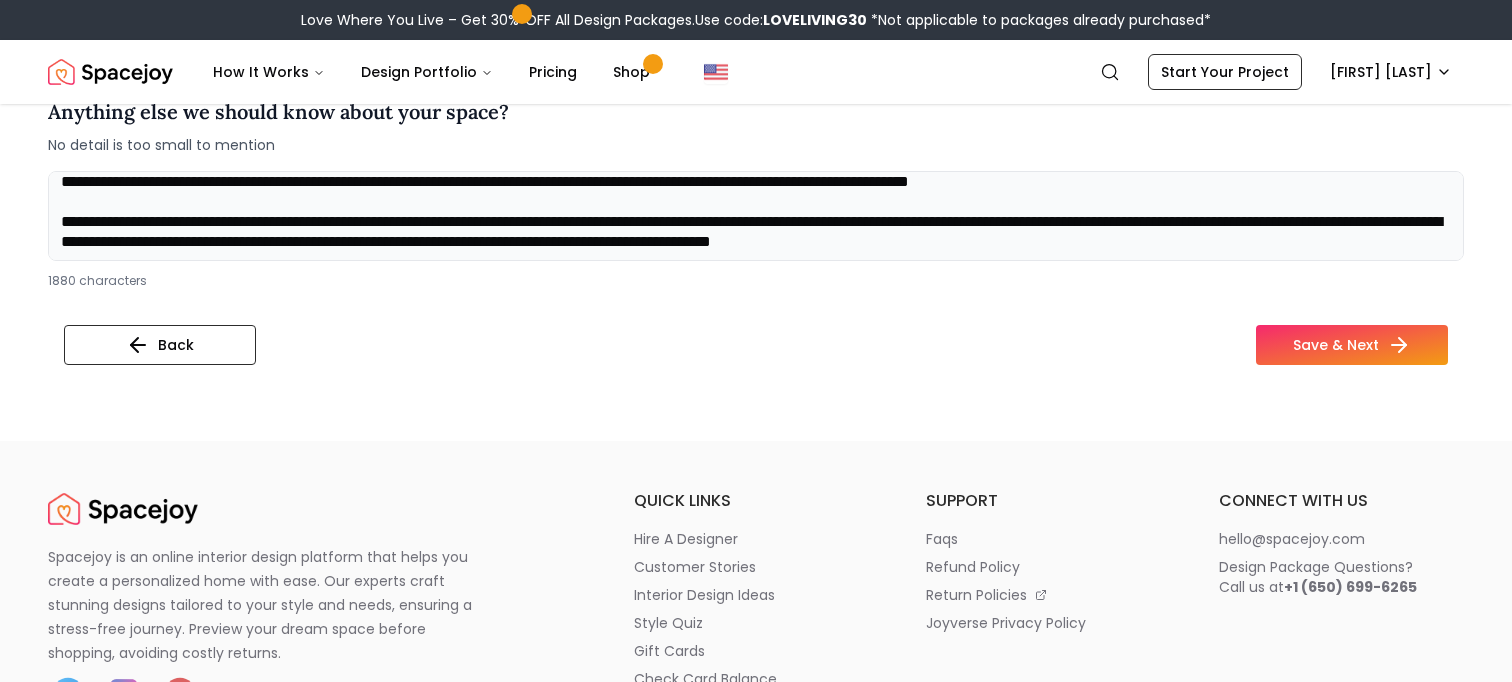 click at bounding box center (756, 216) 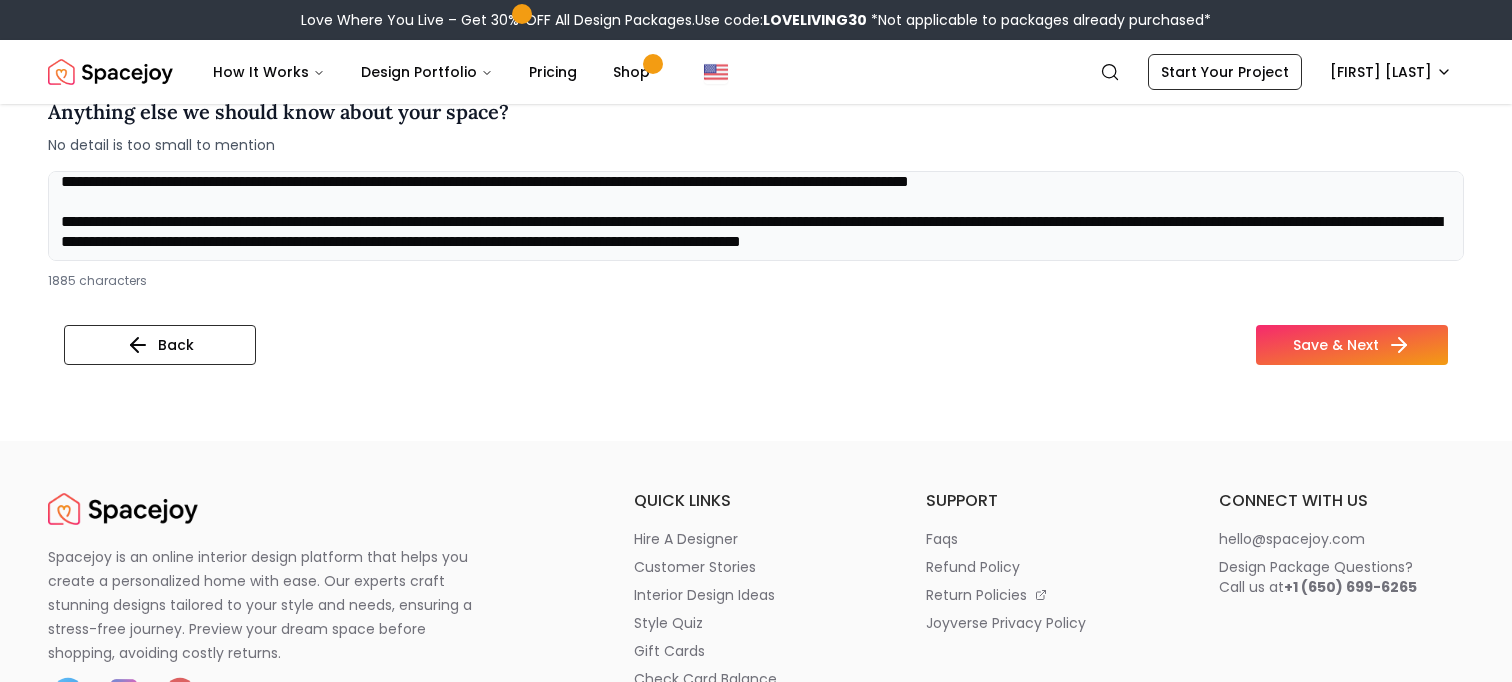type on "**********" 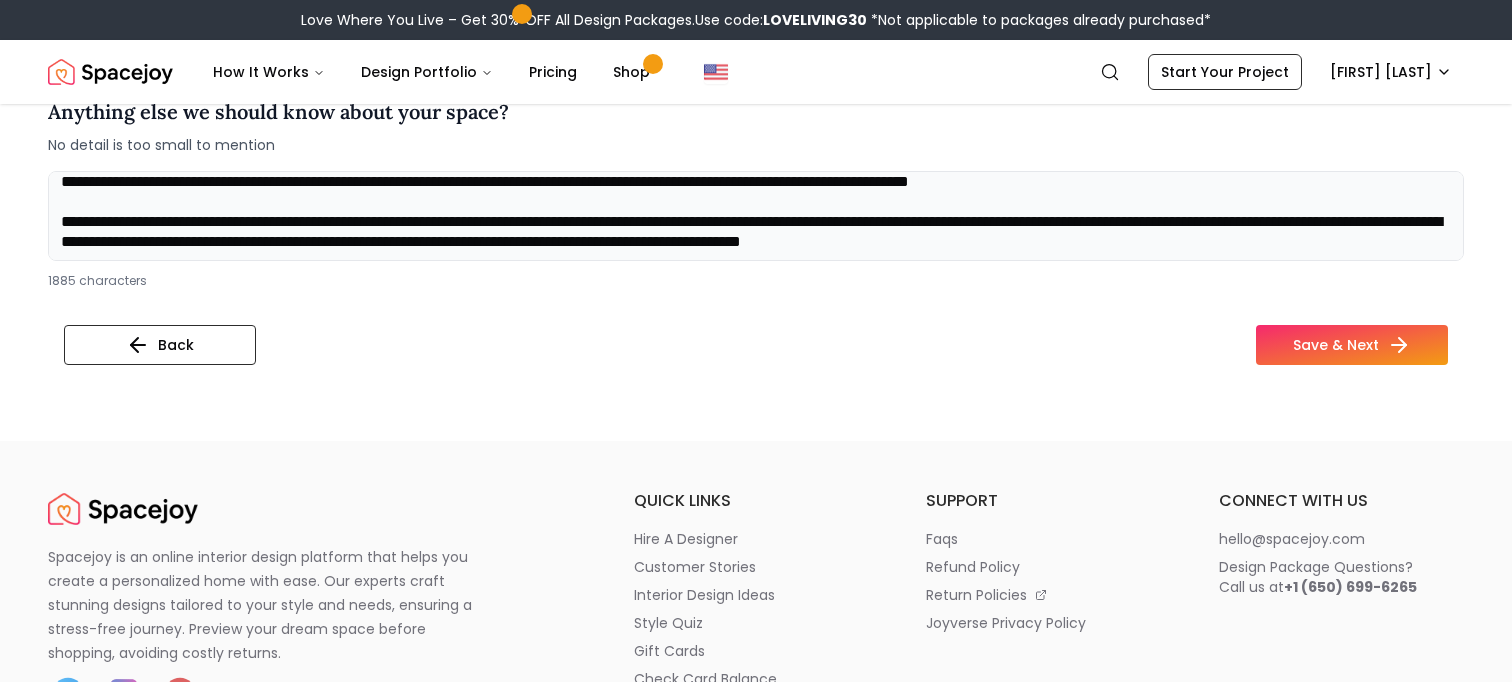 click on "1885 characters" at bounding box center (756, 230) 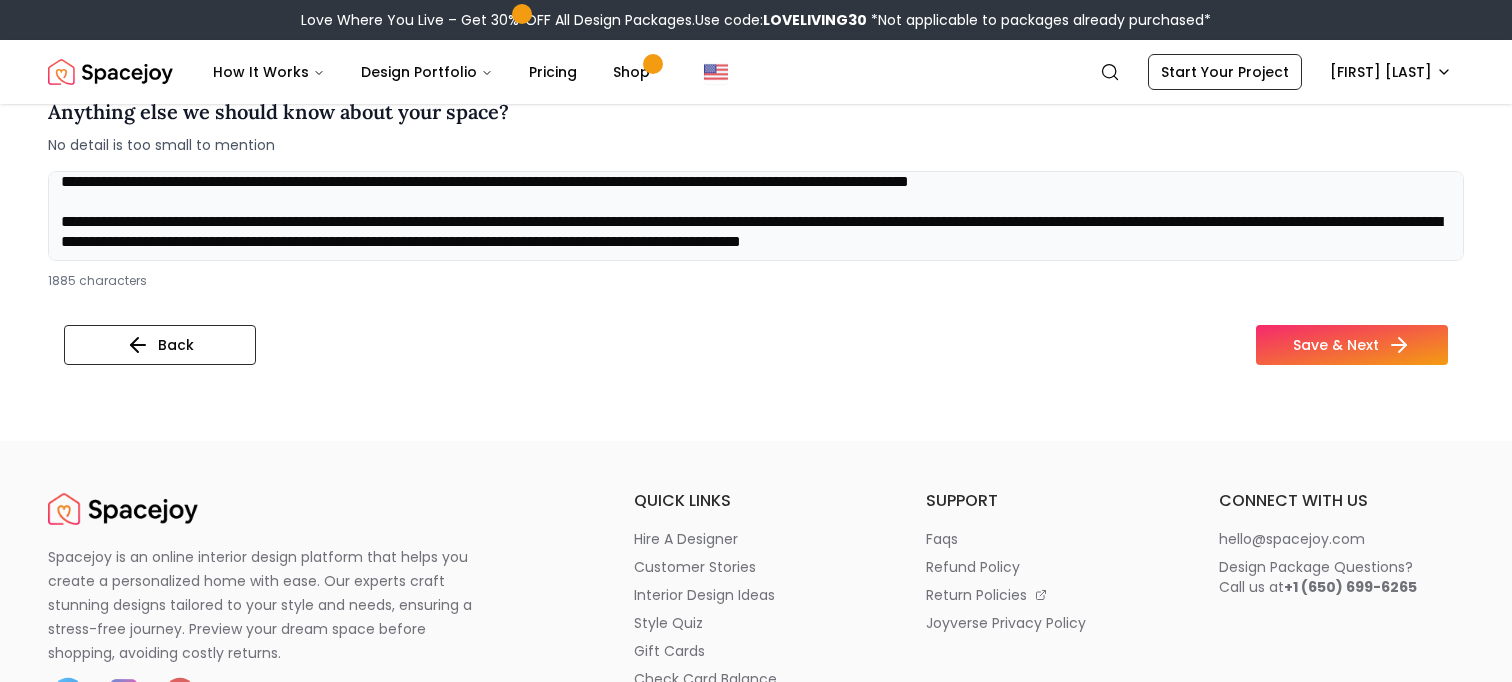 click at bounding box center (756, 216) 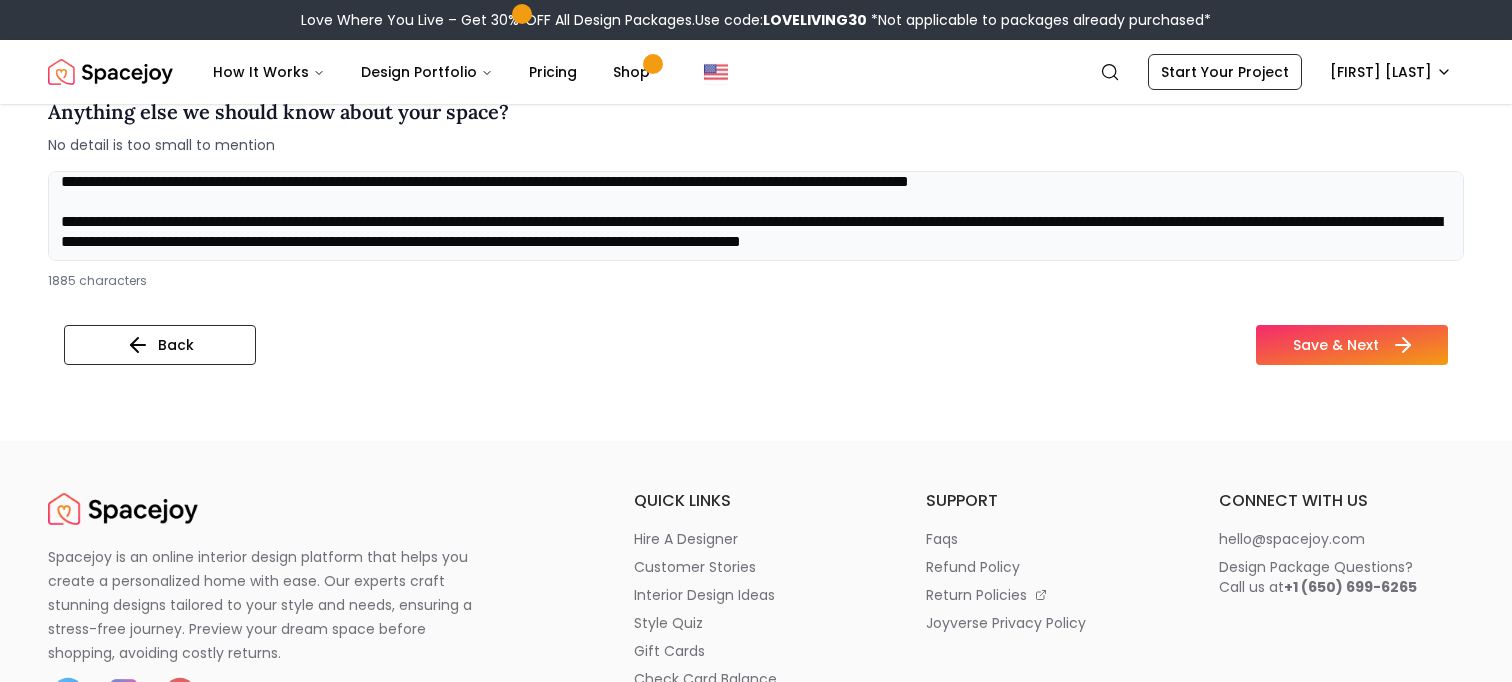 click on "Save & Next" at bounding box center [1352, 345] 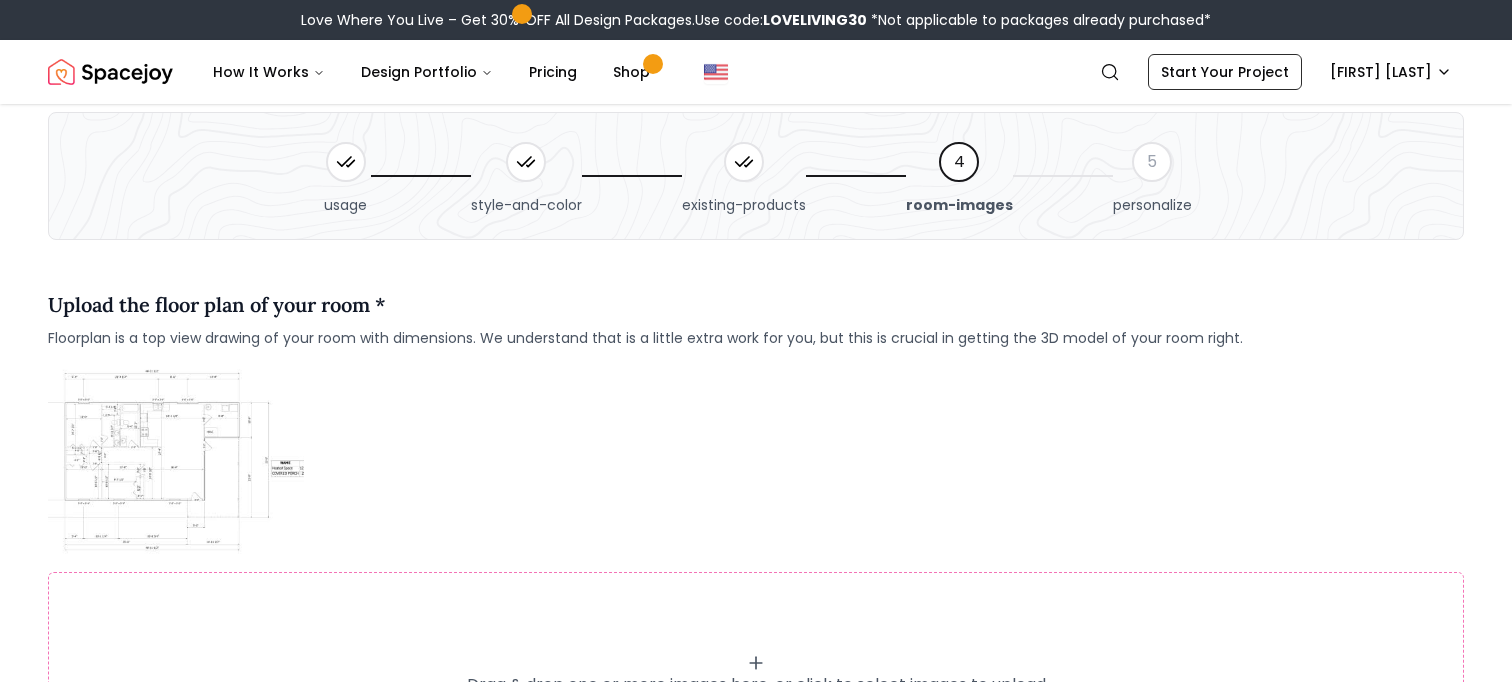 scroll, scrollTop: 0, scrollLeft: 0, axis: both 